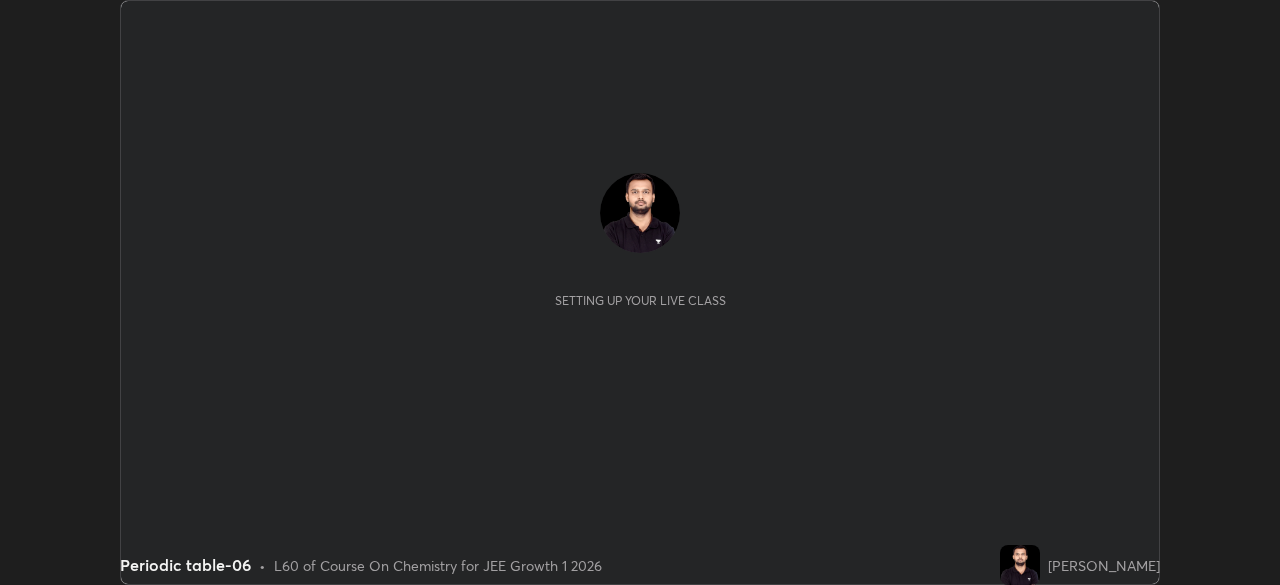 scroll, scrollTop: 0, scrollLeft: 0, axis: both 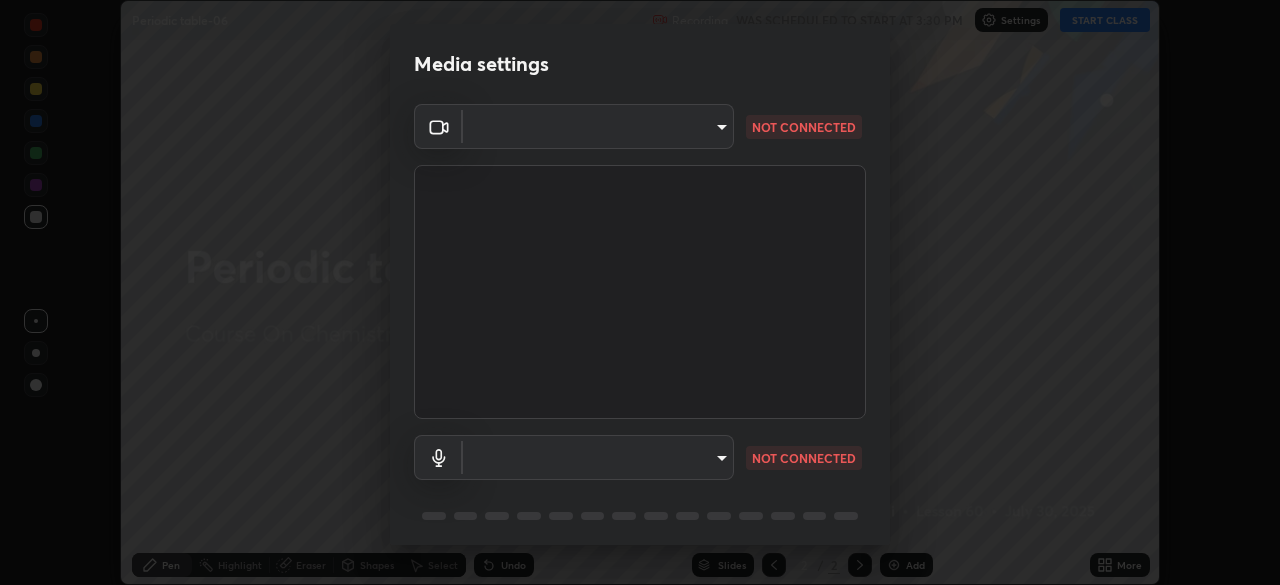 type on "6dd7f26dd43dc758996b1cf006e2949f7a02bee9d132d5f3f41e5eef0e7c266f" 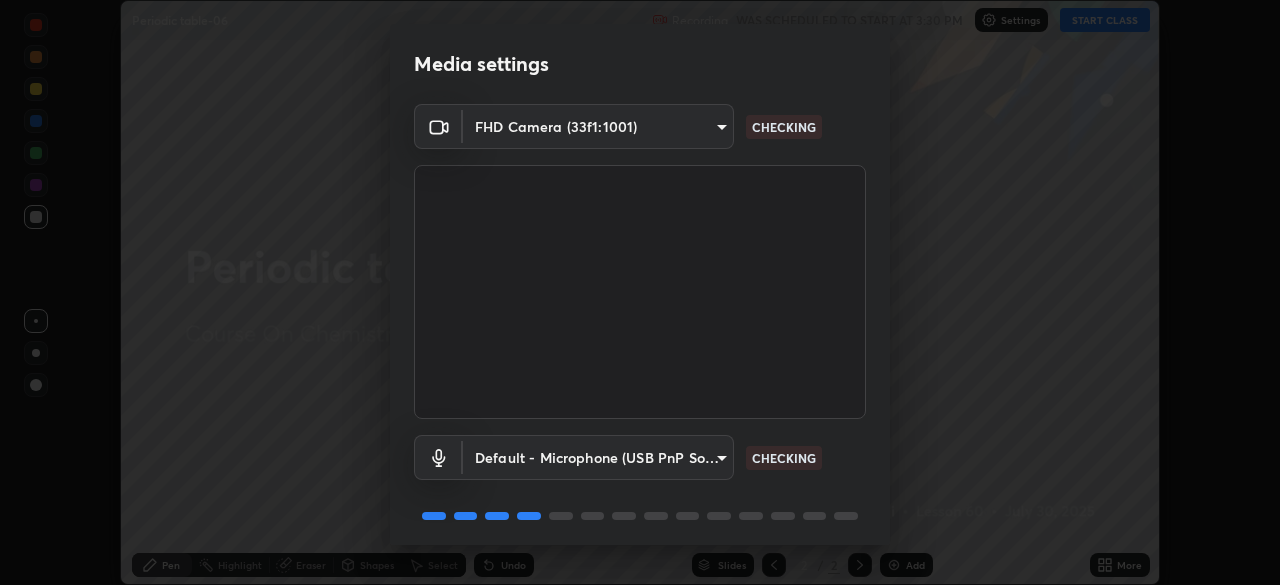 click on "Erase all Periodic table-06 Recording WAS SCHEDULED TO START AT  3:30 PM Settings START CLASS Setting up your live class Periodic table-06 • L60 of Course On Chemistry for JEE Growth 1 2026 [PERSON_NAME] Pen Highlight Eraser Shapes Select Undo Slides 2 / 2 Add More No doubts shared Encourage your learners to ask a doubt for better clarity Report an issue Reason for reporting Buffering Chat not working Audio - Video sync issue Educator video quality low ​ Attach an image Report Media settings FHD Camera (33f1:1001) 6dd7f26dd43dc758996b1cf006e2949f7a02bee9d132d5f3f41e5eef0e7c266f CHECKING Default - Microphone (USB PnP Sound Device) default CHECKING 1 / 5 Next" at bounding box center (640, 292) 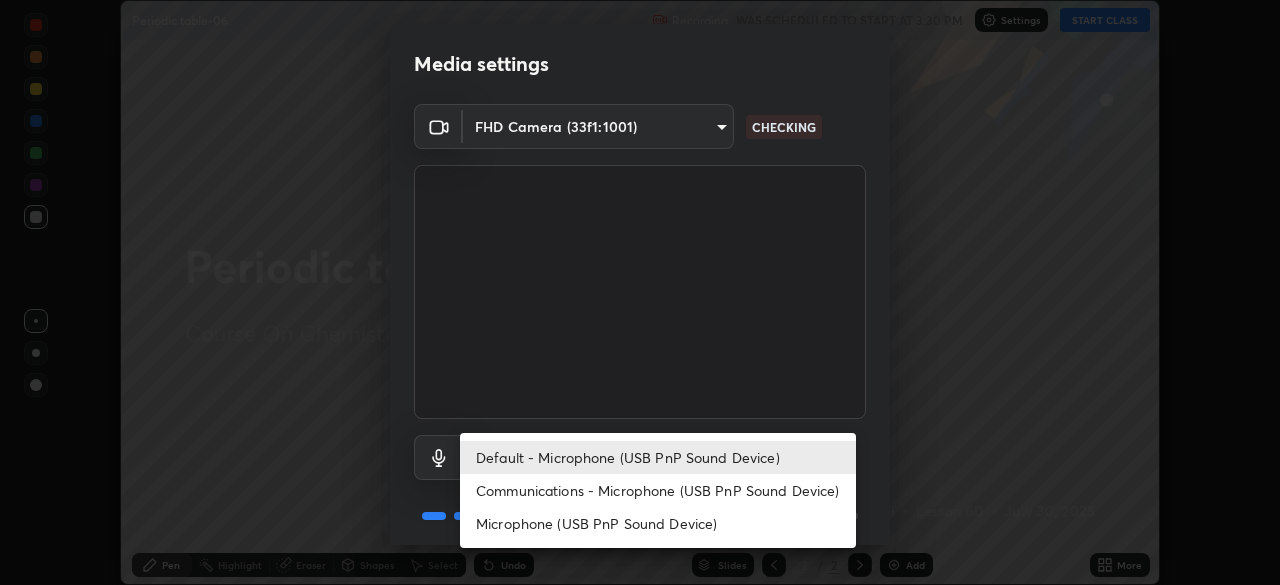 click on "Microphone (USB PnP Sound Device)" at bounding box center (658, 523) 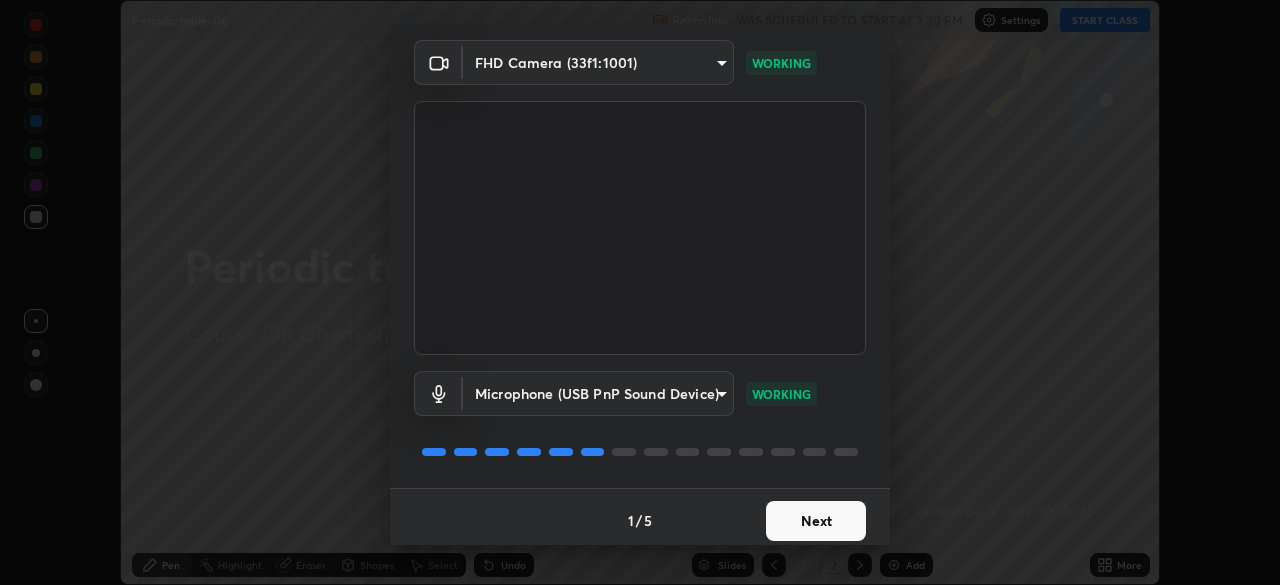 scroll, scrollTop: 71, scrollLeft: 0, axis: vertical 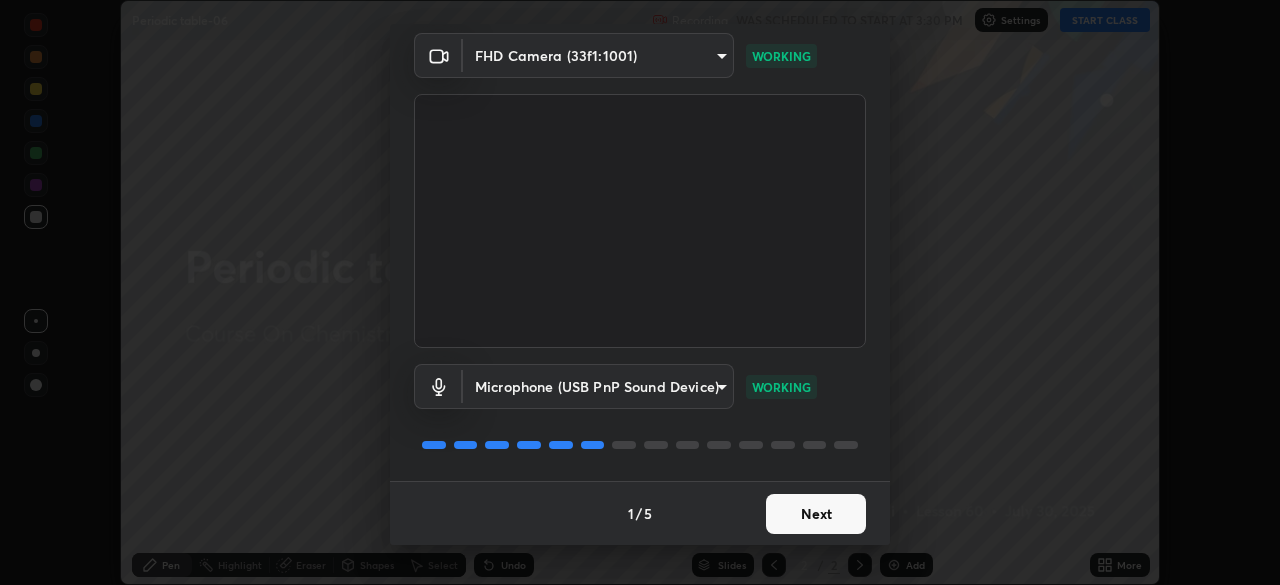 click on "Next" at bounding box center (816, 514) 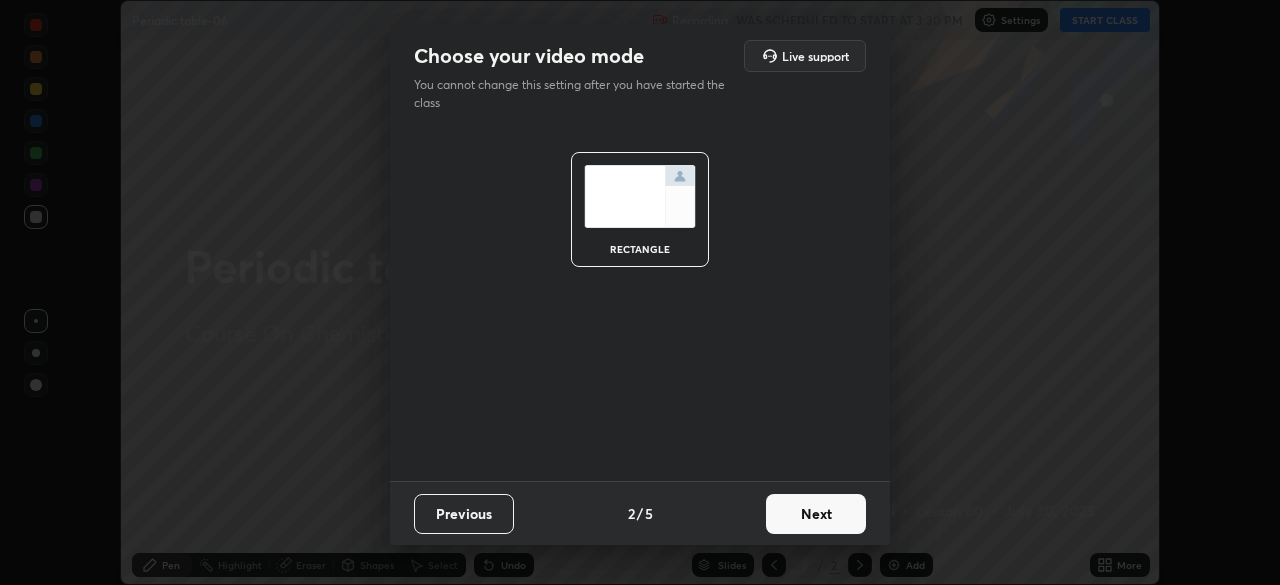 scroll, scrollTop: 0, scrollLeft: 0, axis: both 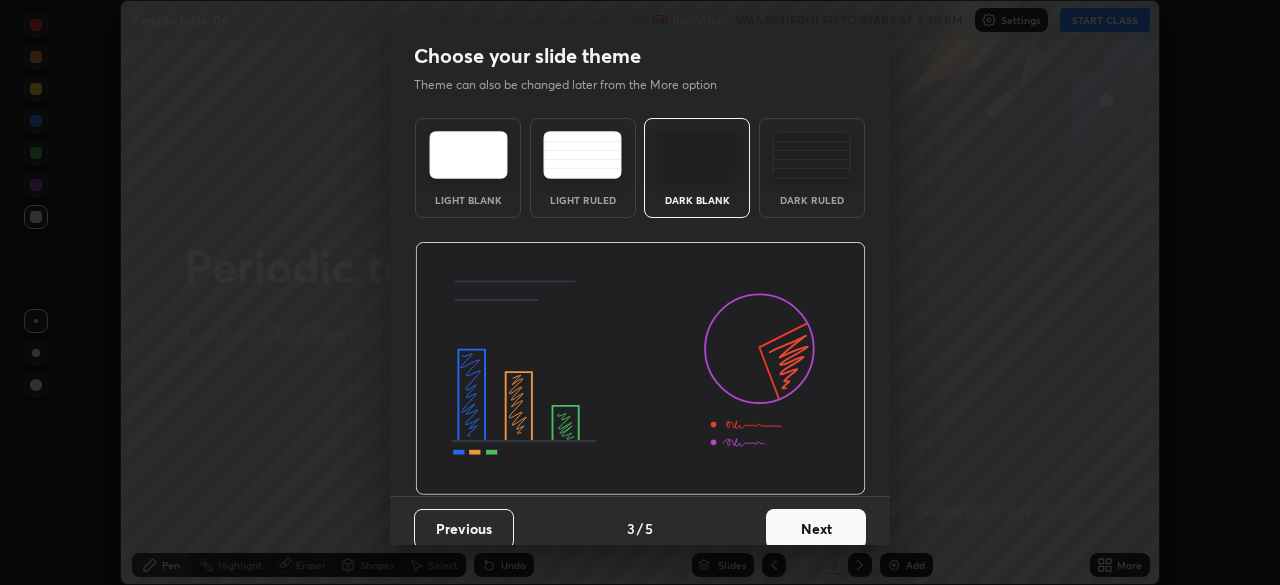 click on "Next" at bounding box center (816, 529) 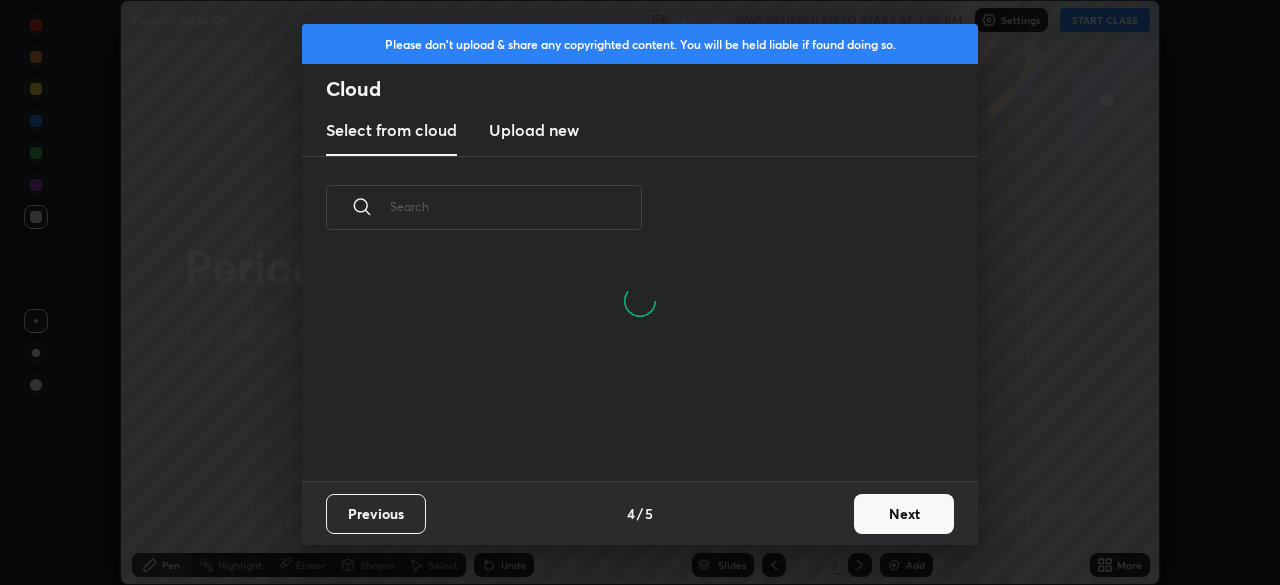 click on "Next" at bounding box center [904, 514] 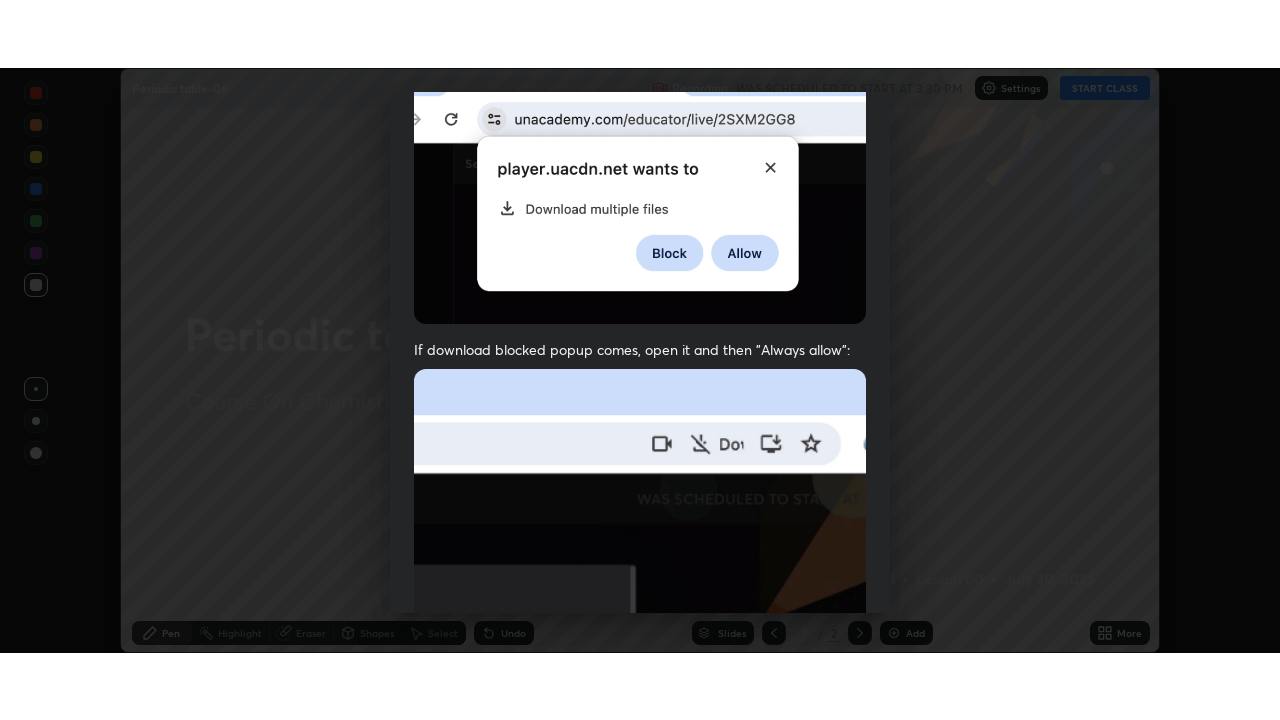 scroll, scrollTop: 479, scrollLeft: 0, axis: vertical 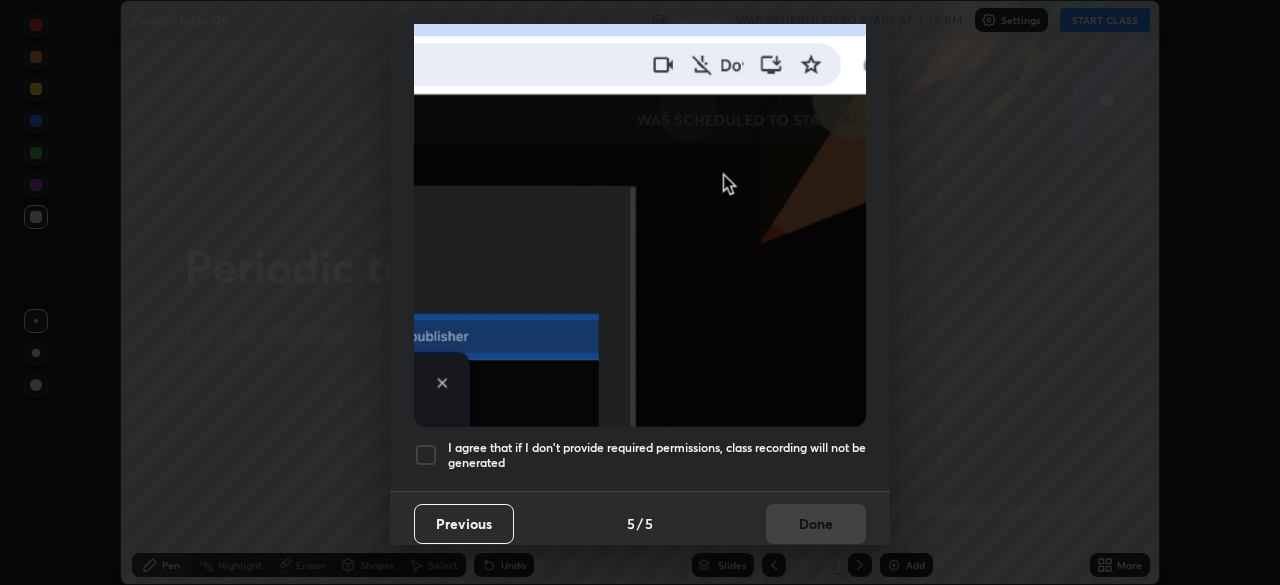 click on "I agree that if I don't provide required permissions, class recording will not be generated" at bounding box center [657, 455] 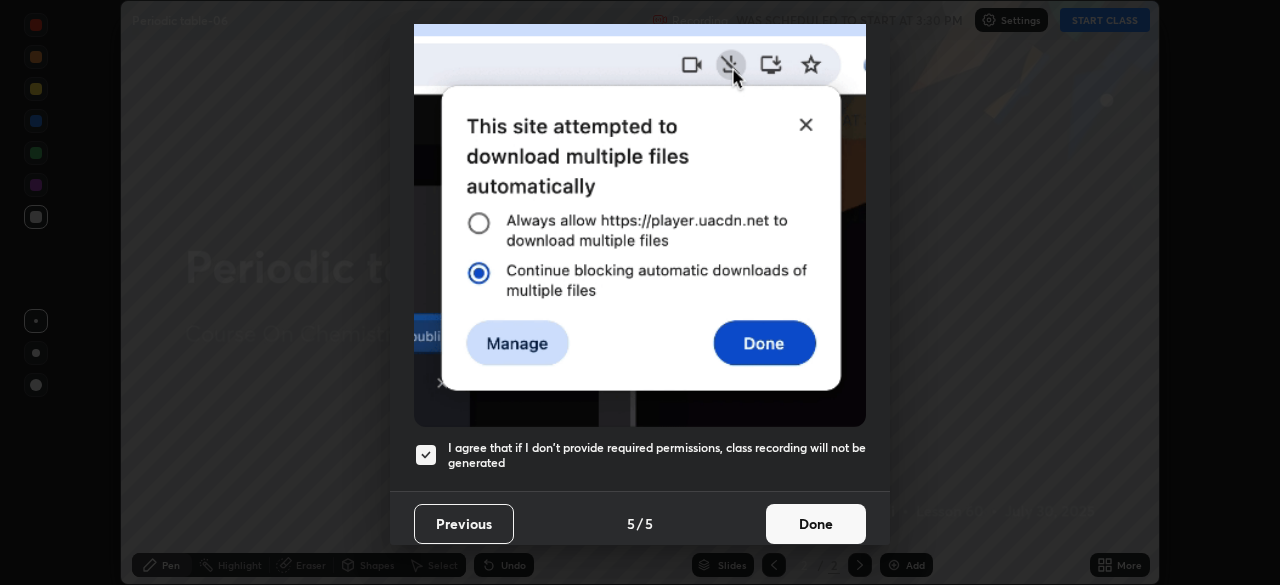 click on "Done" at bounding box center [816, 524] 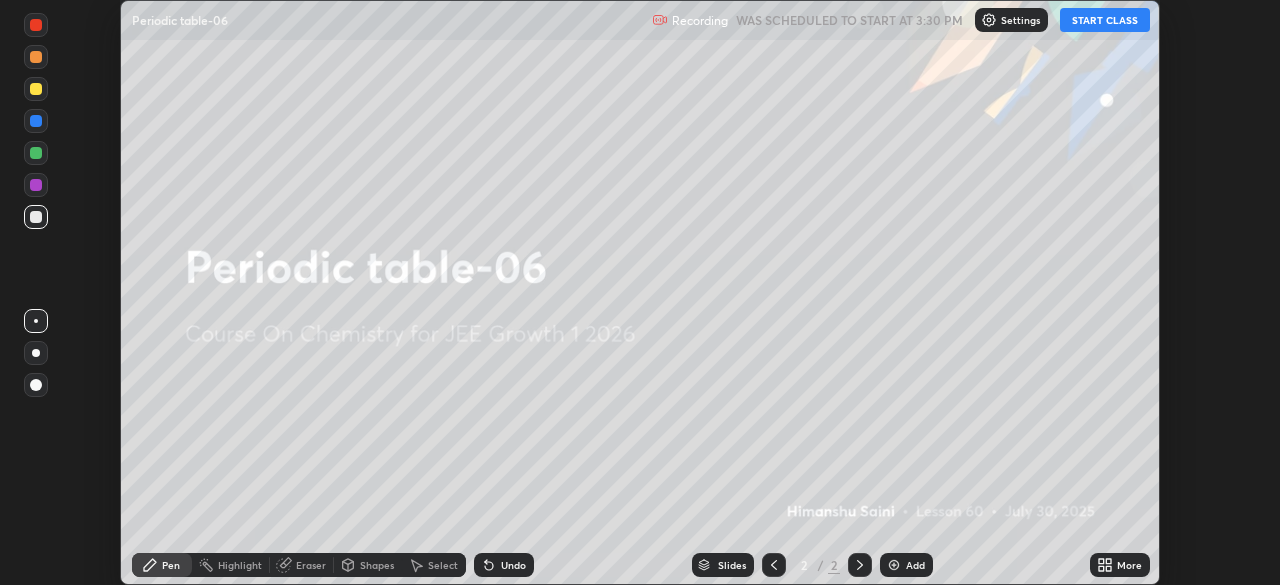click on "START CLASS" at bounding box center [1105, 20] 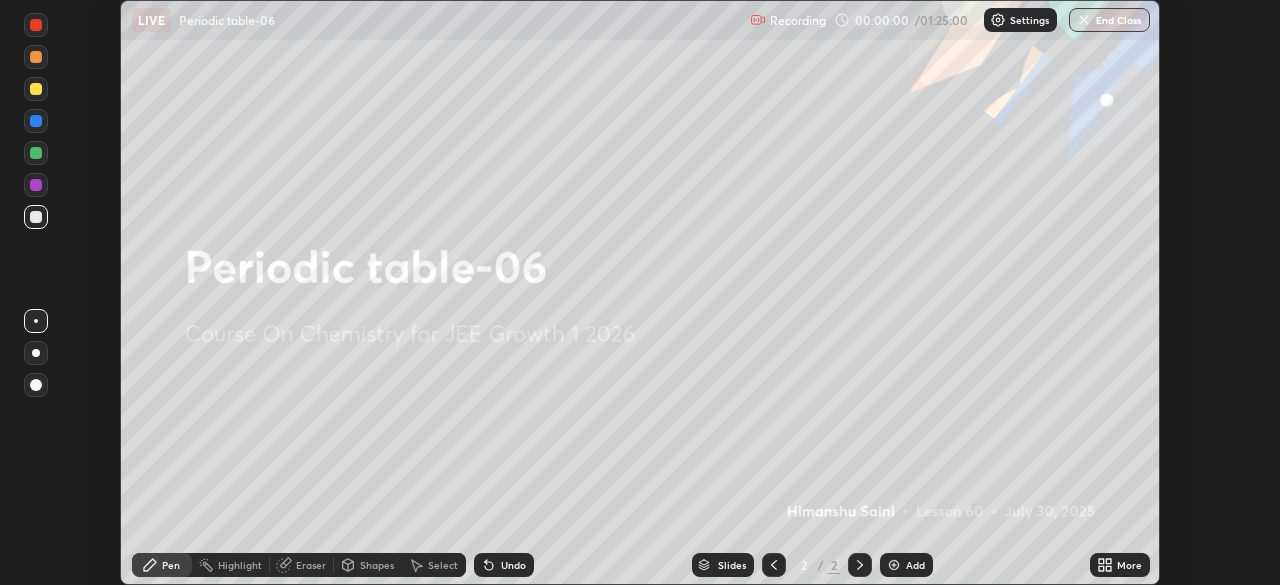 click 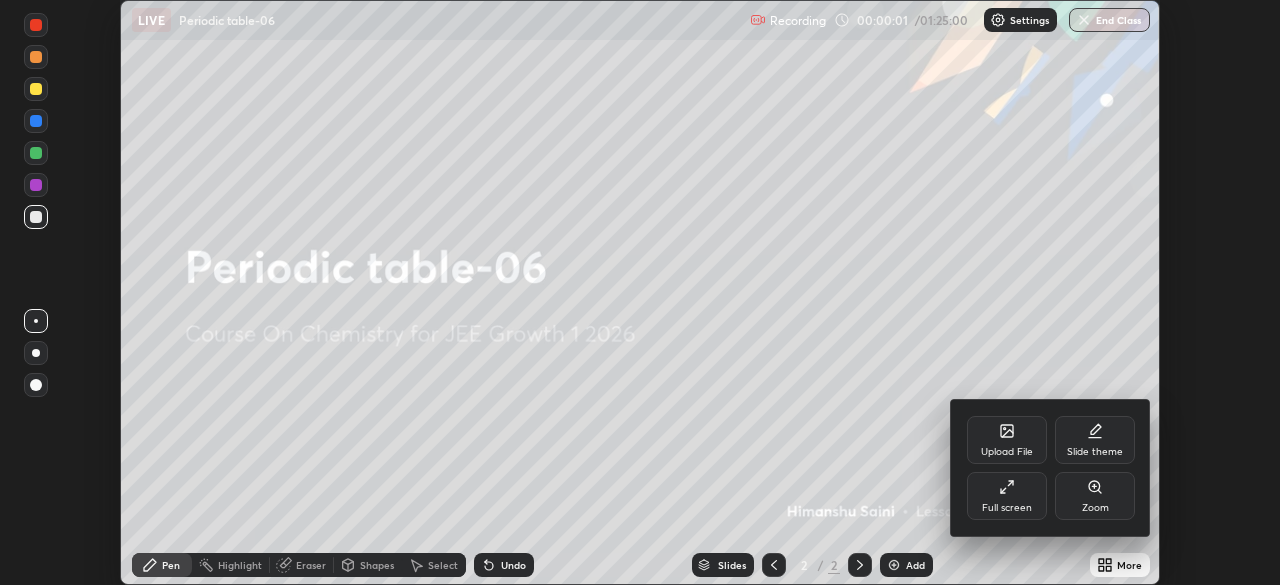 click 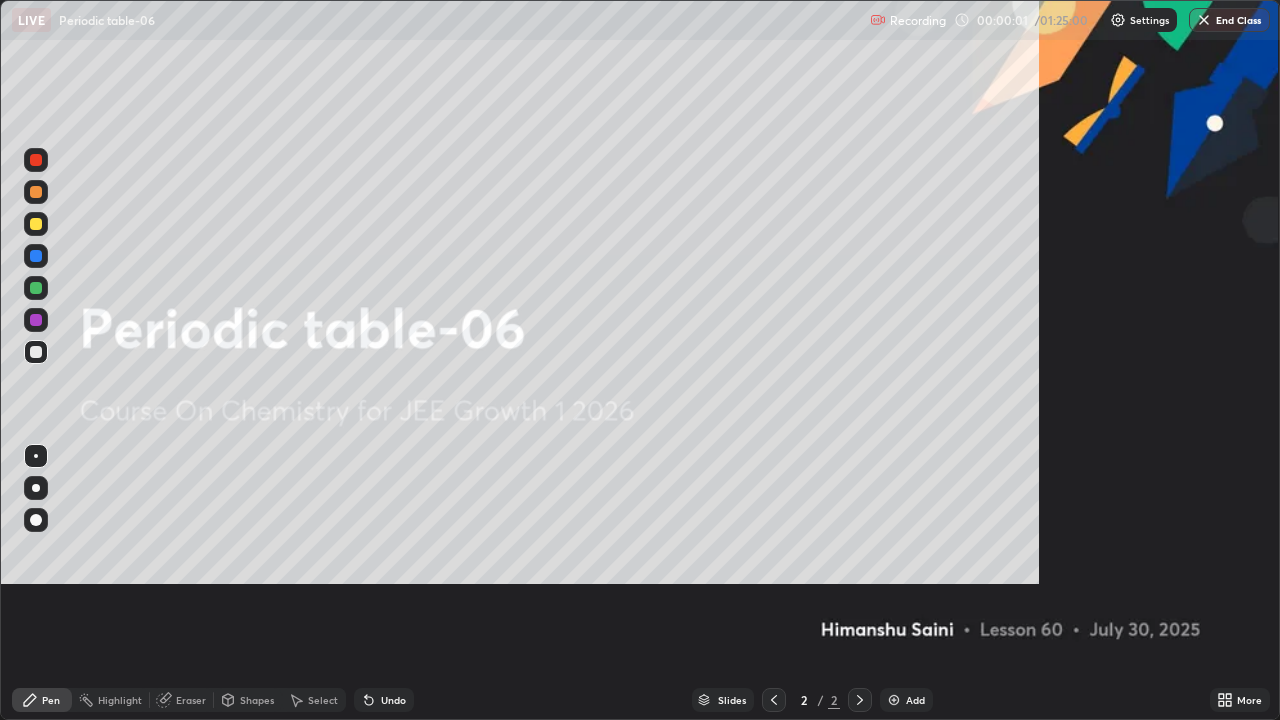 scroll, scrollTop: 99280, scrollLeft: 98720, axis: both 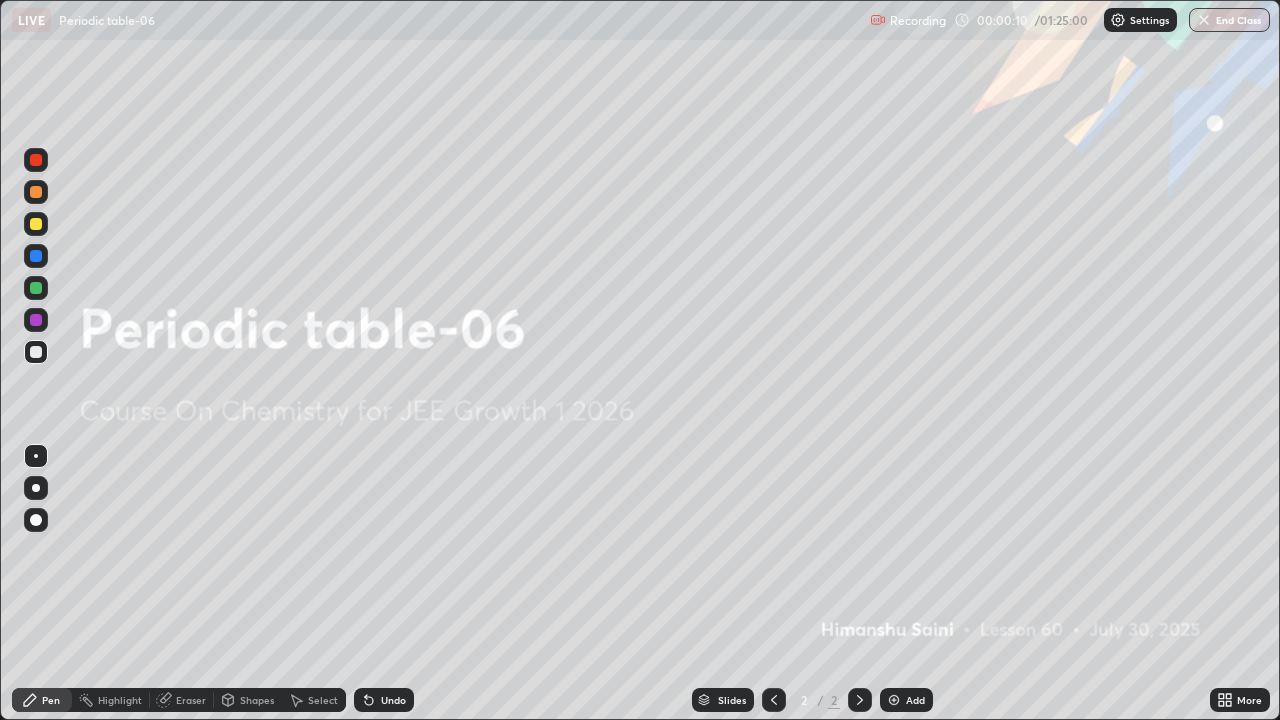 click at bounding box center (894, 700) 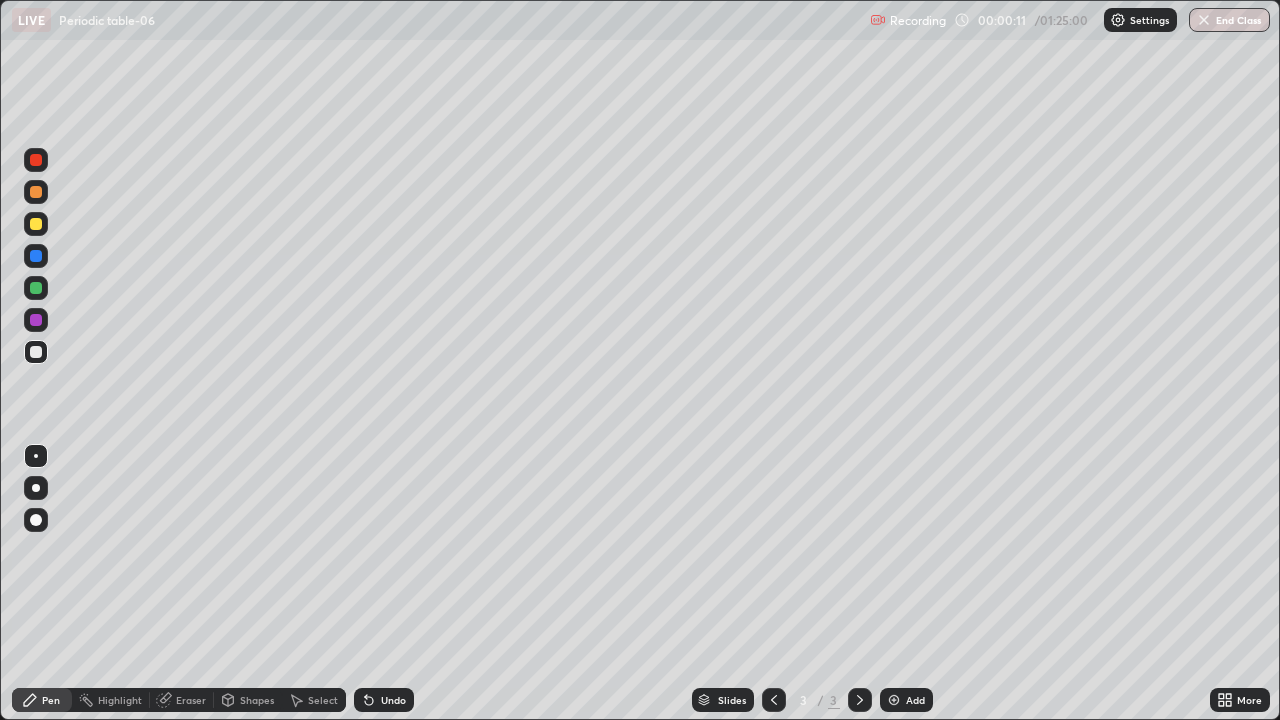 click 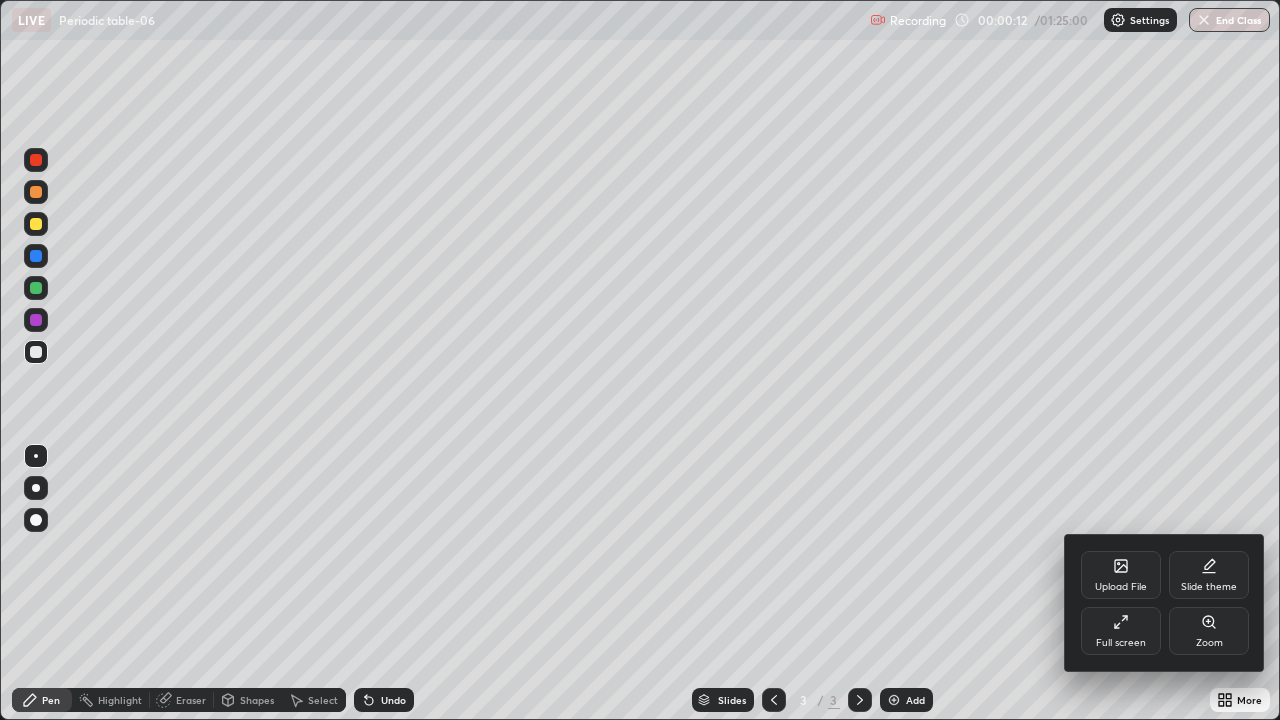 click on "Upload File" at bounding box center (1121, 587) 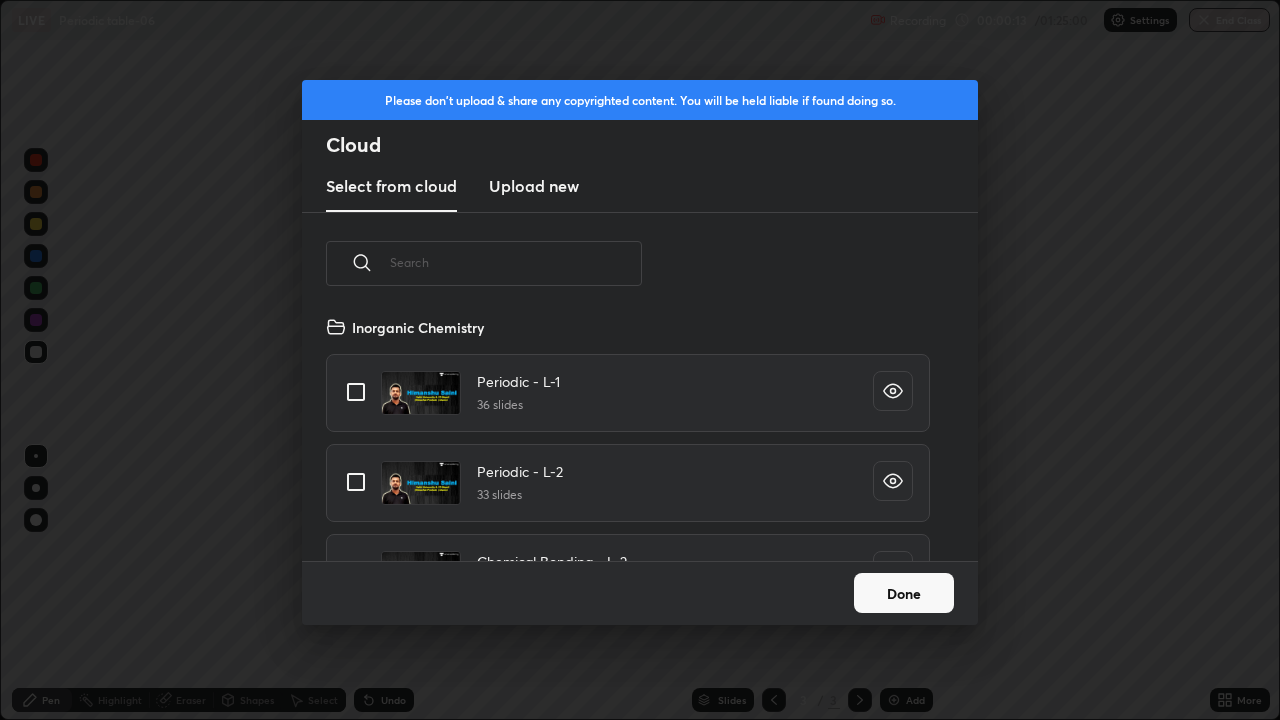 scroll, scrollTop: 7, scrollLeft: 11, axis: both 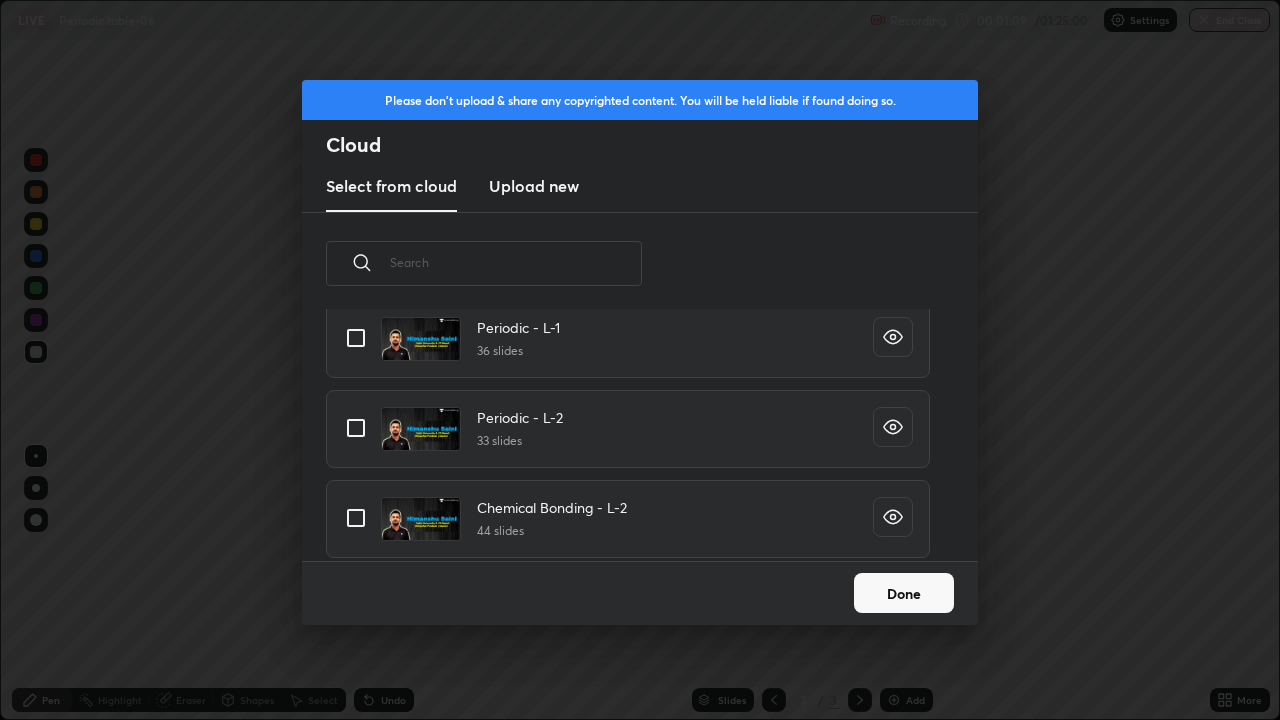 click at bounding box center [356, 428] 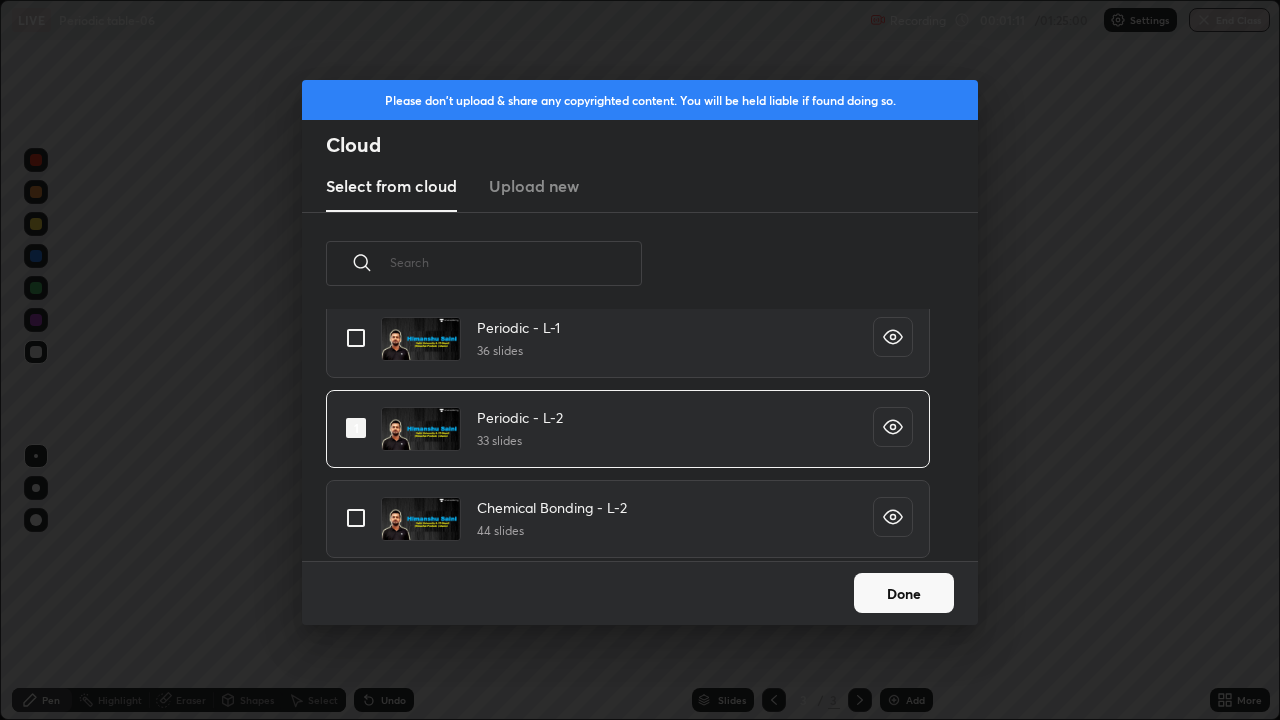 click on "Done" at bounding box center (904, 593) 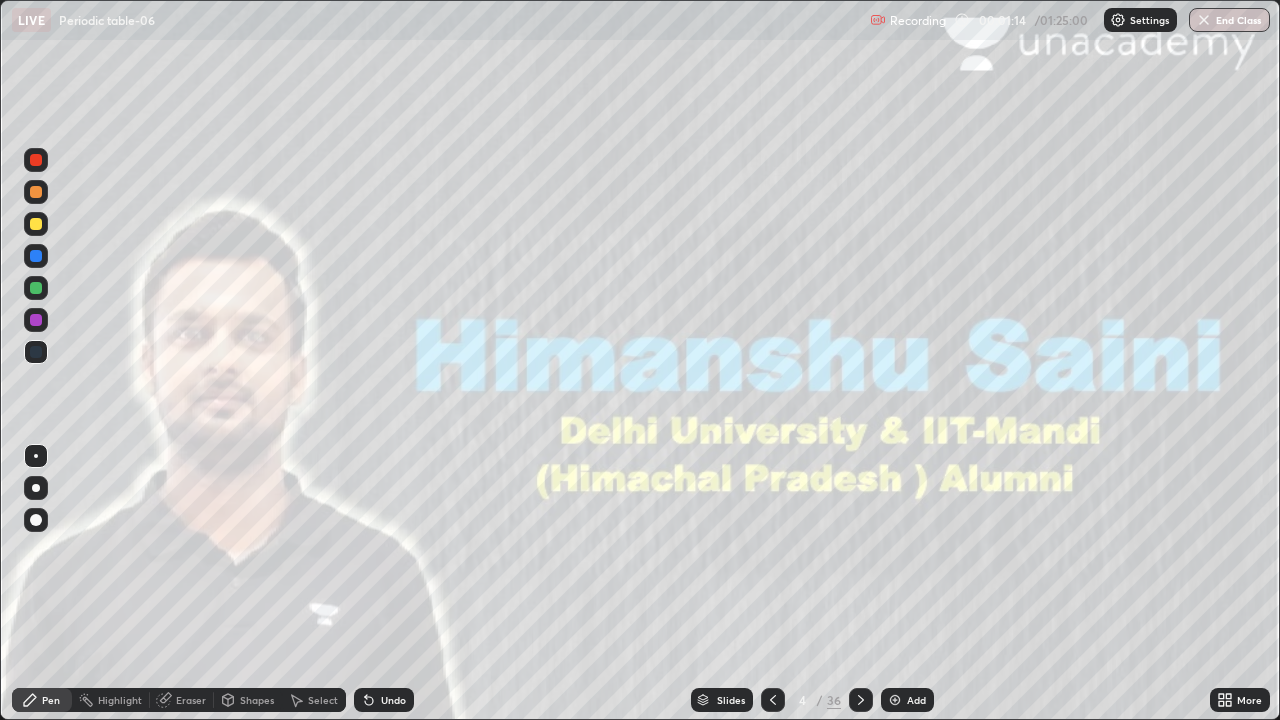click at bounding box center (36, 520) 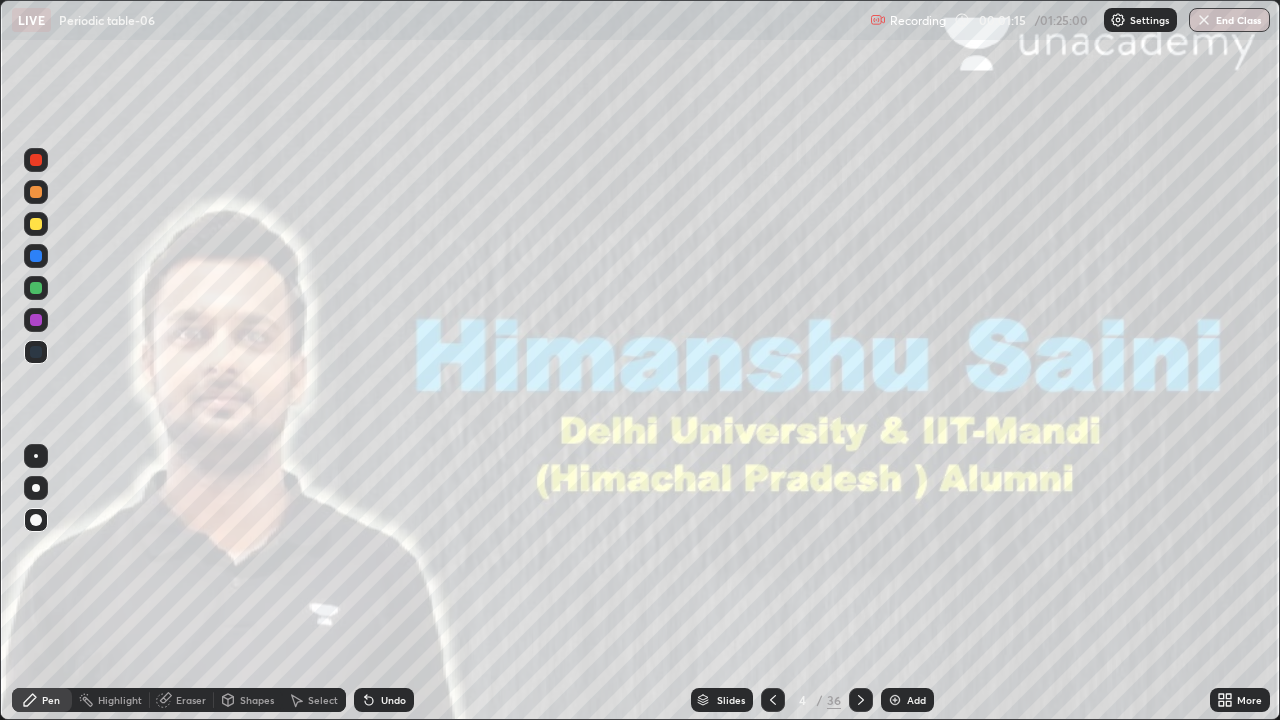 click on "Slides" at bounding box center (722, 700) 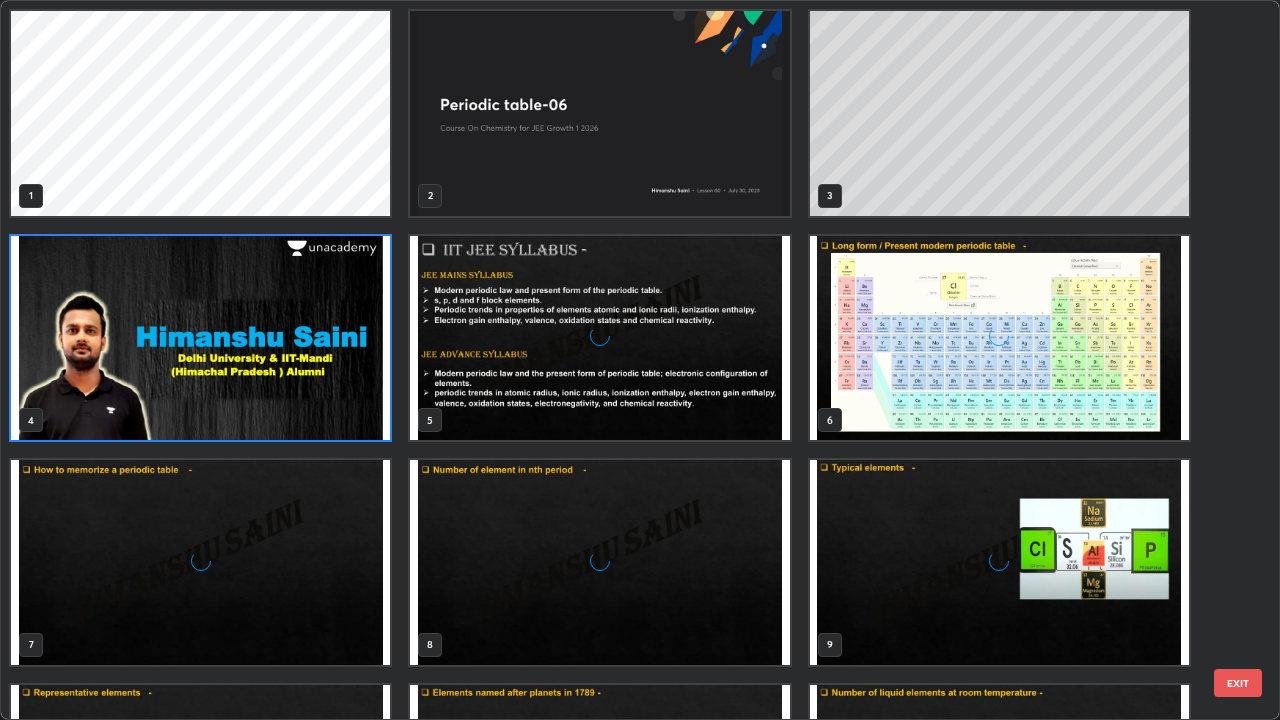 scroll, scrollTop: 7, scrollLeft: 11, axis: both 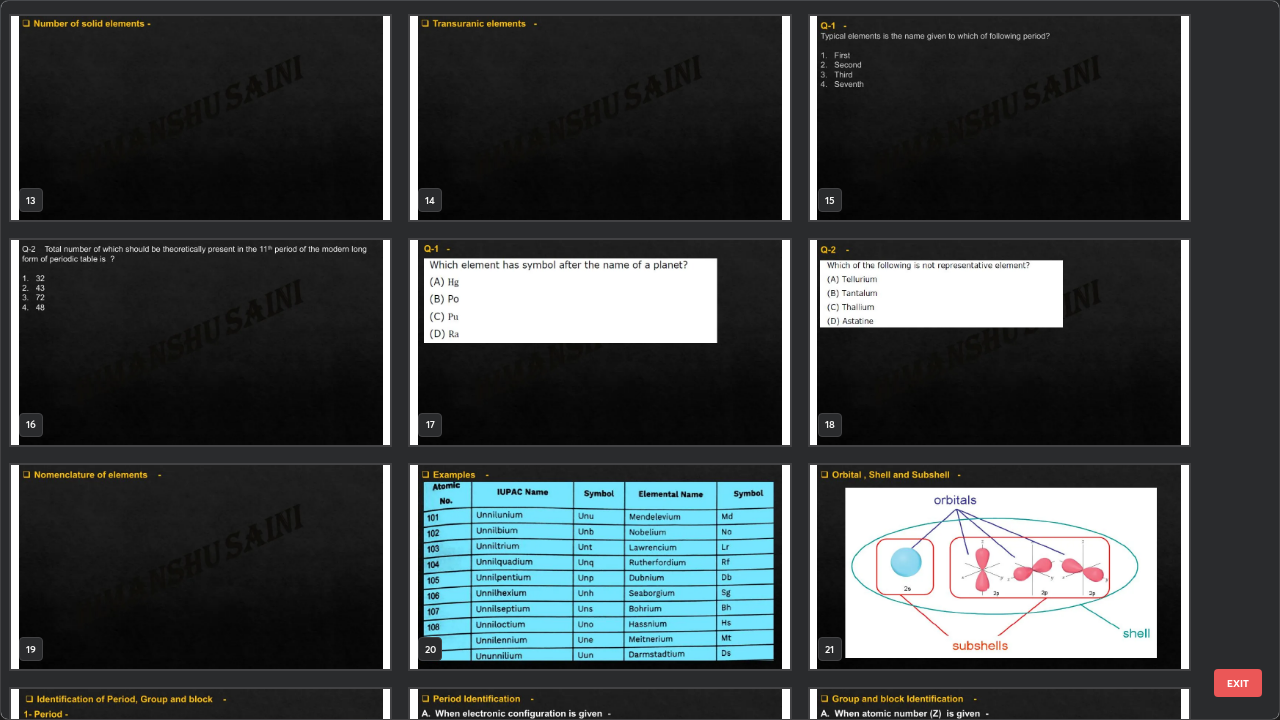 click at bounding box center [599, 567] 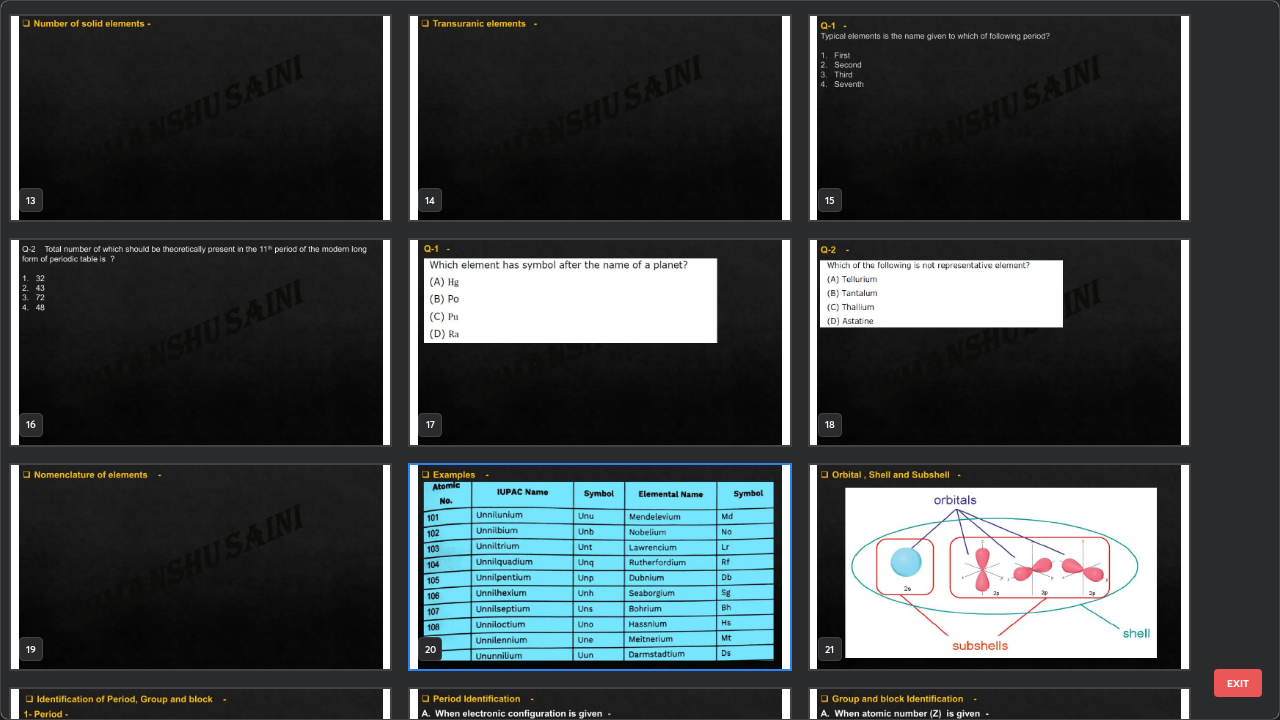 click at bounding box center (599, 567) 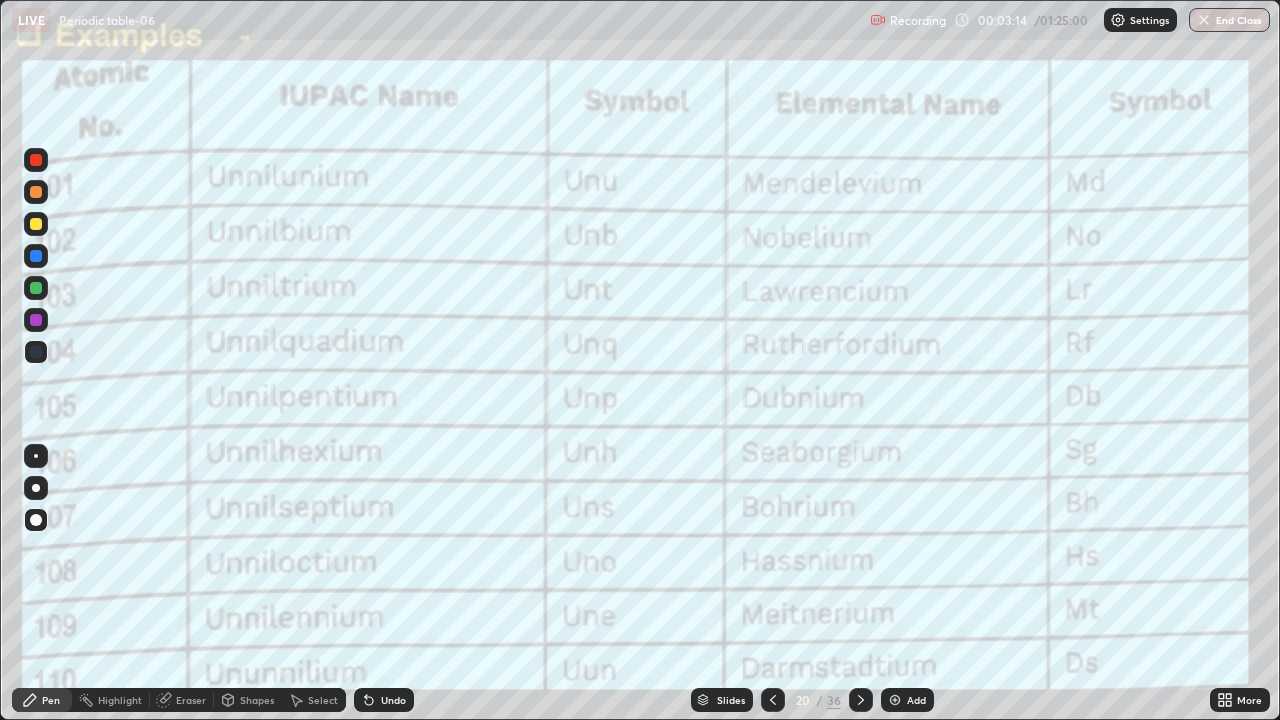 click on "Slides" at bounding box center (722, 700) 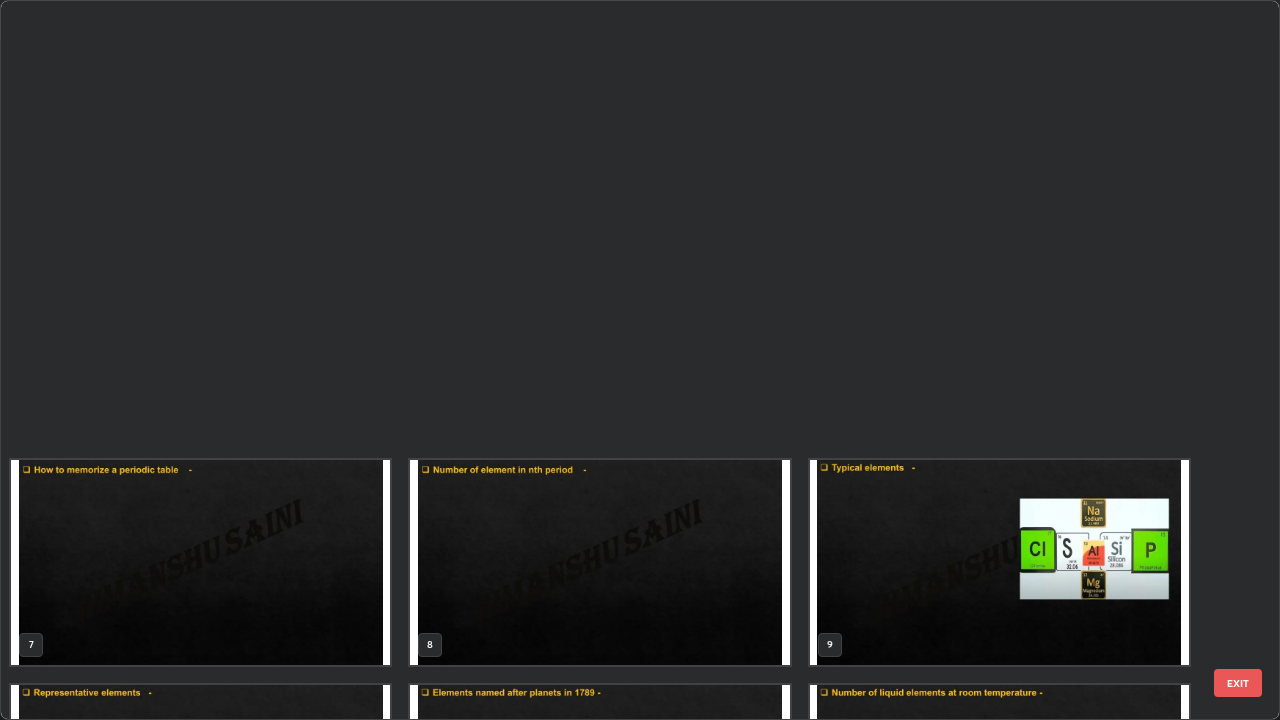 scroll, scrollTop: 854, scrollLeft: 0, axis: vertical 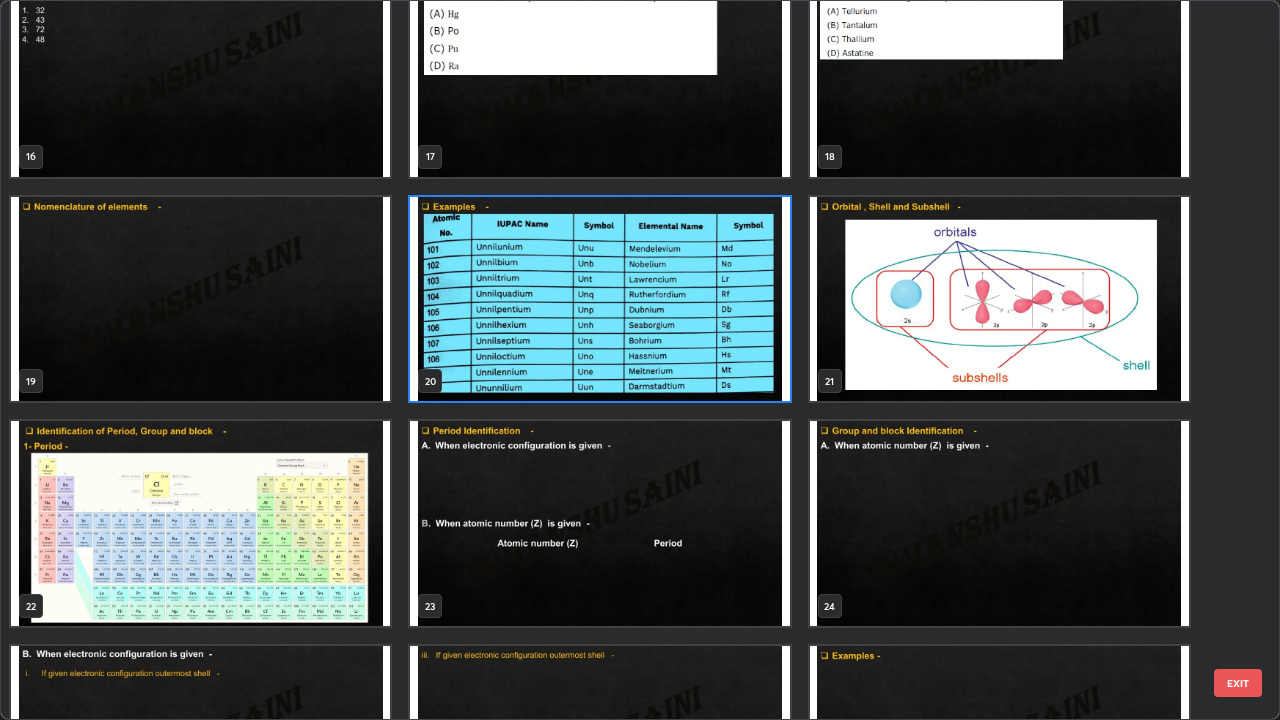 click at bounding box center [599, 299] 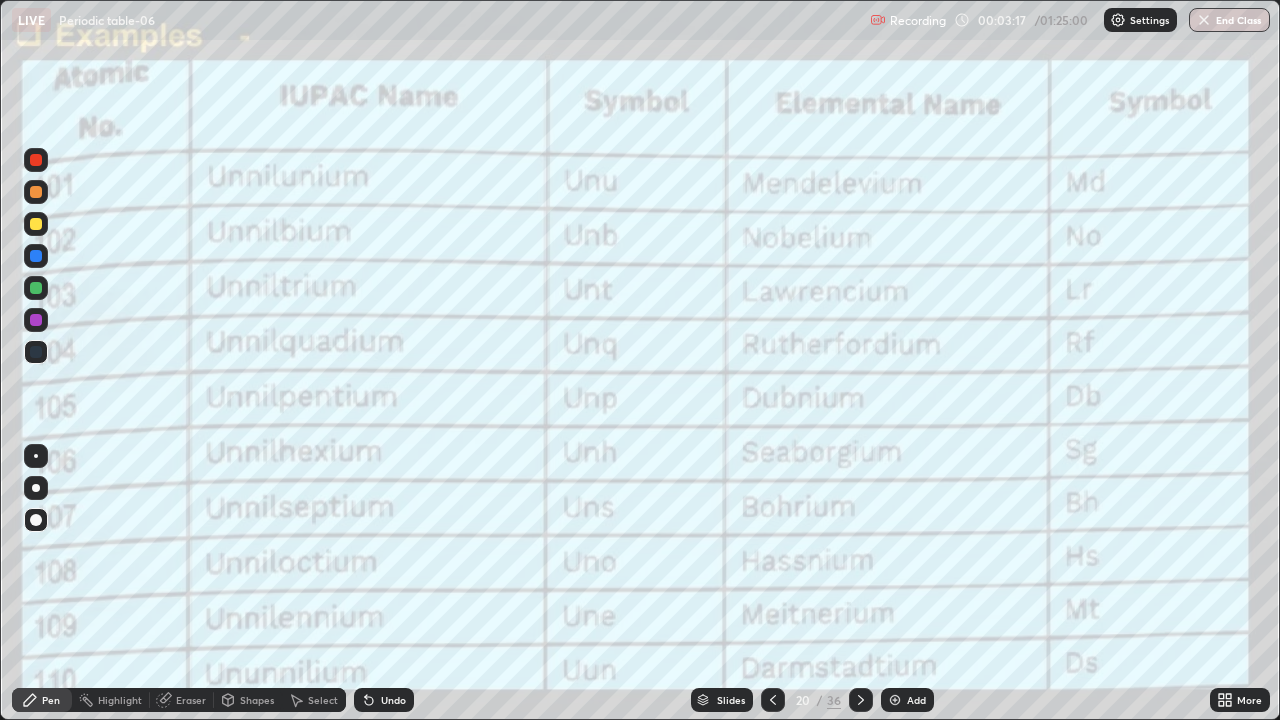 click at bounding box center (599, 299) 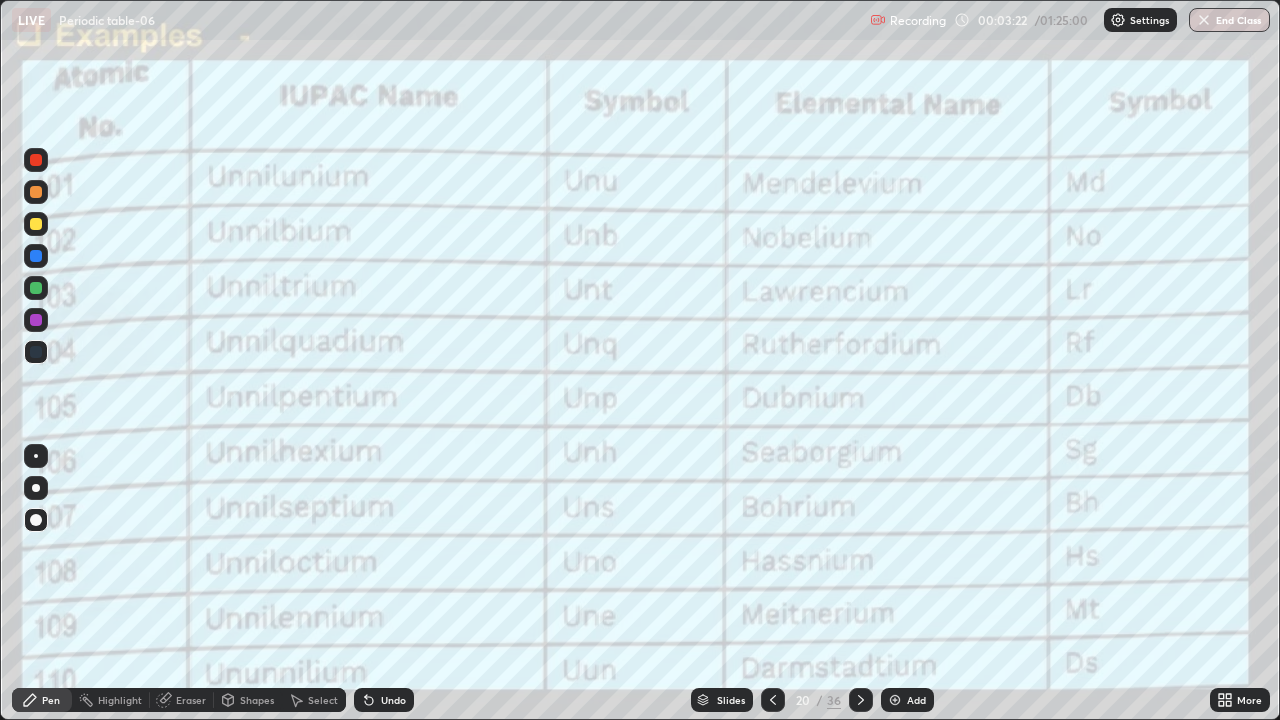 click 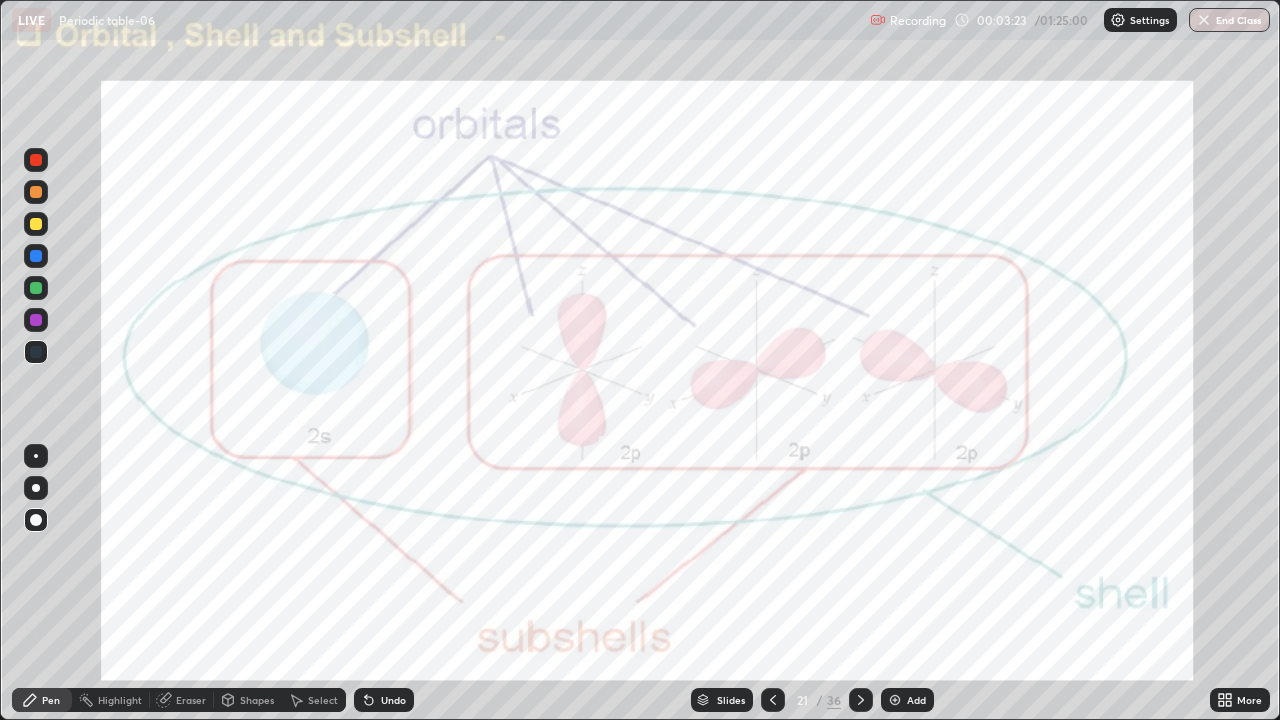click 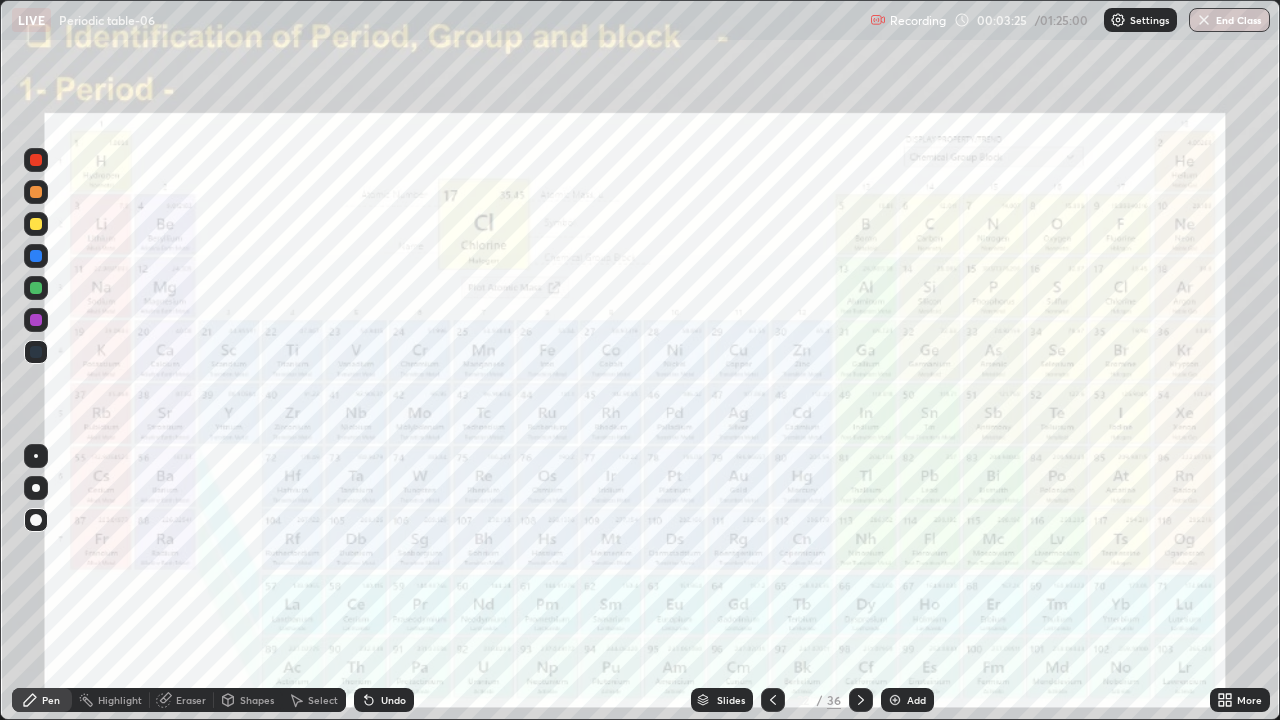 click 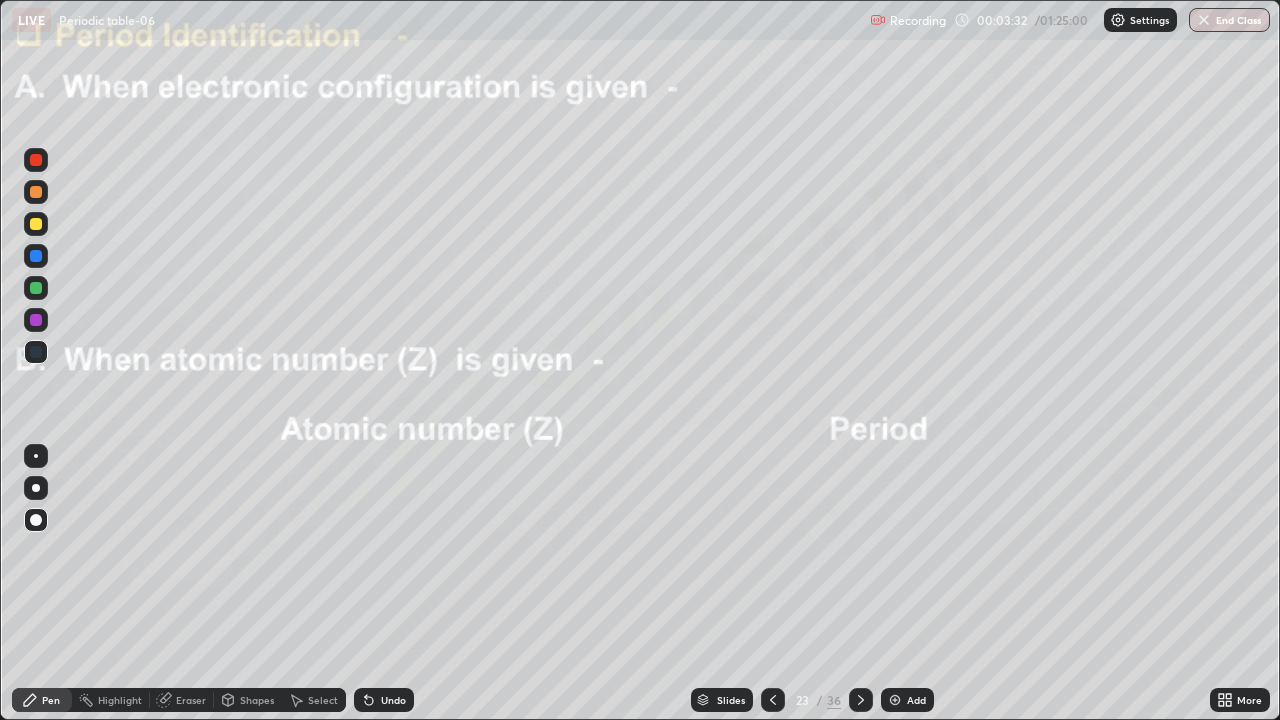 click on "Slides" at bounding box center [722, 700] 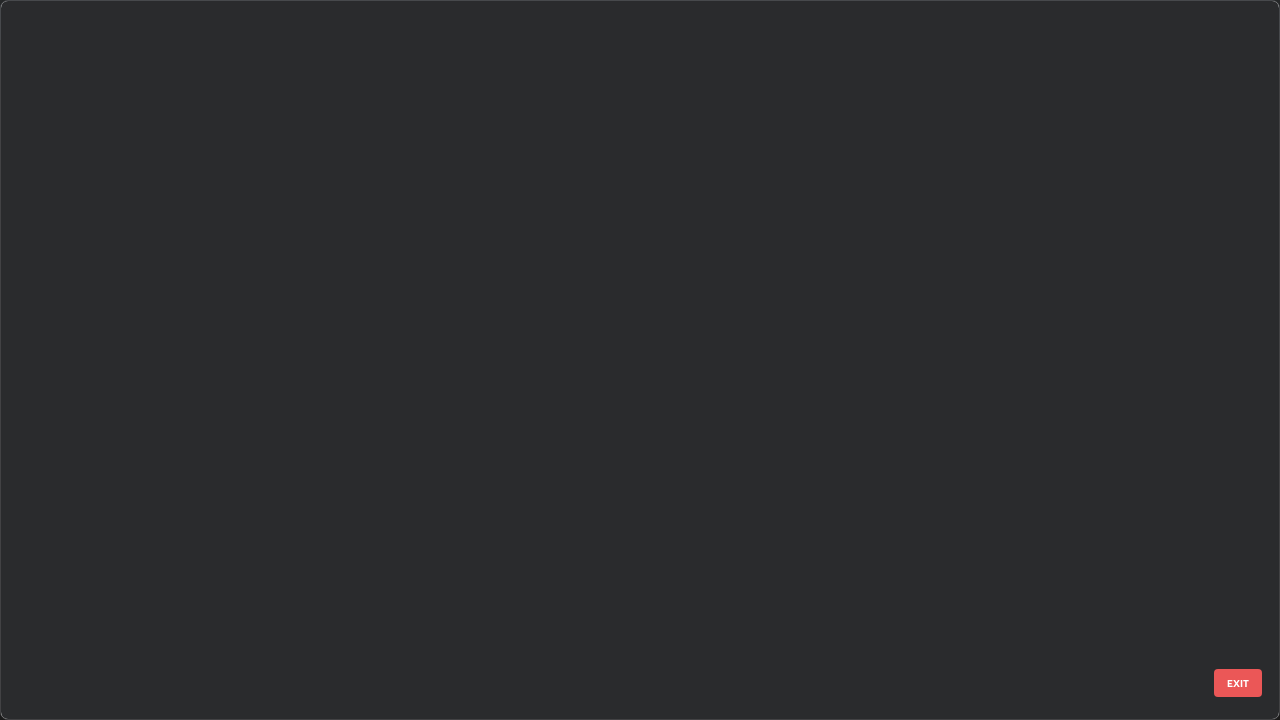 scroll, scrollTop: 1079, scrollLeft: 0, axis: vertical 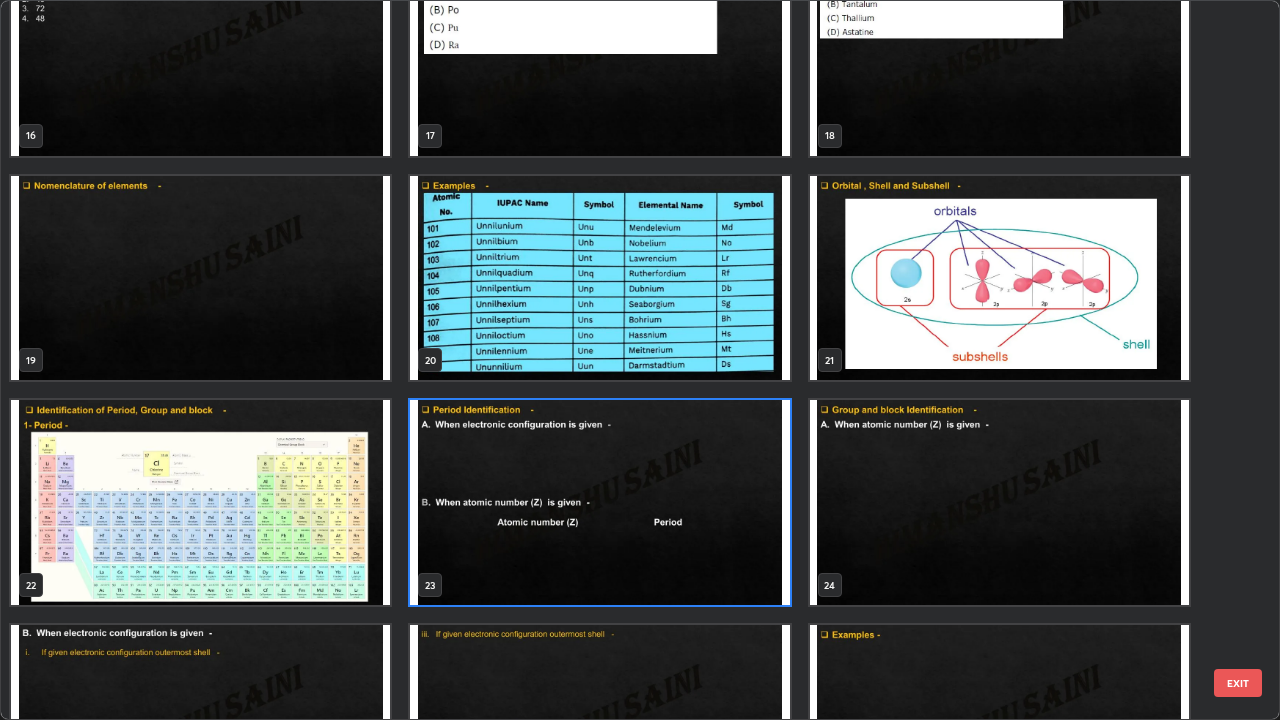 click at bounding box center (599, 502) 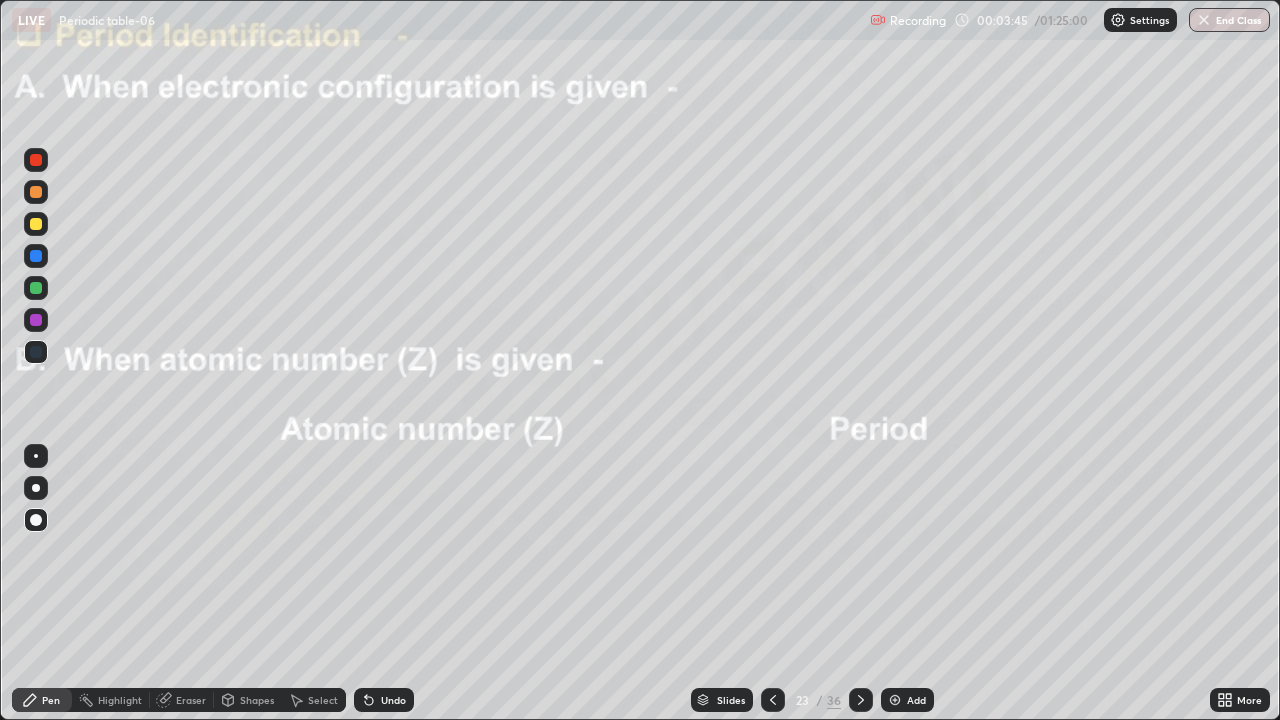 click at bounding box center [599, 502] 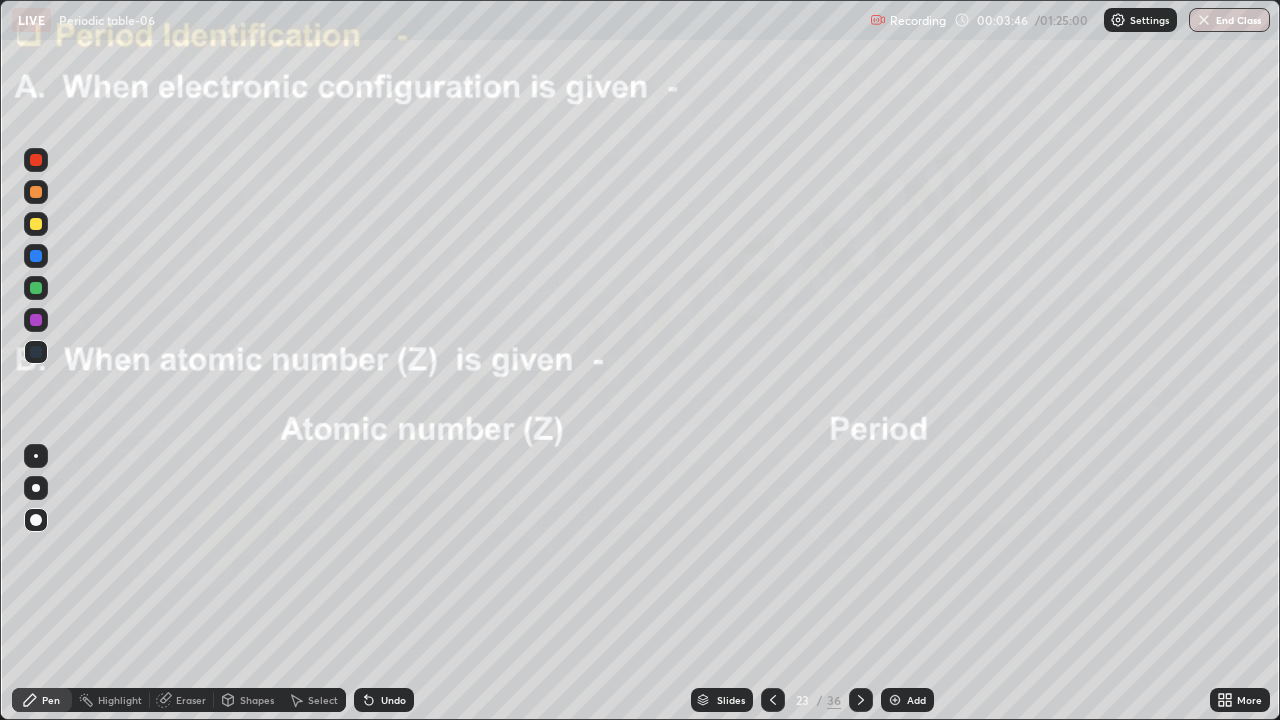 click on "Pen" at bounding box center [42, 700] 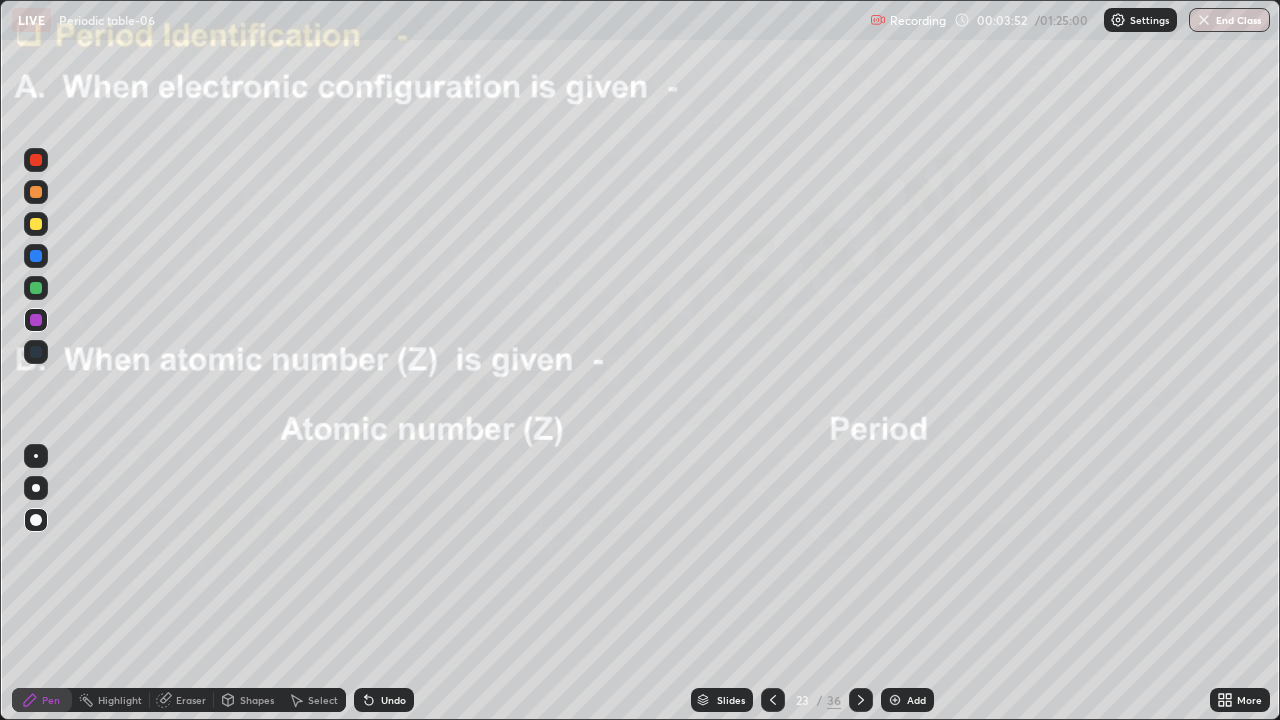 click at bounding box center (36, 224) 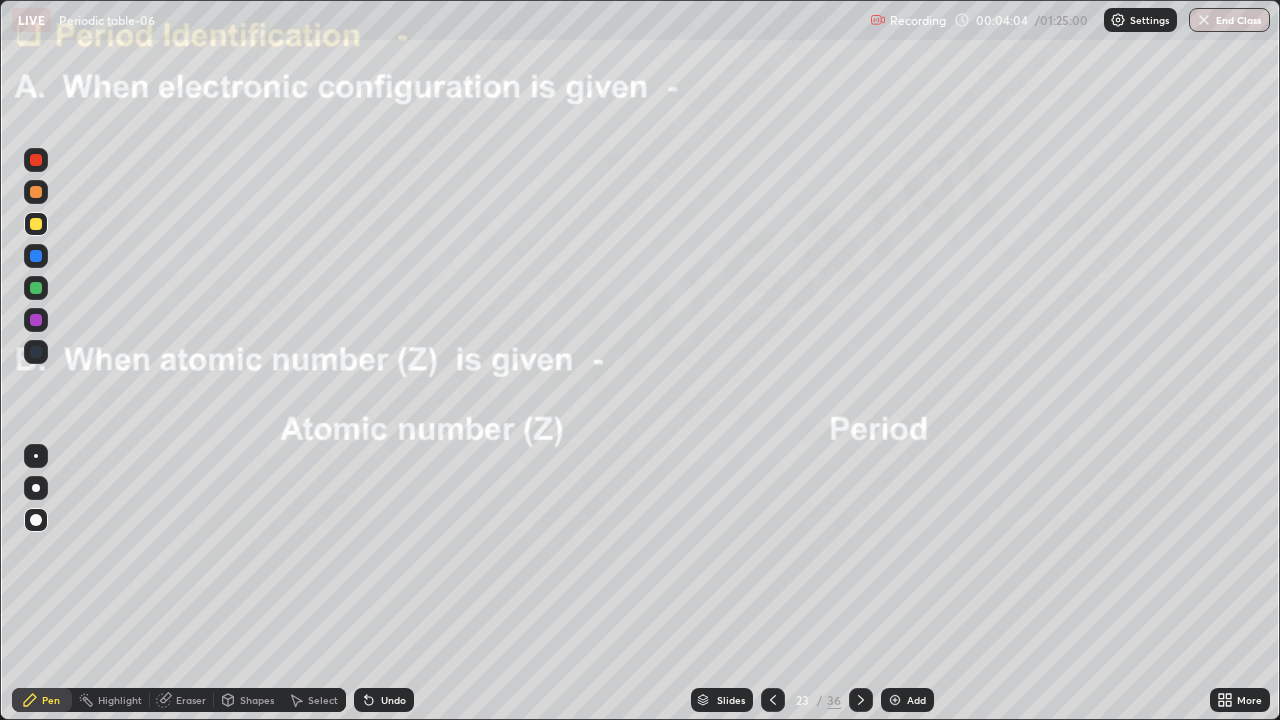 click 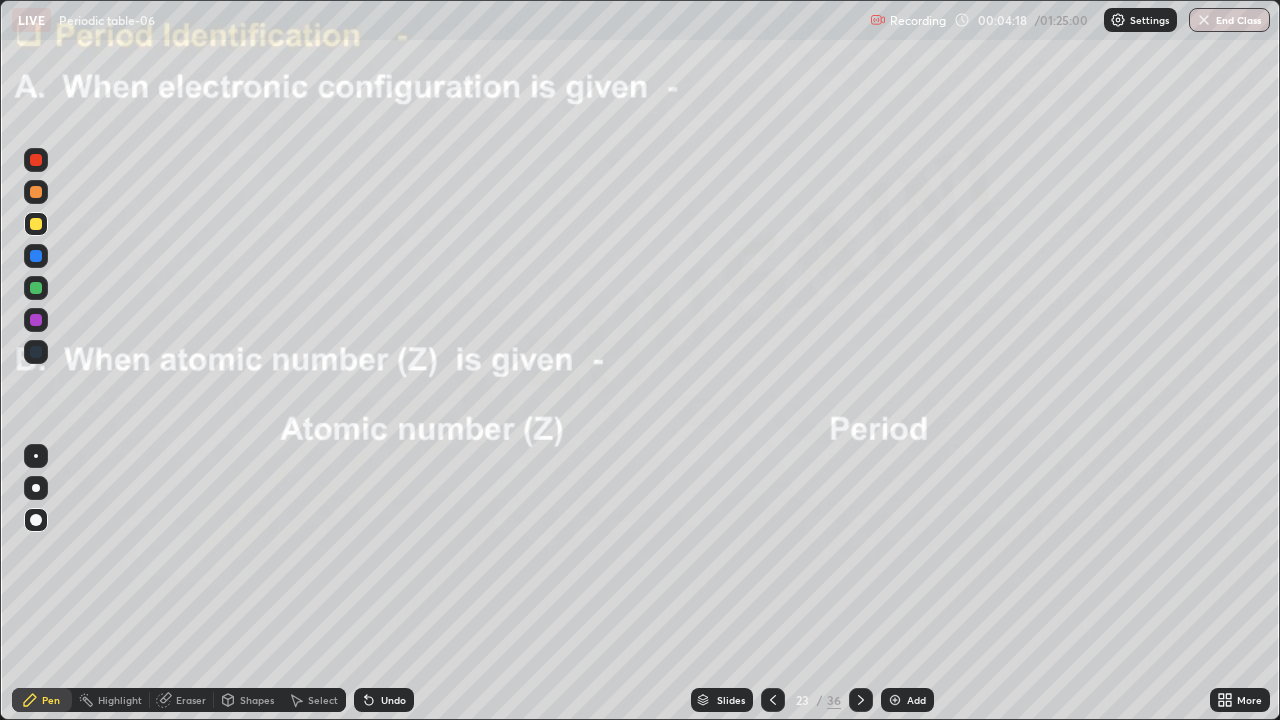 click on "Pen" at bounding box center (51, 700) 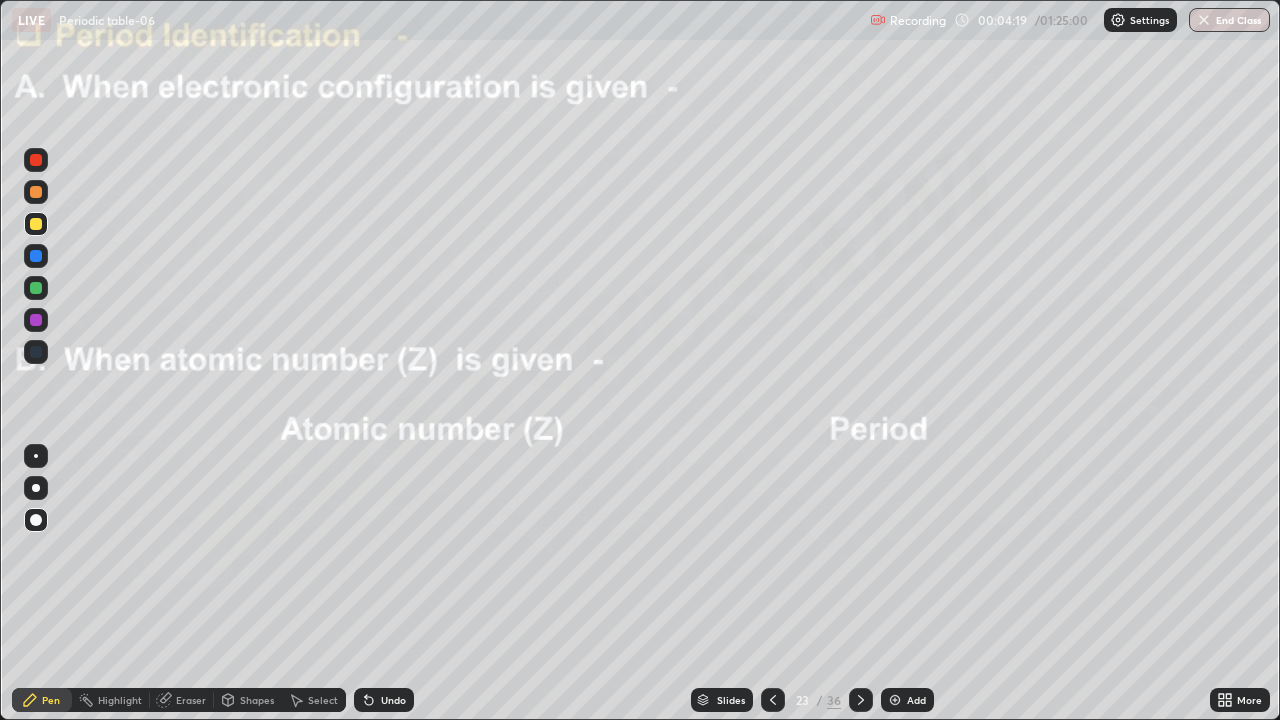 click at bounding box center (36, 320) 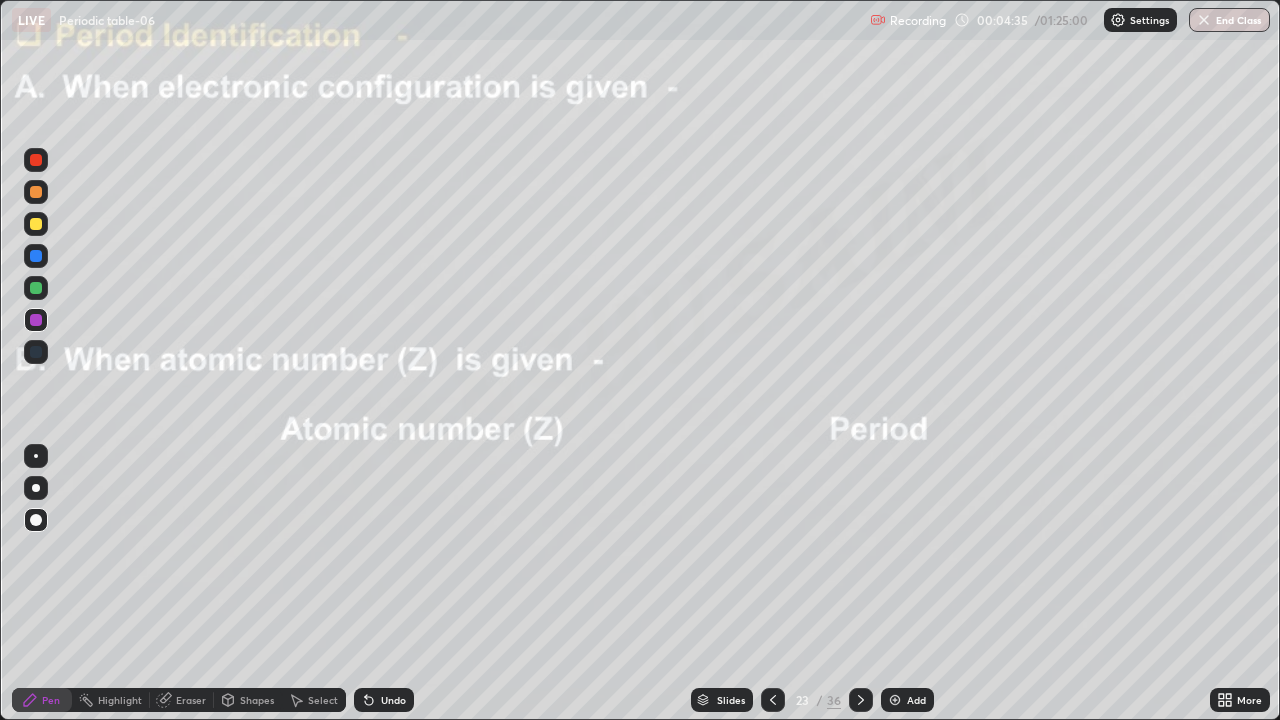 click at bounding box center (36, 192) 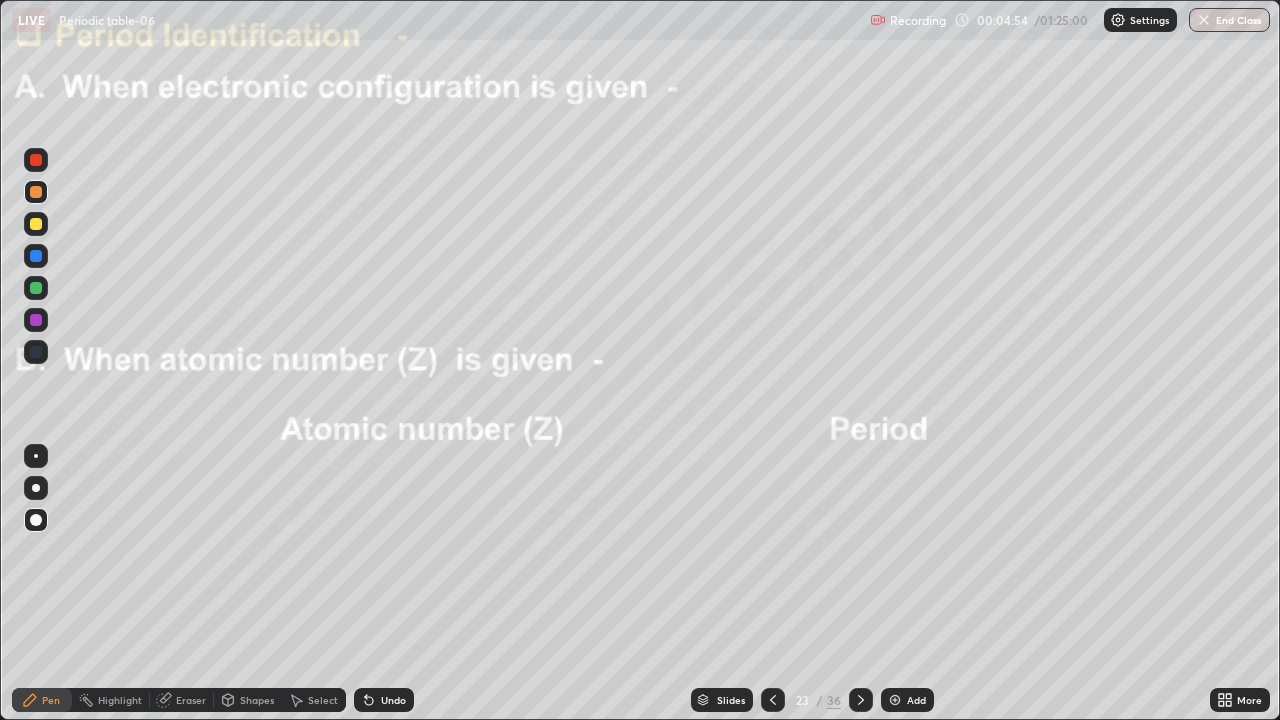 click at bounding box center (36, 224) 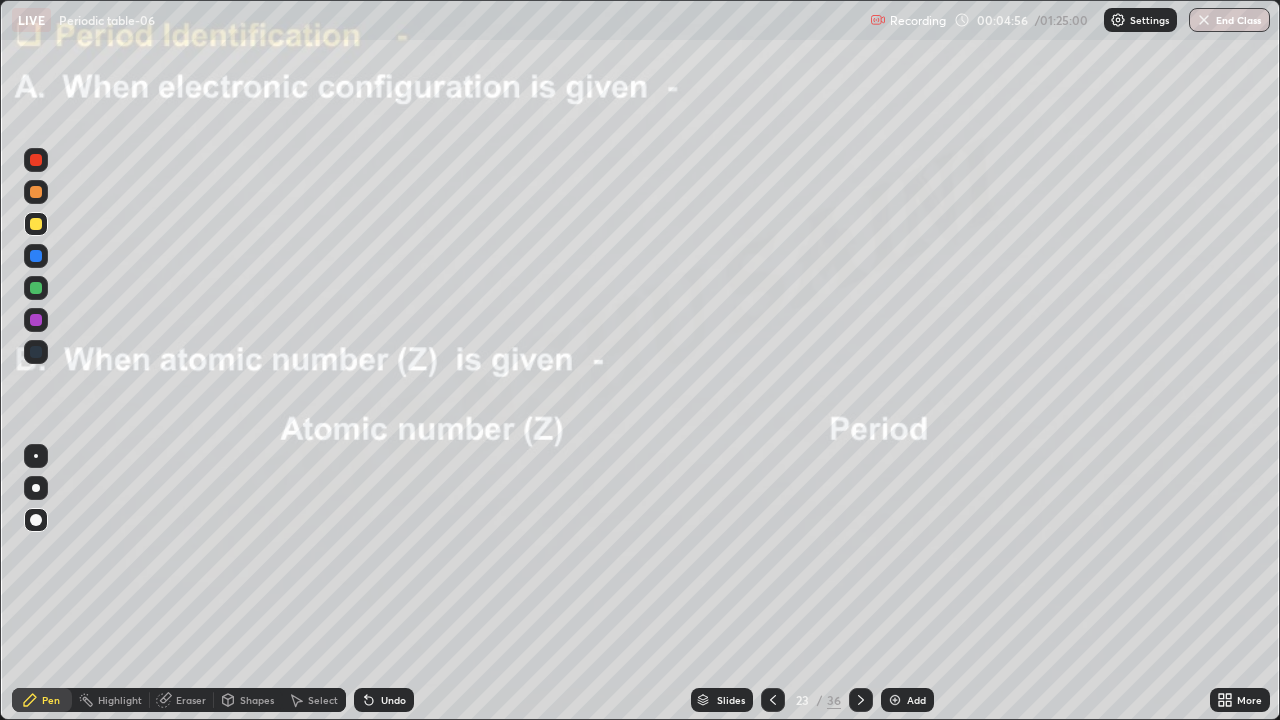 click on "Undo" at bounding box center (393, 700) 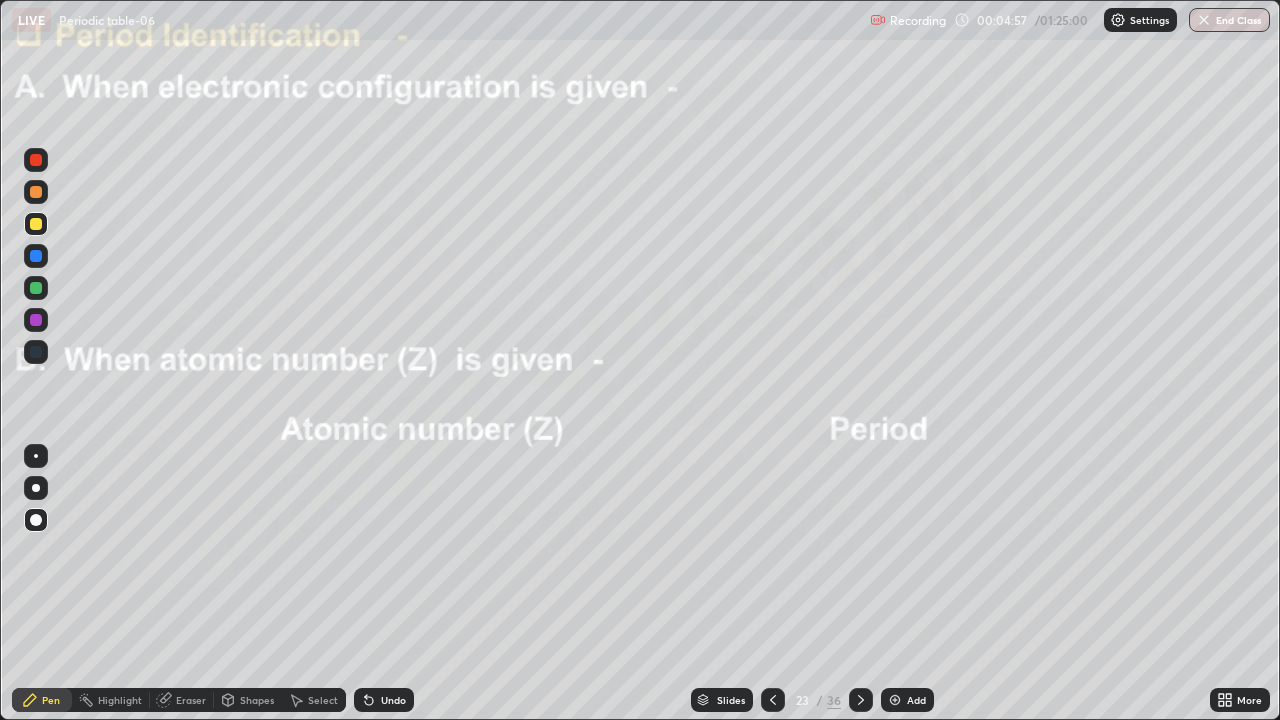 click on "Undo" at bounding box center [384, 700] 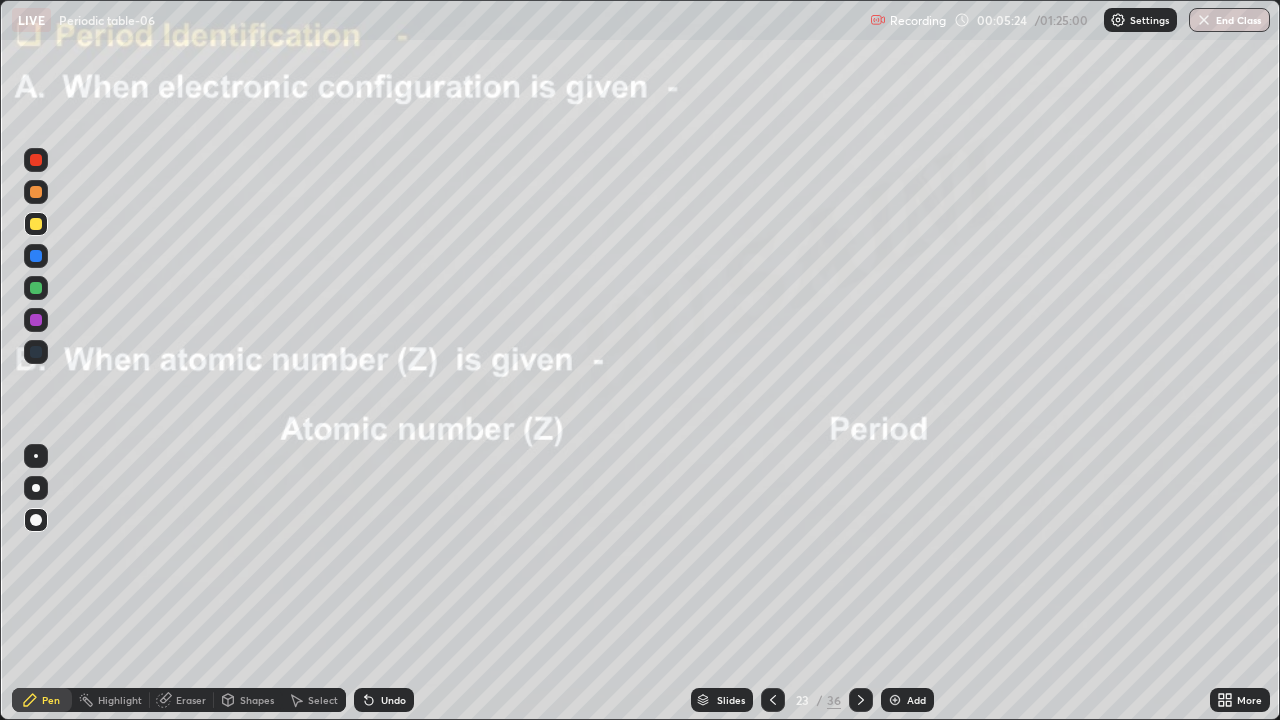 click at bounding box center (36, 256) 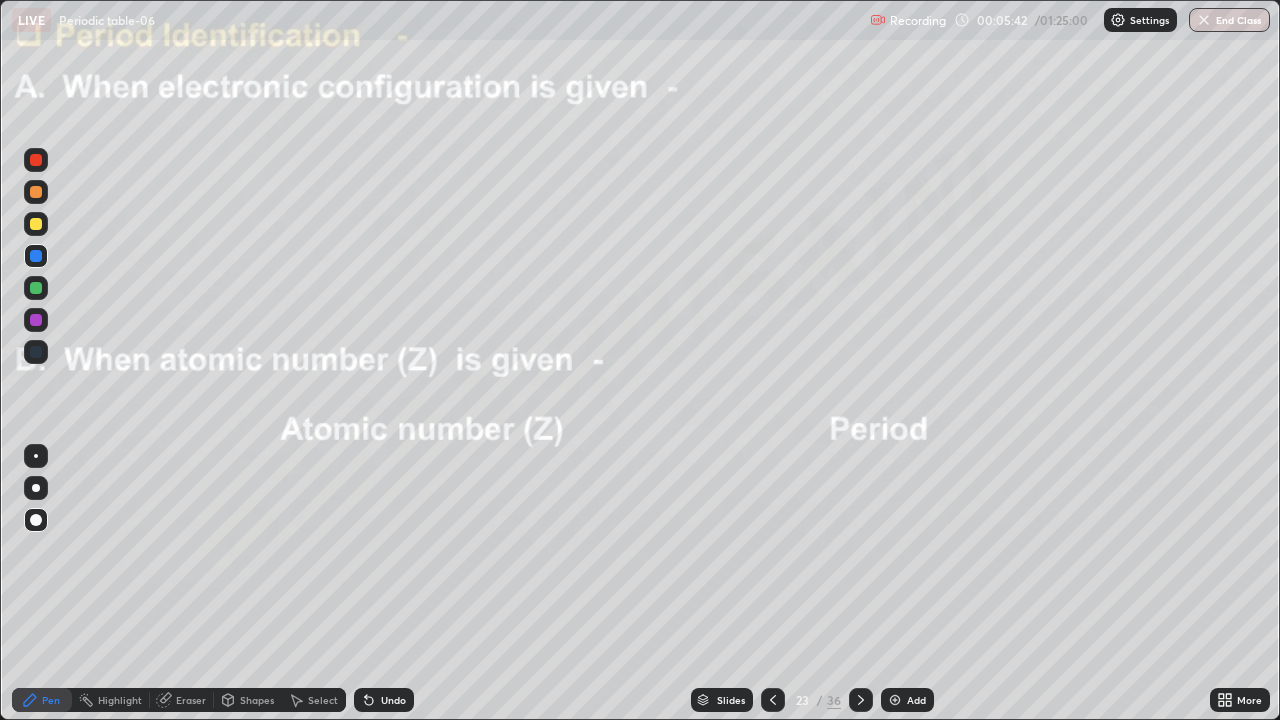 click at bounding box center (36, 320) 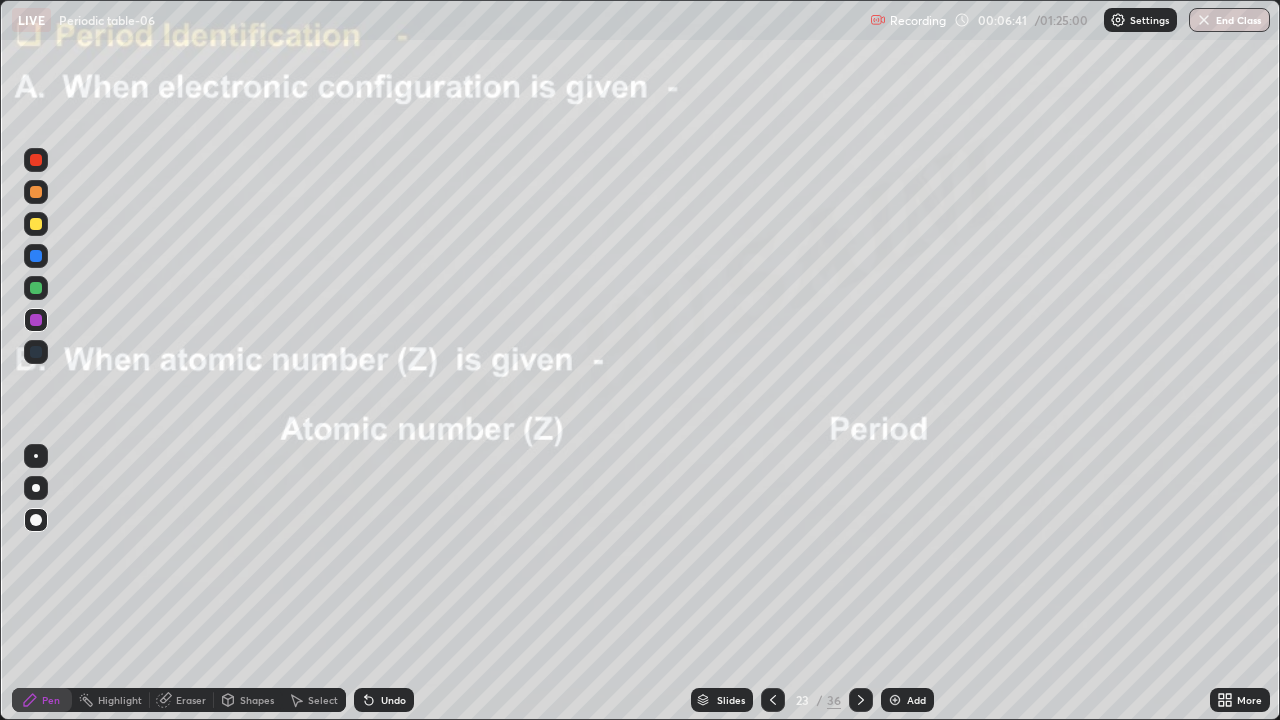 click at bounding box center [36, 256] 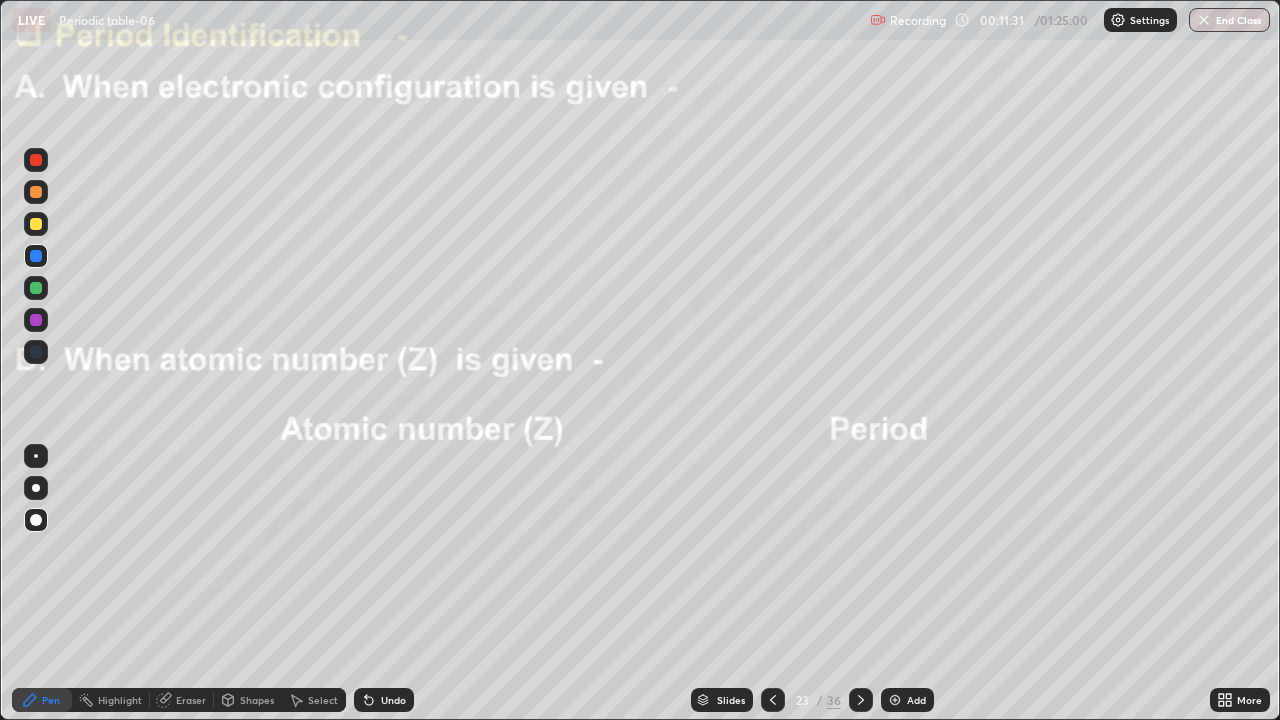 click 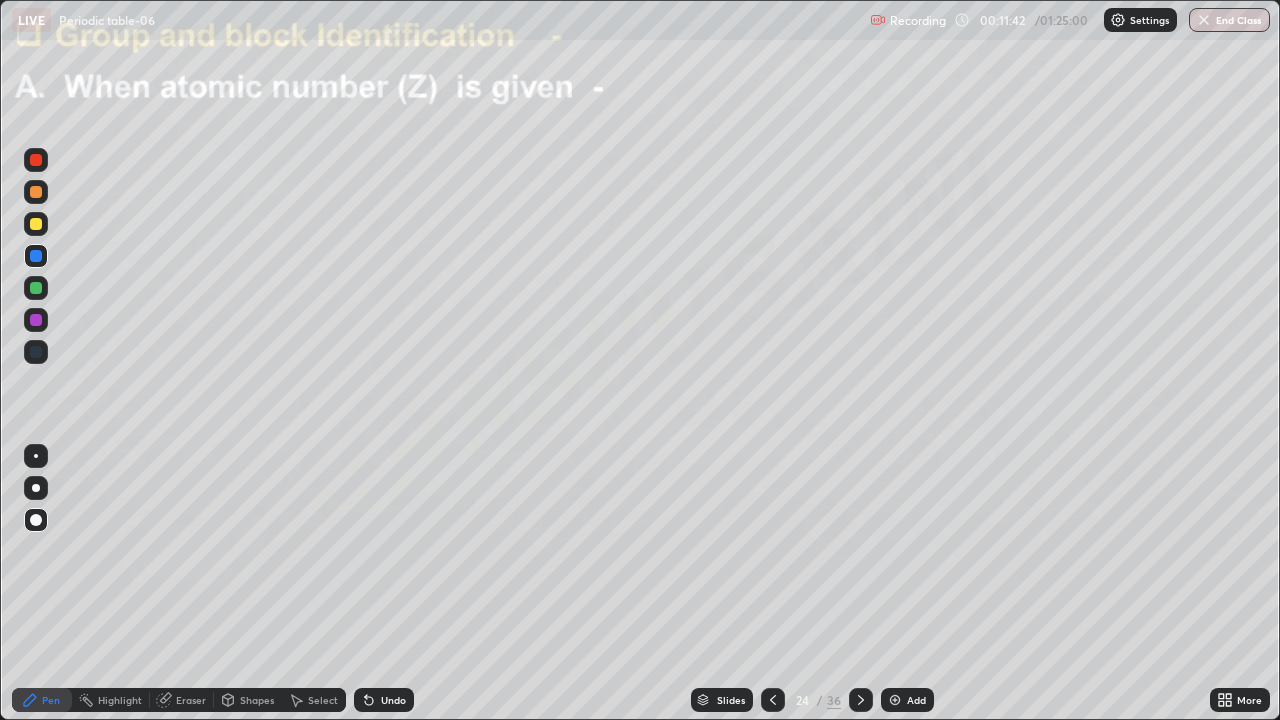 click 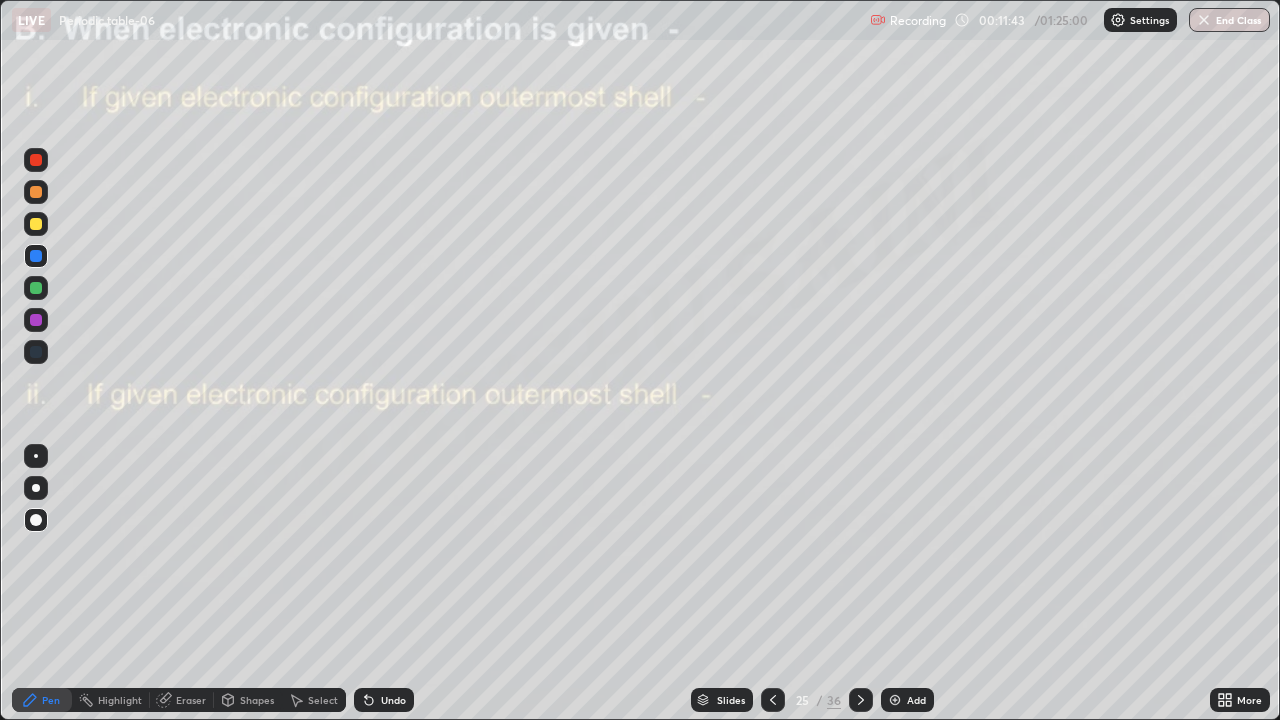 click 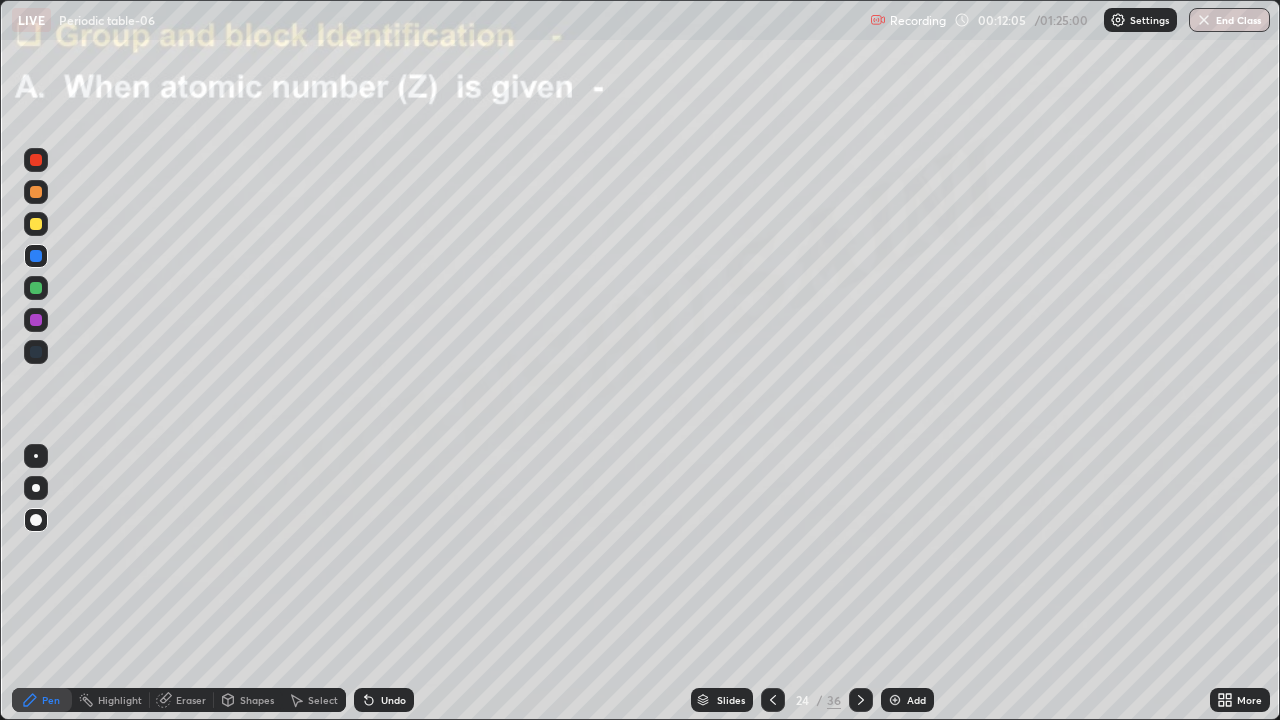 click 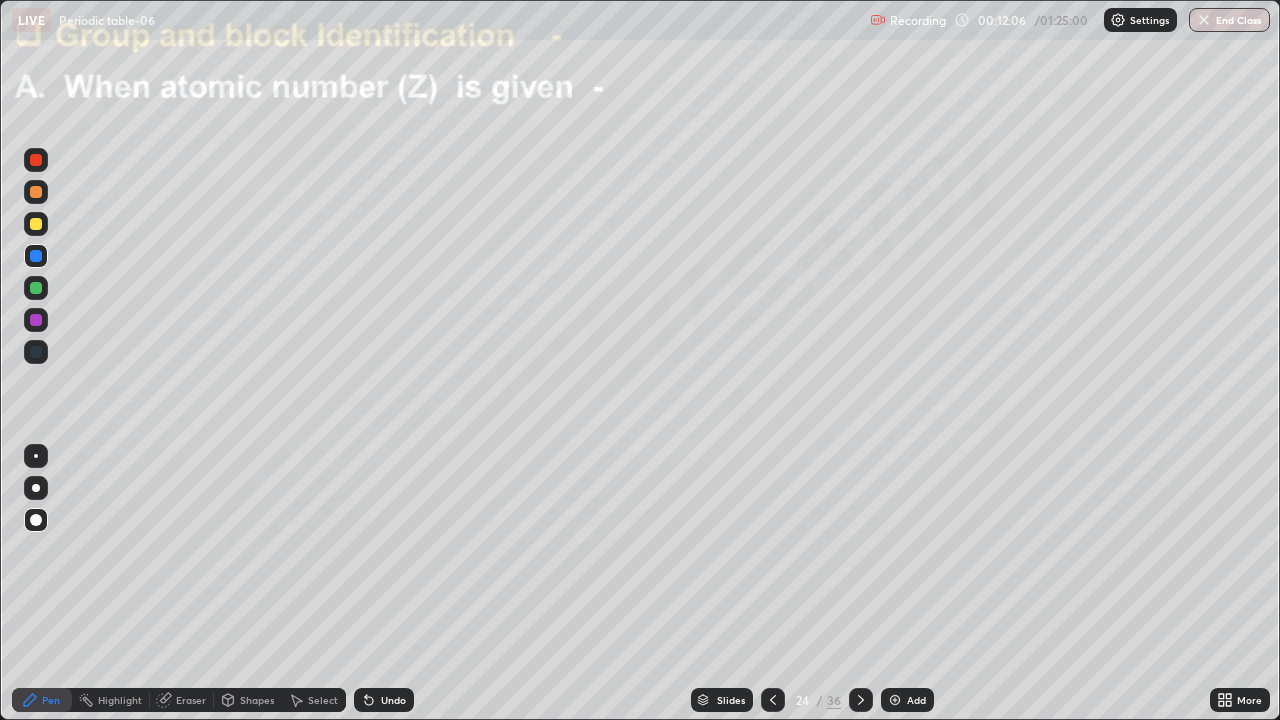 click at bounding box center (36, 224) 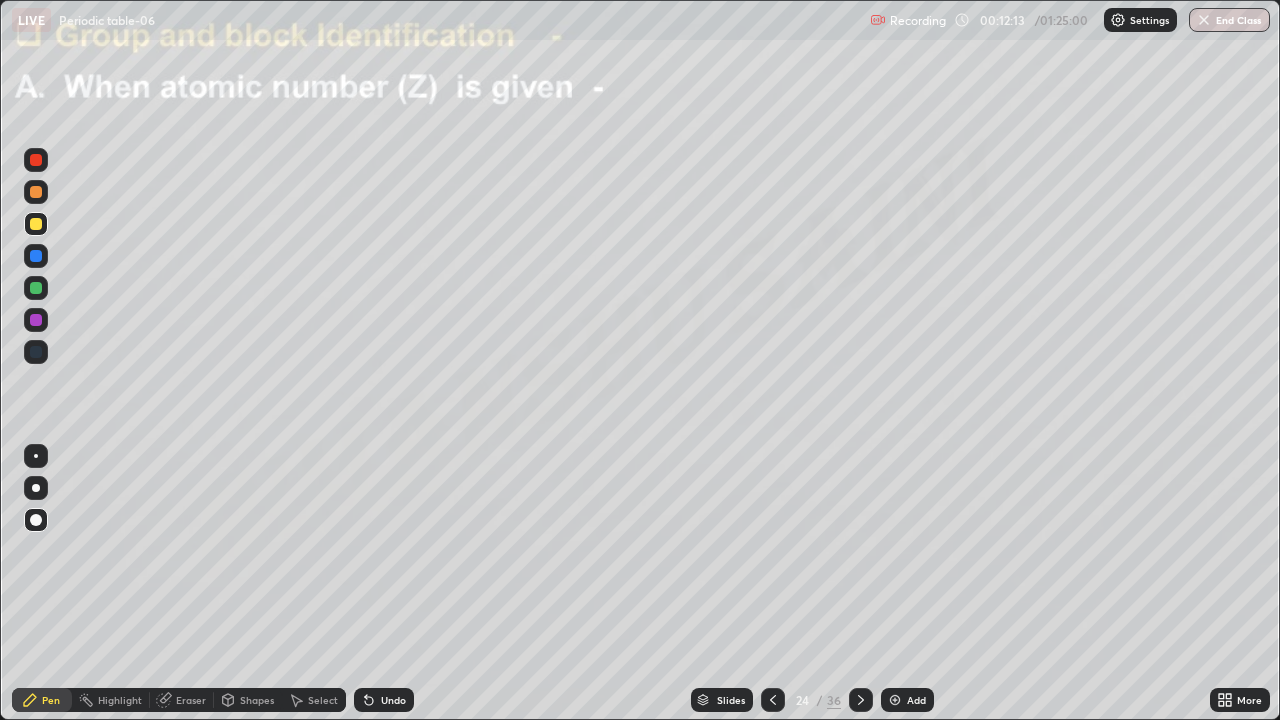 click at bounding box center (36, 224) 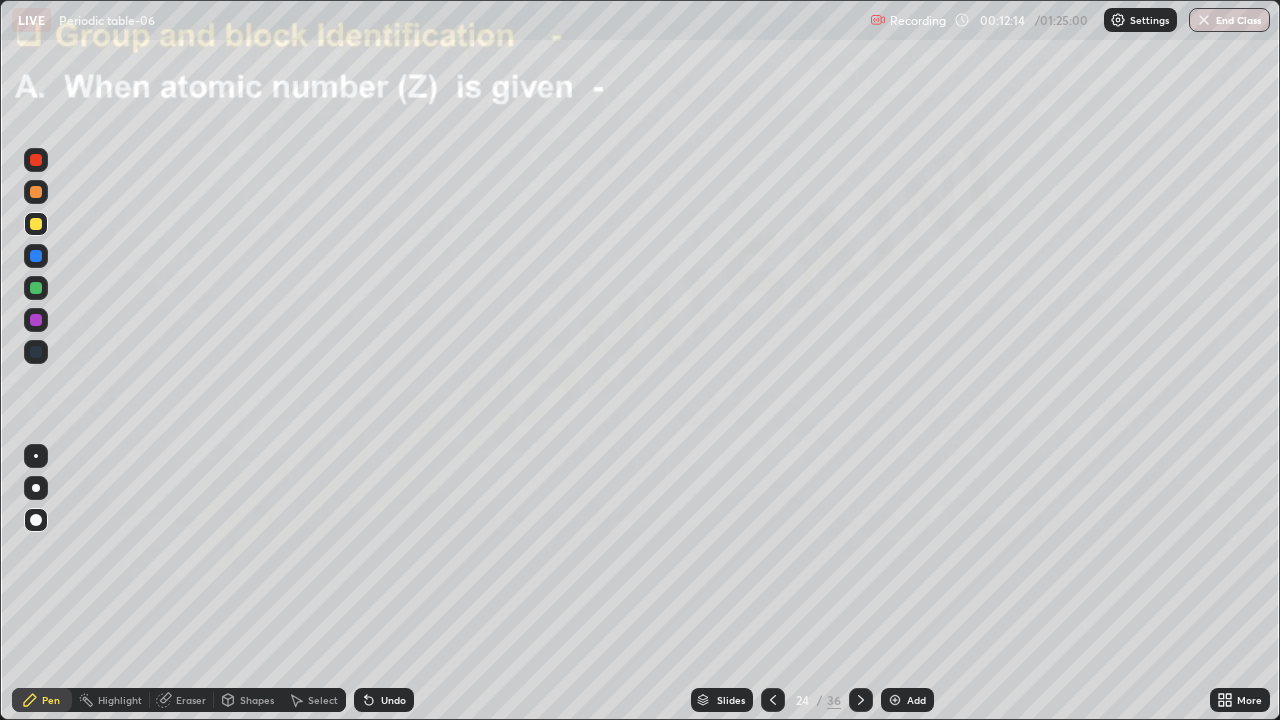 click at bounding box center (36, 192) 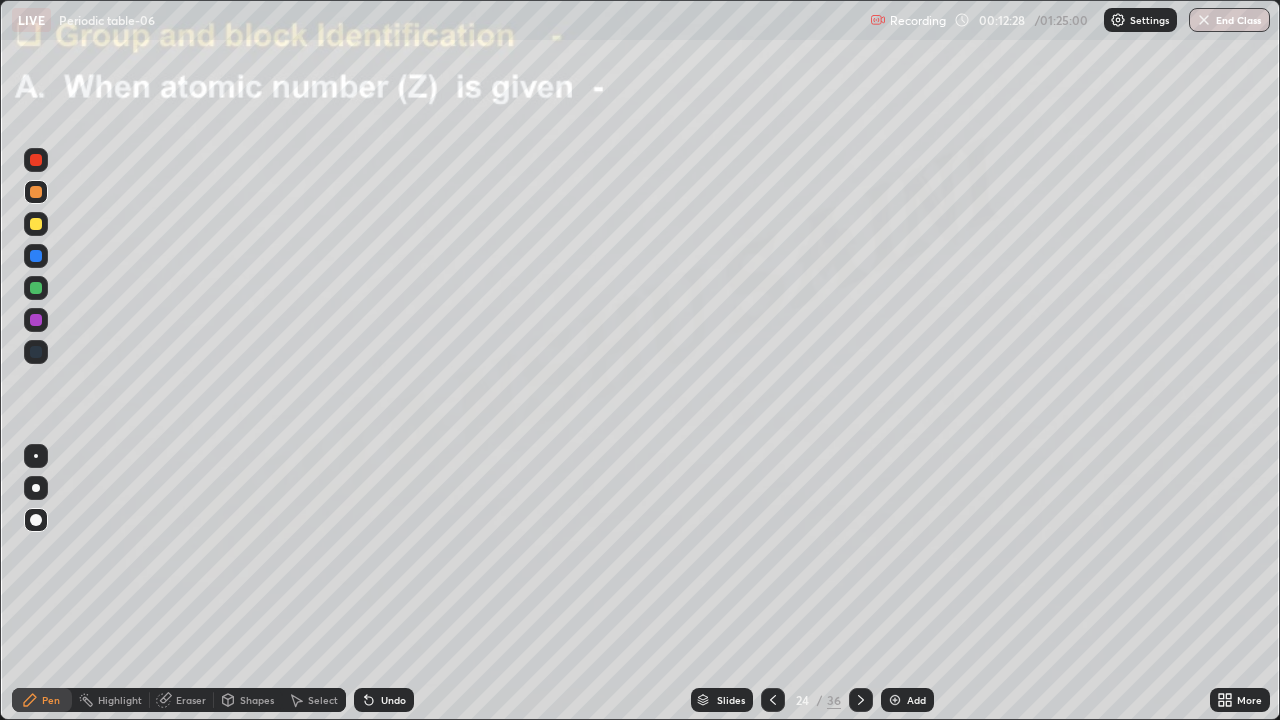 click at bounding box center (36, 224) 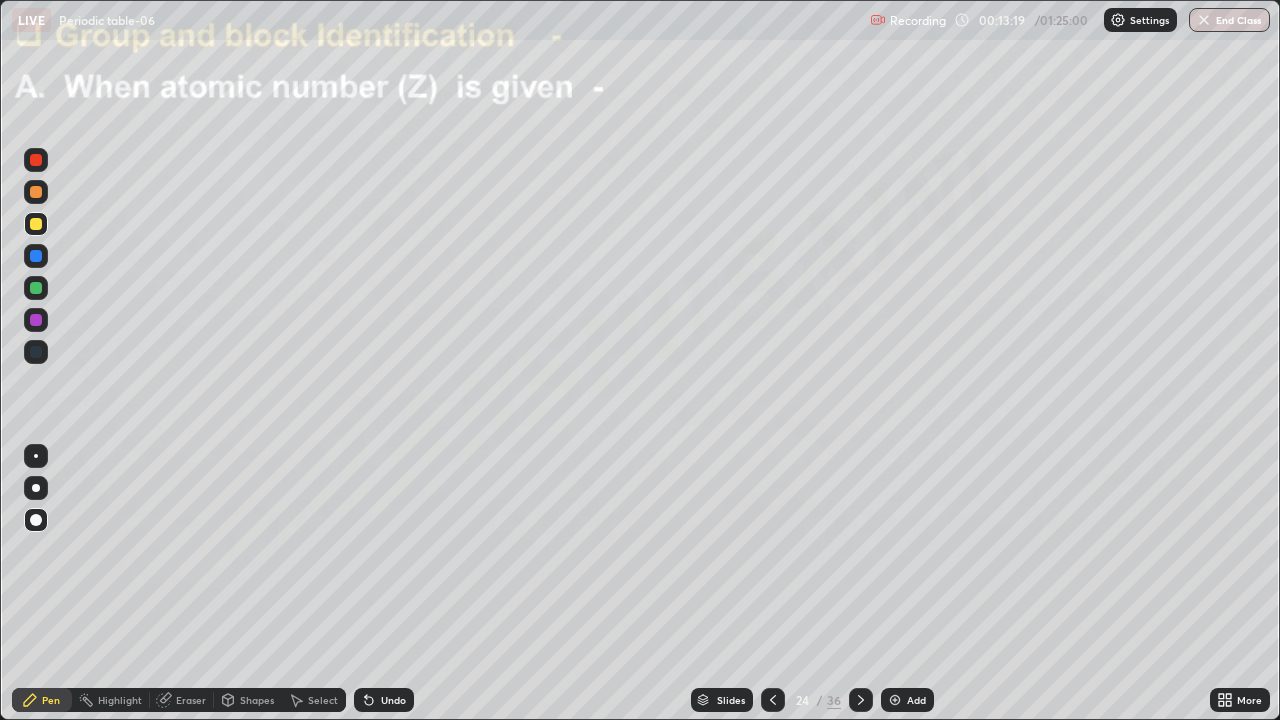 click at bounding box center [36, 320] 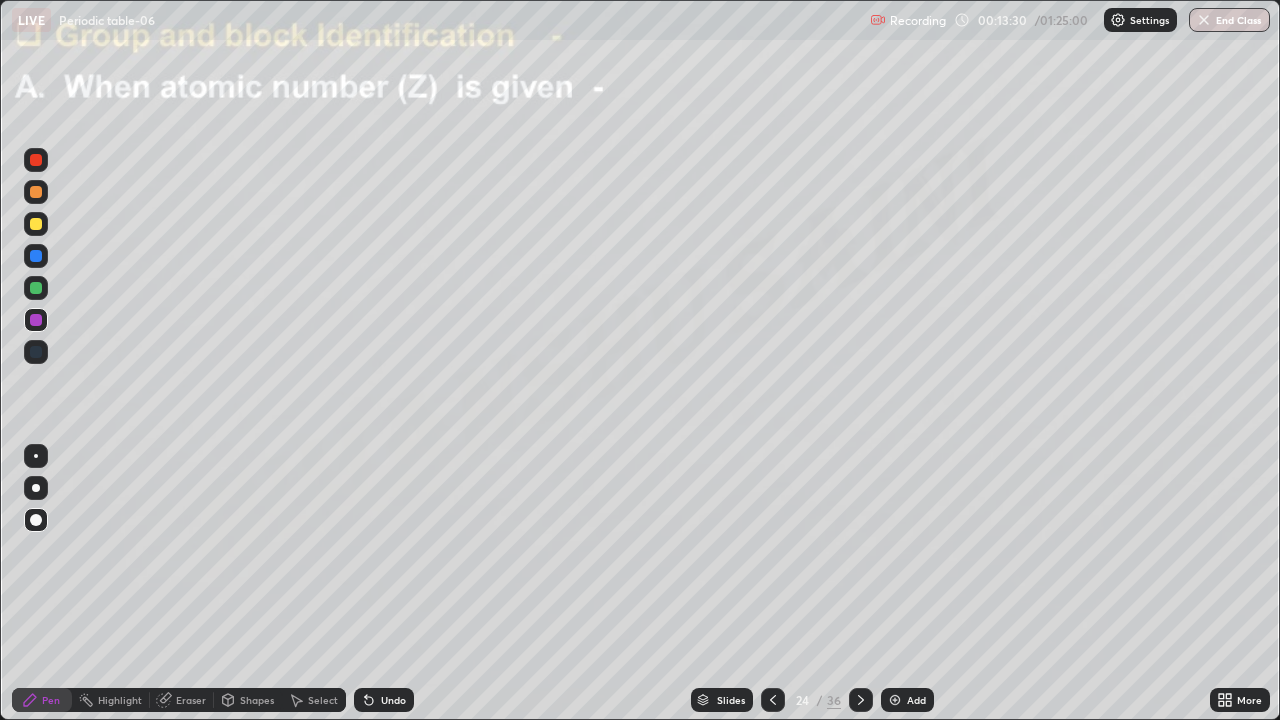 click 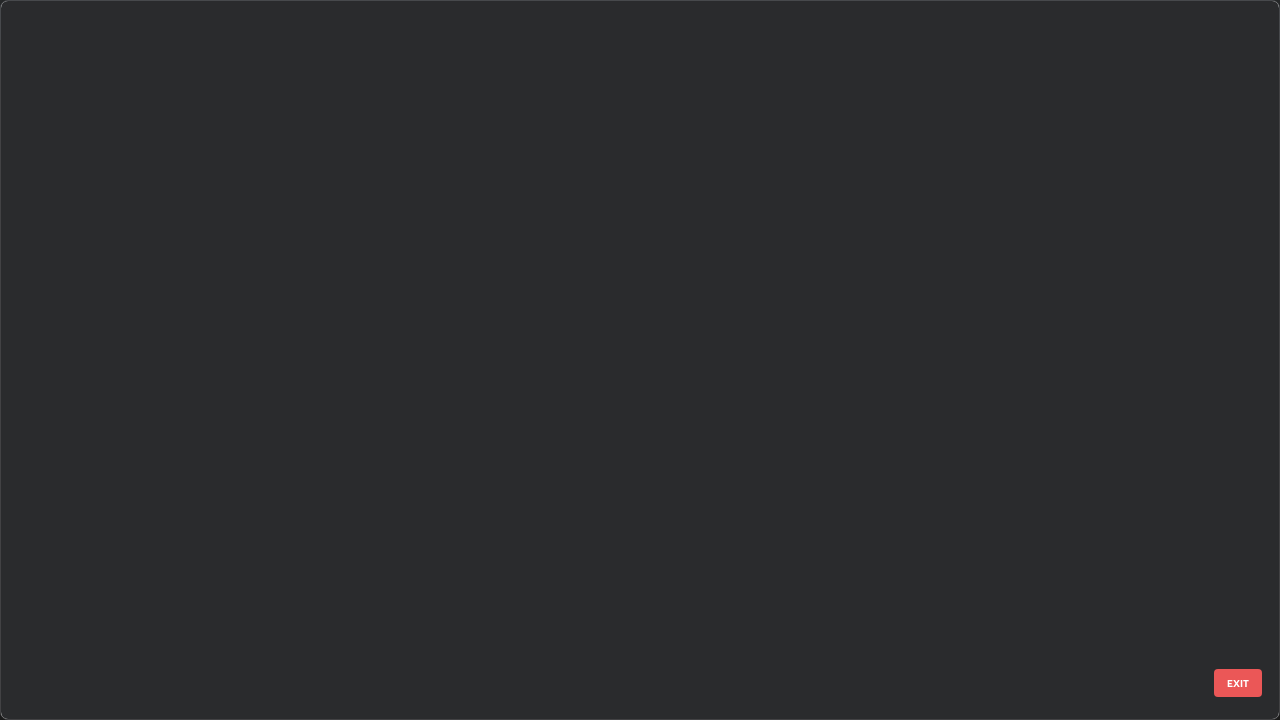scroll, scrollTop: 1079, scrollLeft: 0, axis: vertical 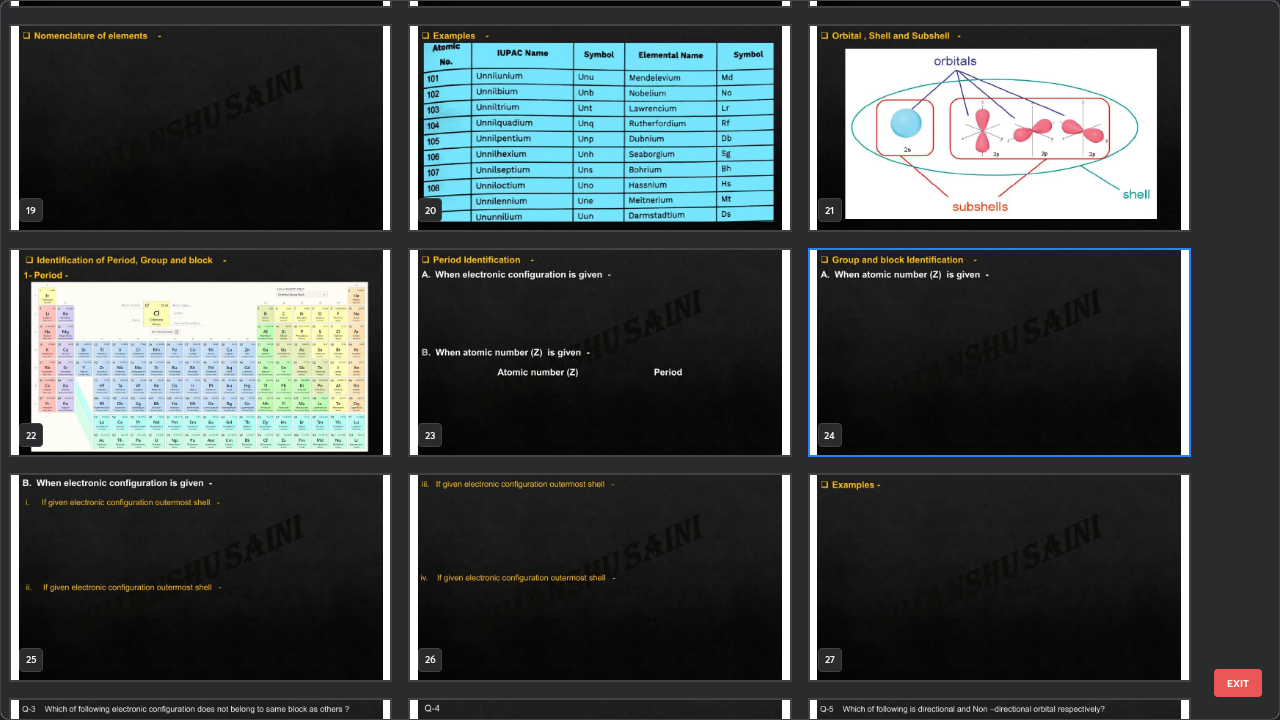 click at bounding box center [200, 352] 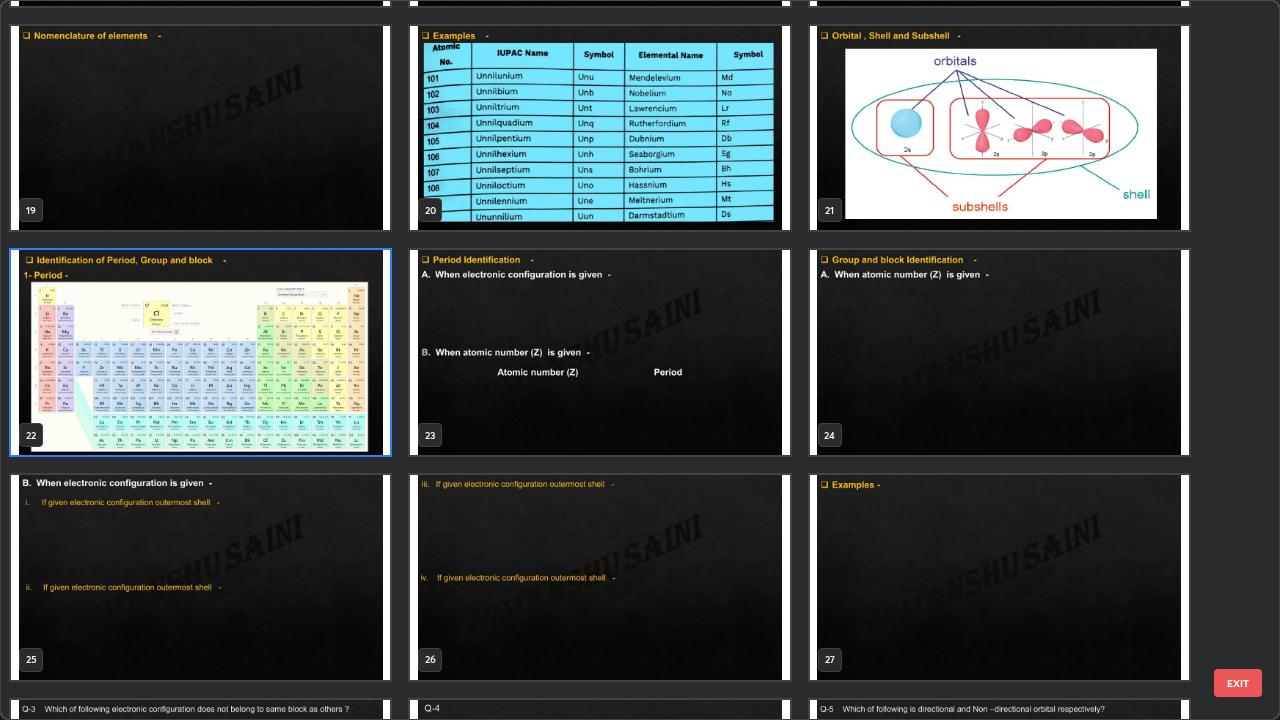 click at bounding box center (200, 352) 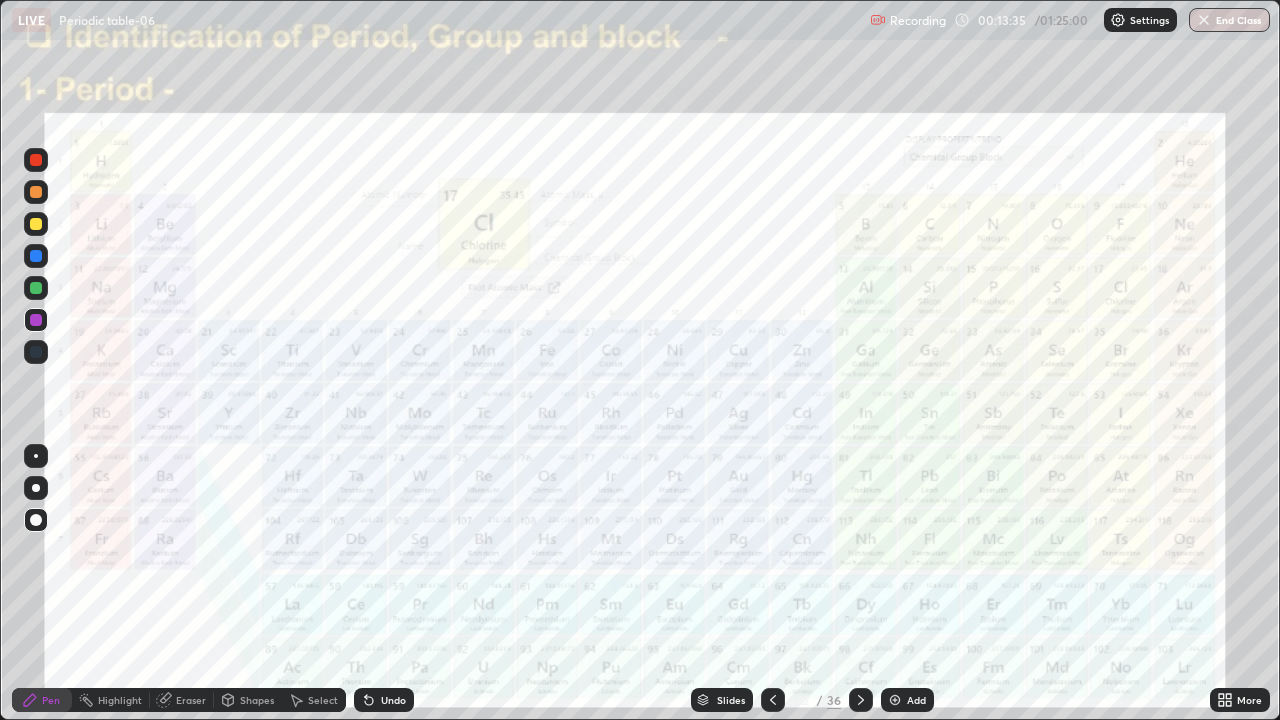 click on "Slides" at bounding box center (722, 700) 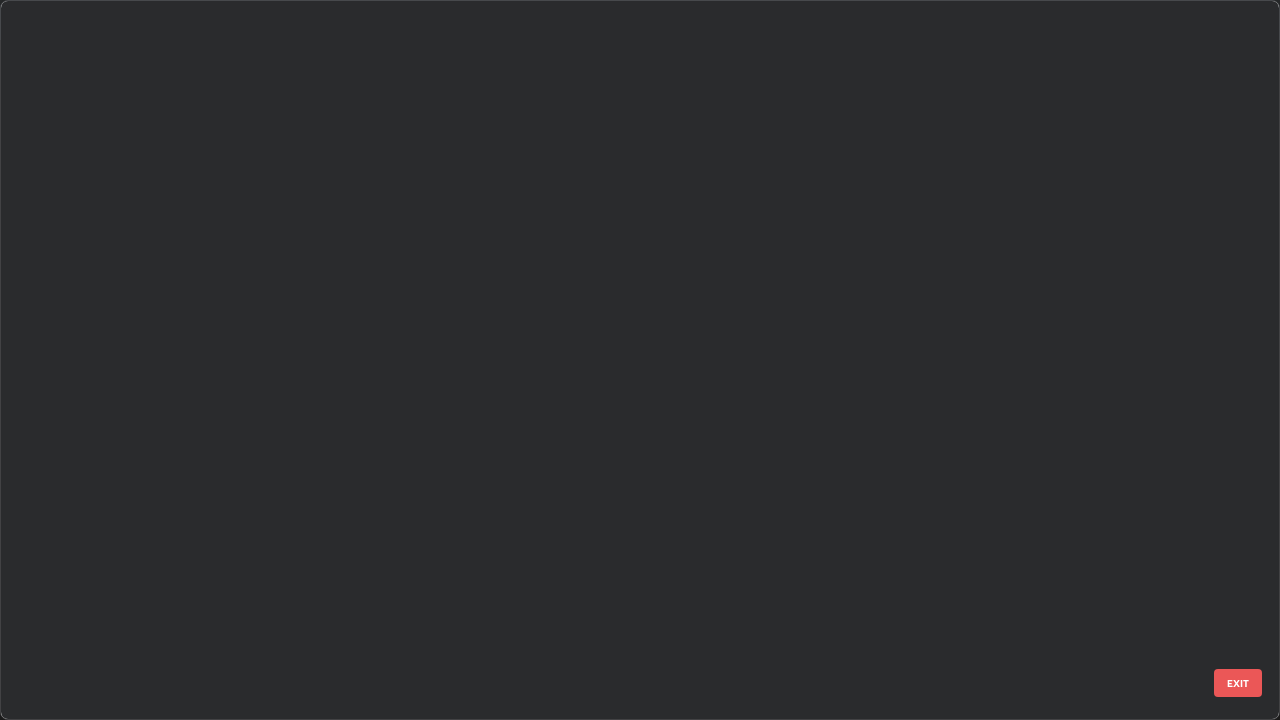 scroll, scrollTop: 1079, scrollLeft: 0, axis: vertical 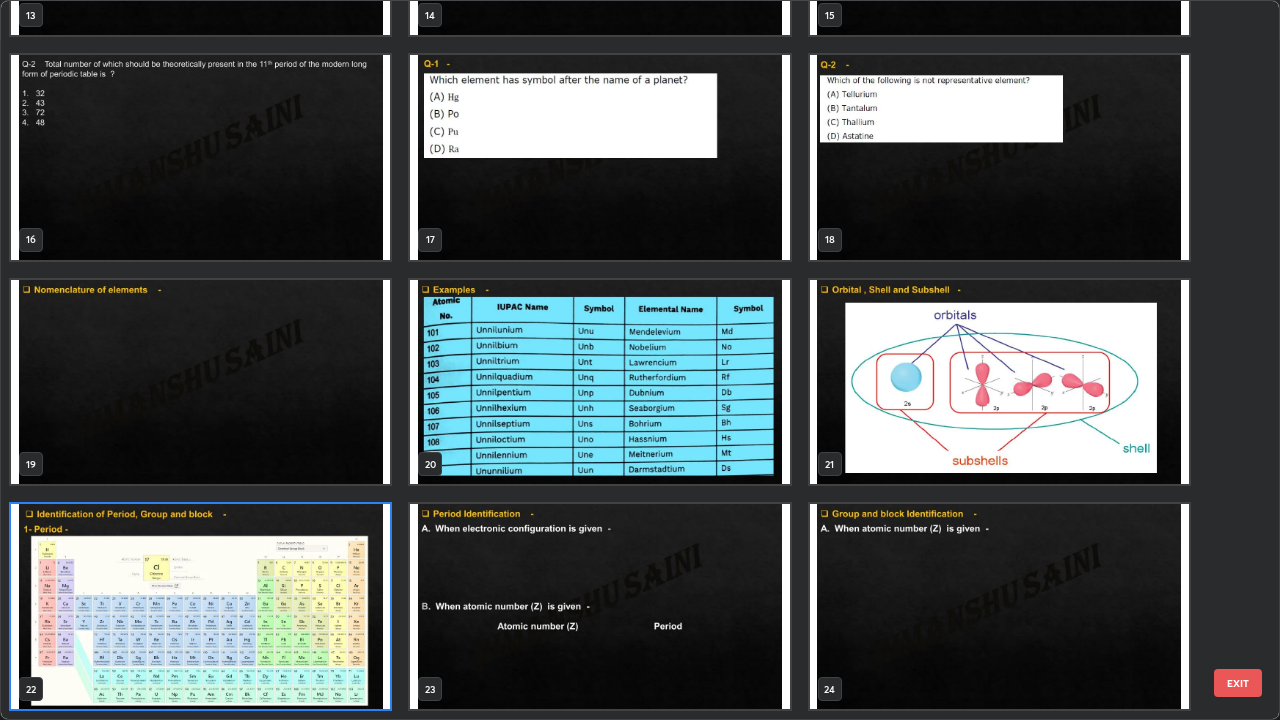 click at bounding box center [999, 606] 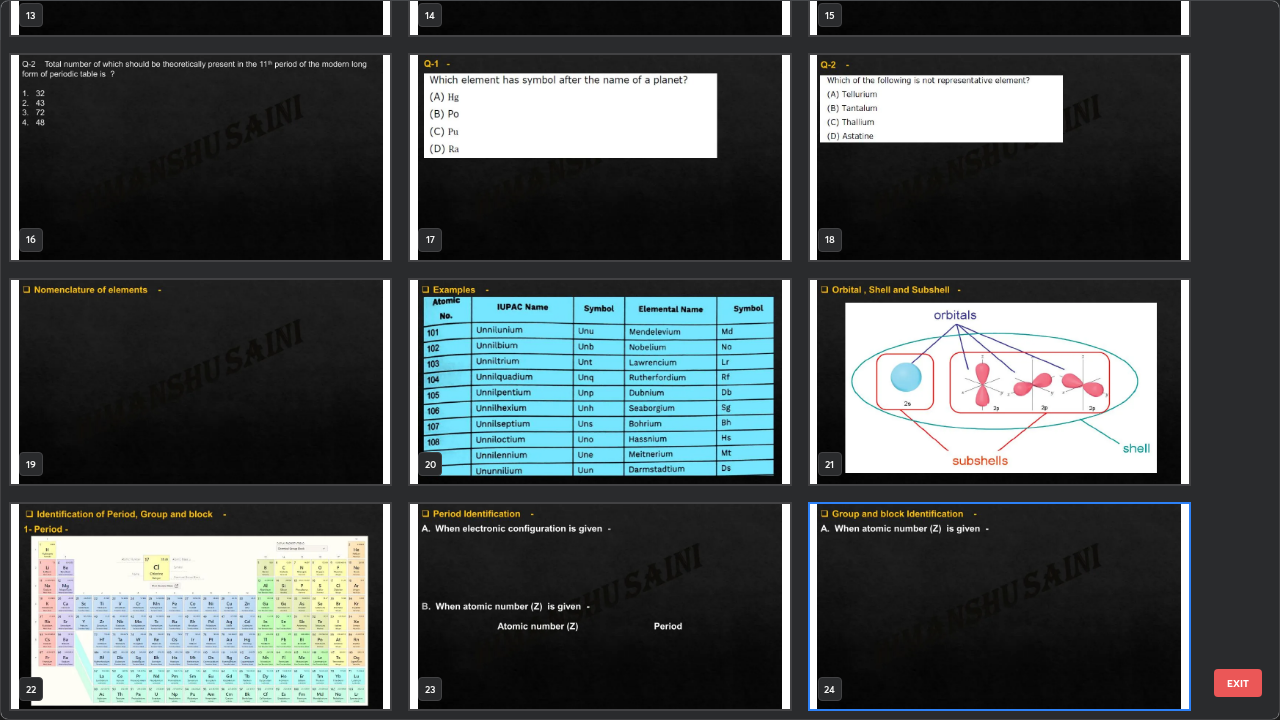 click at bounding box center [999, 606] 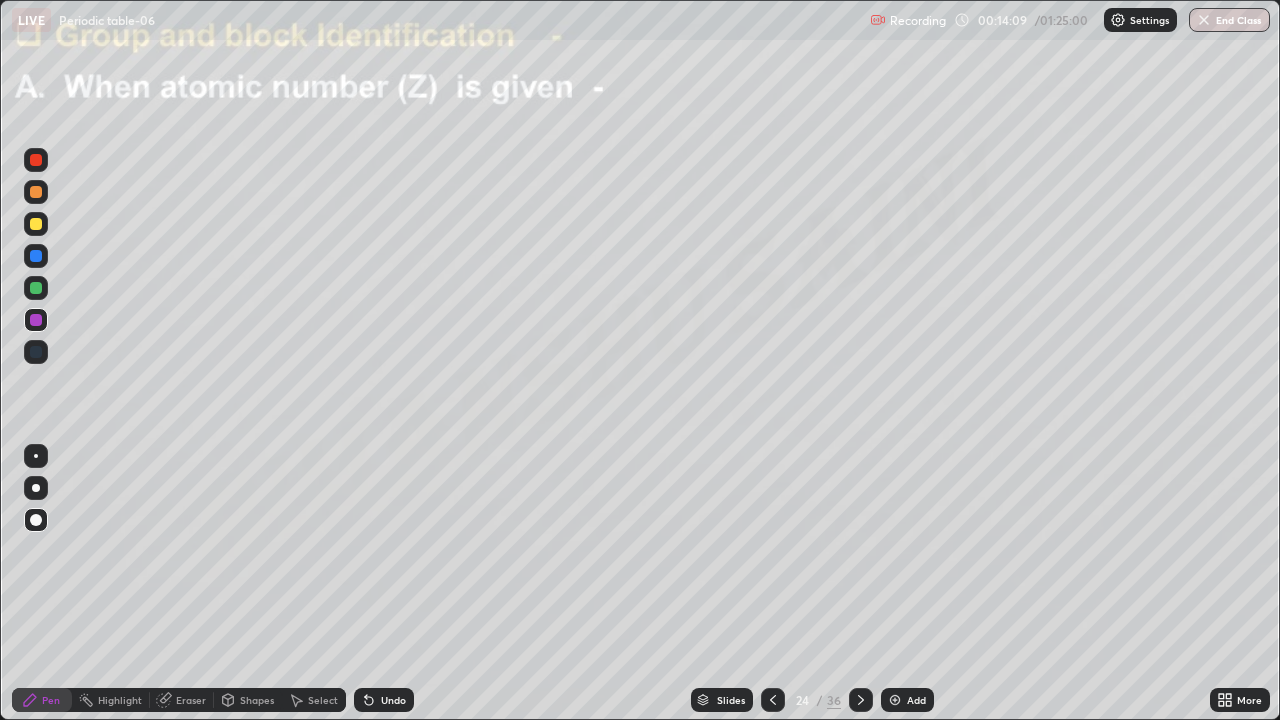 click at bounding box center (36, 288) 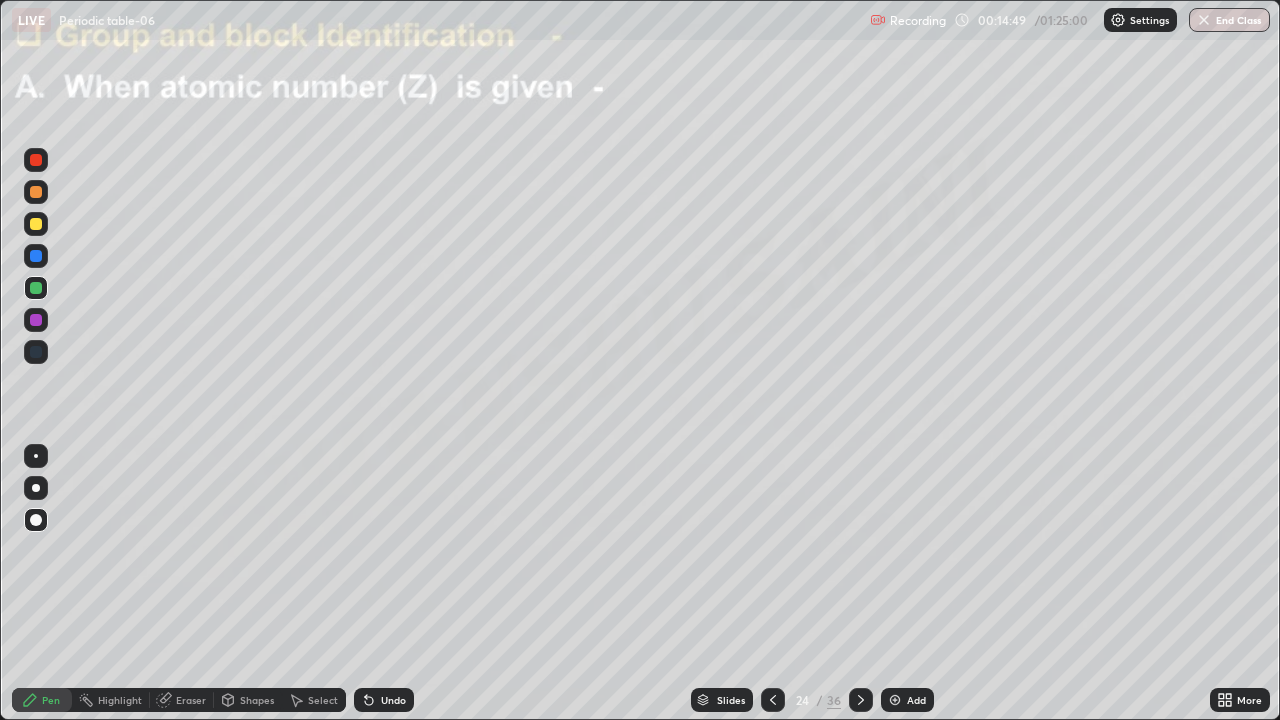 click on "Undo" at bounding box center (393, 700) 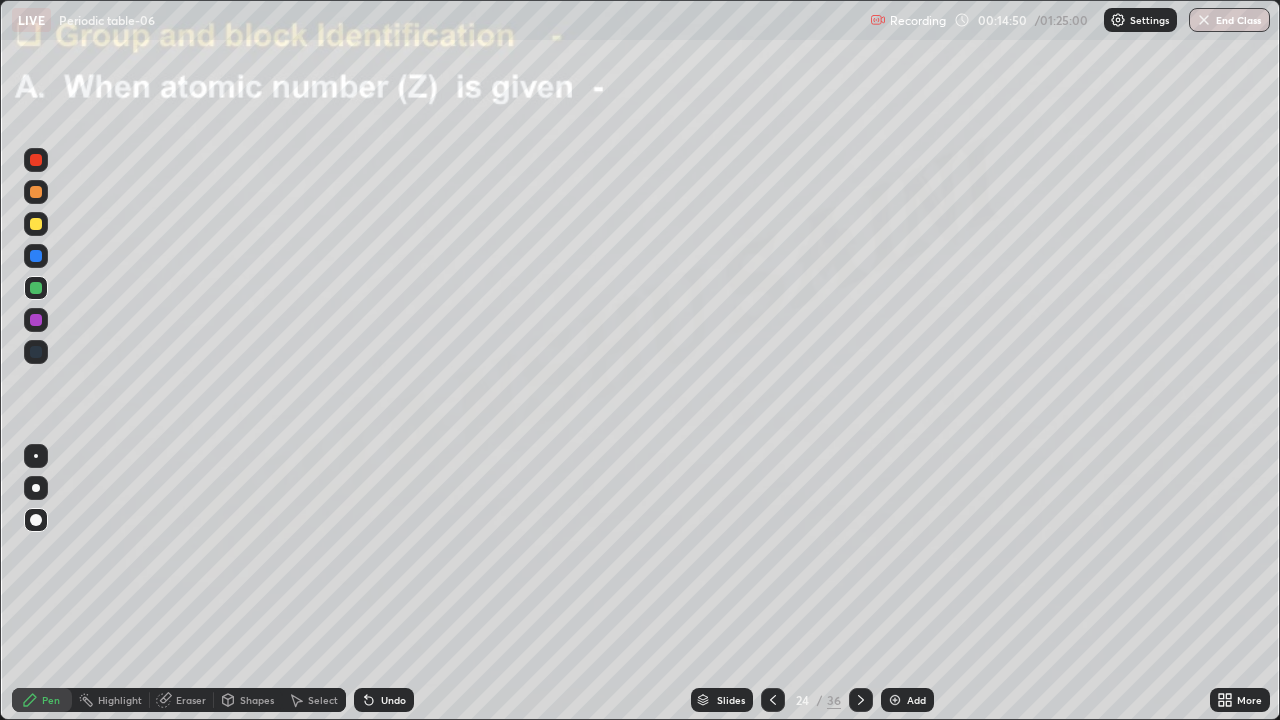 click on "Undo" at bounding box center [384, 700] 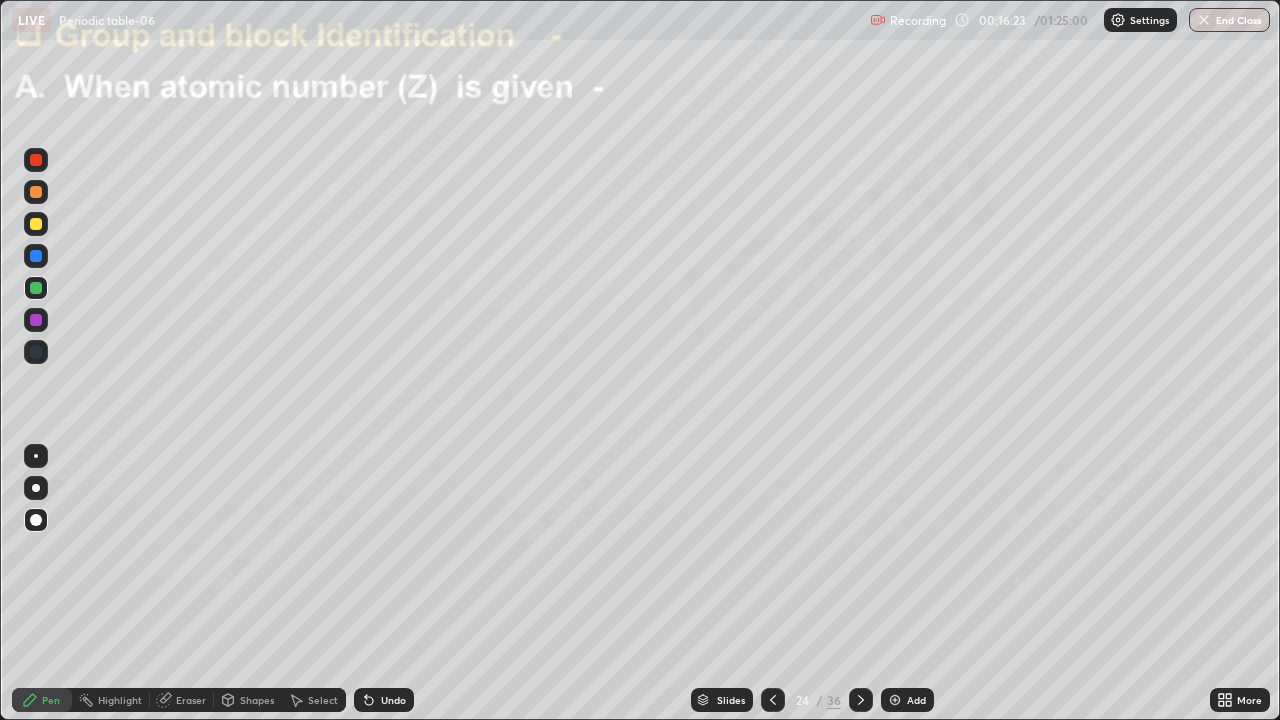 click at bounding box center (36, 320) 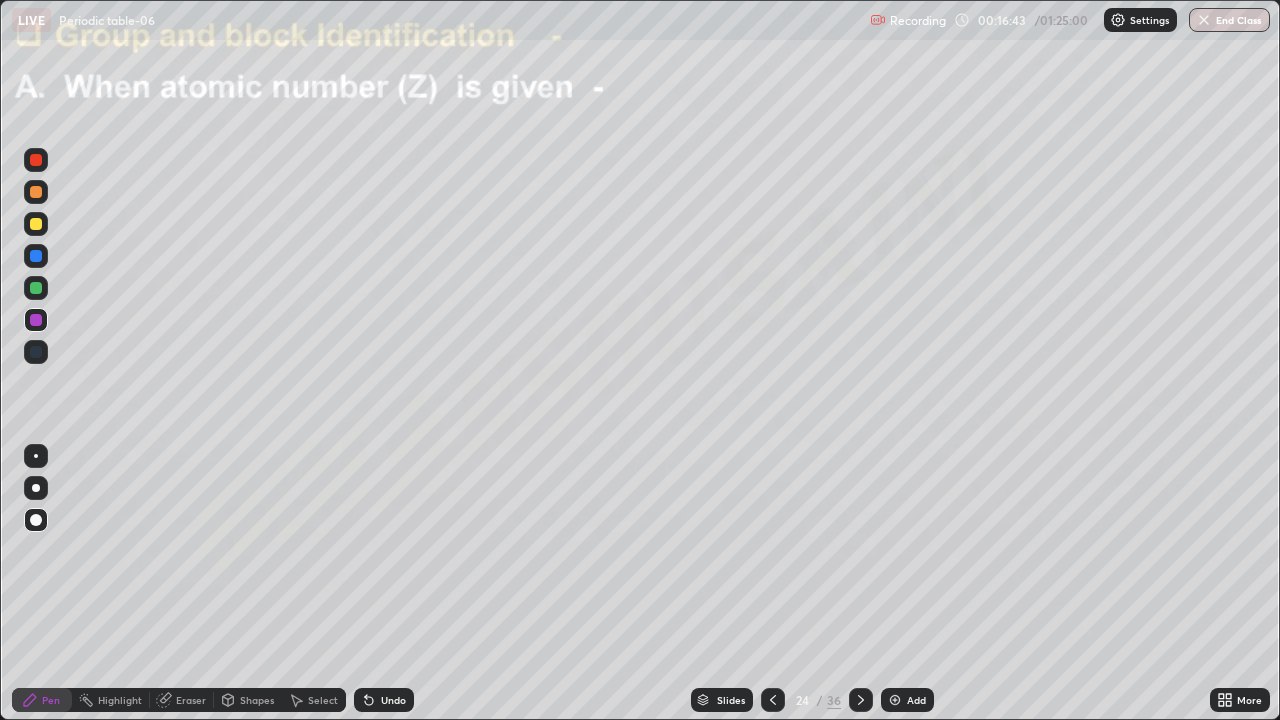 click at bounding box center [895, 700] 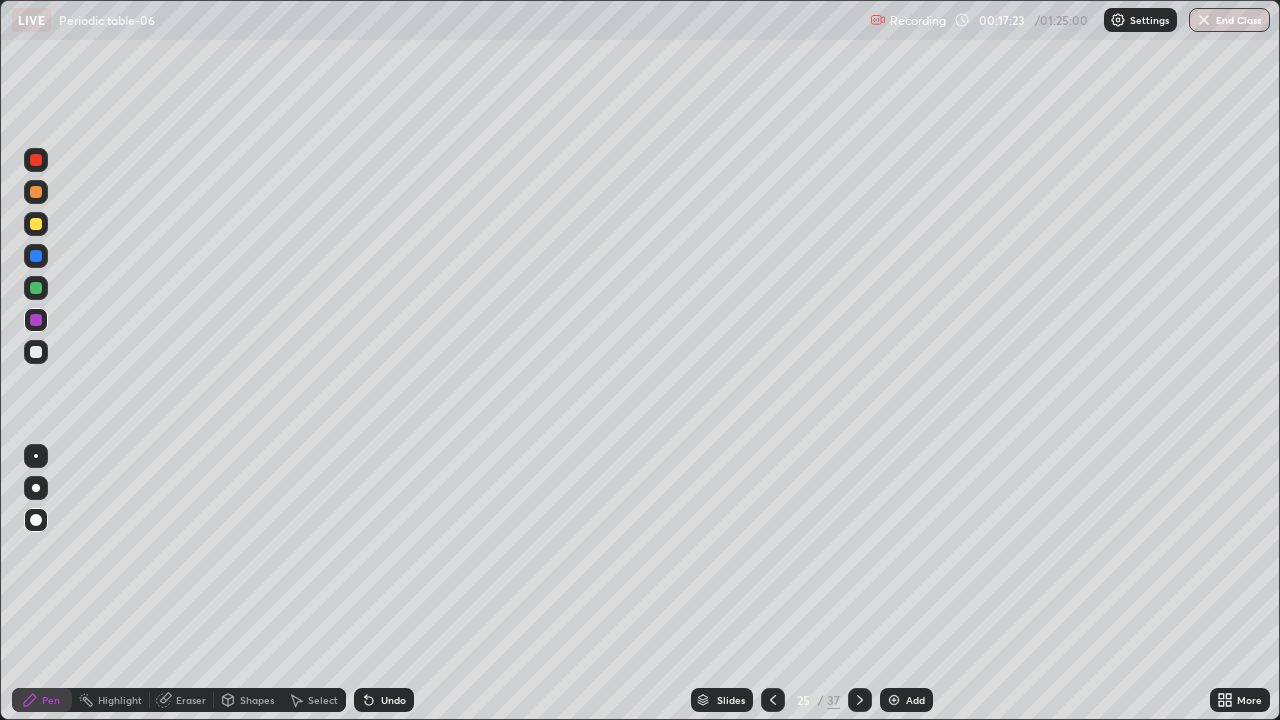 click at bounding box center [36, 352] 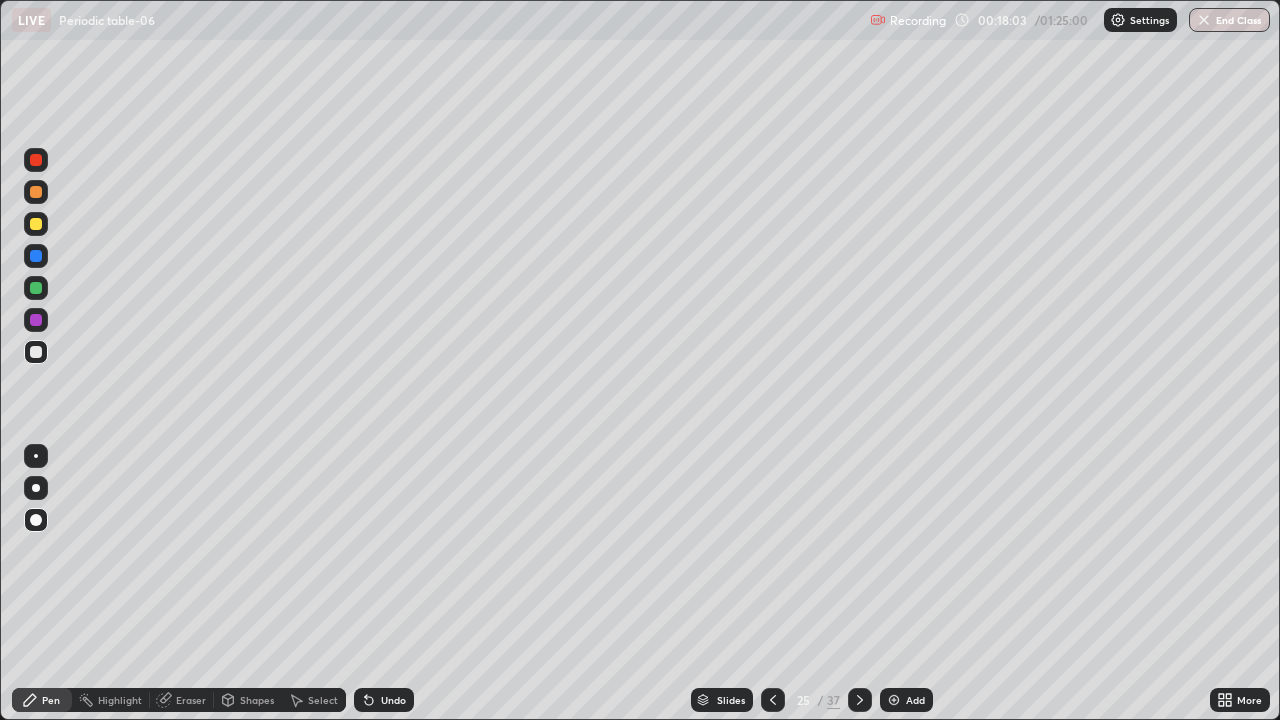 click on "Add" at bounding box center (915, 700) 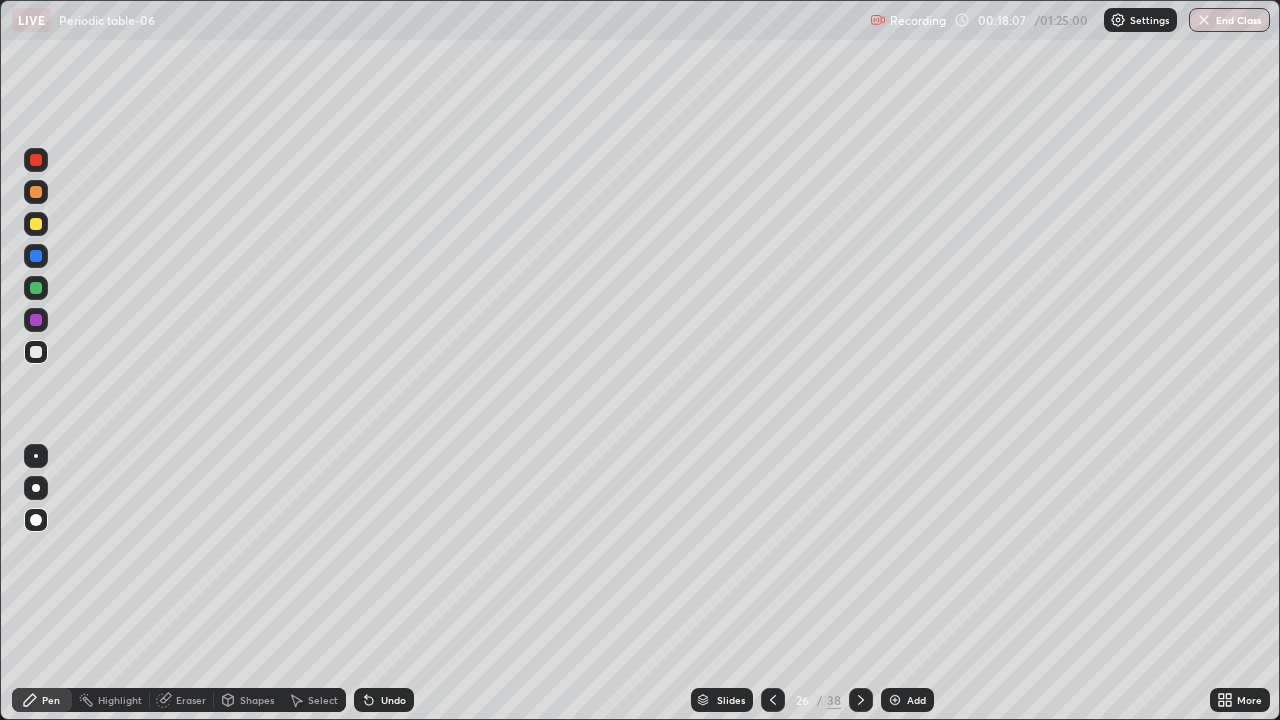click 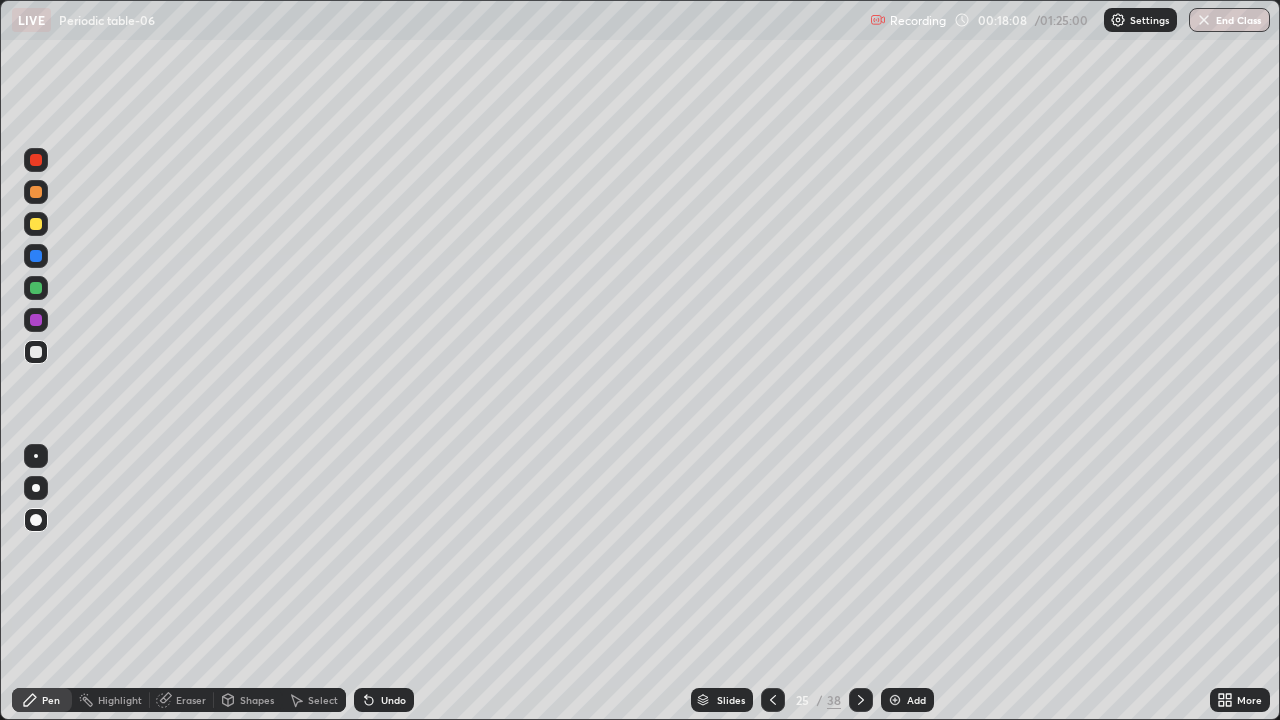 click 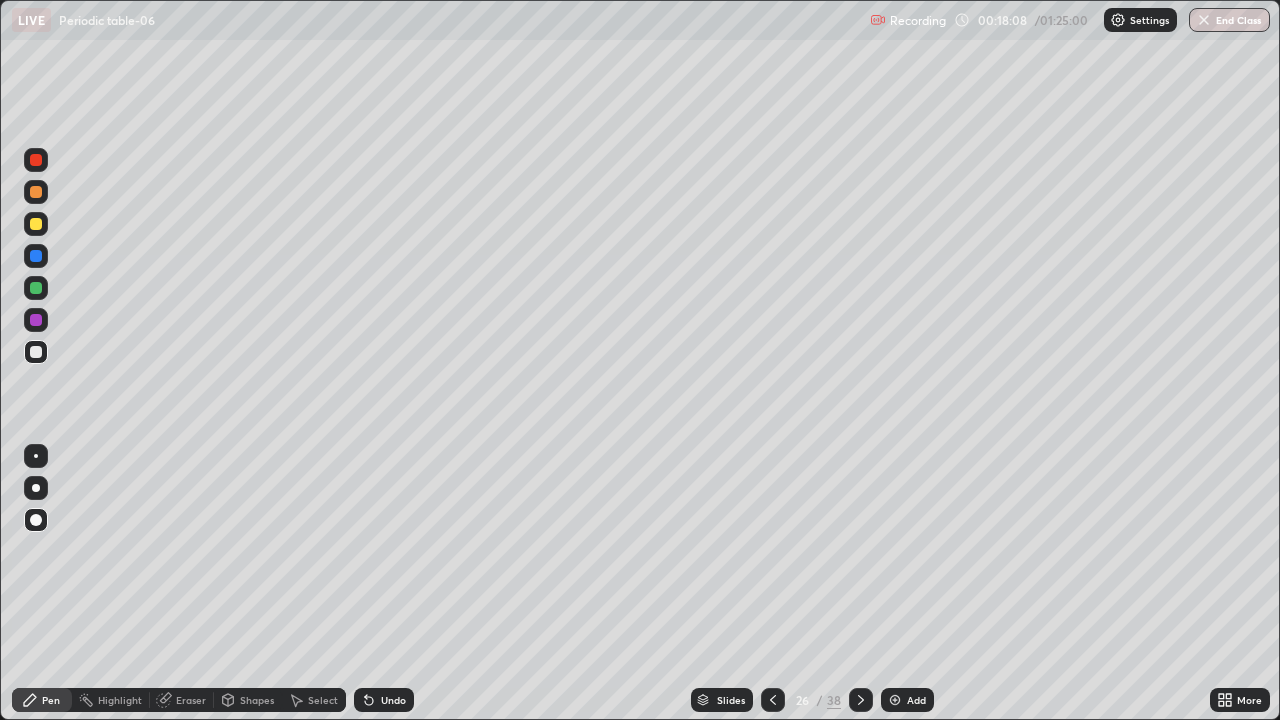 click at bounding box center [36, 224] 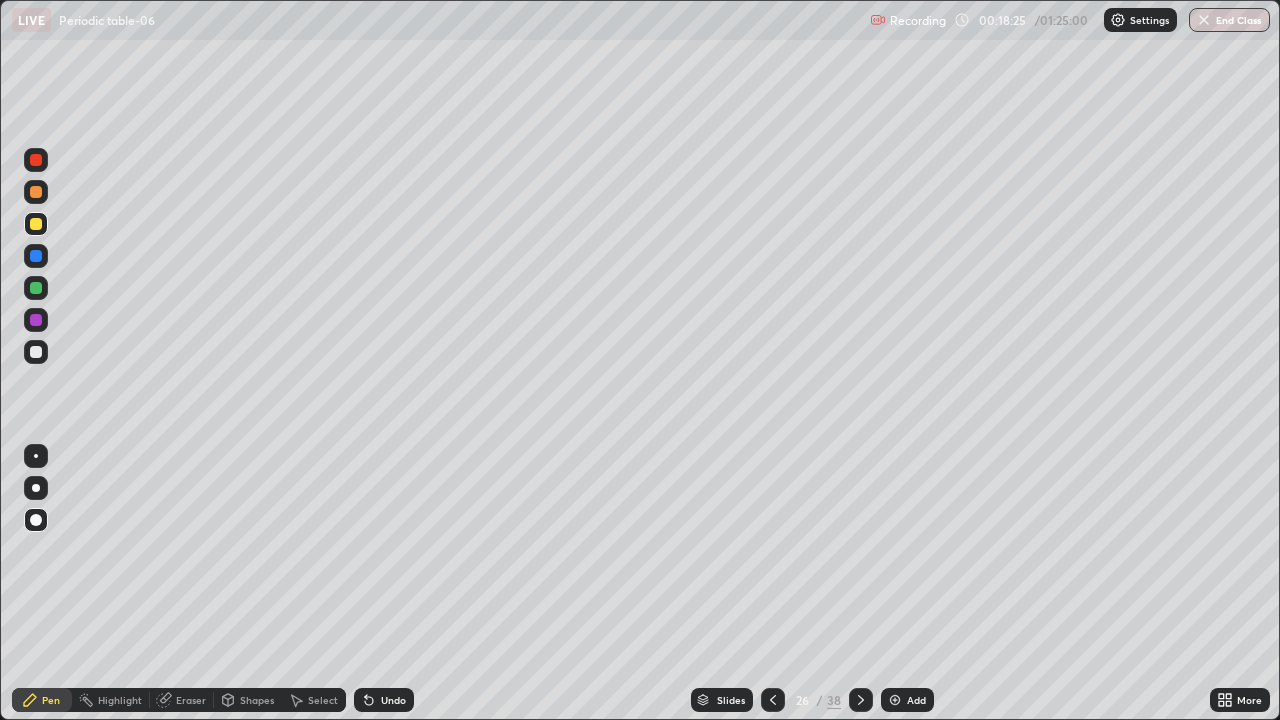 click on "Slides" at bounding box center [722, 700] 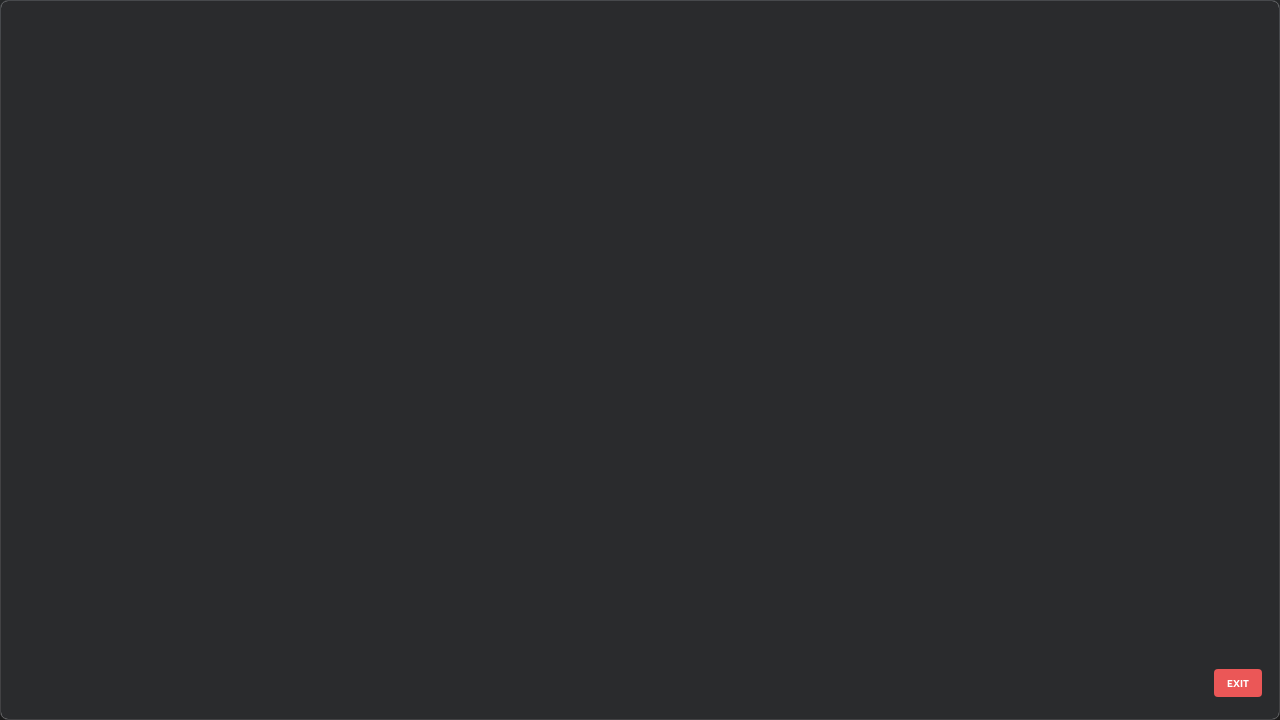 scroll, scrollTop: 1303, scrollLeft: 0, axis: vertical 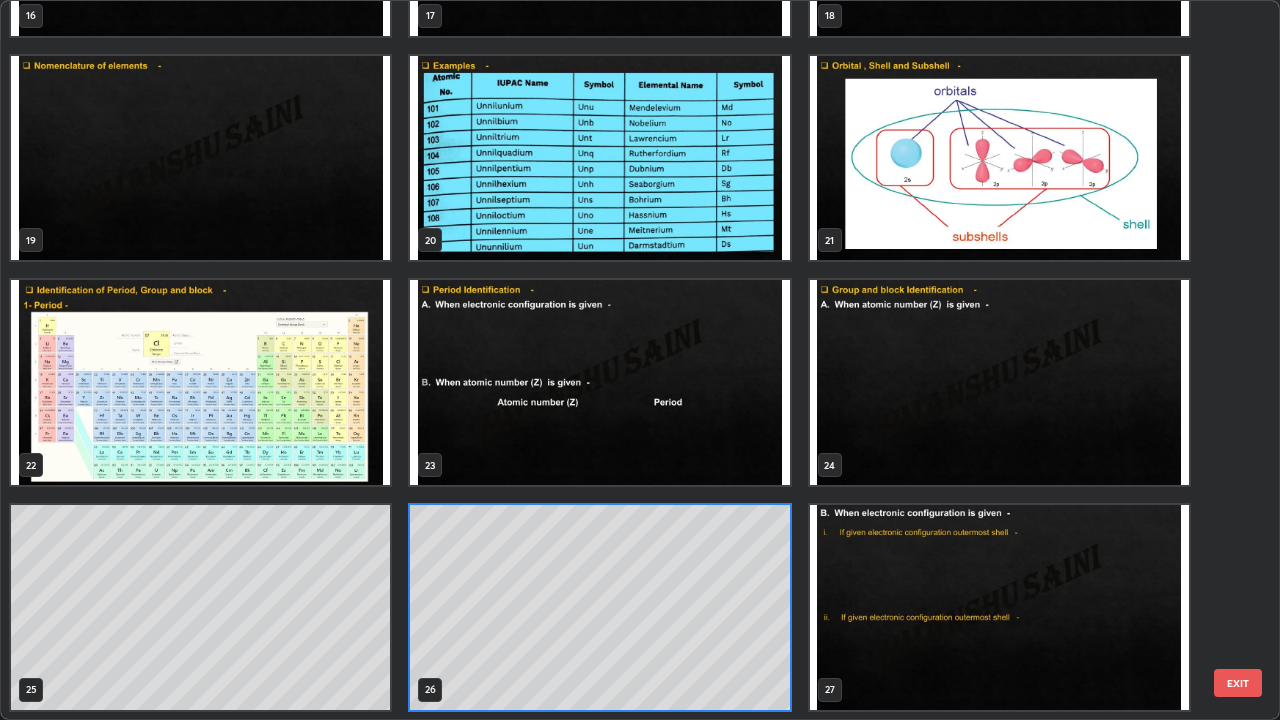 click at bounding box center (200, 382) 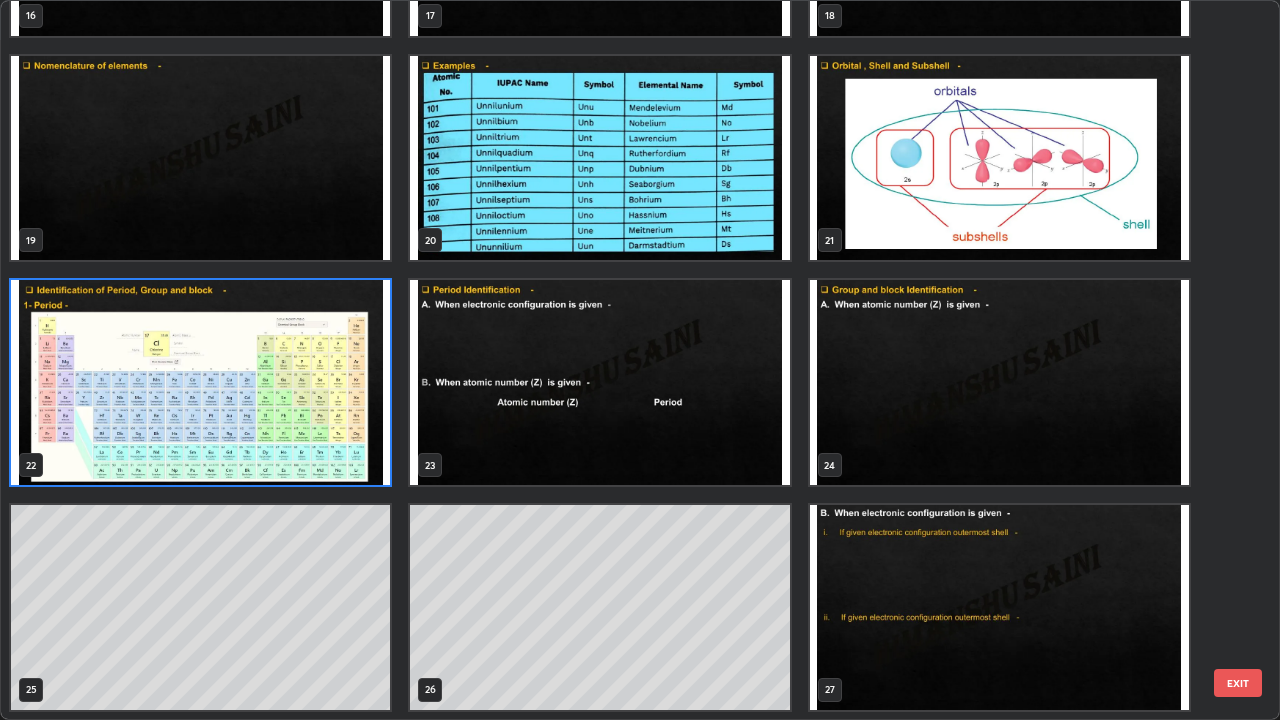click at bounding box center [200, 382] 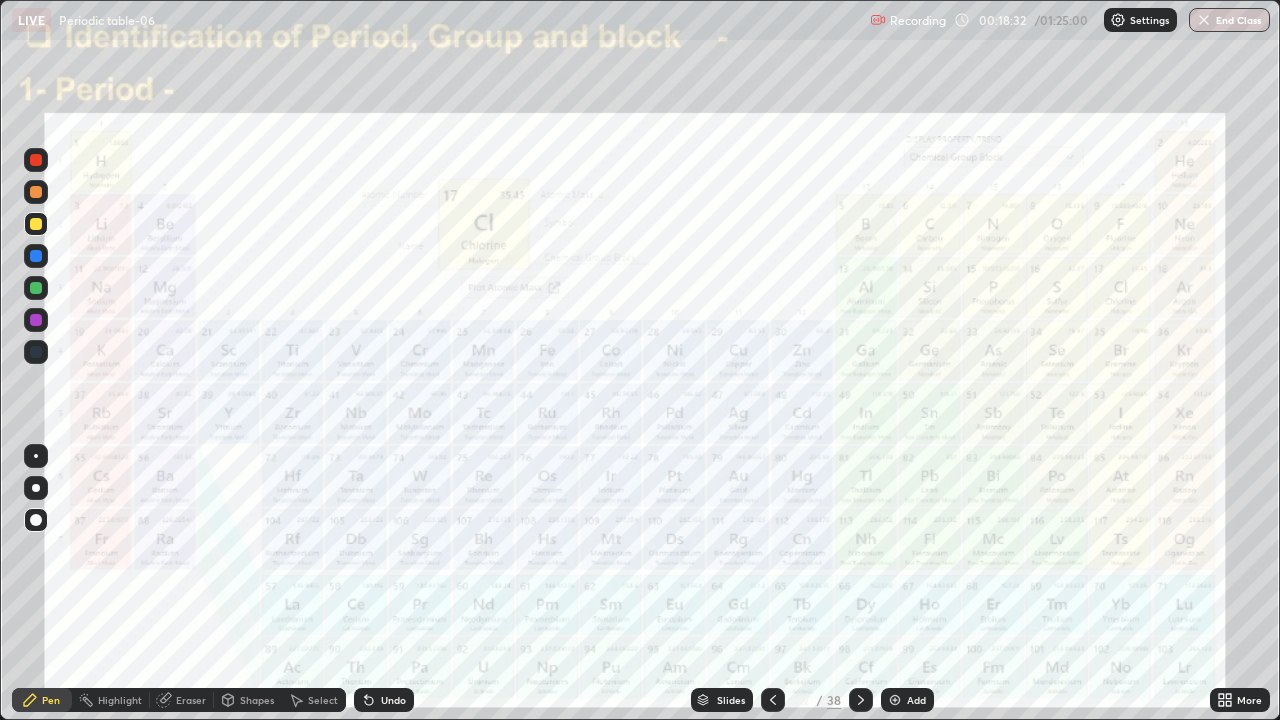 click on "Slides" at bounding box center [731, 700] 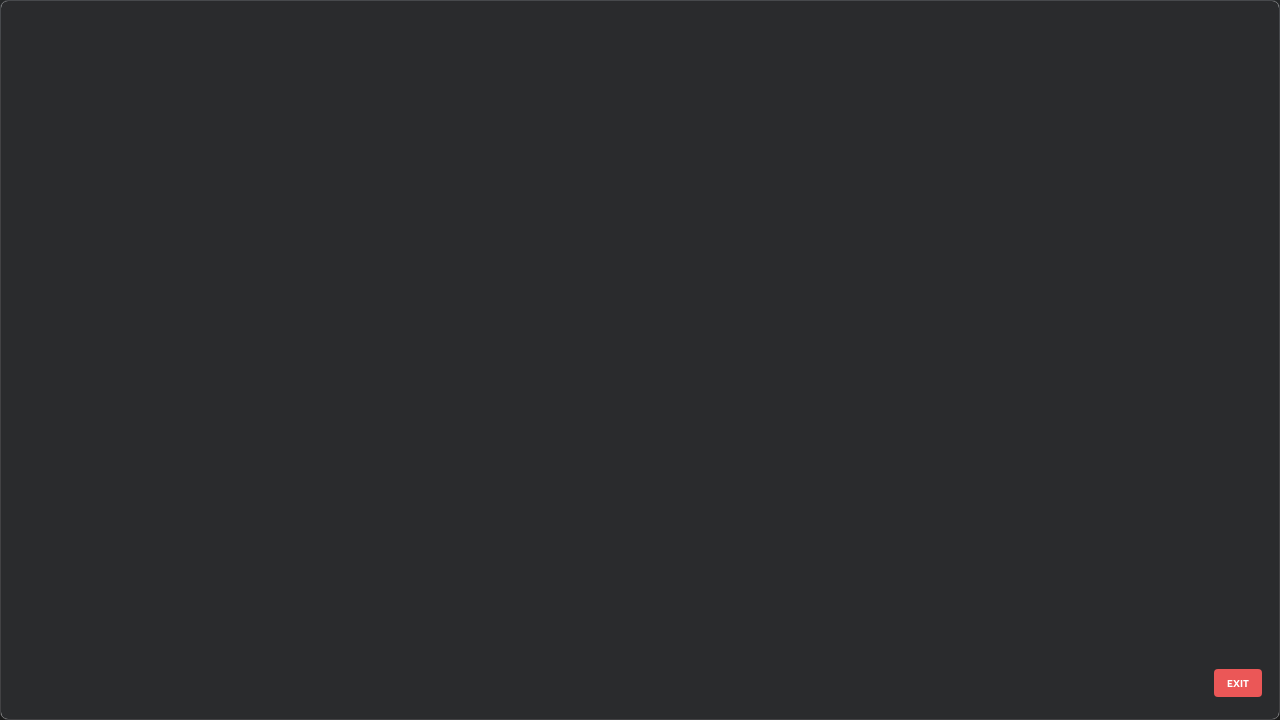 scroll, scrollTop: 1079, scrollLeft: 0, axis: vertical 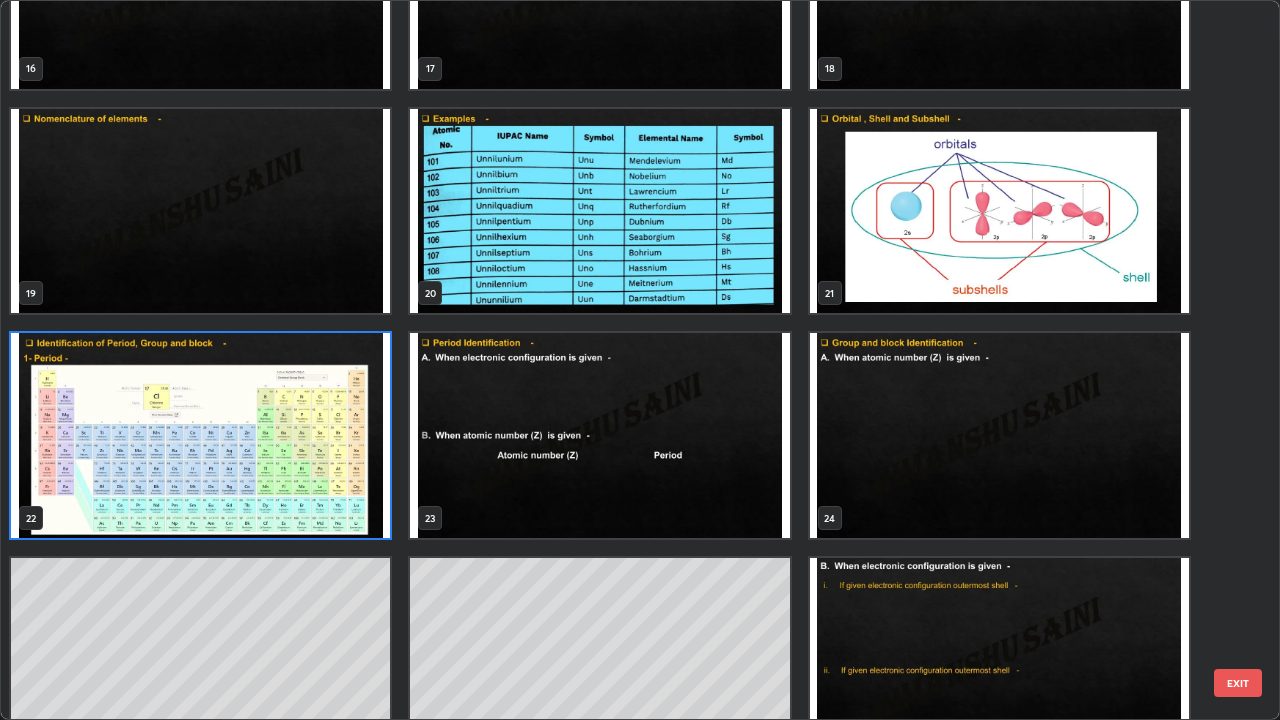 click at bounding box center [999, 435] 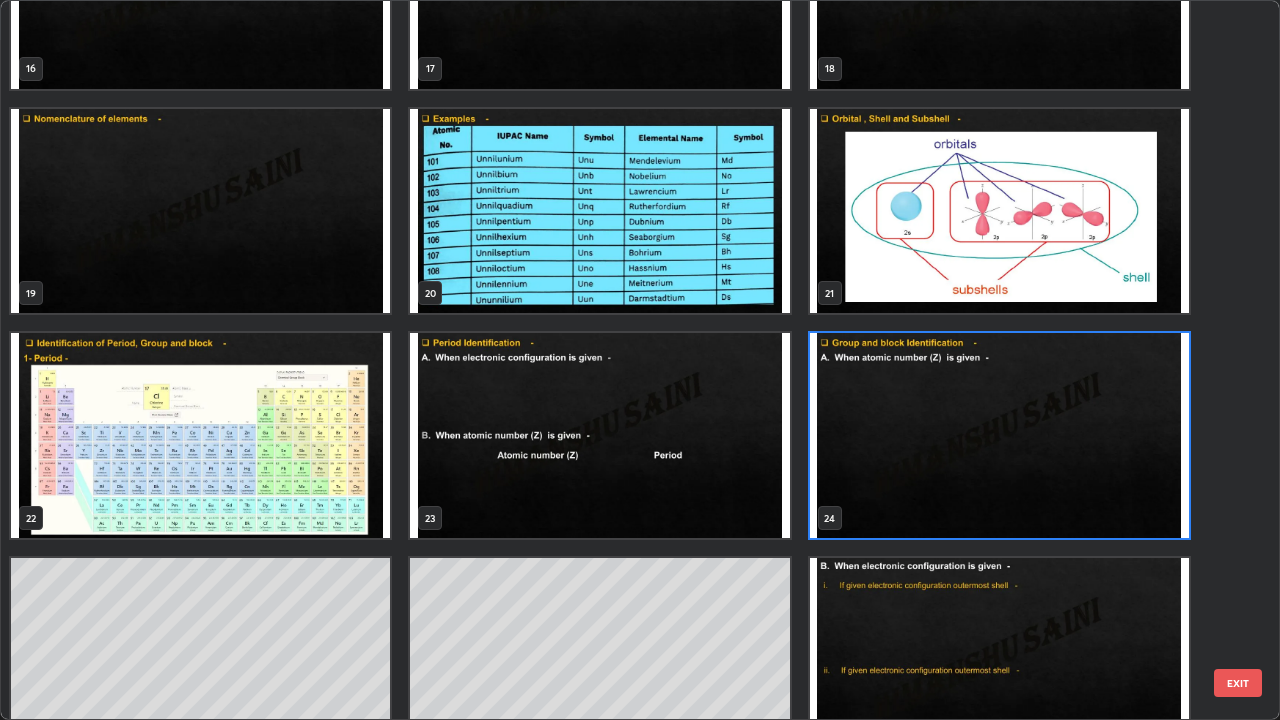 click at bounding box center [999, 435] 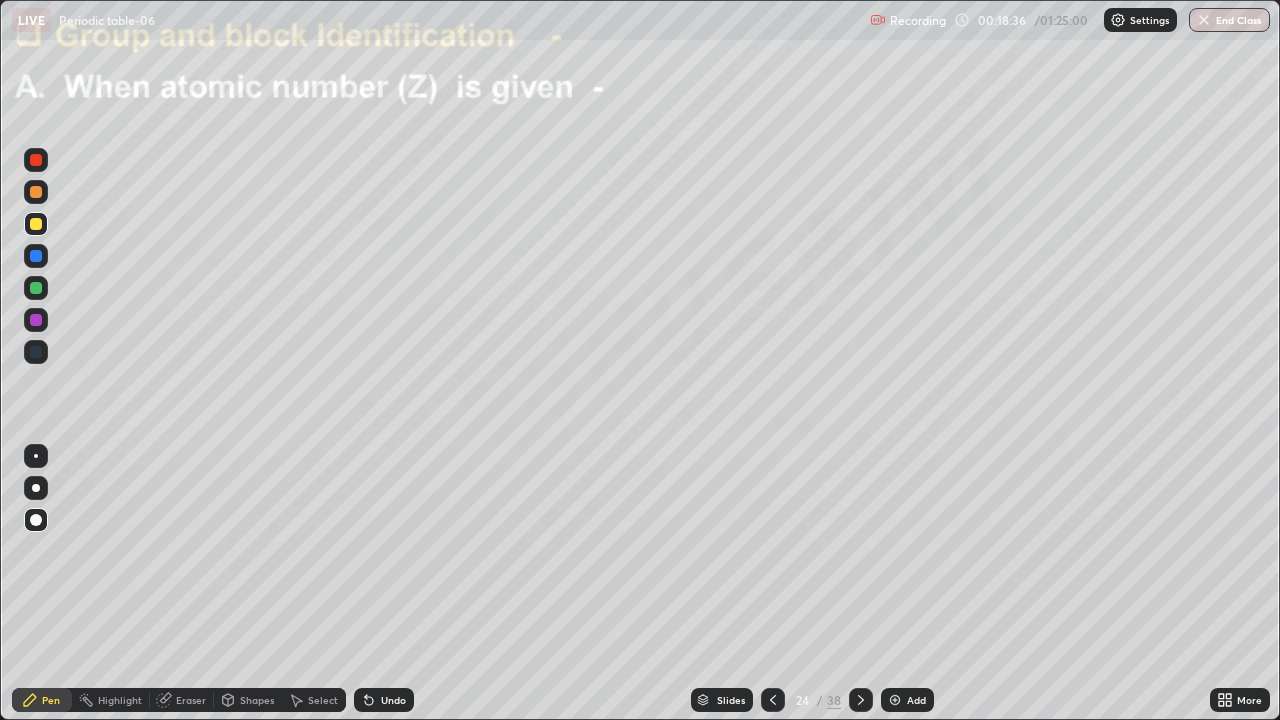click 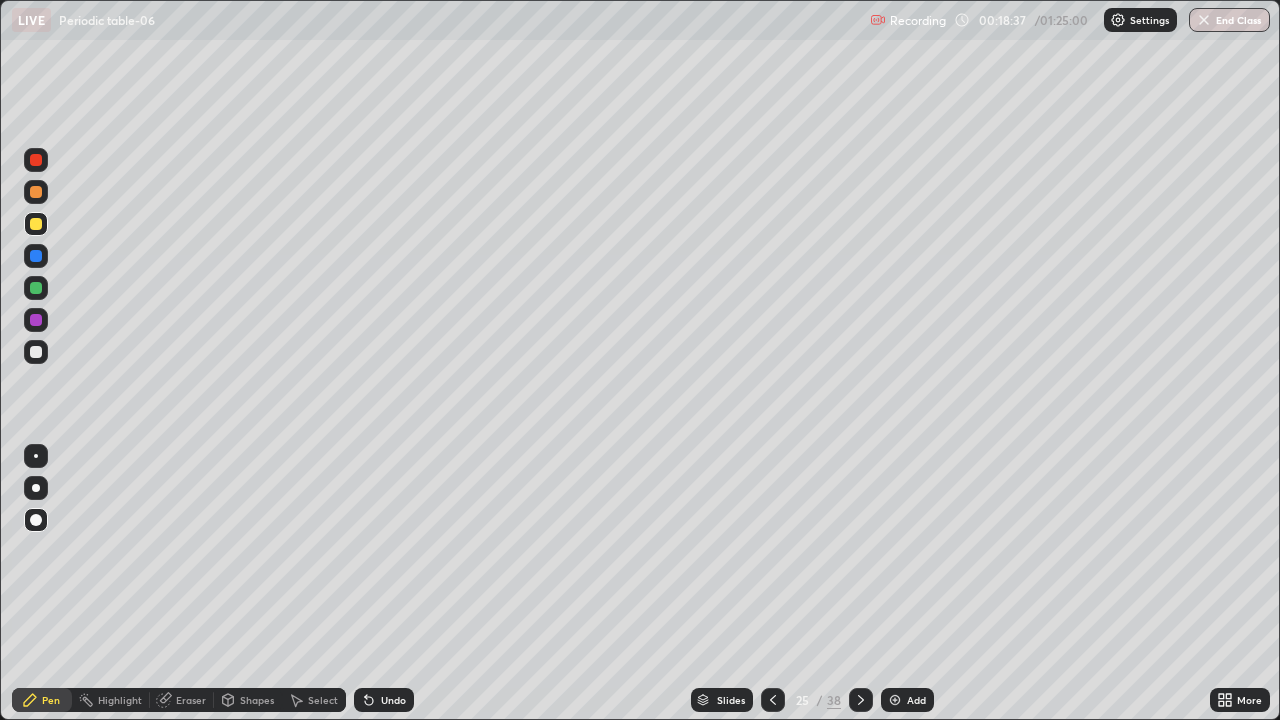 click at bounding box center [861, 700] 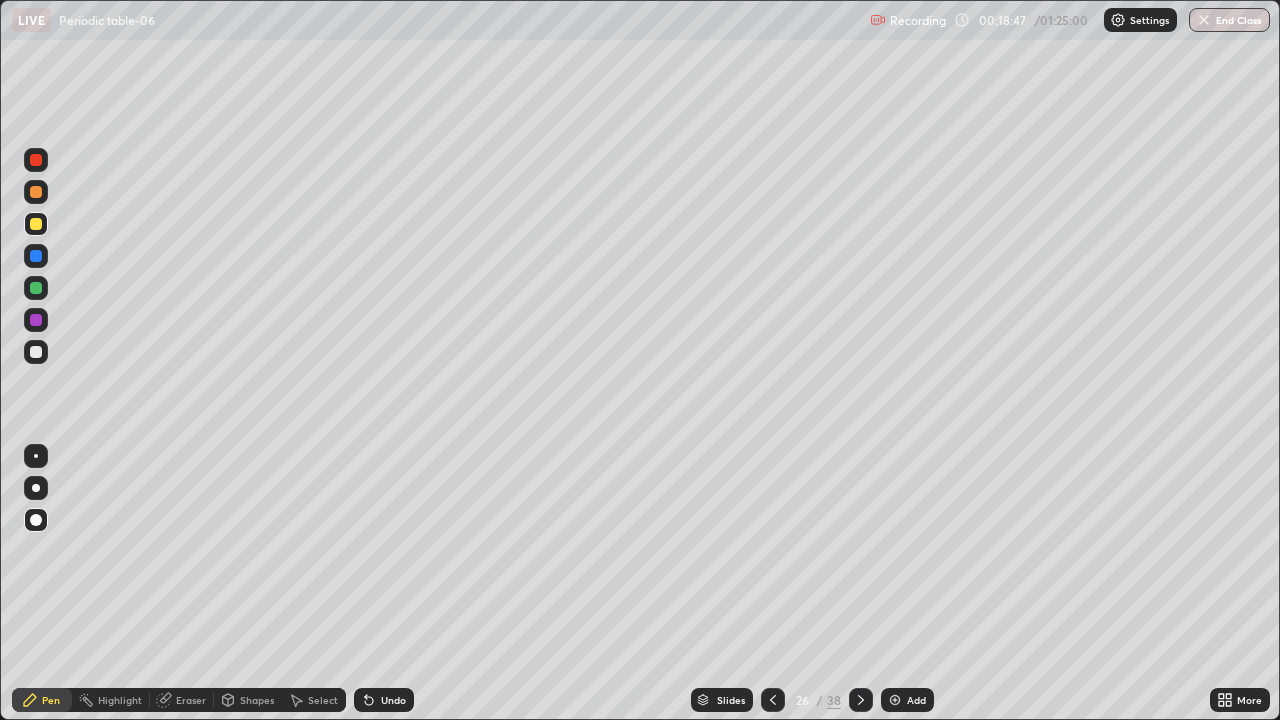 click at bounding box center (36, 256) 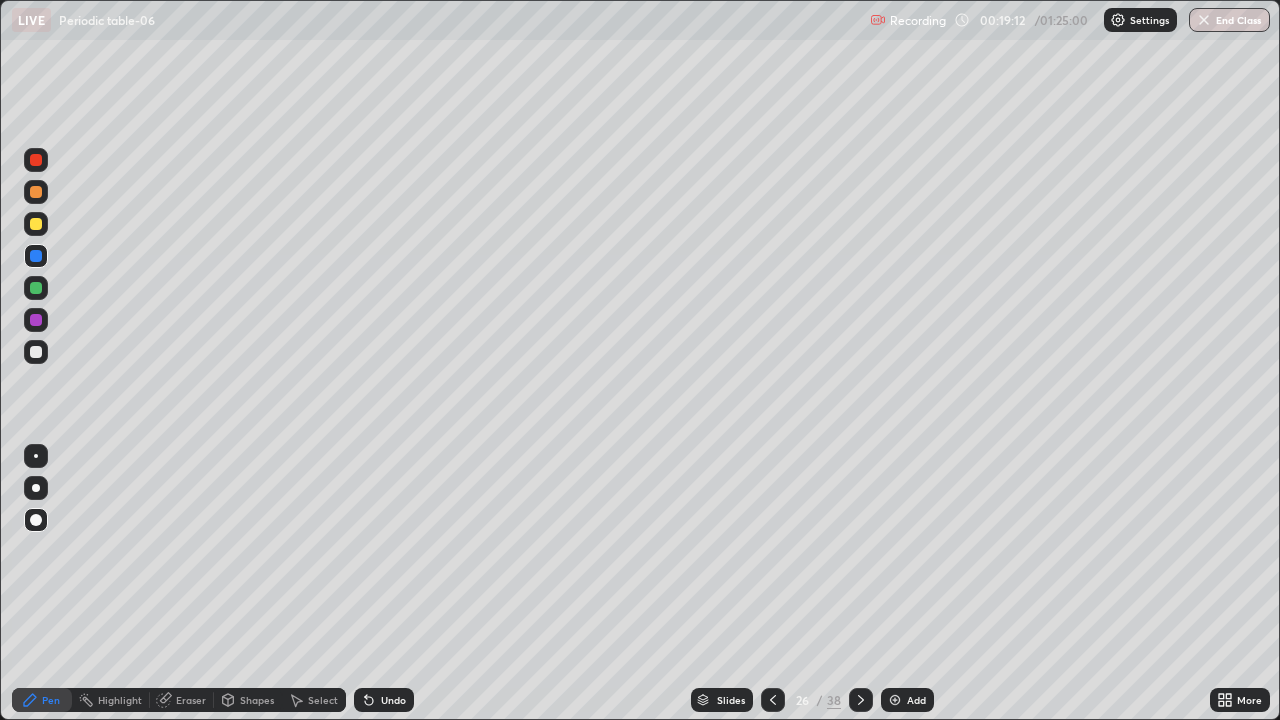 click at bounding box center [36, 352] 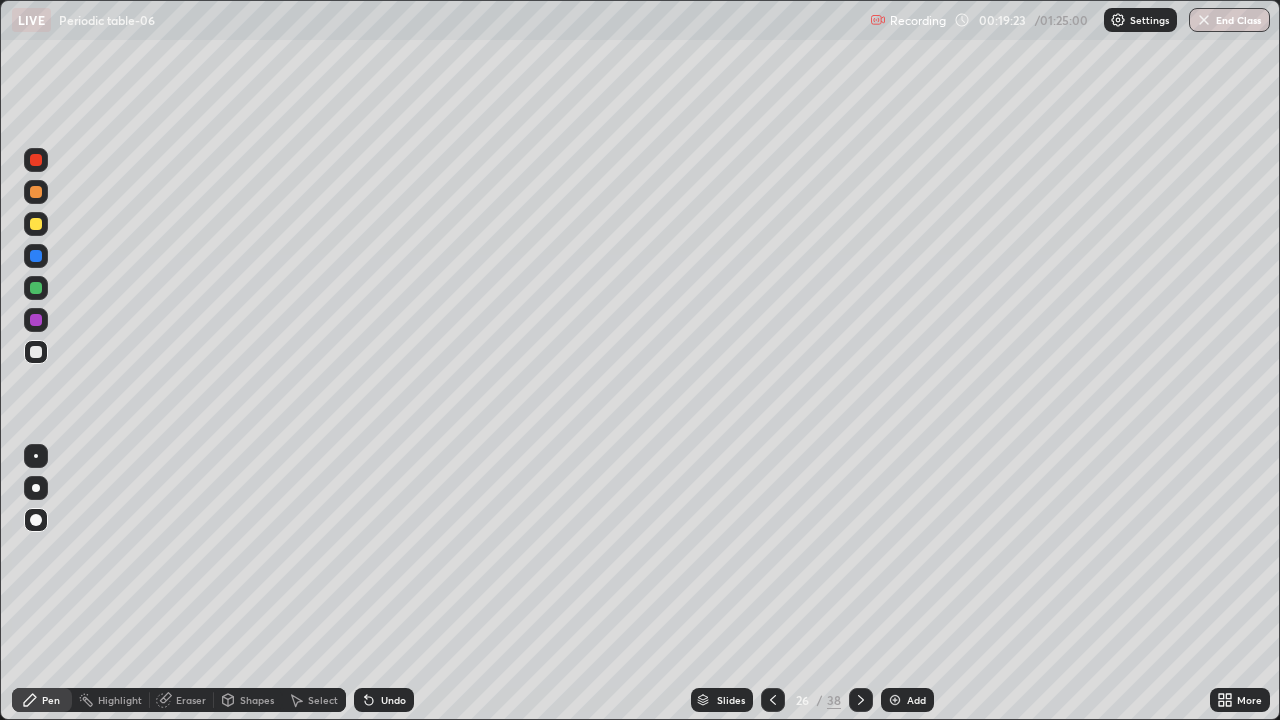 click at bounding box center (36, 288) 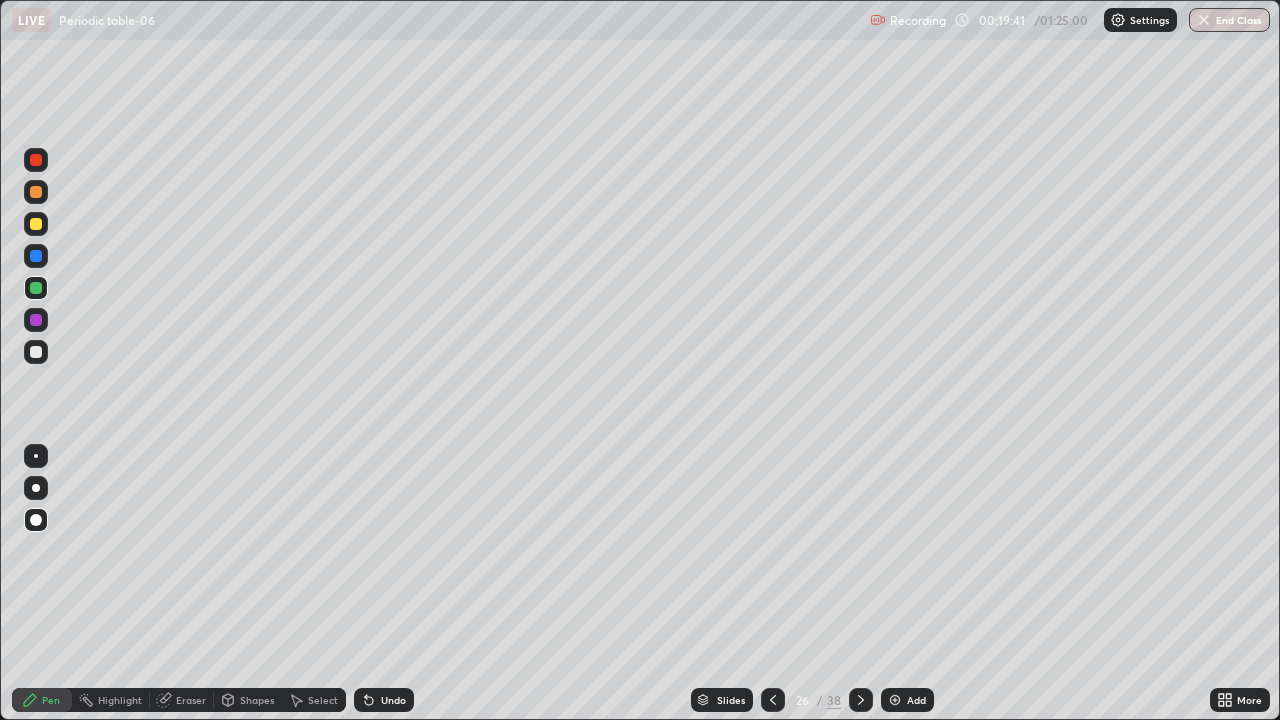 click 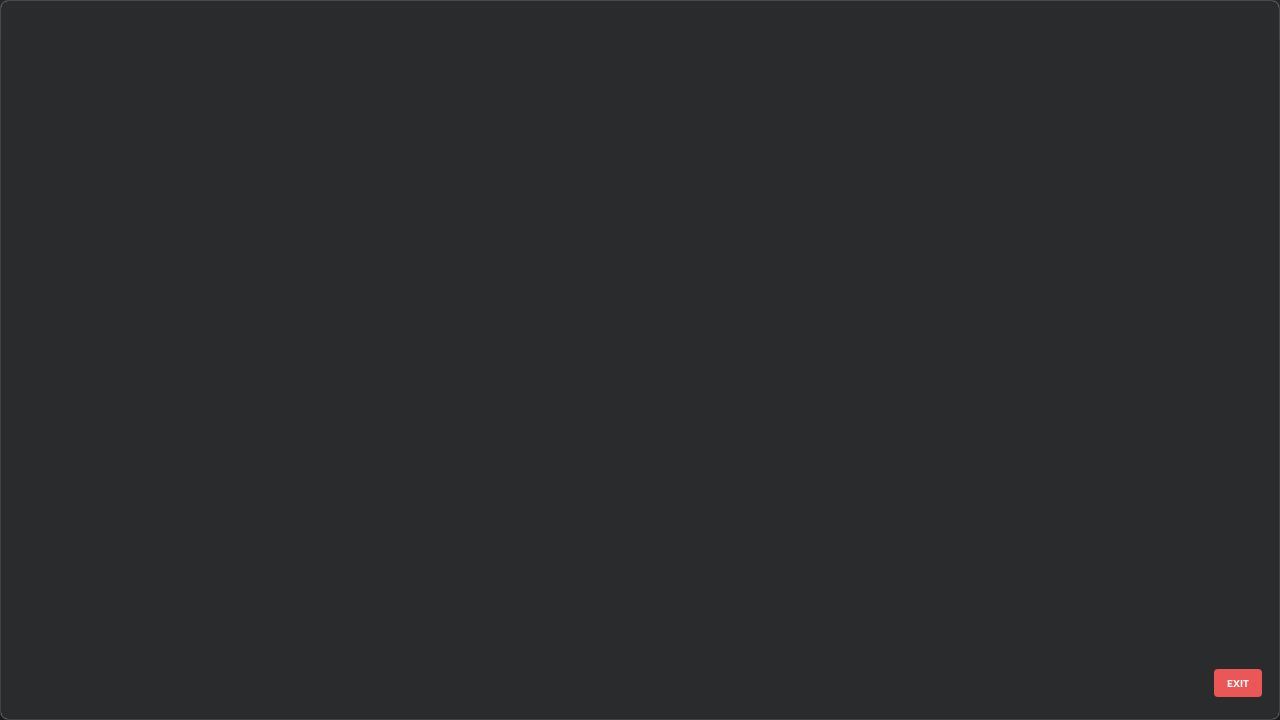 scroll, scrollTop: 1303, scrollLeft: 0, axis: vertical 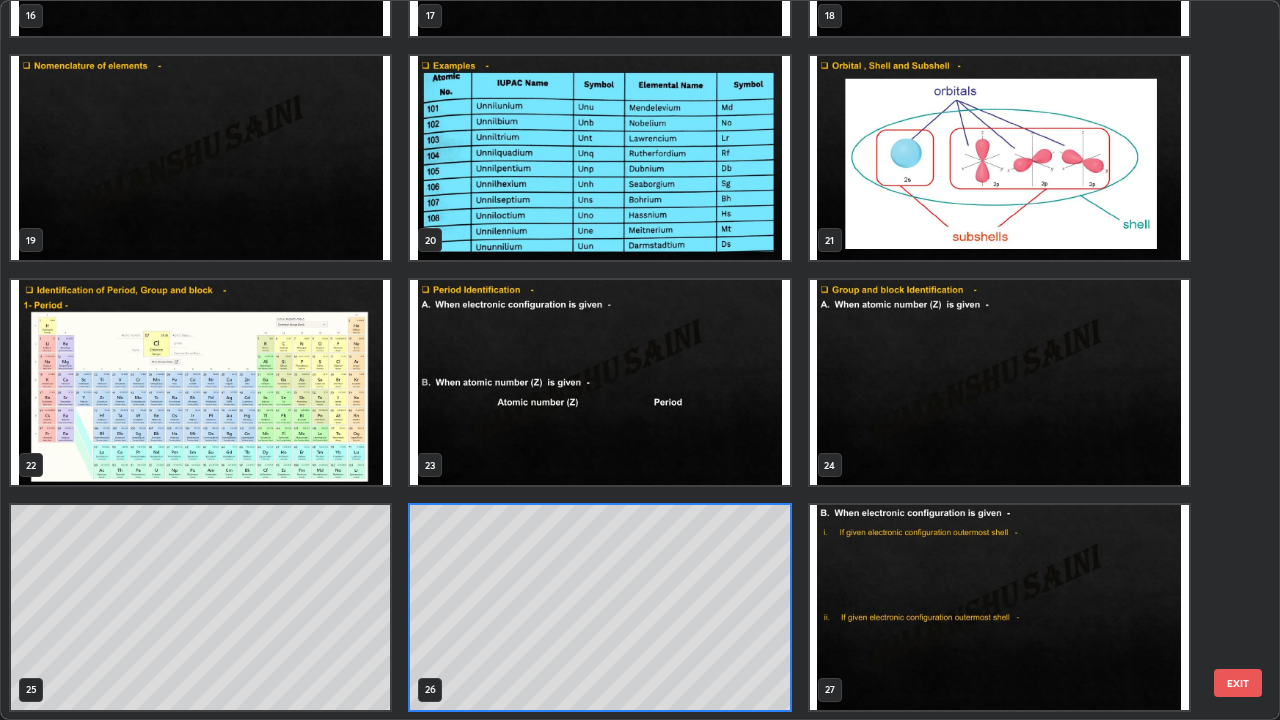 click at bounding box center (200, 382) 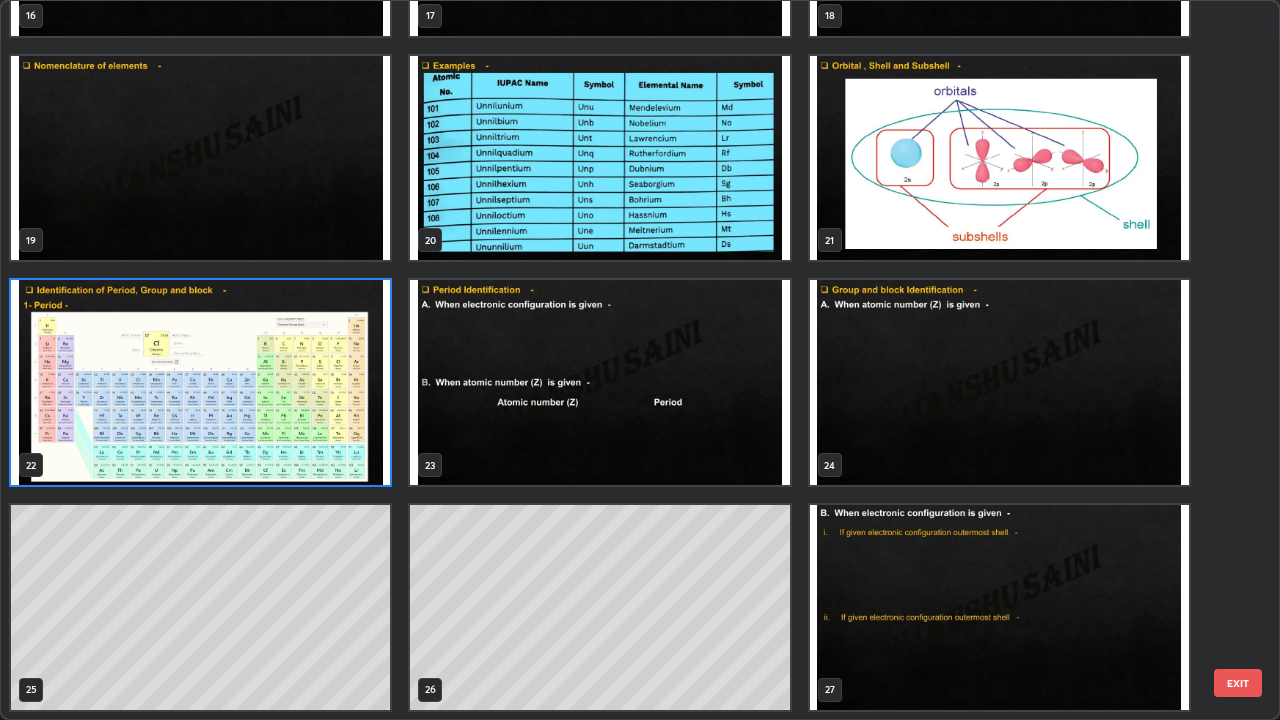 click at bounding box center (200, 382) 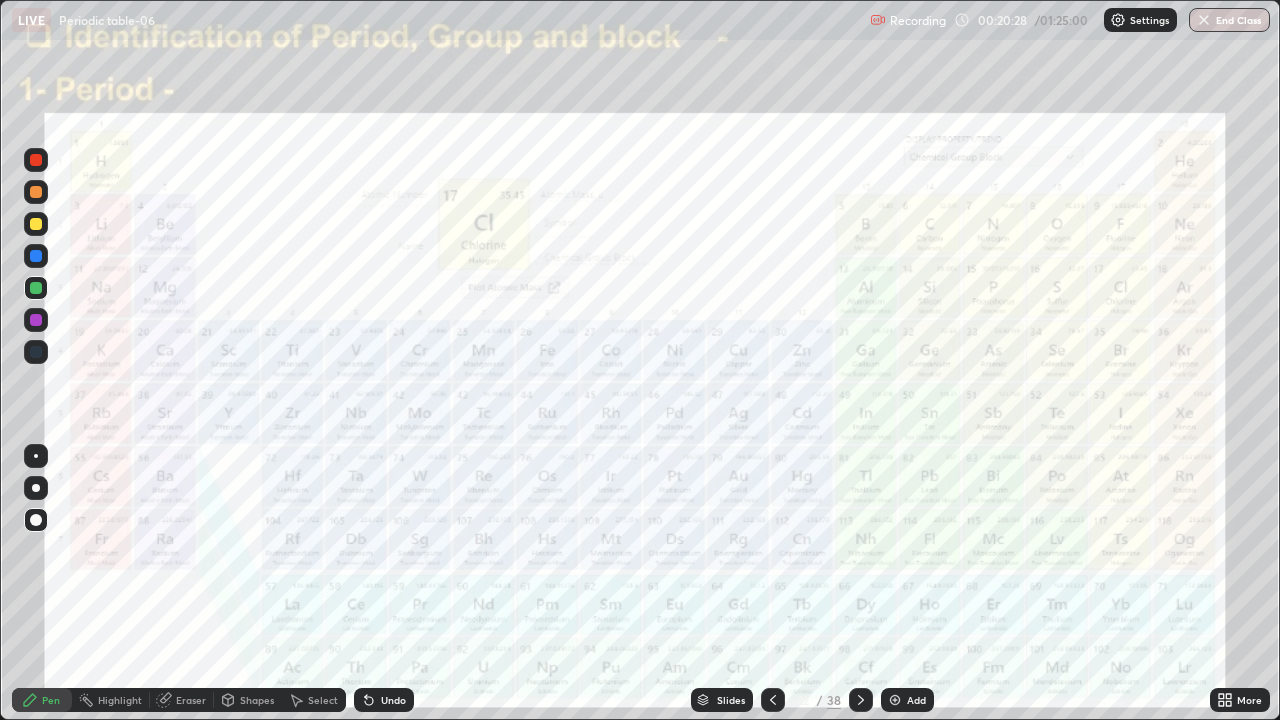 click on "Slides" at bounding box center (731, 700) 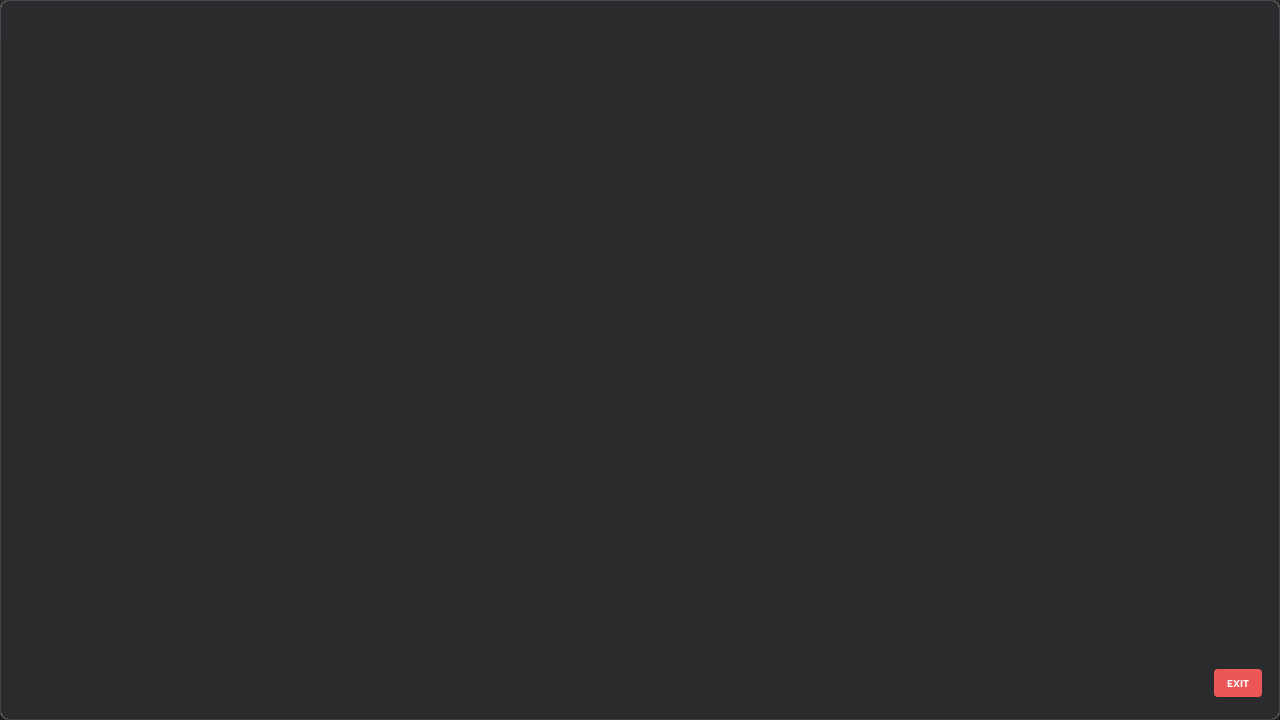 scroll, scrollTop: 1079, scrollLeft: 0, axis: vertical 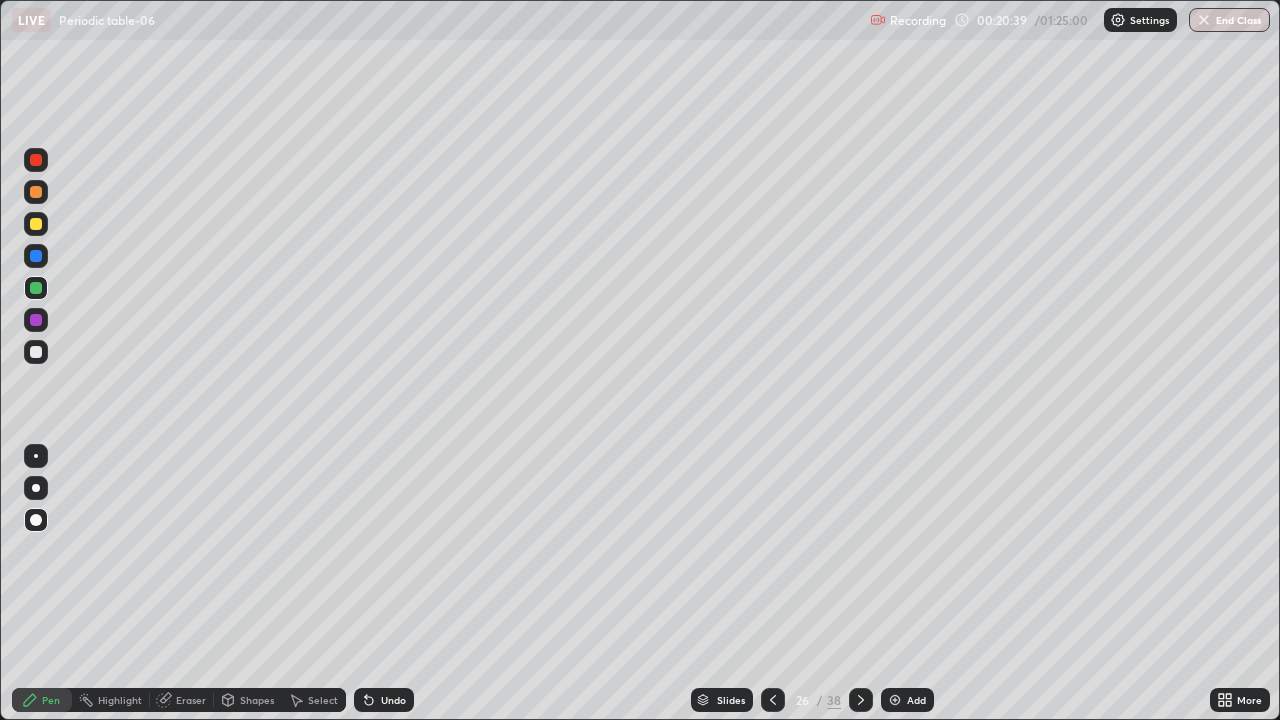 click at bounding box center (36, 320) 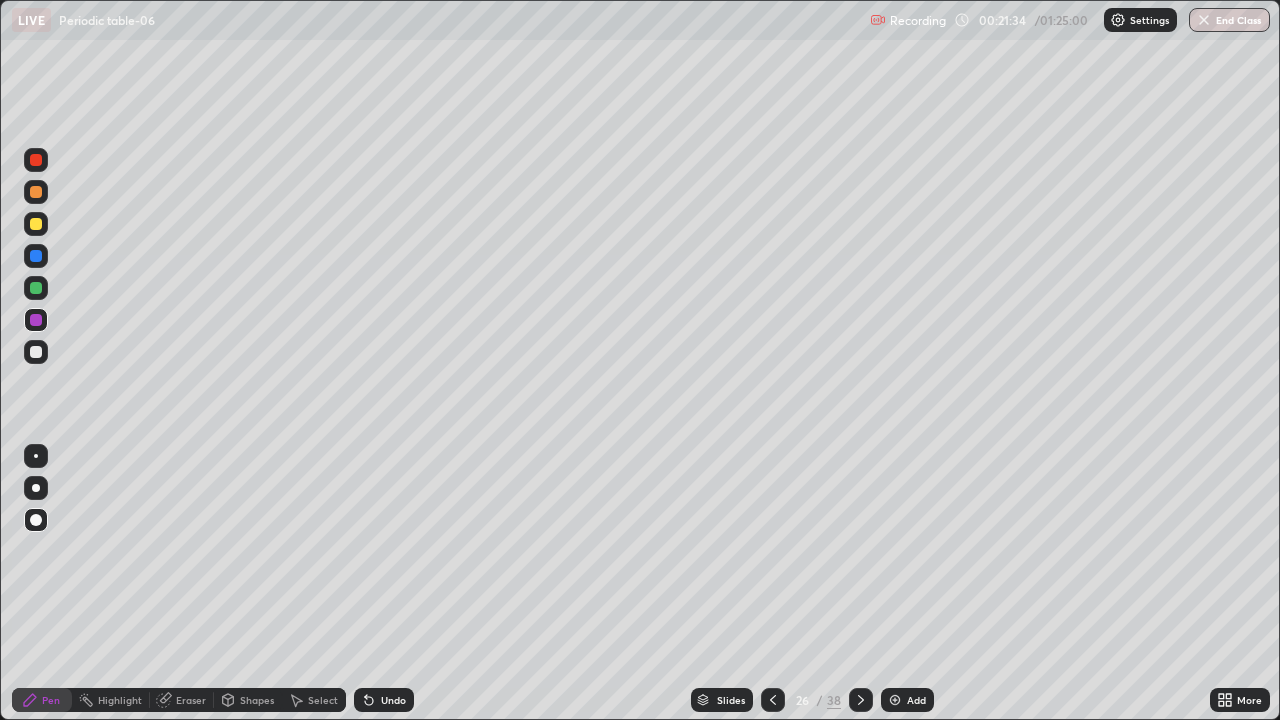 click 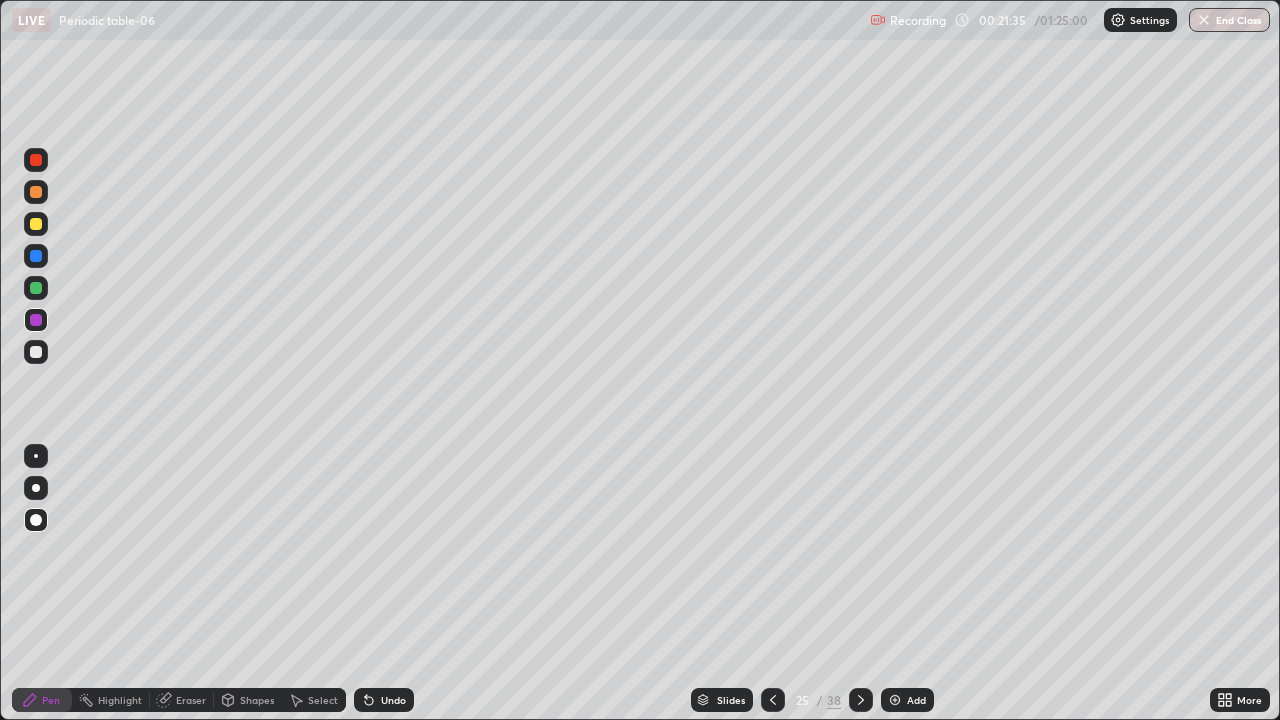 click 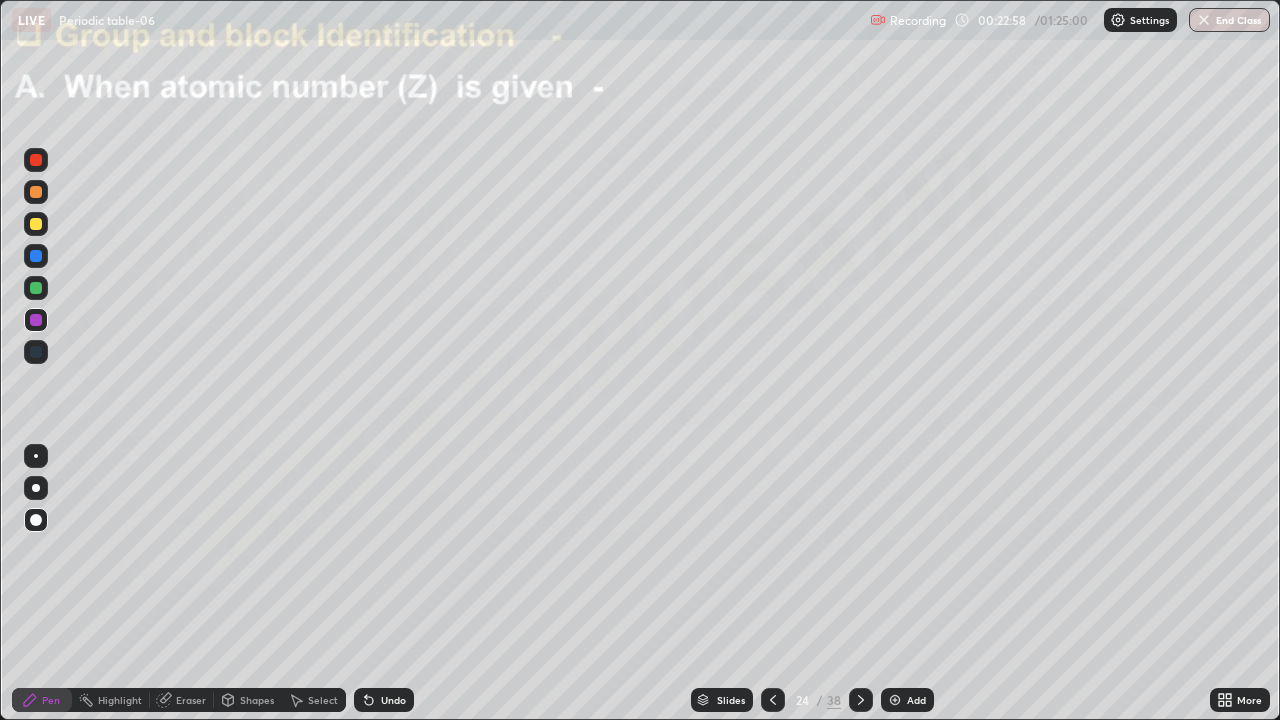 click 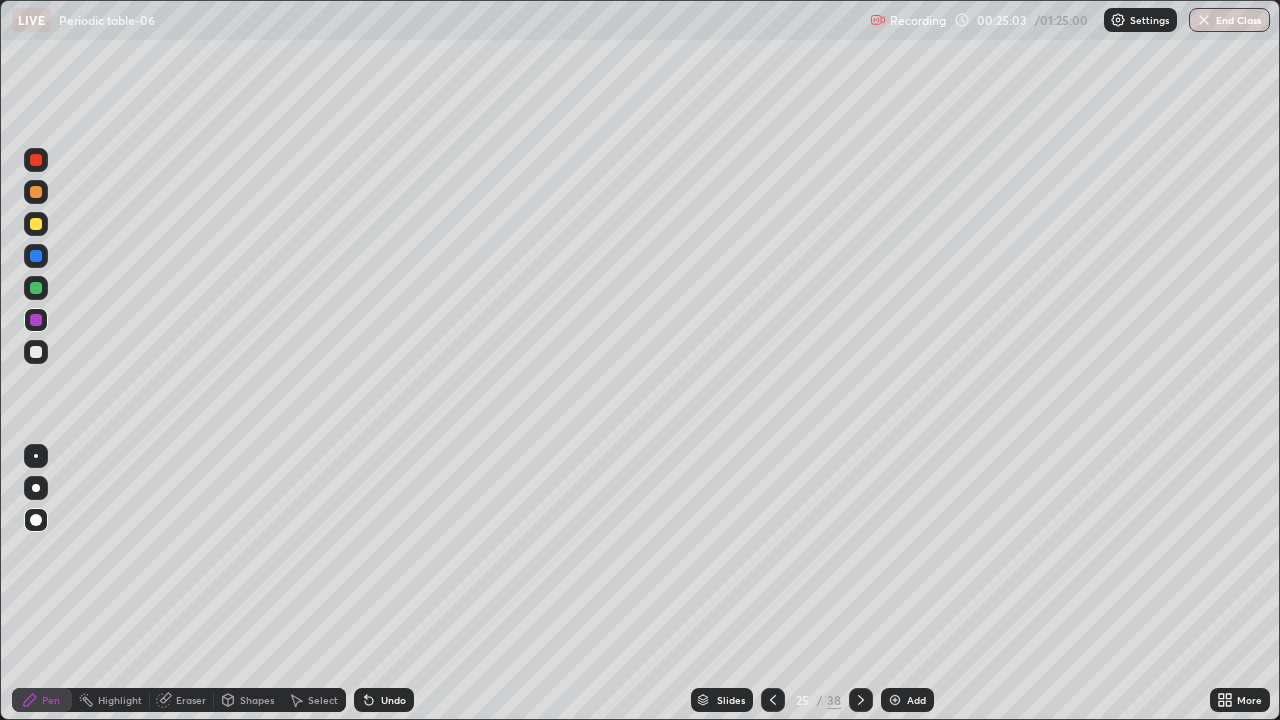 click on "Pen" at bounding box center (42, 700) 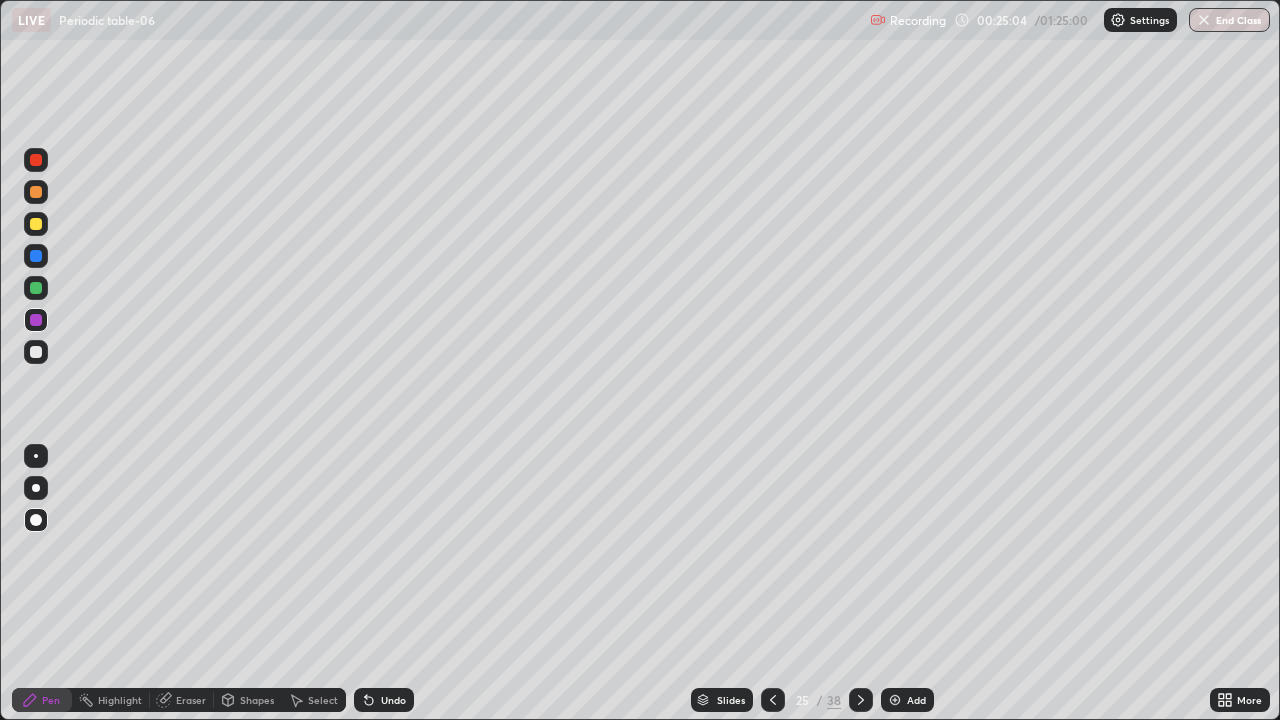 click at bounding box center [36, 352] 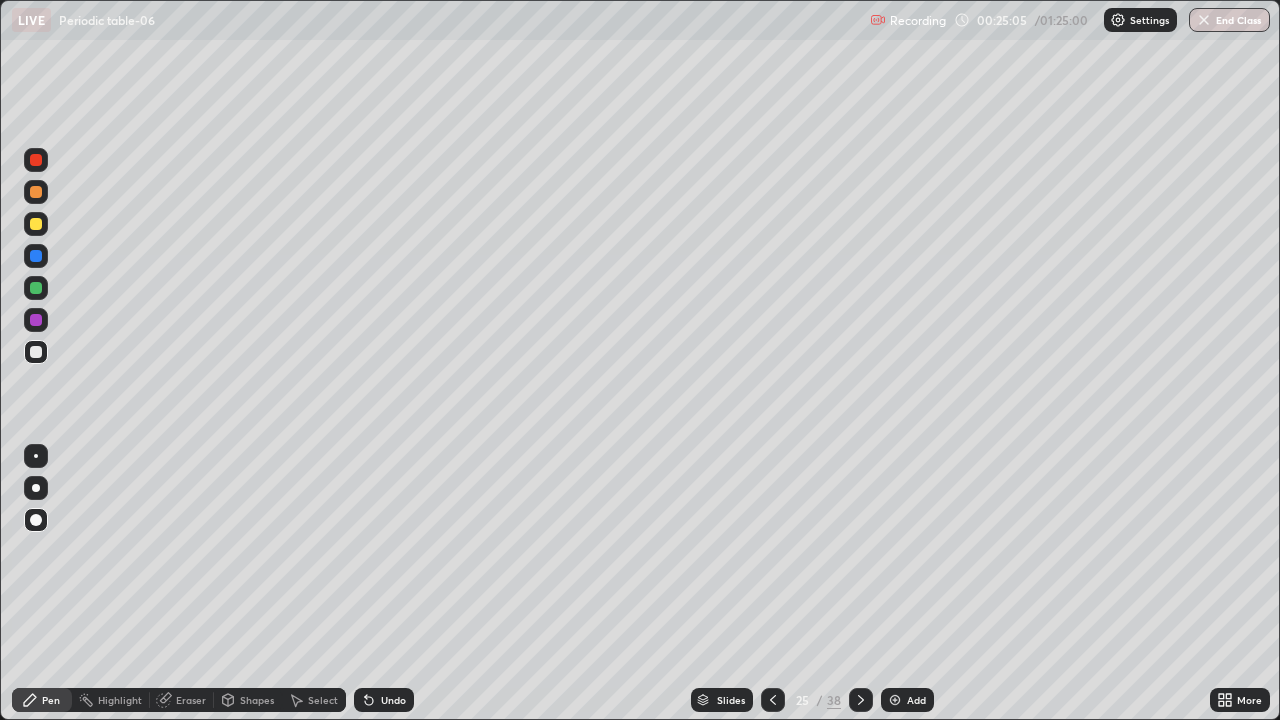 click at bounding box center [36, 224] 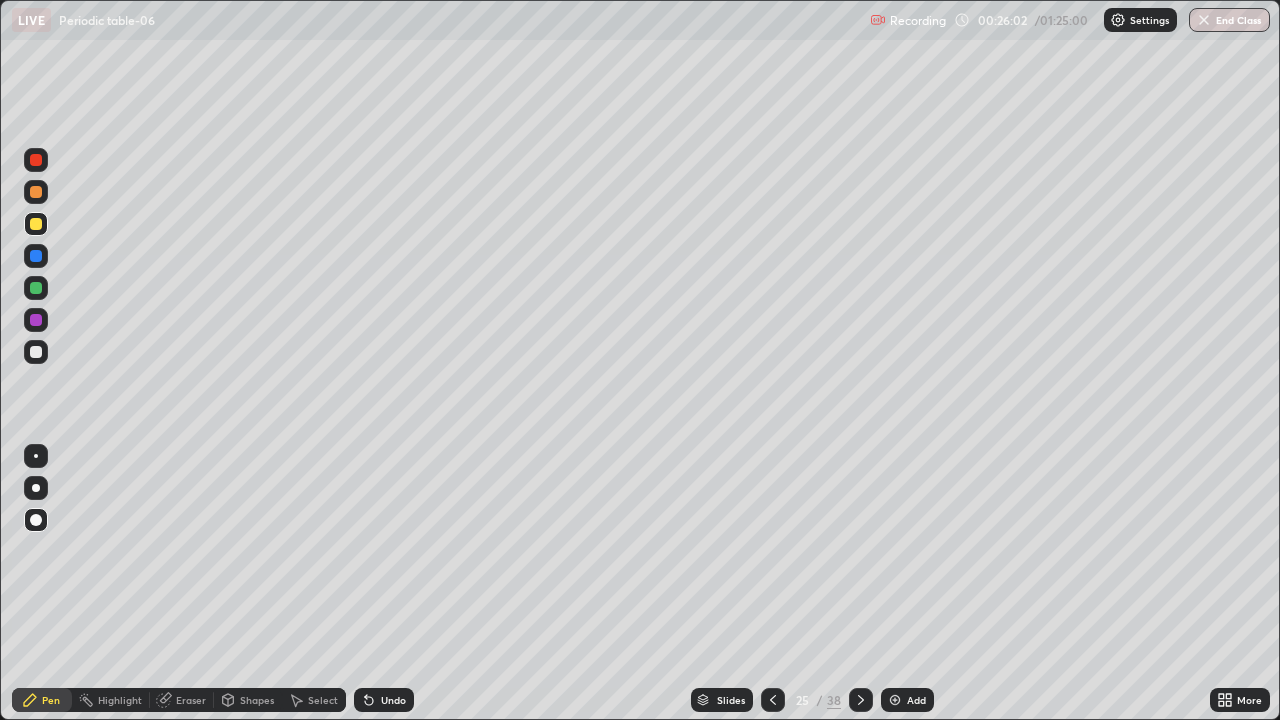 click on "Pen" at bounding box center (51, 700) 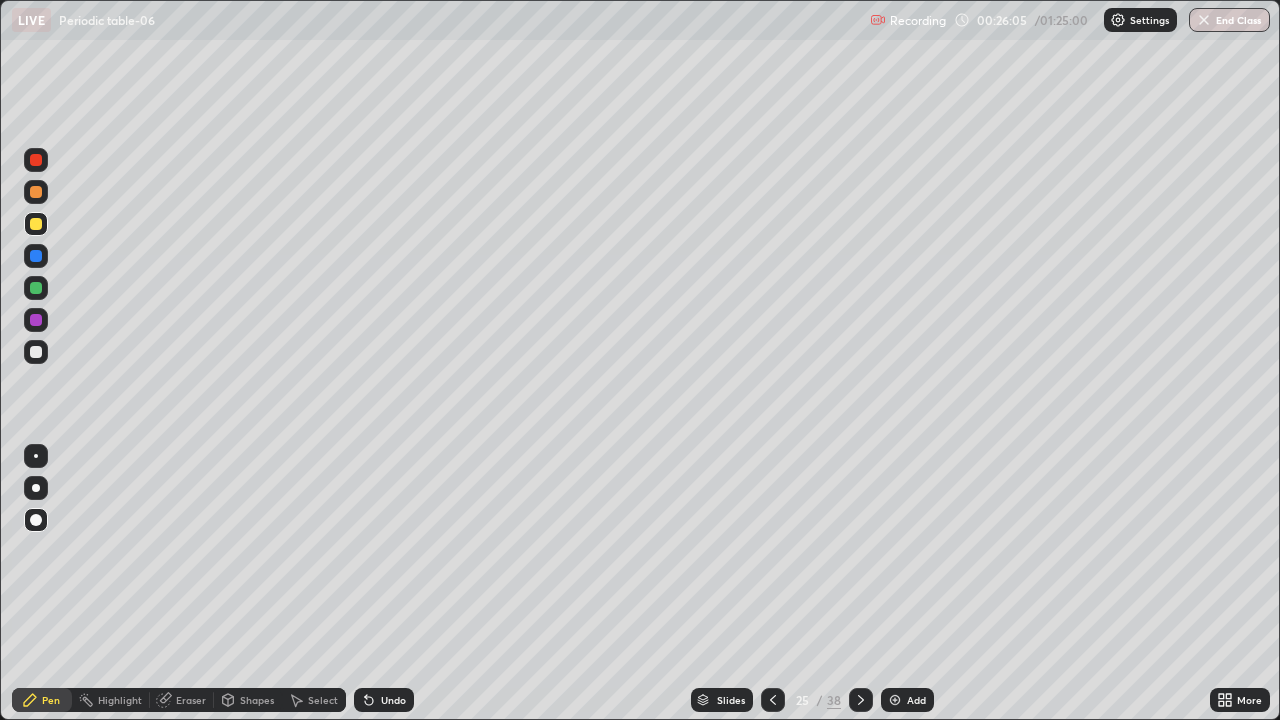 click 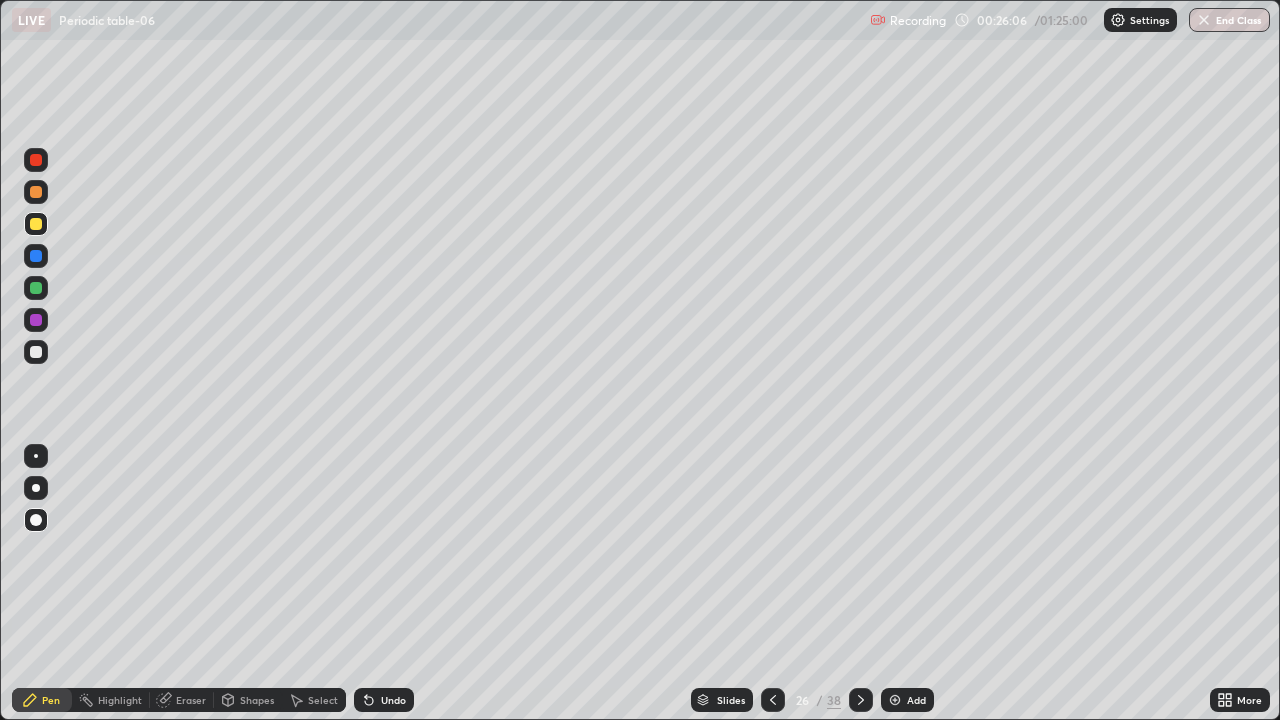 click 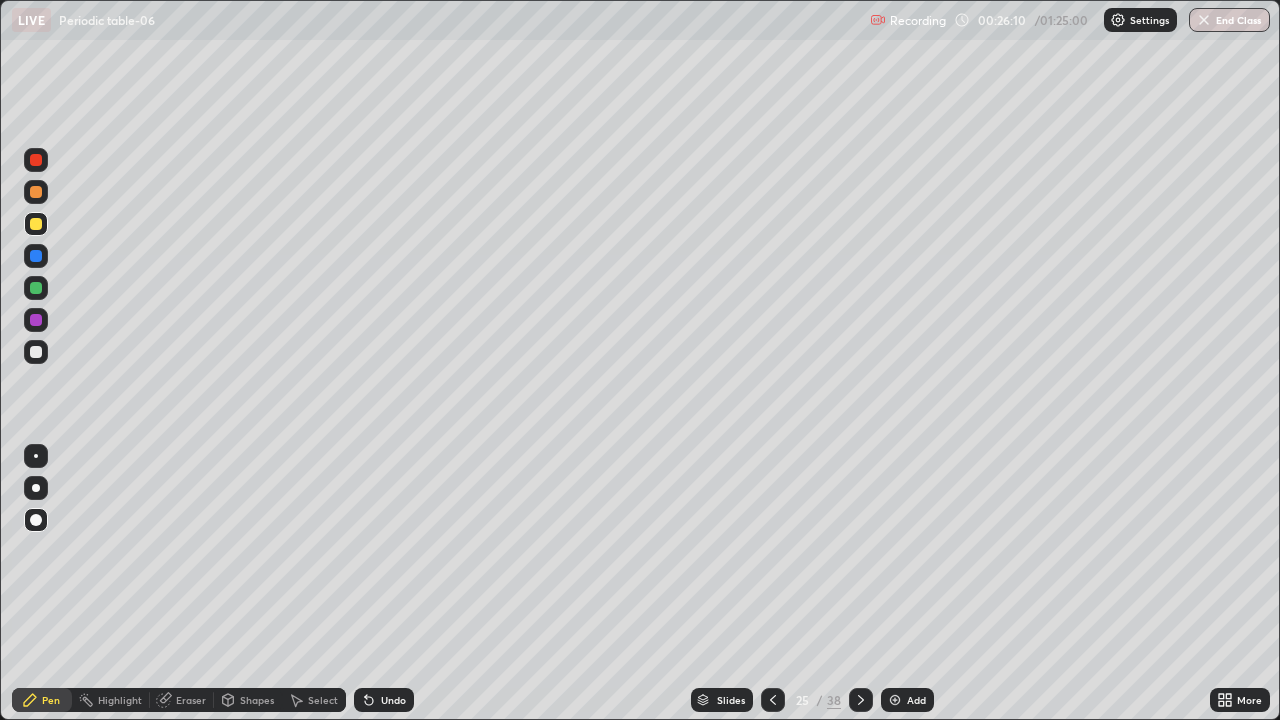 click at bounding box center (861, 700) 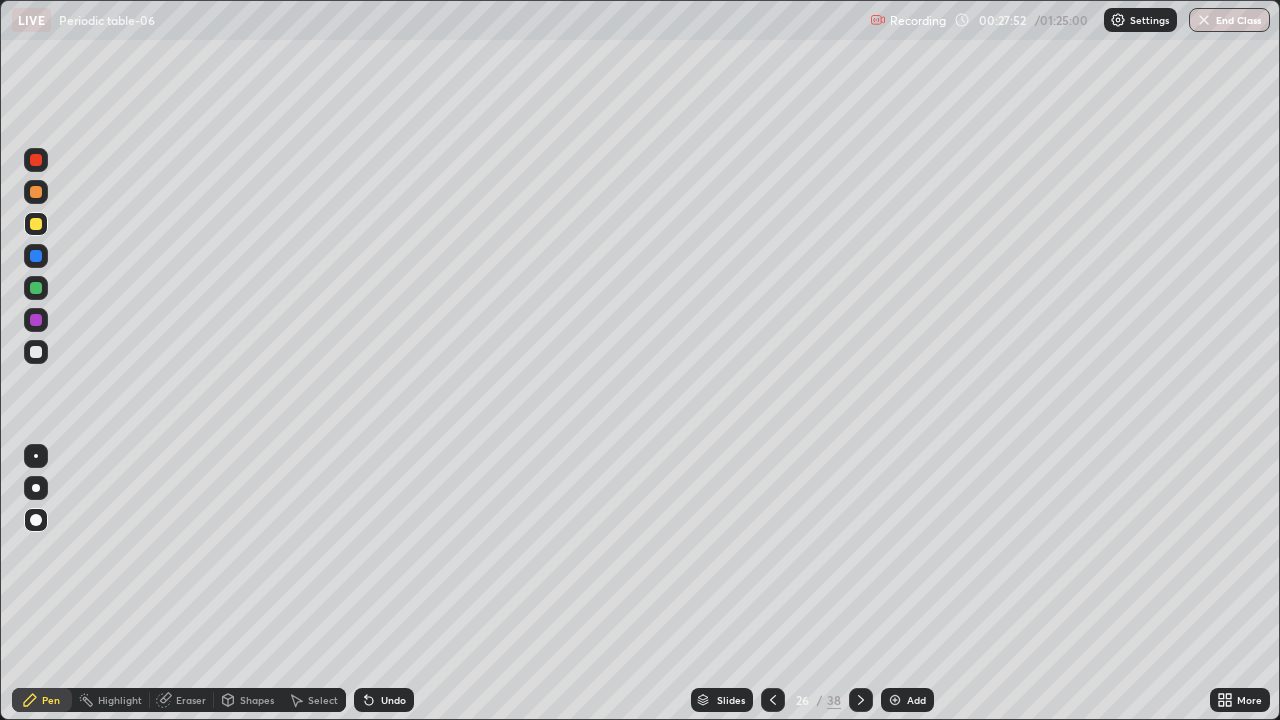 click 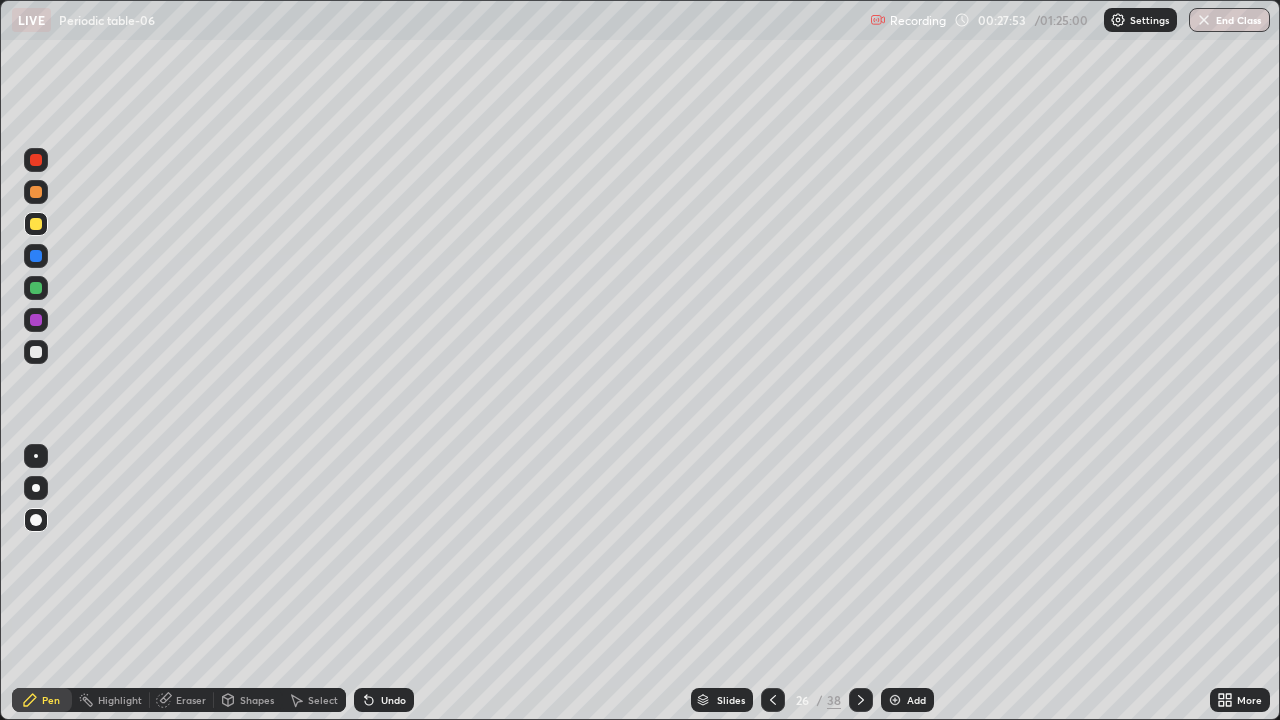 click at bounding box center (36, 352) 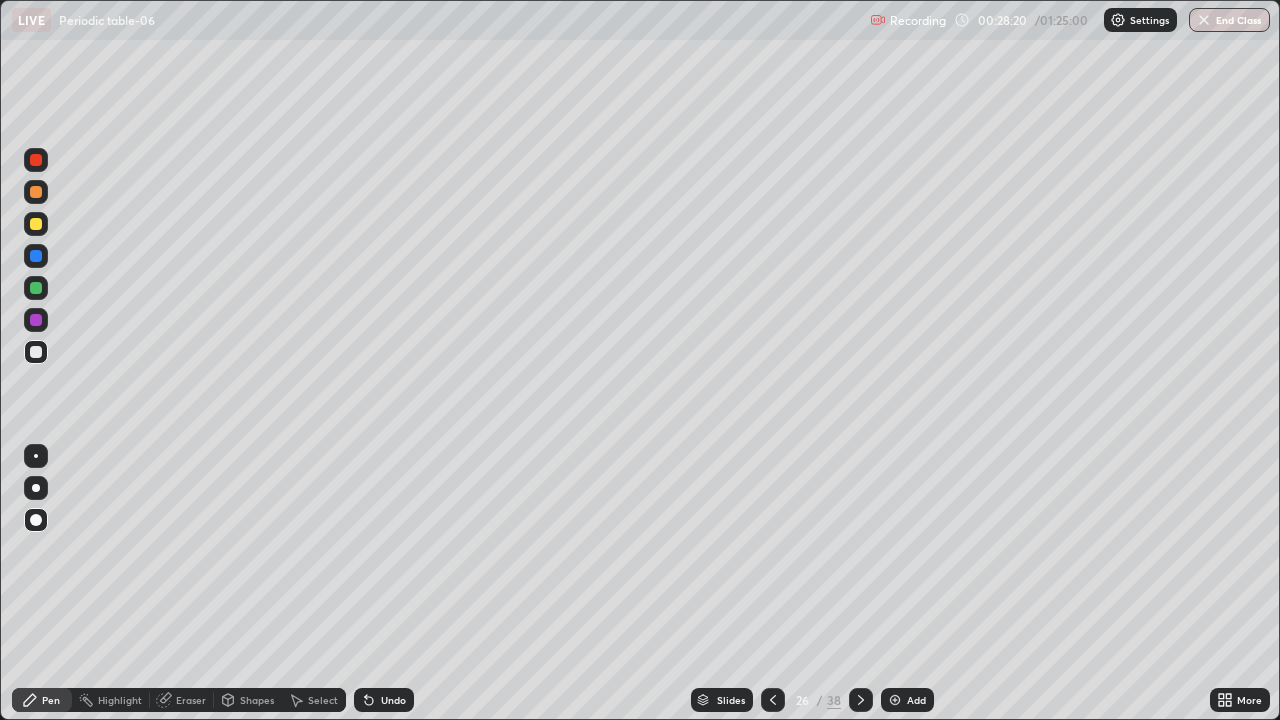 click at bounding box center [36, 224] 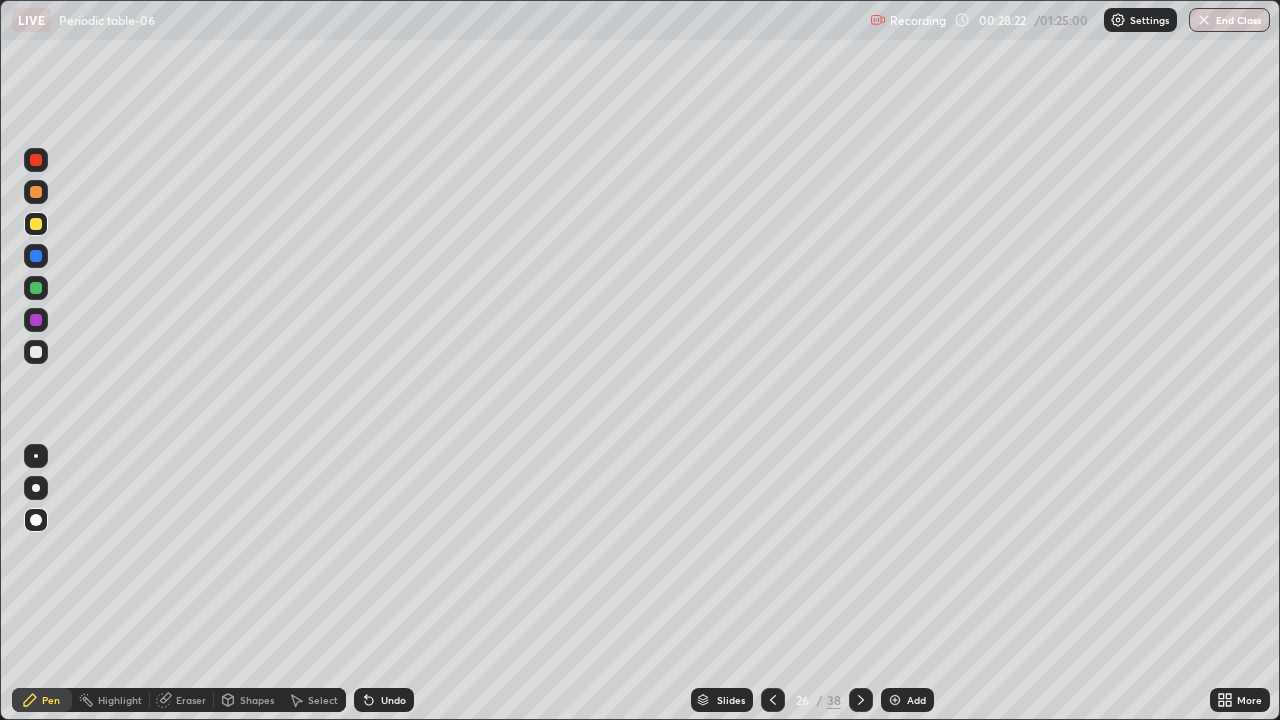 click at bounding box center [36, 352] 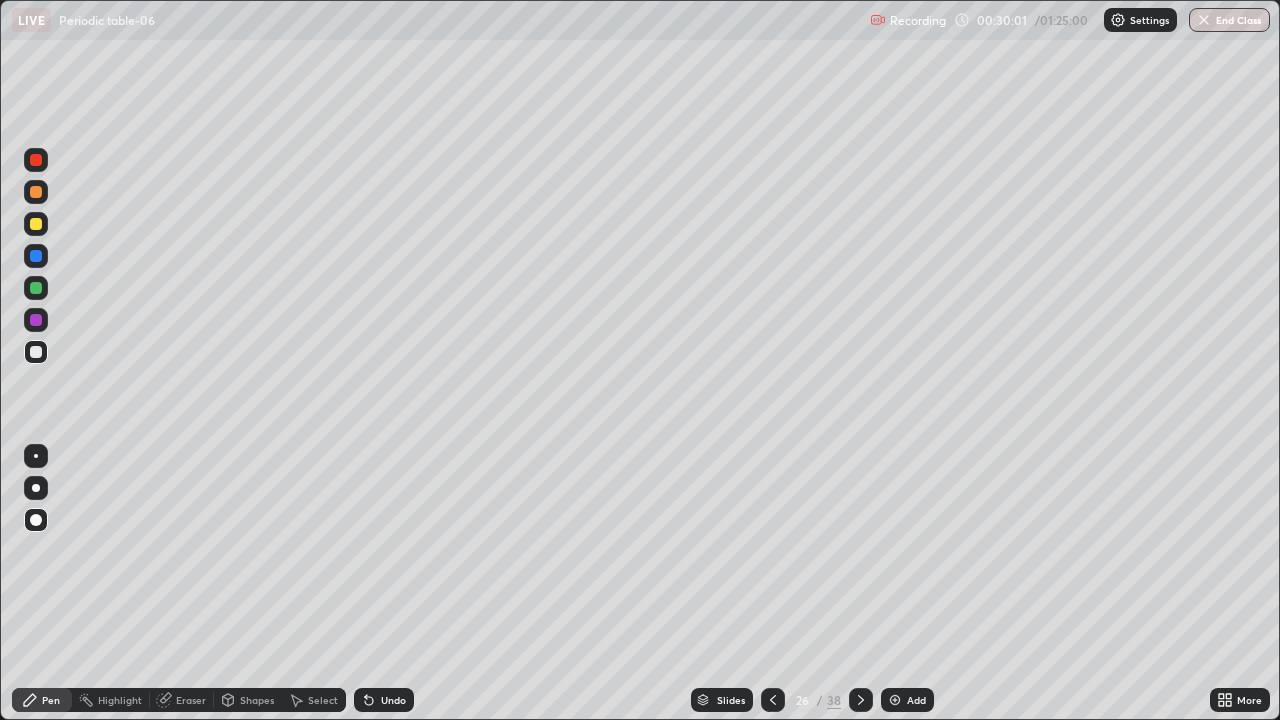 click at bounding box center [861, 700] 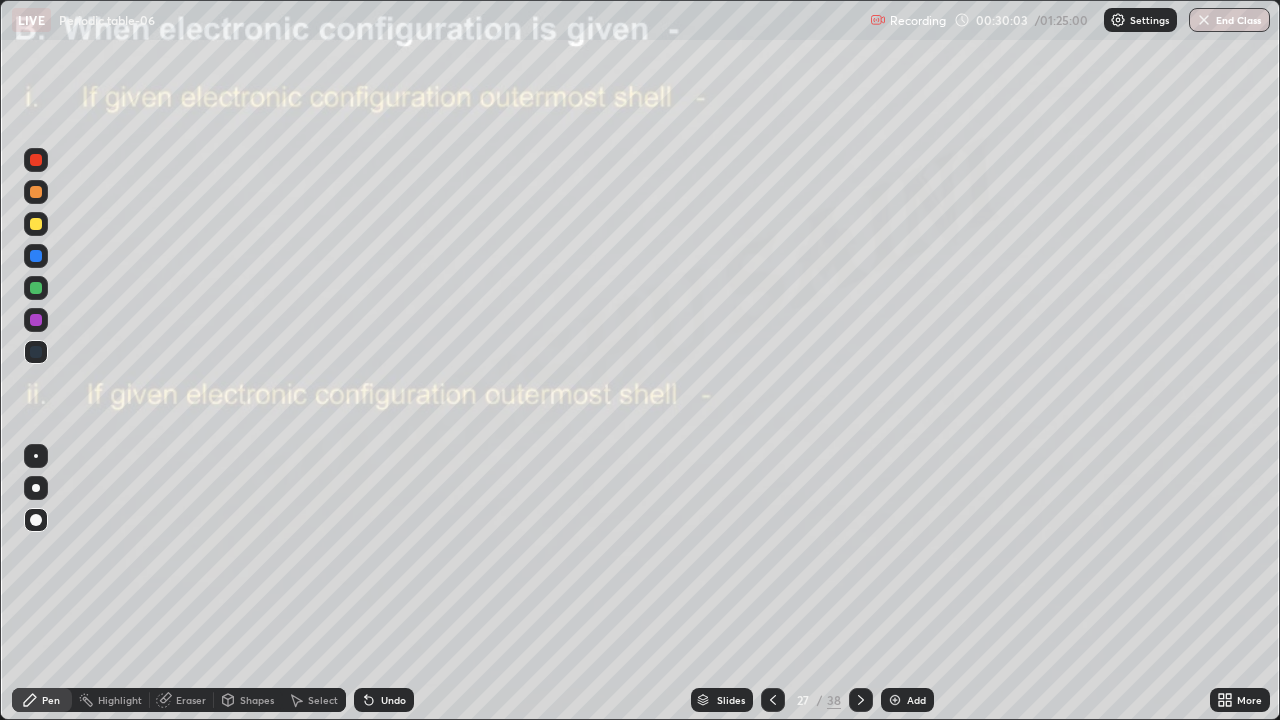 click on "Pen" at bounding box center [42, 700] 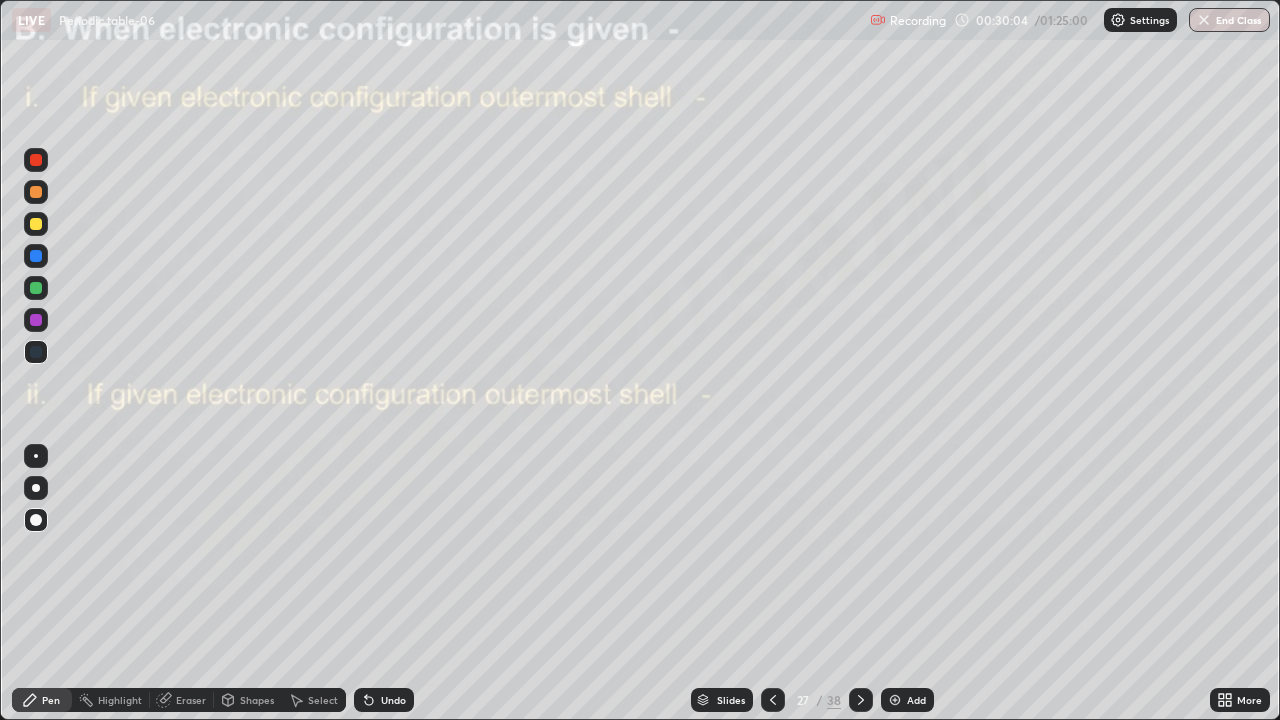click at bounding box center [36, 224] 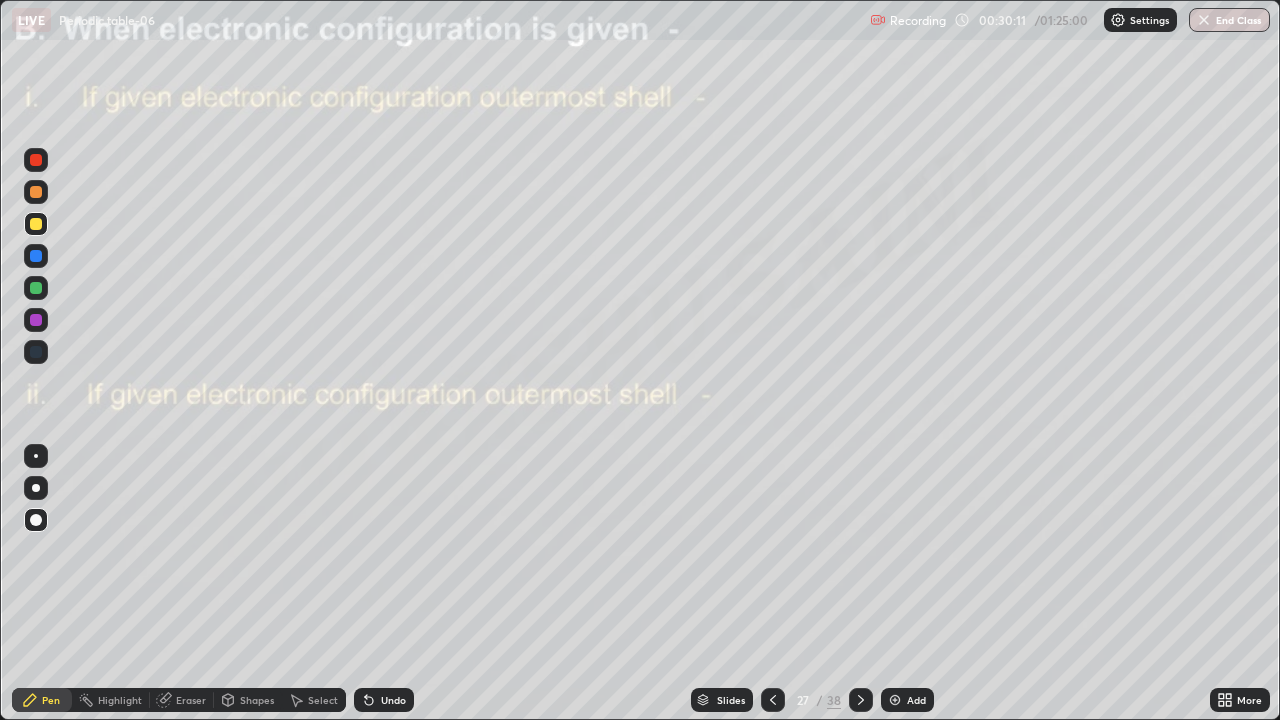 click at bounding box center [36, 224] 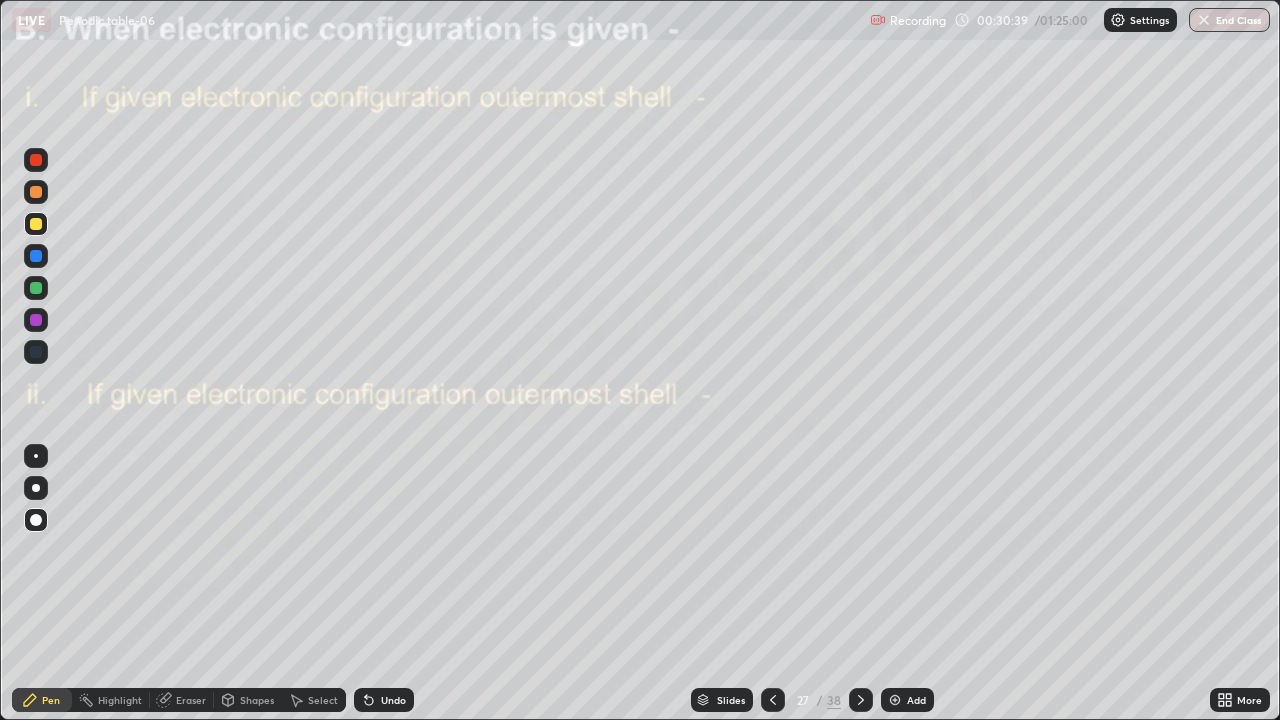 click at bounding box center (36, 192) 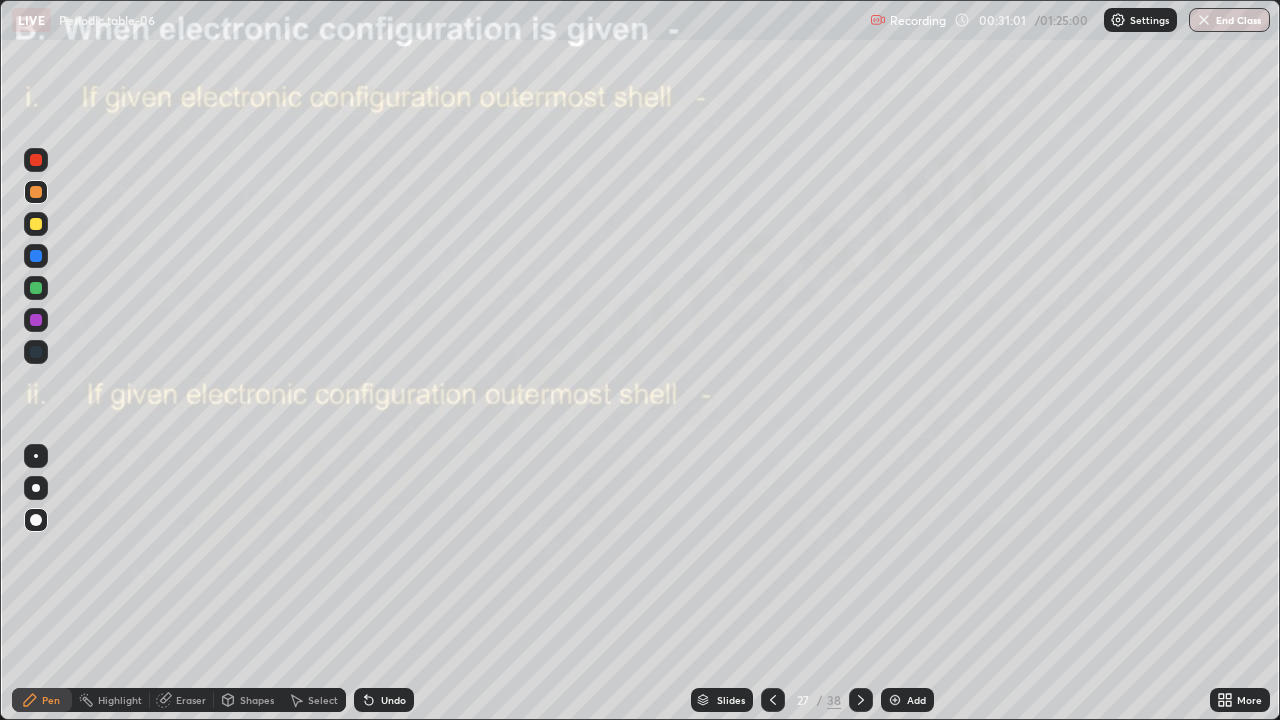 click at bounding box center [36, 224] 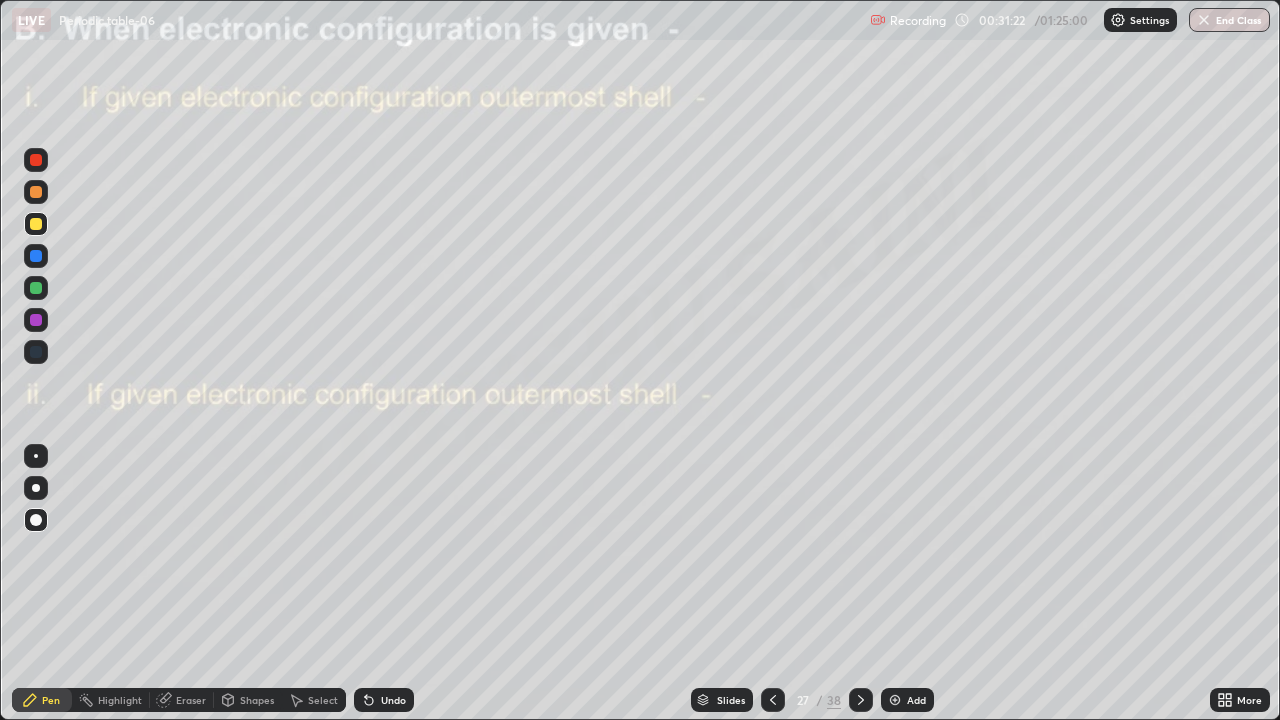 click at bounding box center (36, 320) 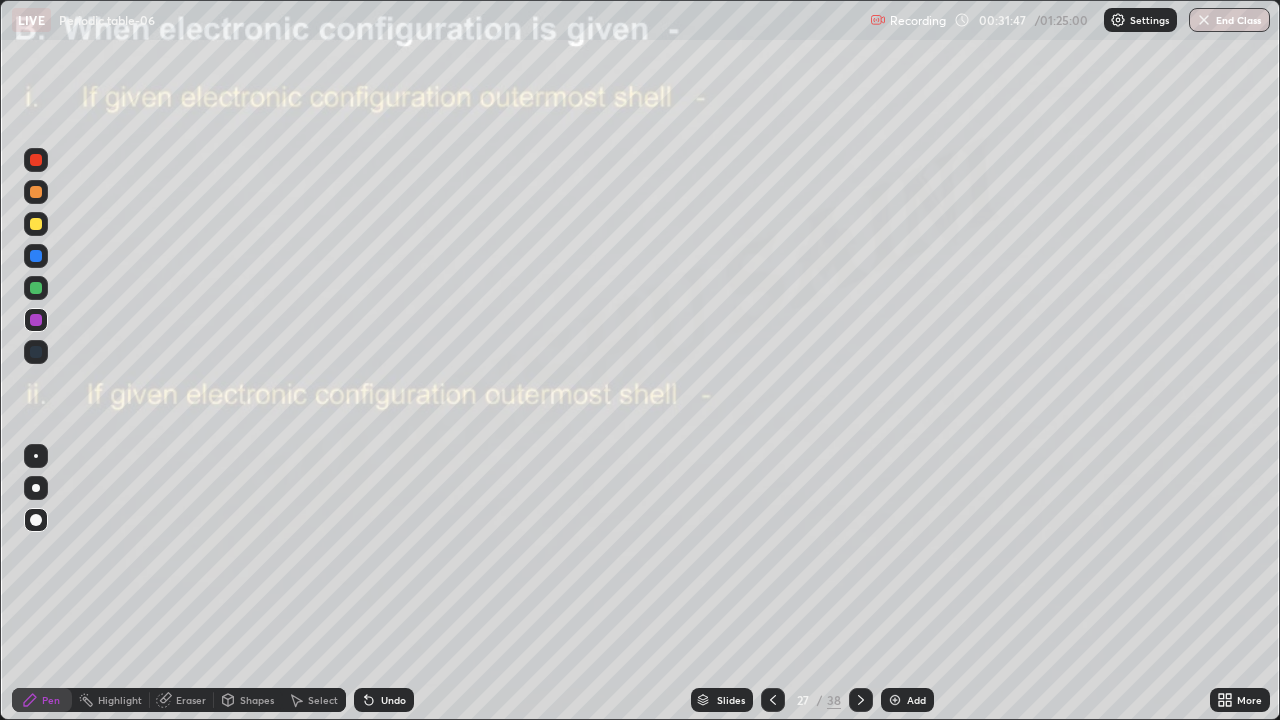 click on "Eraser" at bounding box center [191, 700] 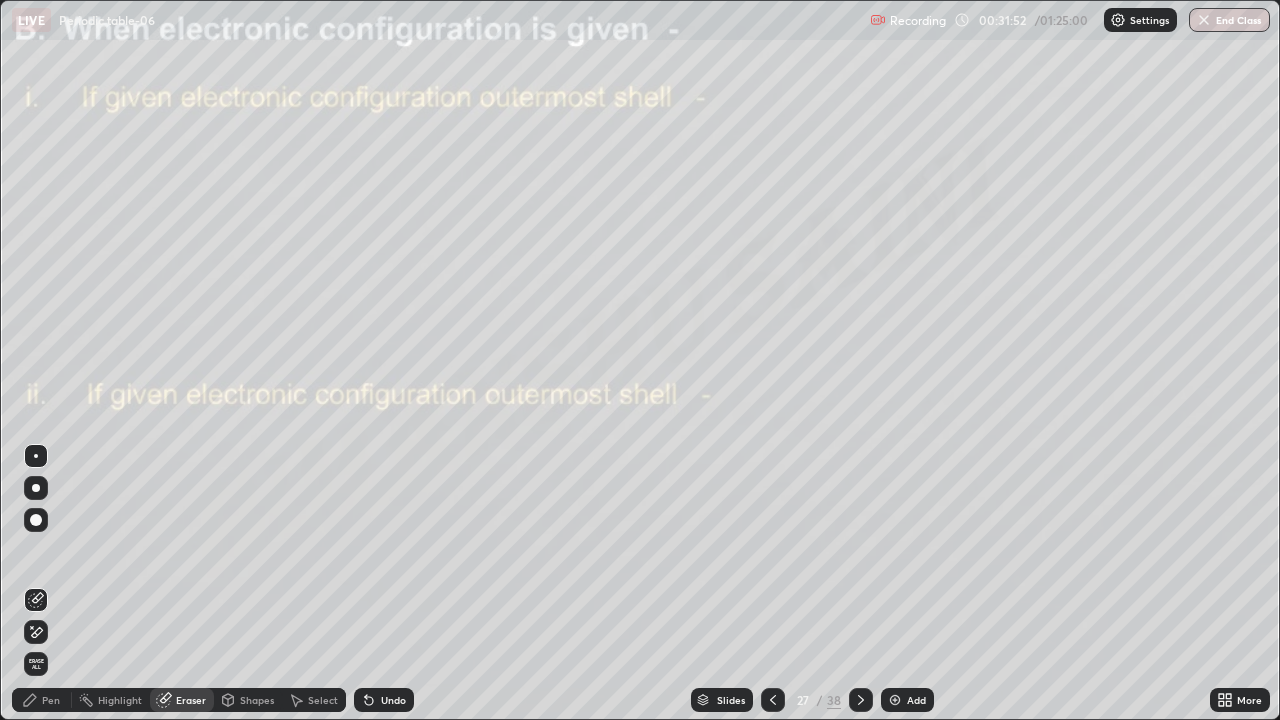 click on "Pen" at bounding box center (42, 700) 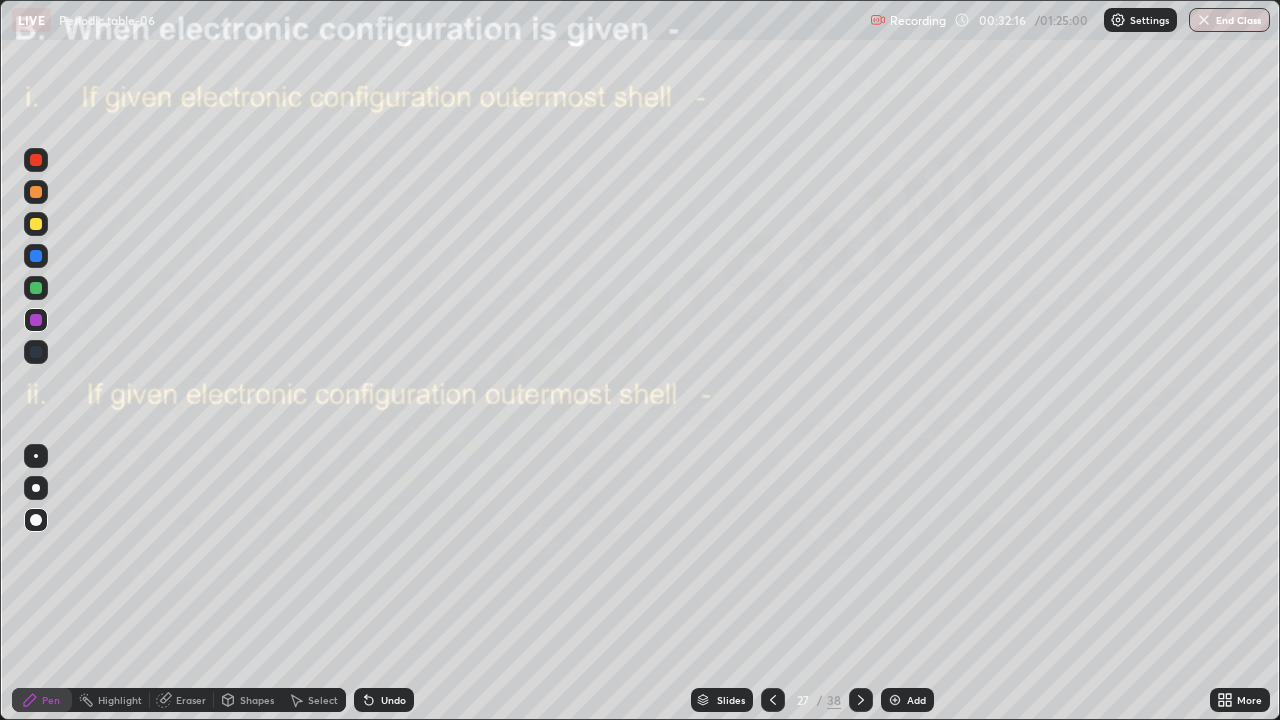 click at bounding box center [36, 288] 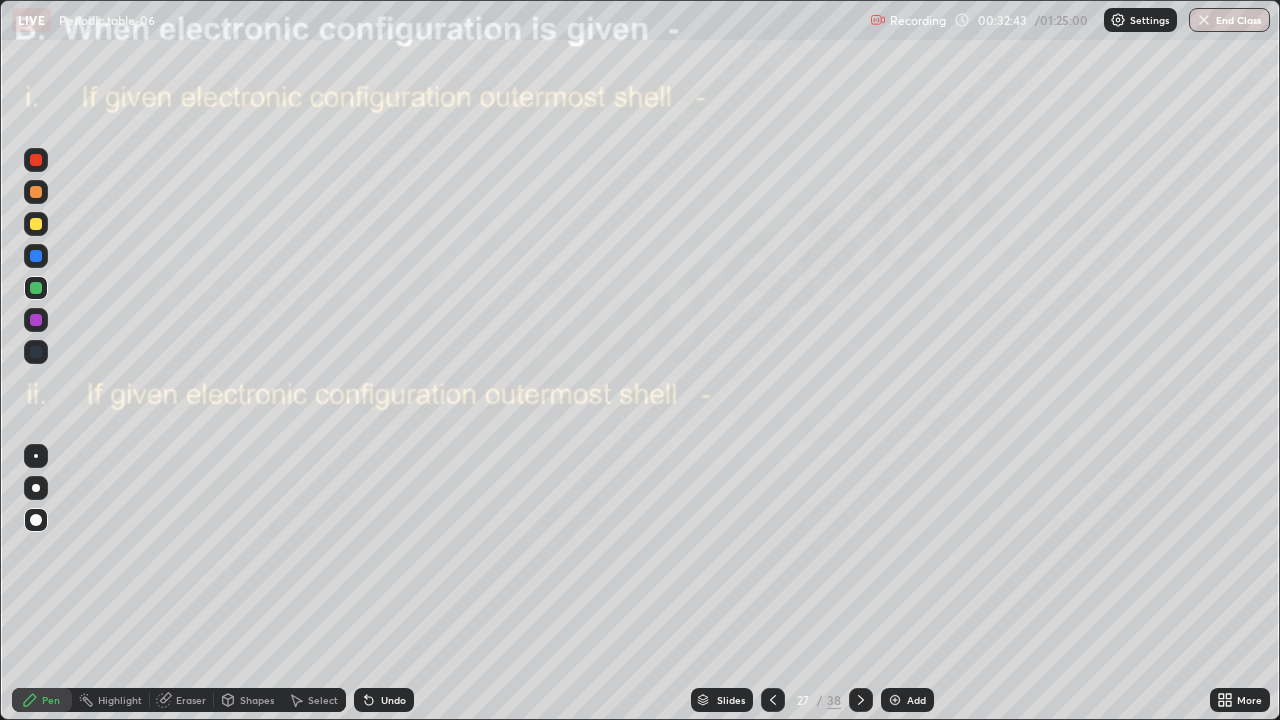 click on "Undo" at bounding box center [393, 700] 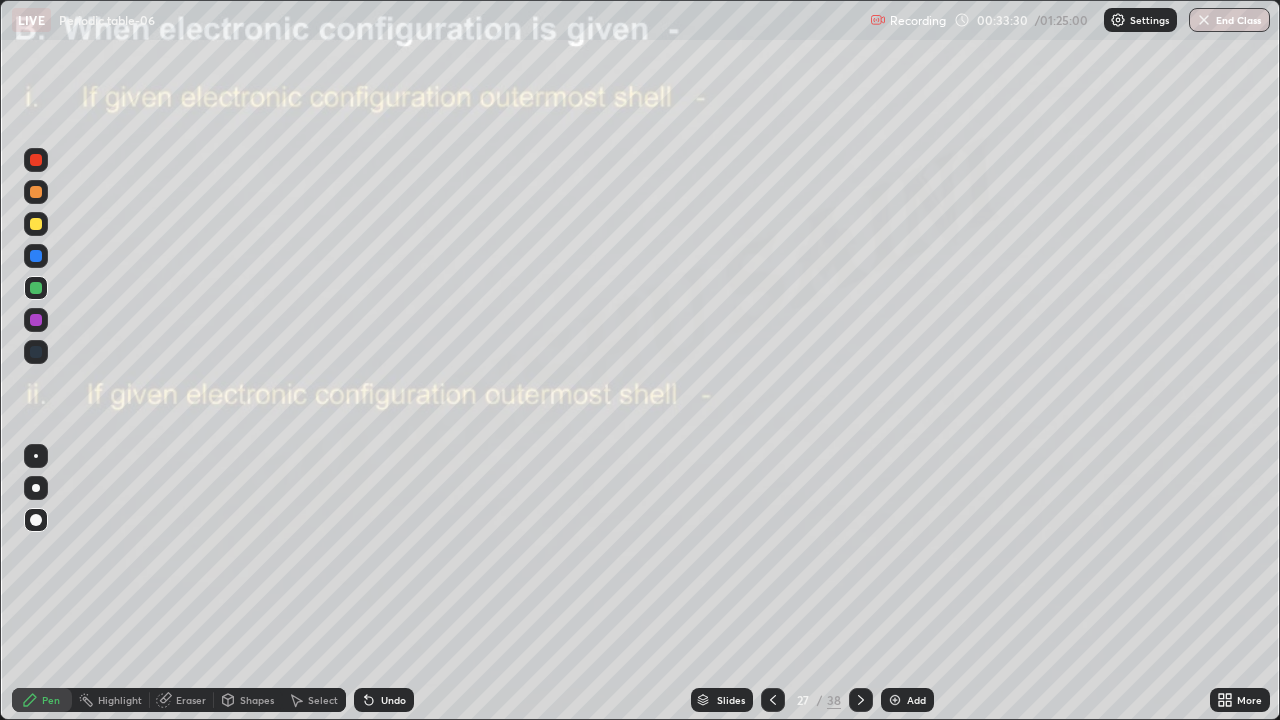 click at bounding box center (36, 320) 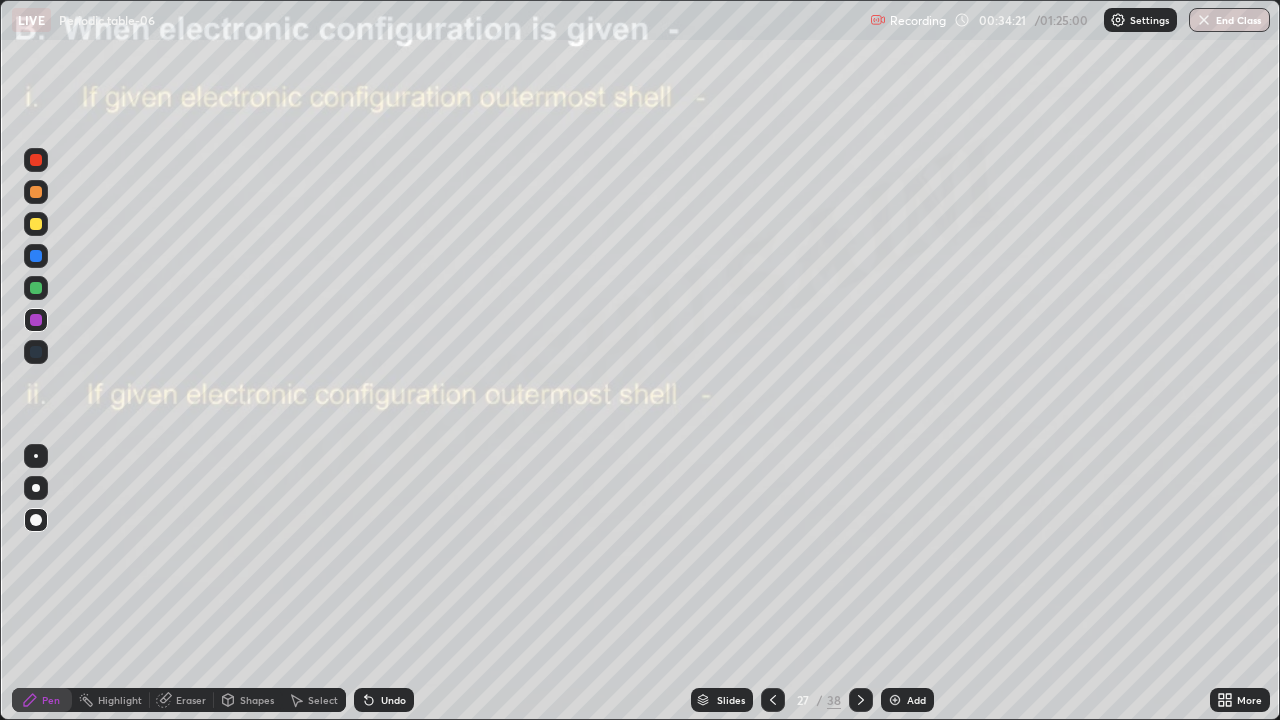 click on "Eraser" at bounding box center [182, 700] 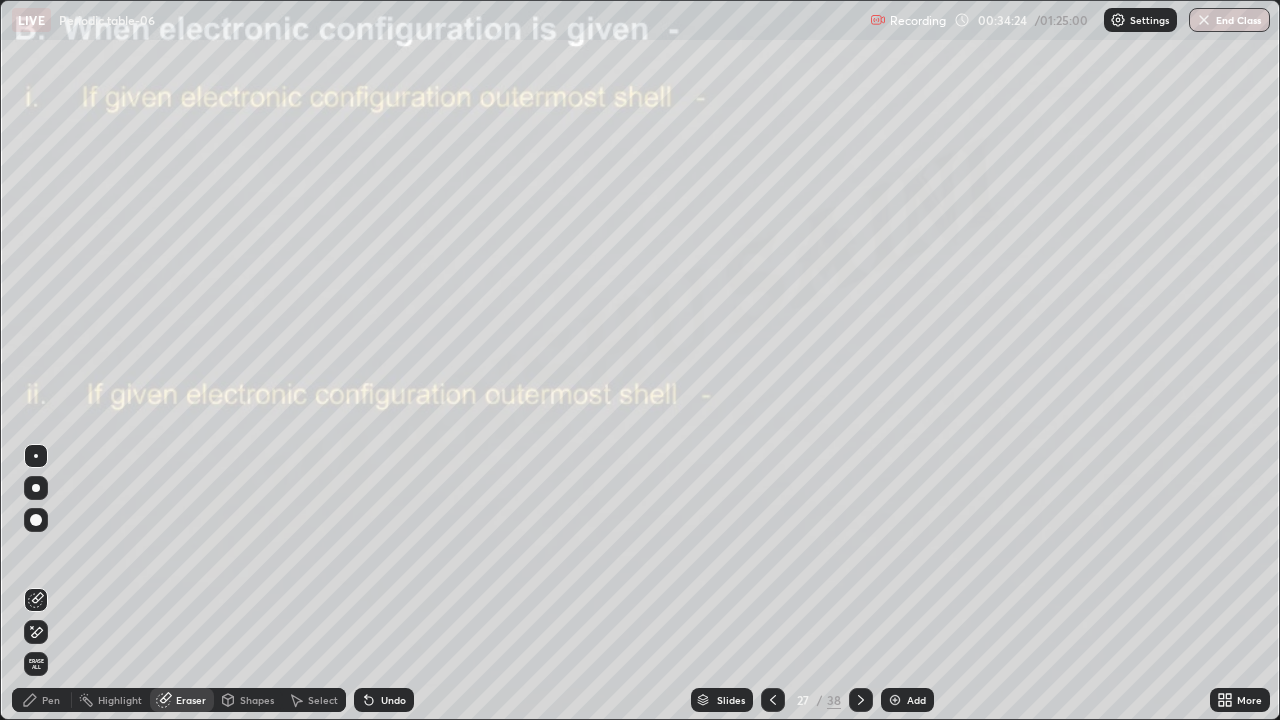 click on "Pen" at bounding box center (42, 700) 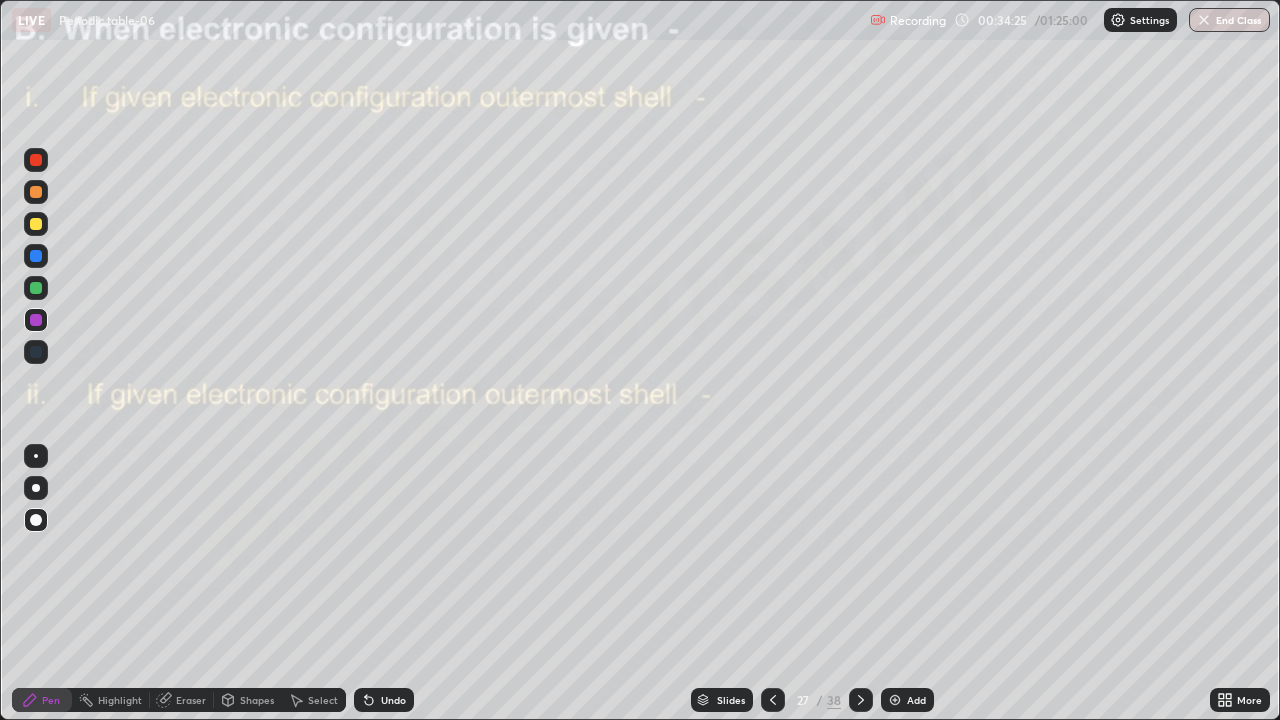 click on "Pen" at bounding box center (42, 700) 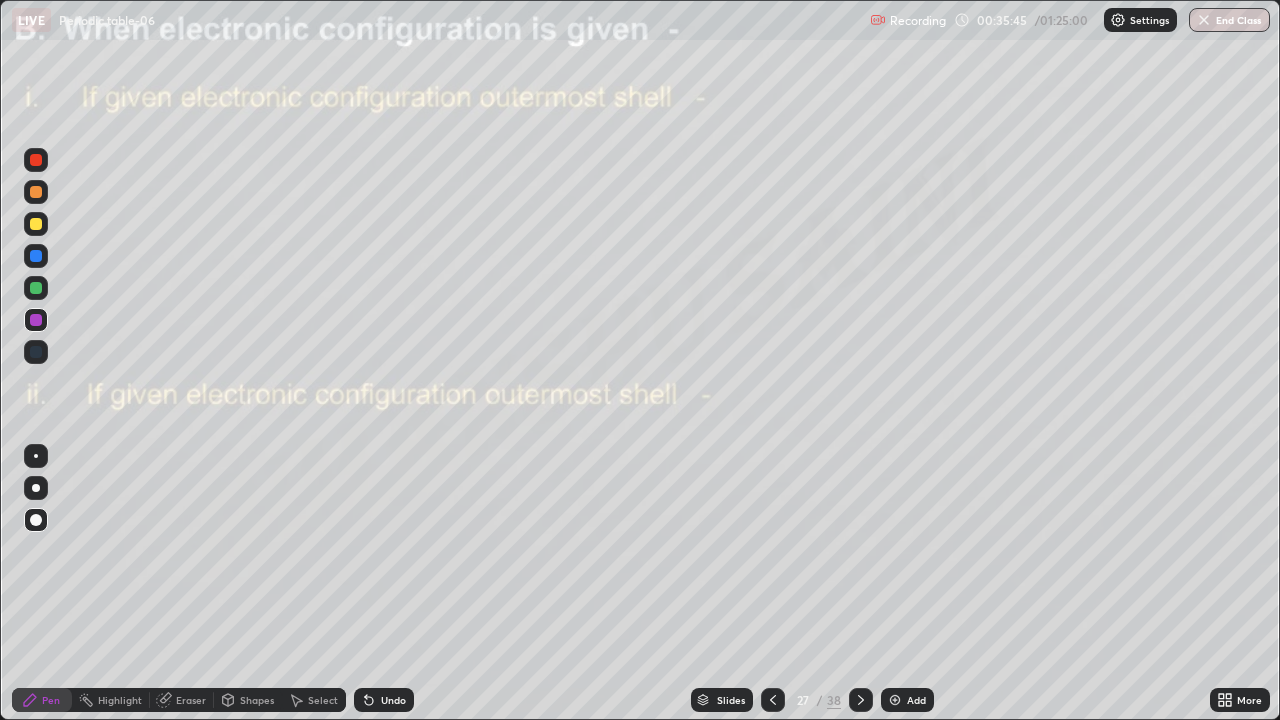 click 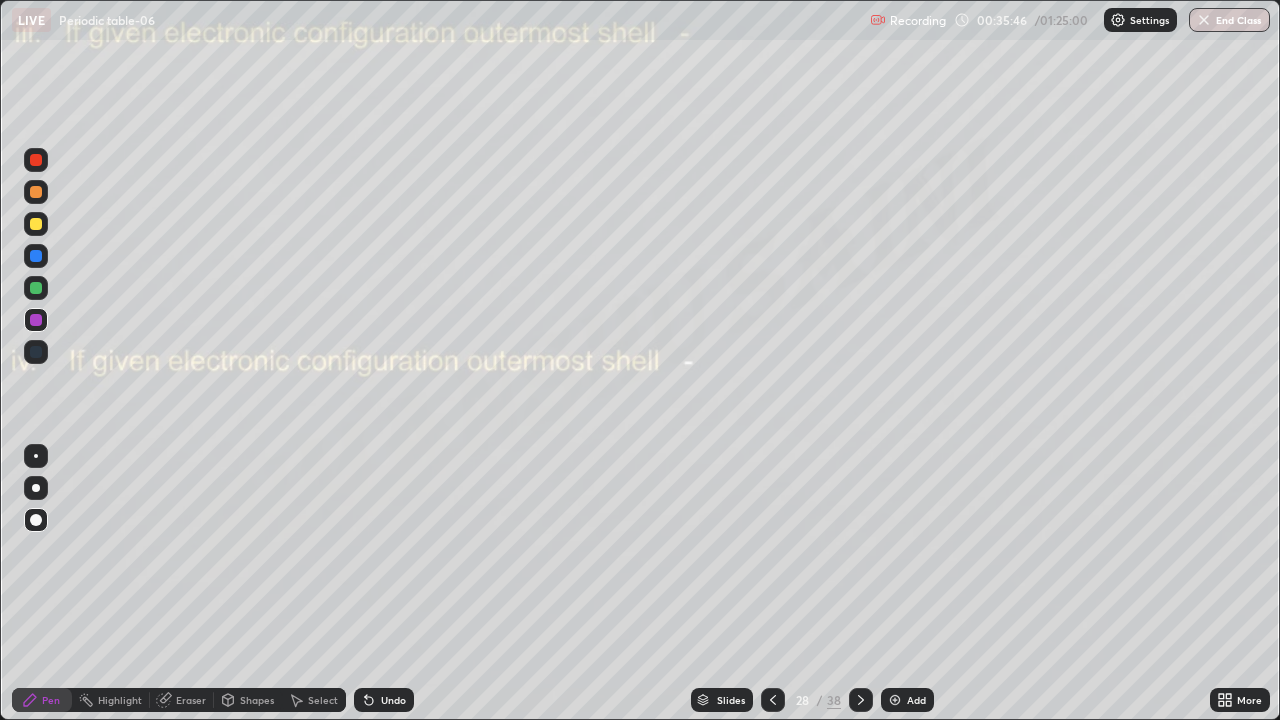click at bounding box center (36, 256) 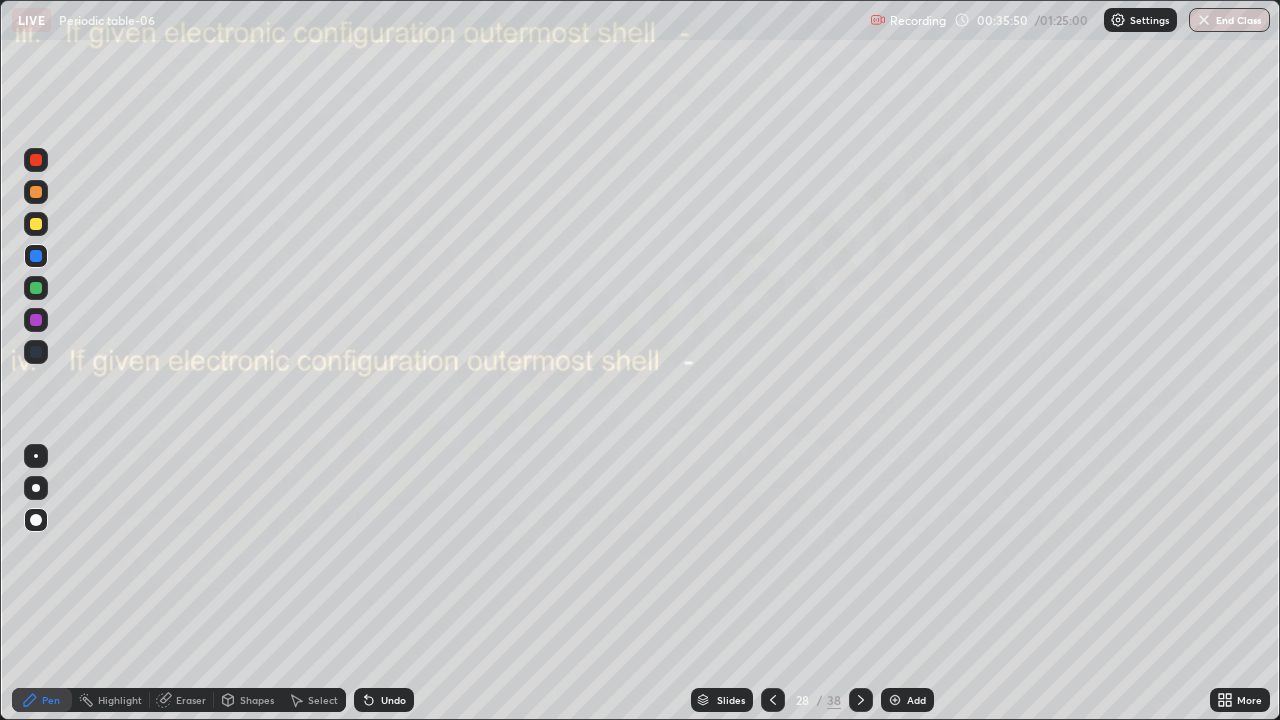 click on "Pen" at bounding box center (42, 700) 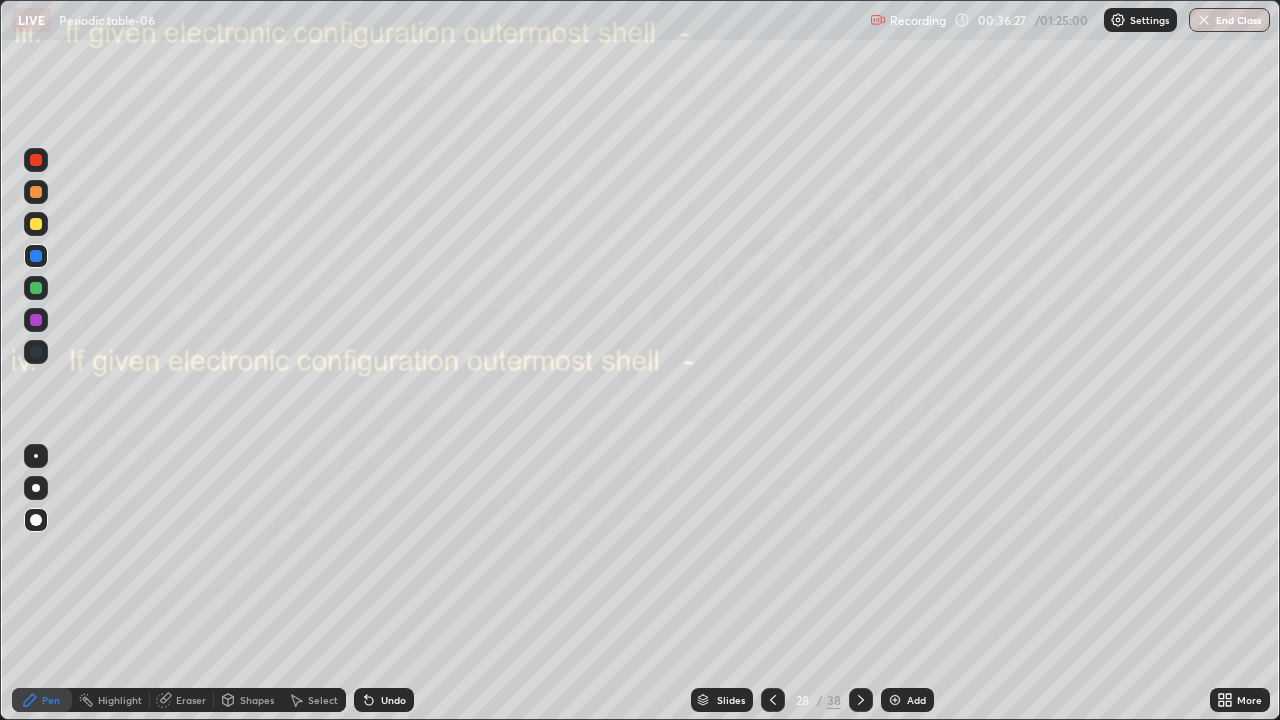 click at bounding box center [36, 224] 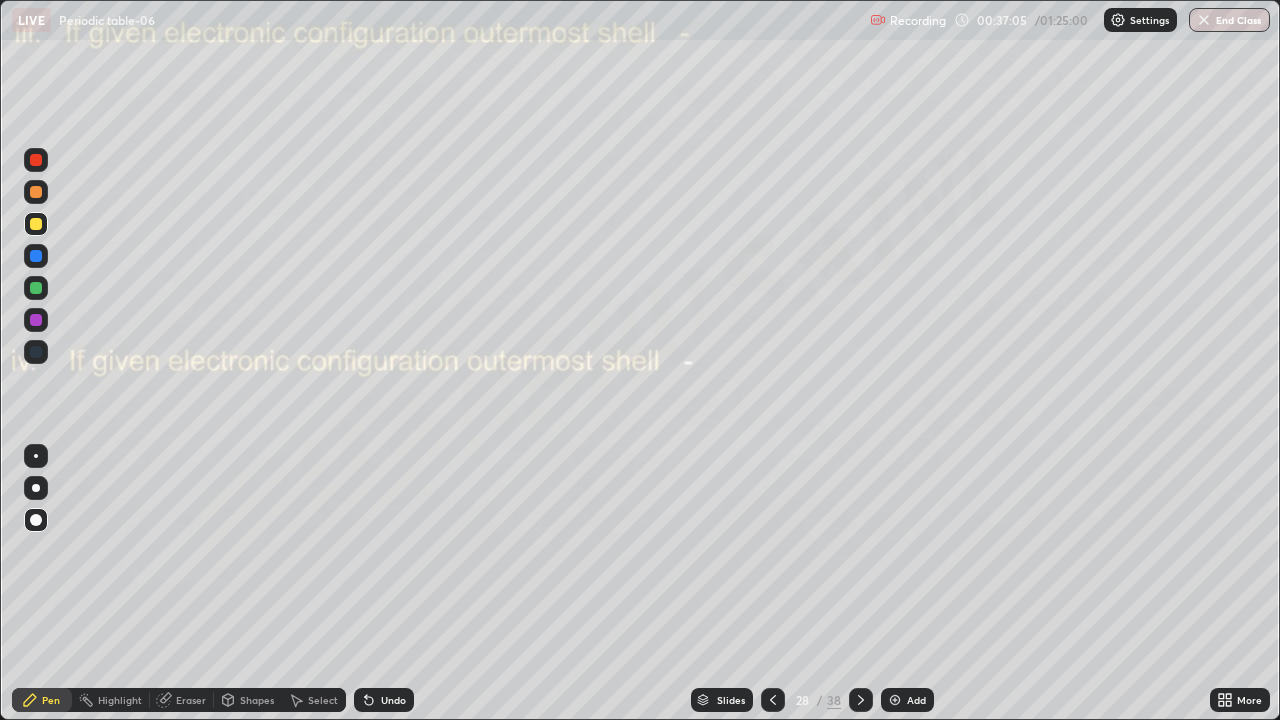 click on "Slides" at bounding box center (722, 700) 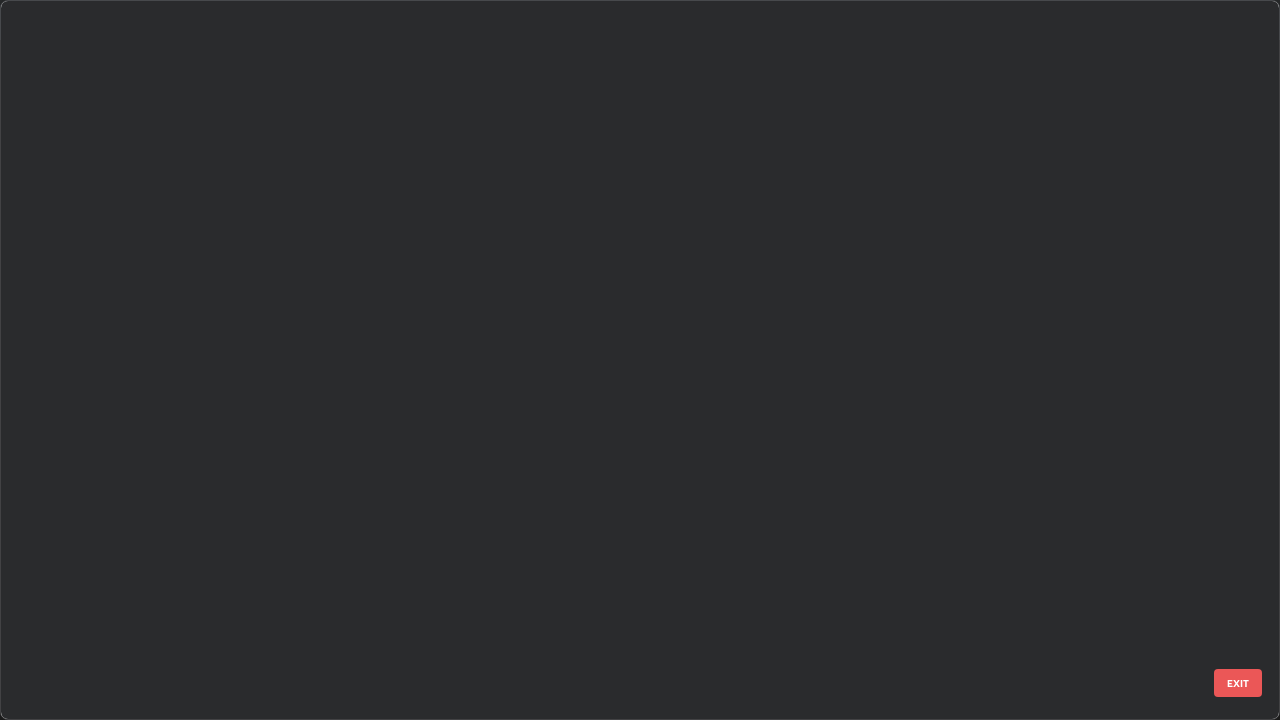 scroll, scrollTop: 1528, scrollLeft: 0, axis: vertical 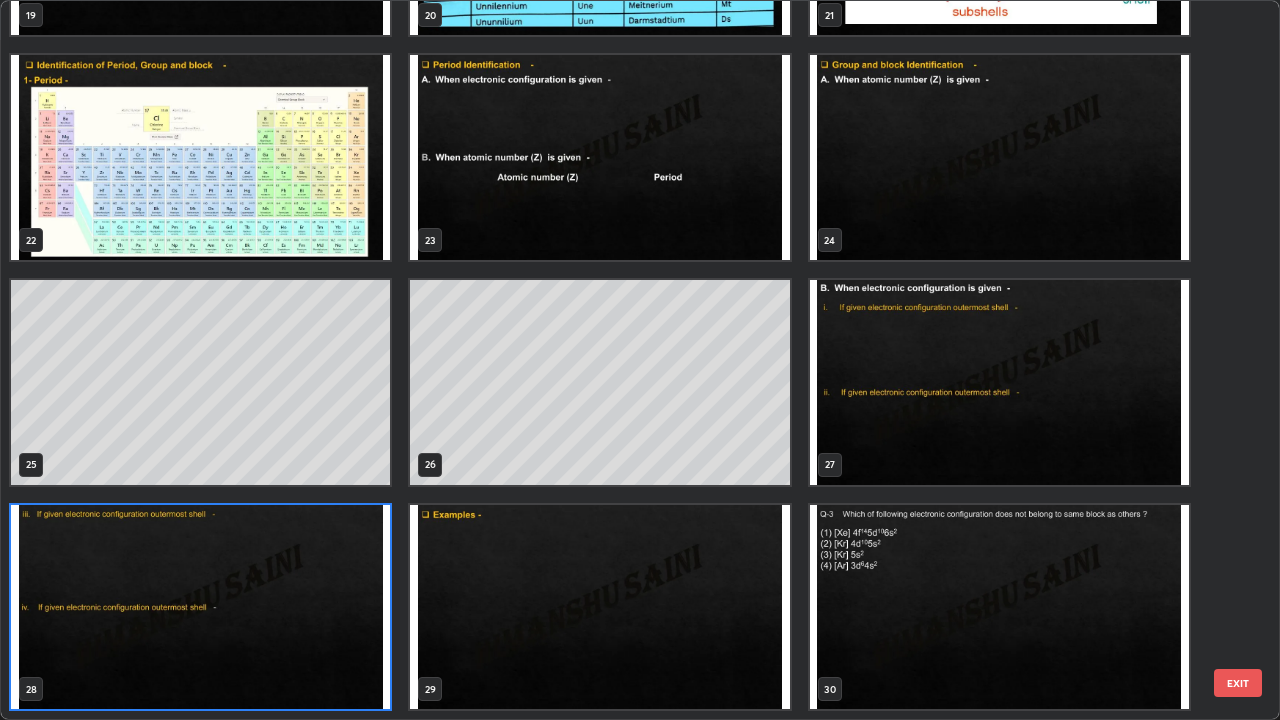 click at bounding box center (200, 157) 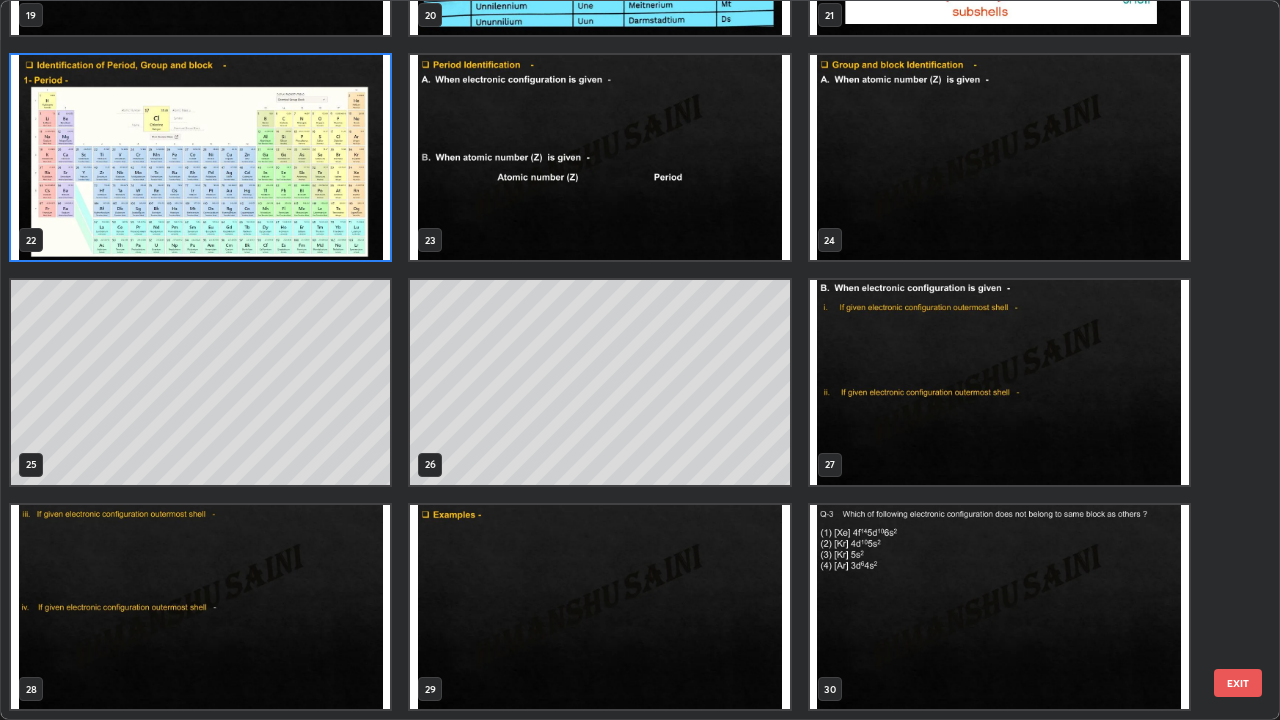 click at bounding box center (200, 157) 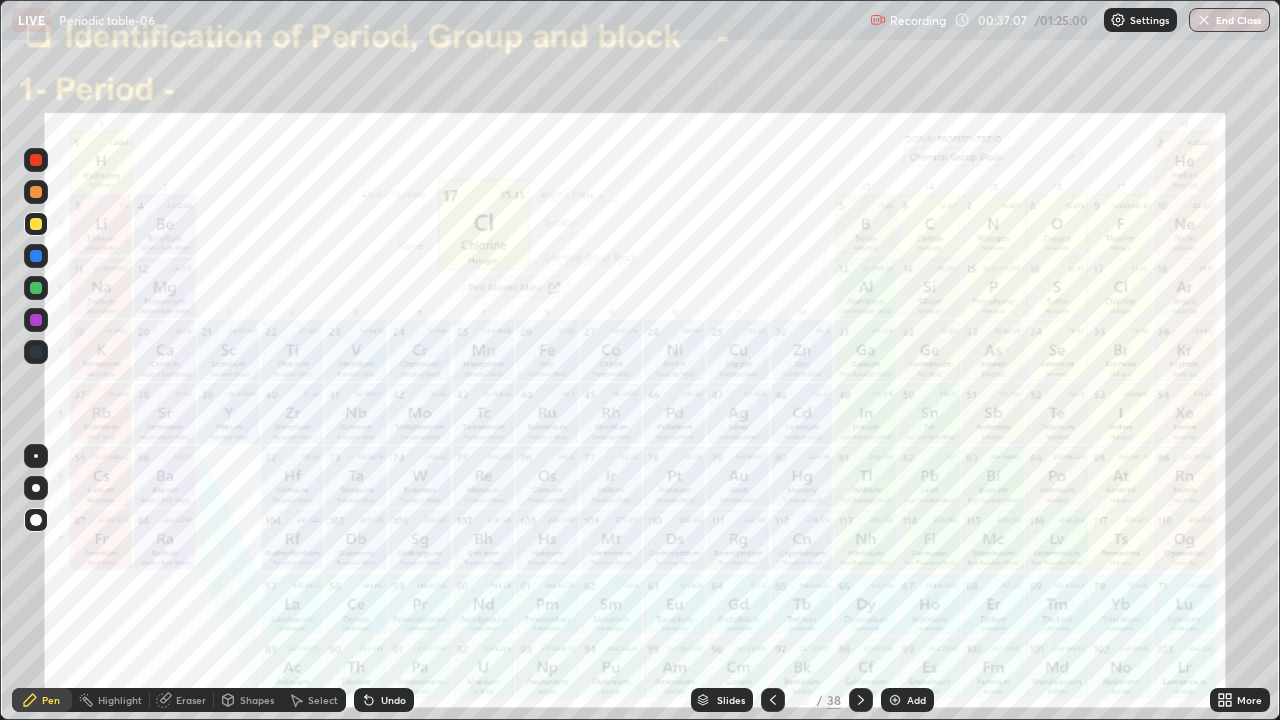 click at bounding box center [200, 157] 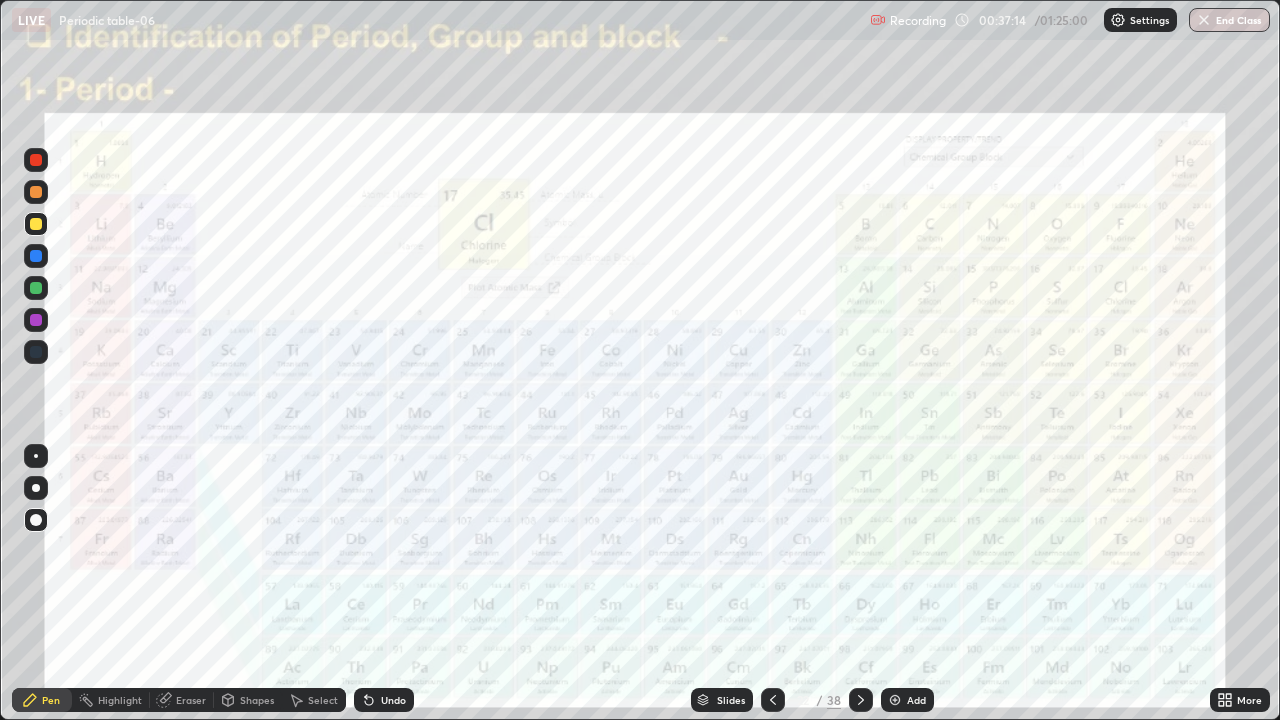 click 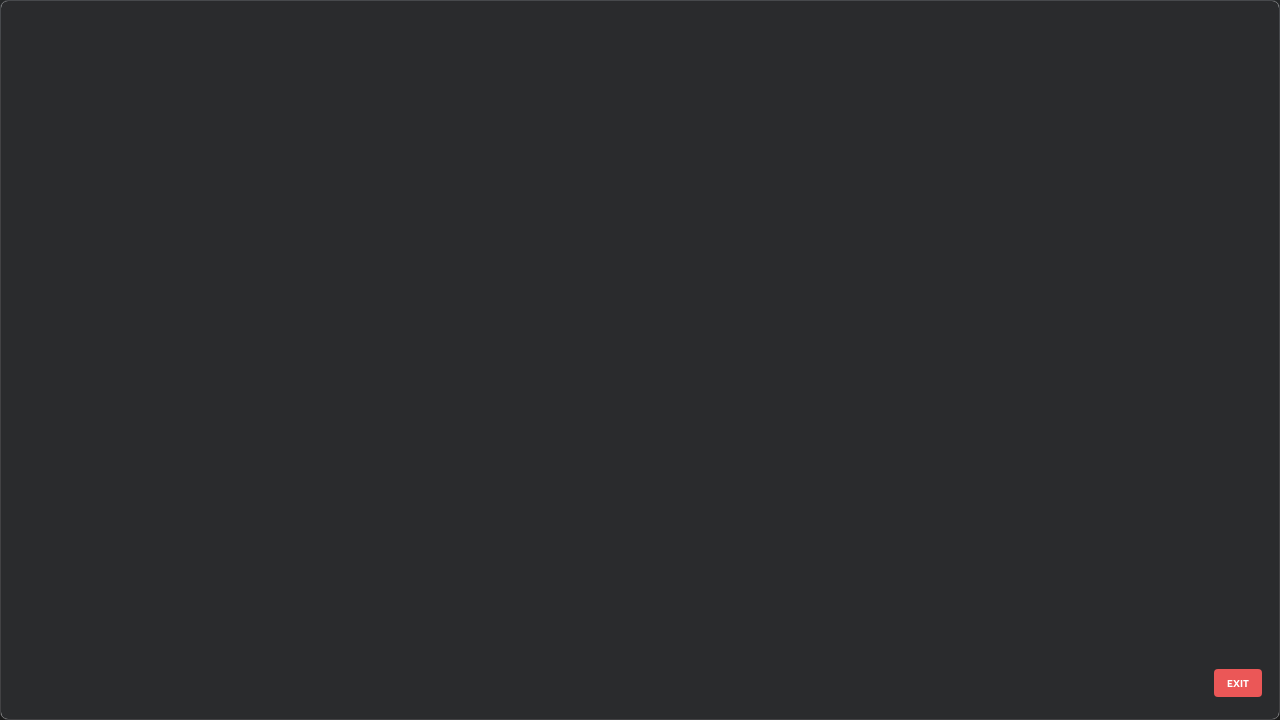 scroll, scrollTop: 1079, scrollLeft: 0, axis: vertical 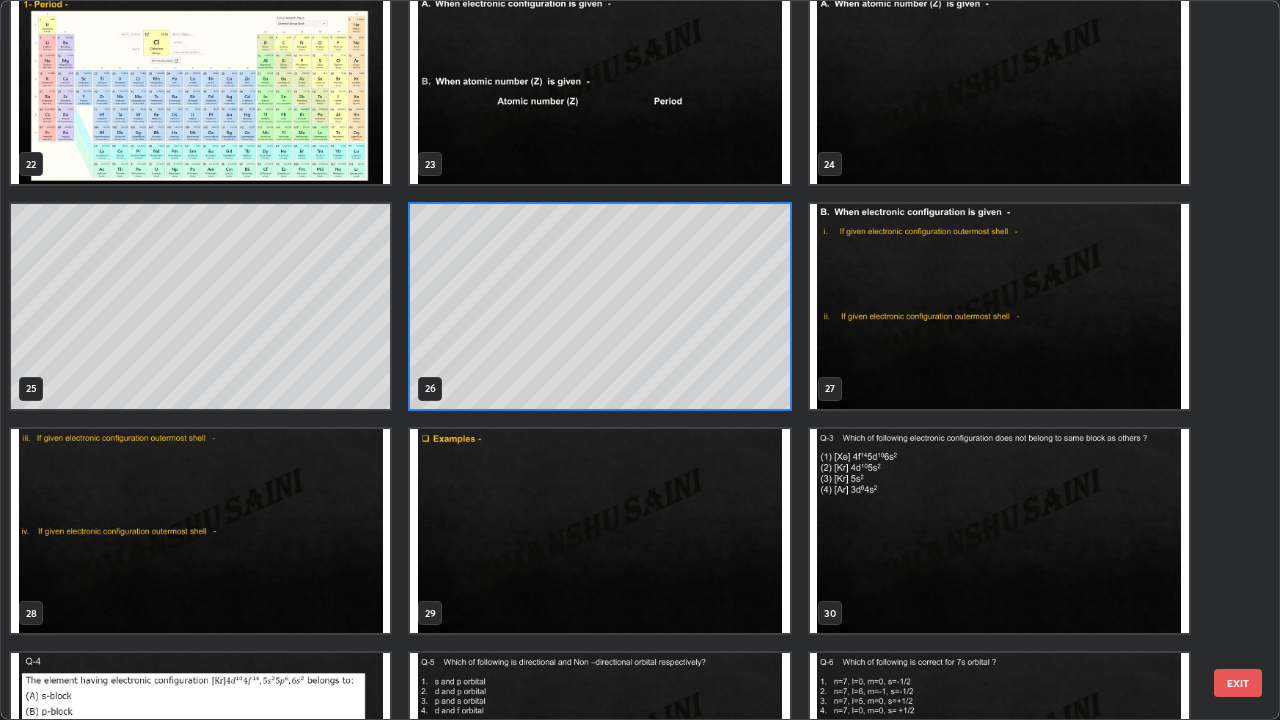 click at bounding box center [999, 306] 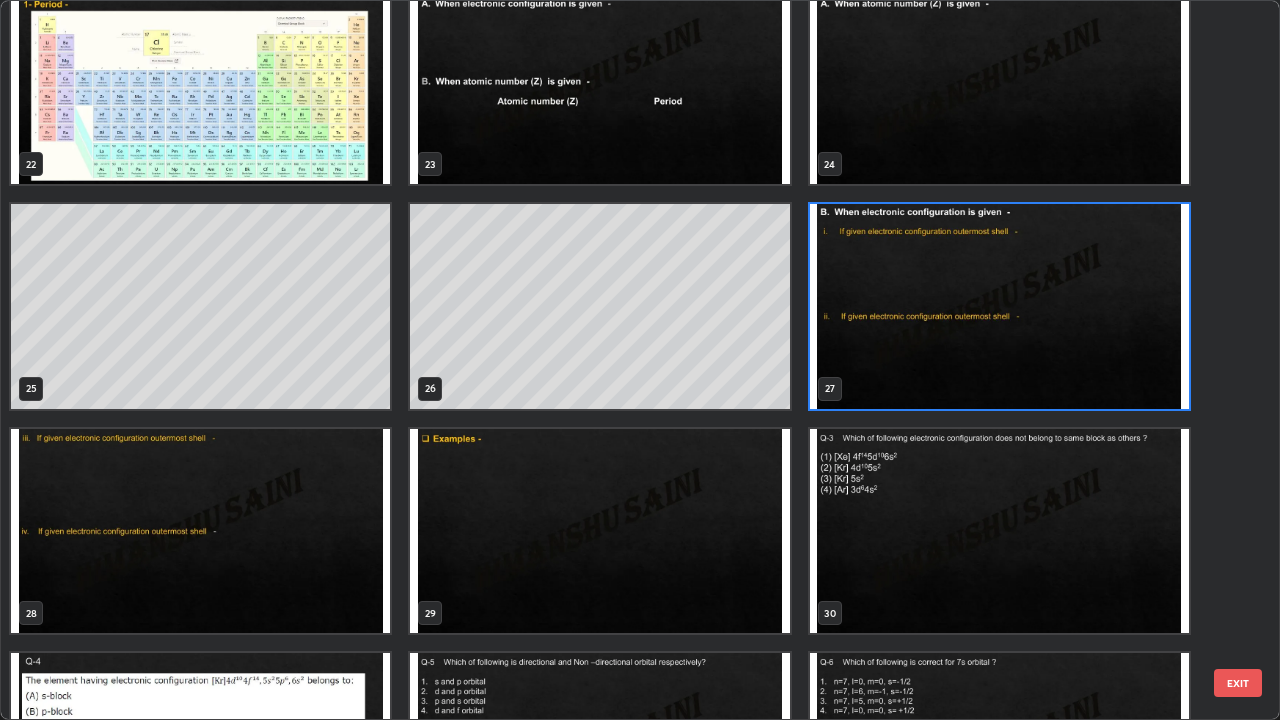 click at bounding box center (999, 306) 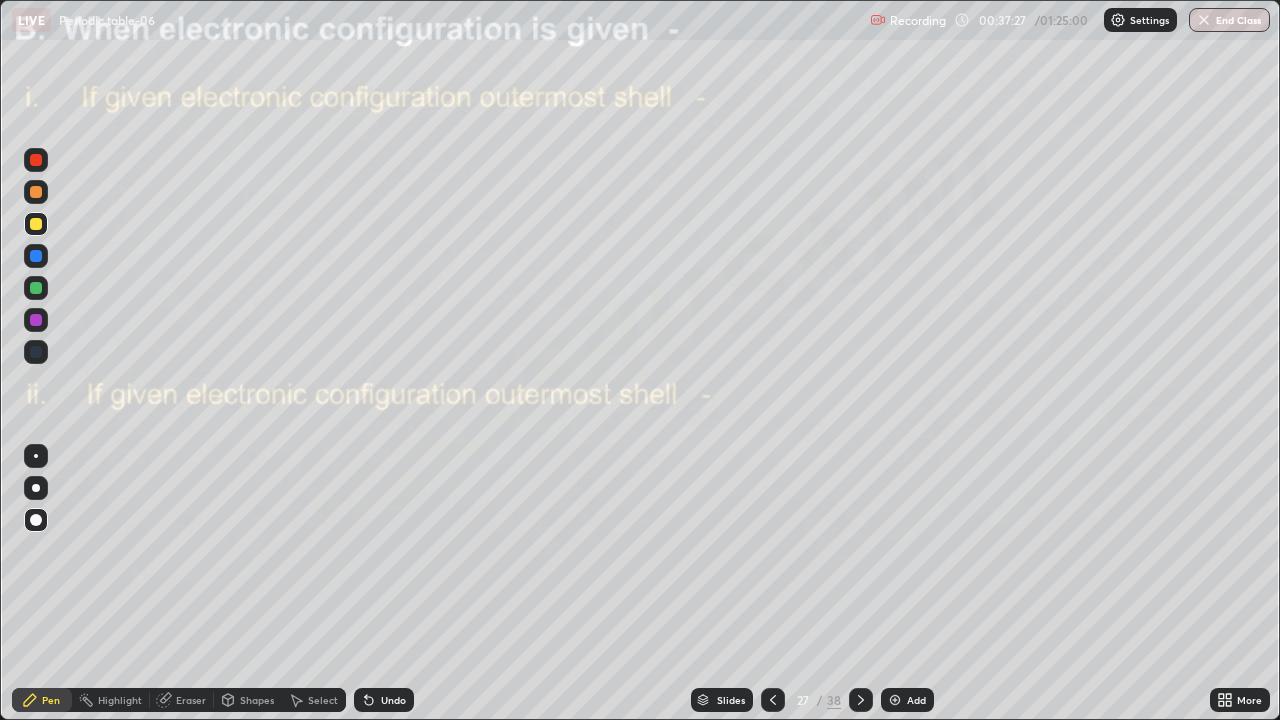 click 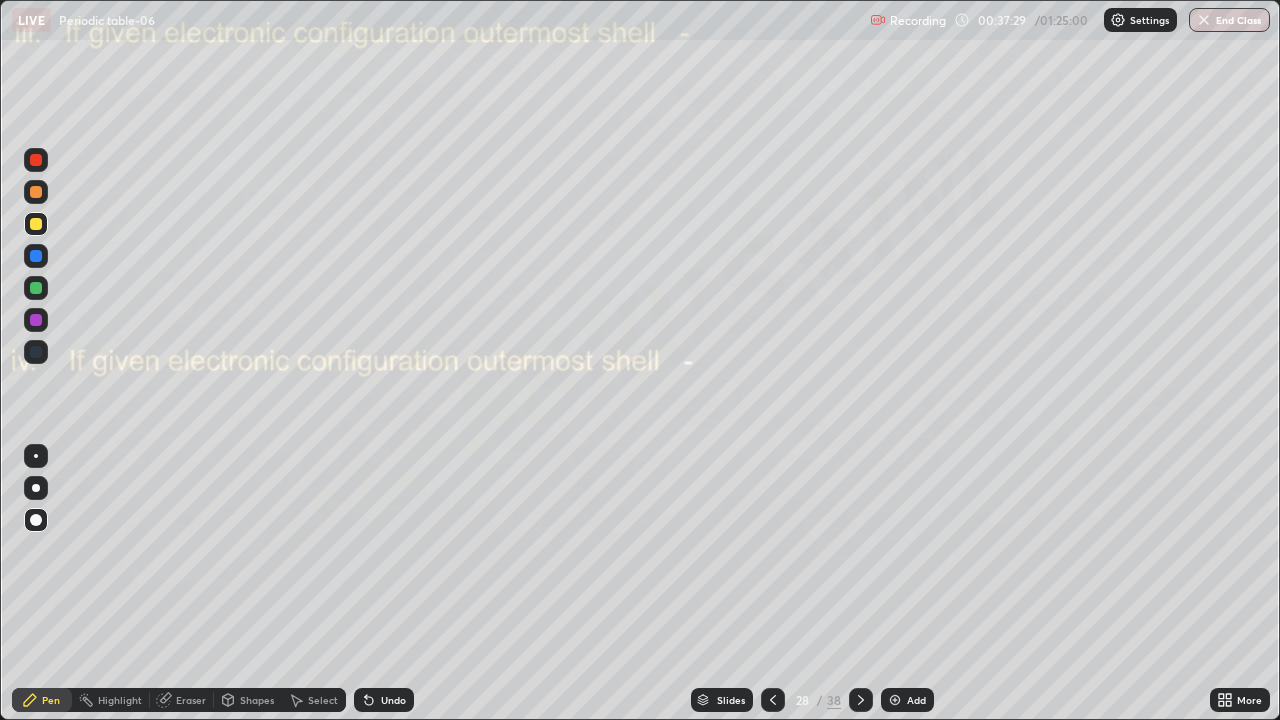 click at bounding box center [36, 320] 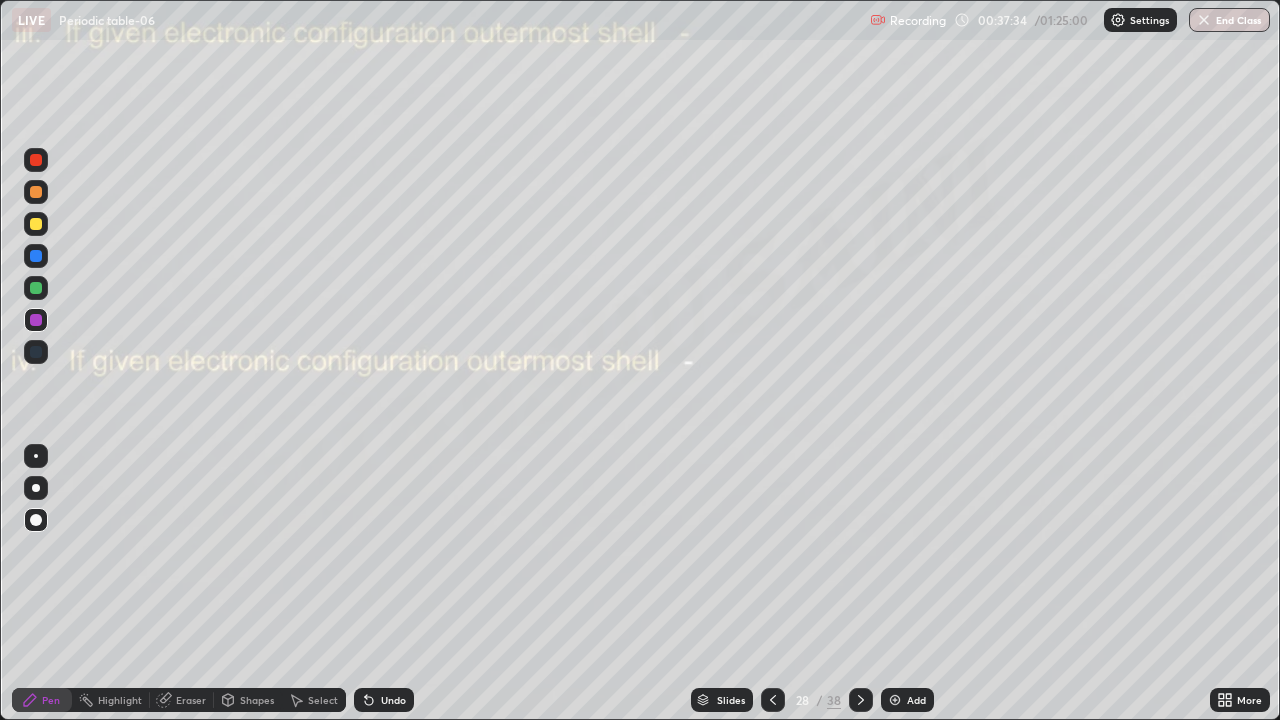 click on "Undo" at bounding box center (384, 700) 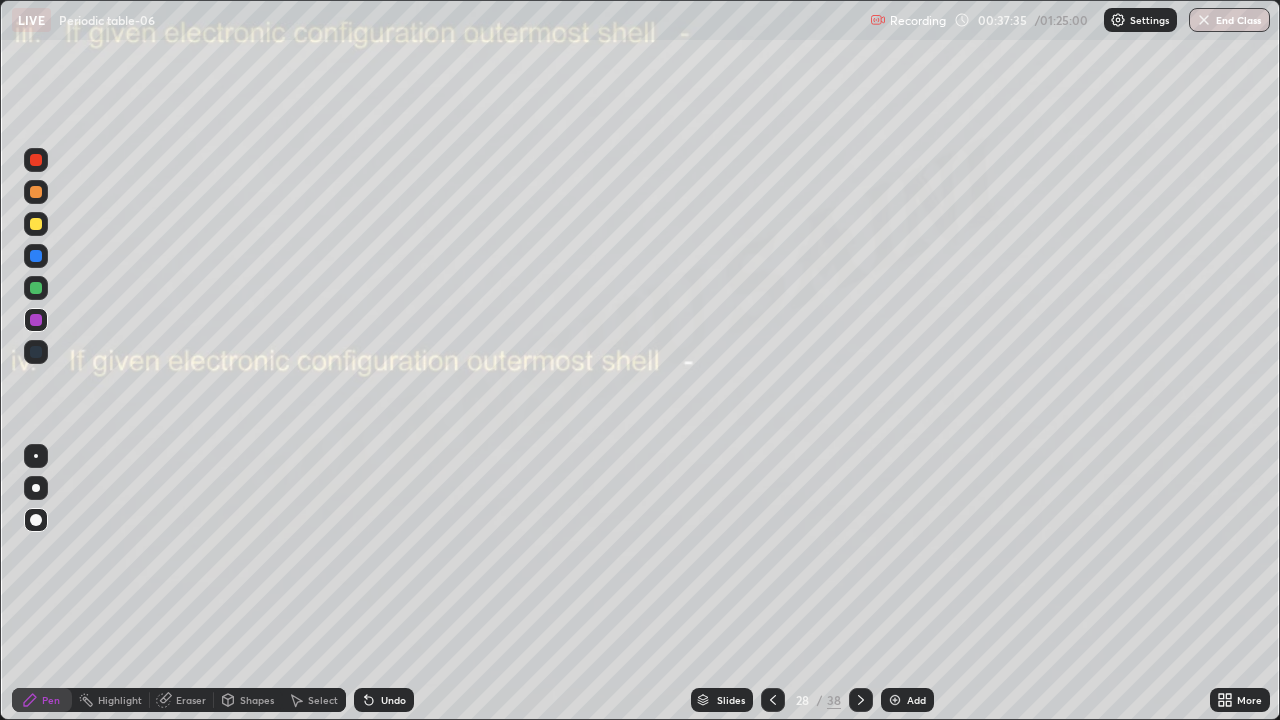 click at bounding box center [36, 224] 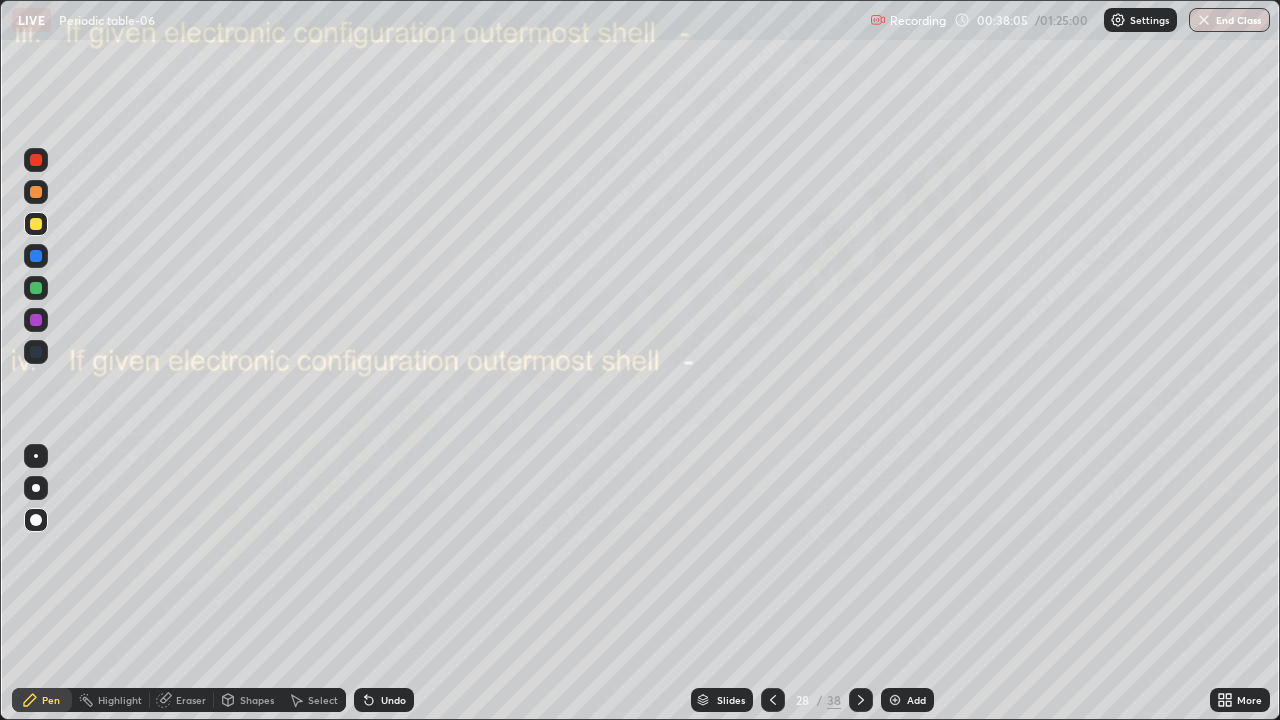 click at bounding box center (36, 256) 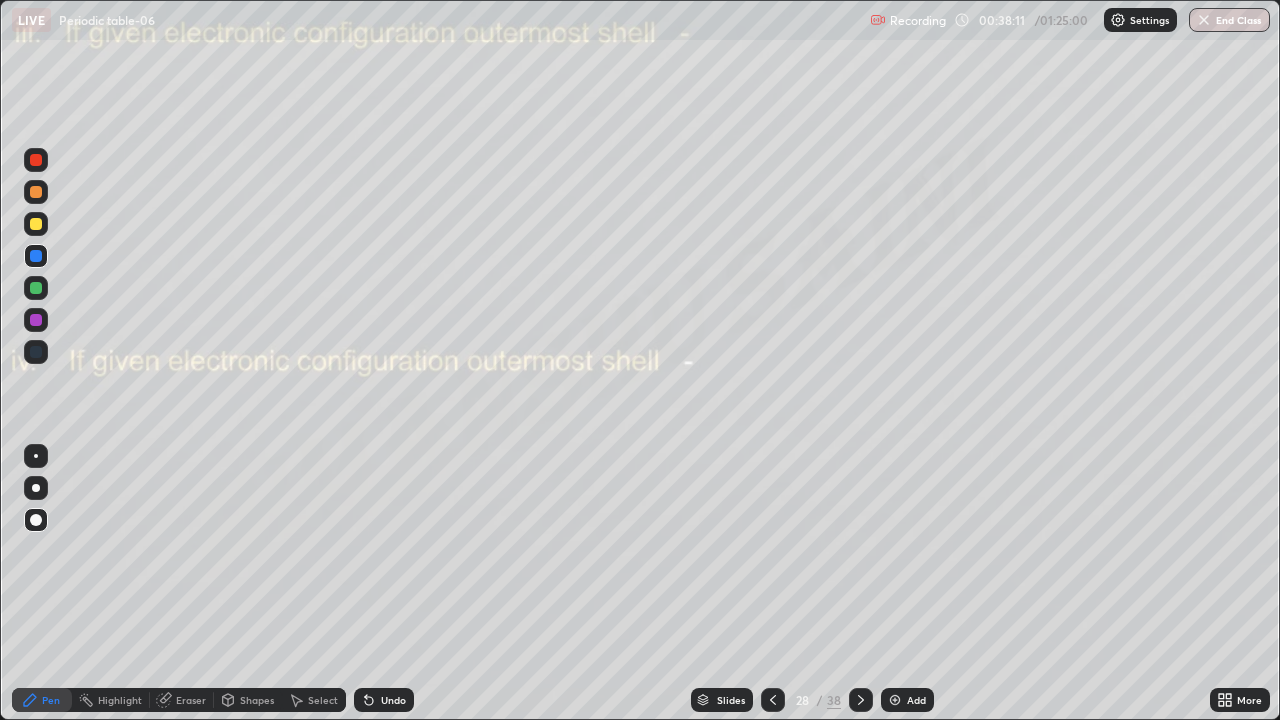 click on "Undo" at bounding box center [384, 700] 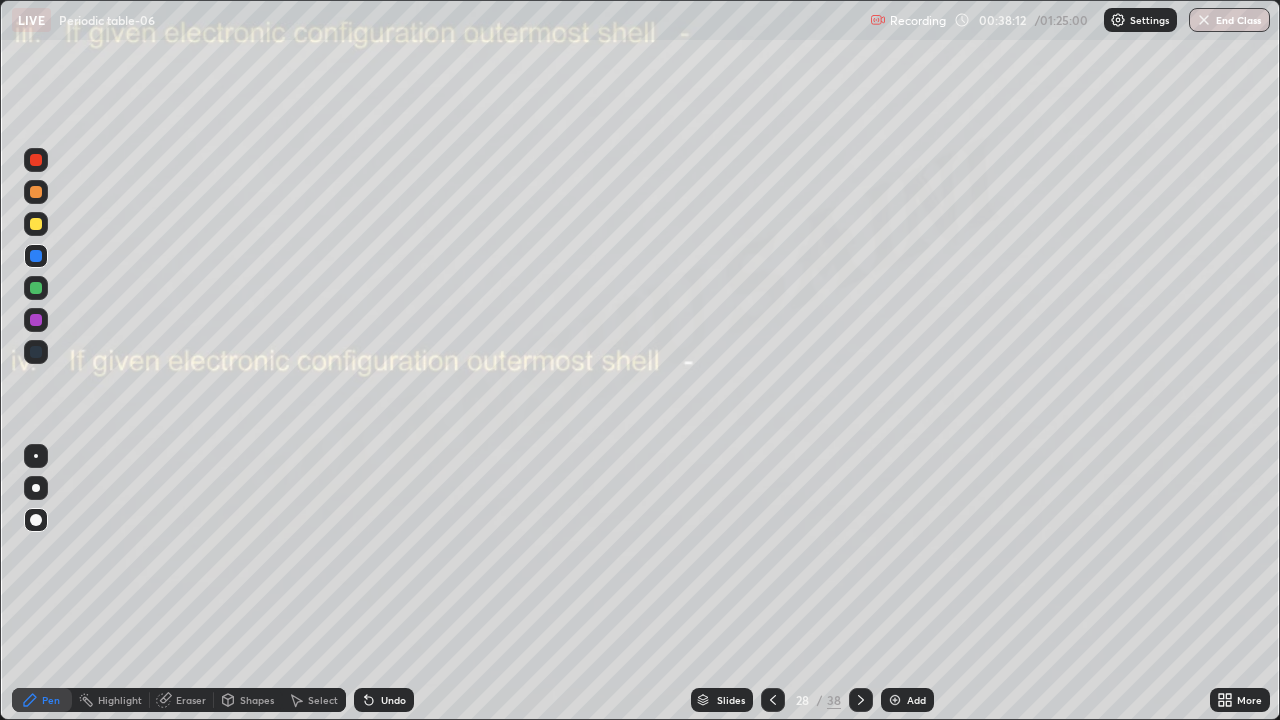 click on "Undo" at bounding box center (384, 700) 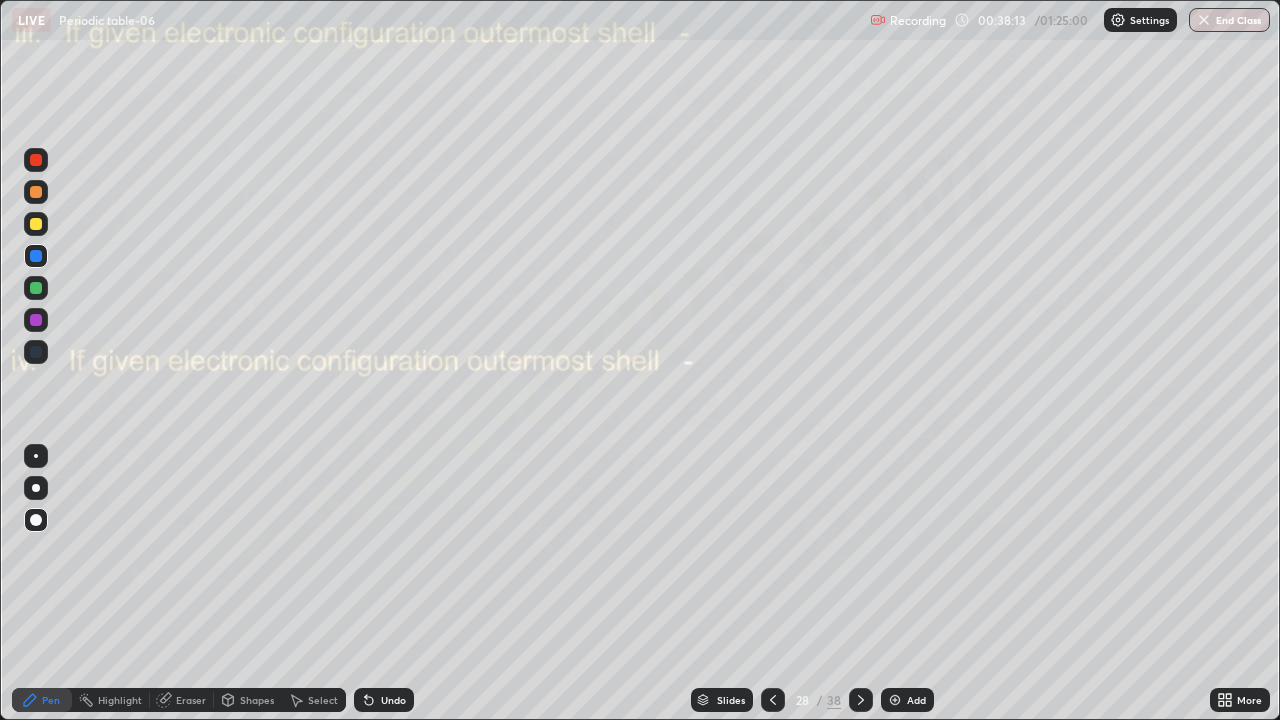 click on "Undo" at bounding box center [384, 700] 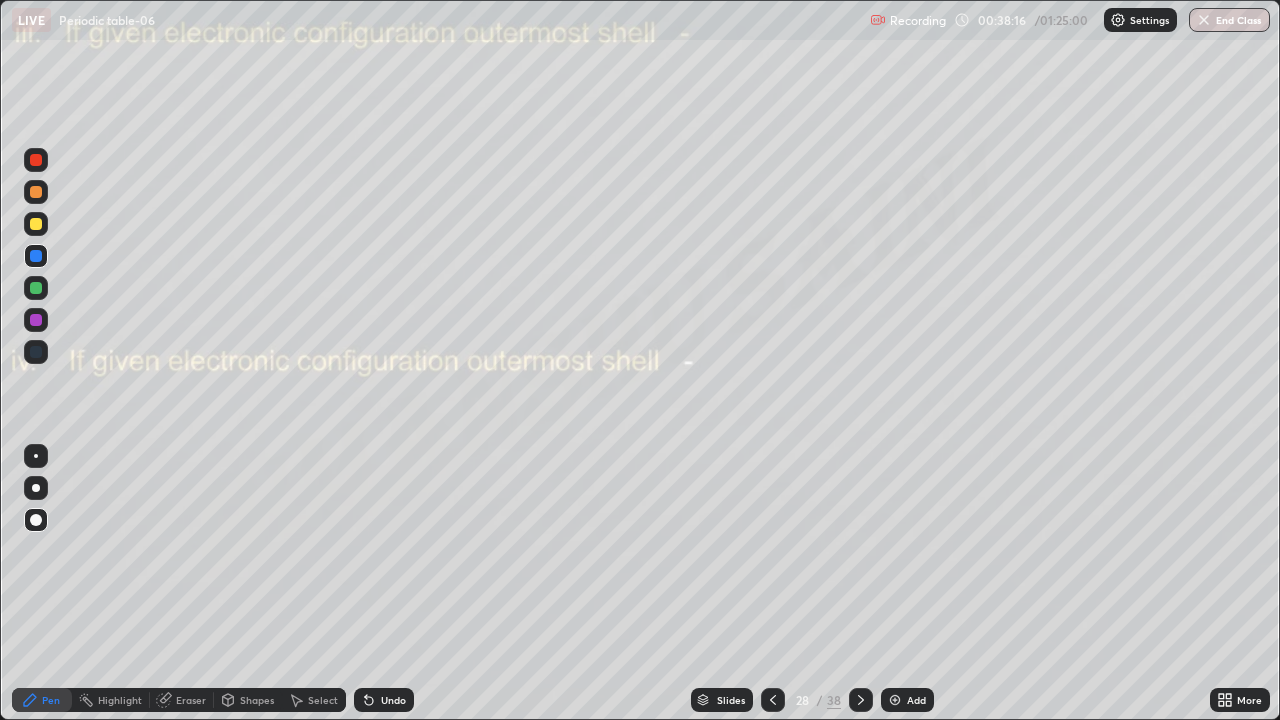 click at bounding box center (36, 288) 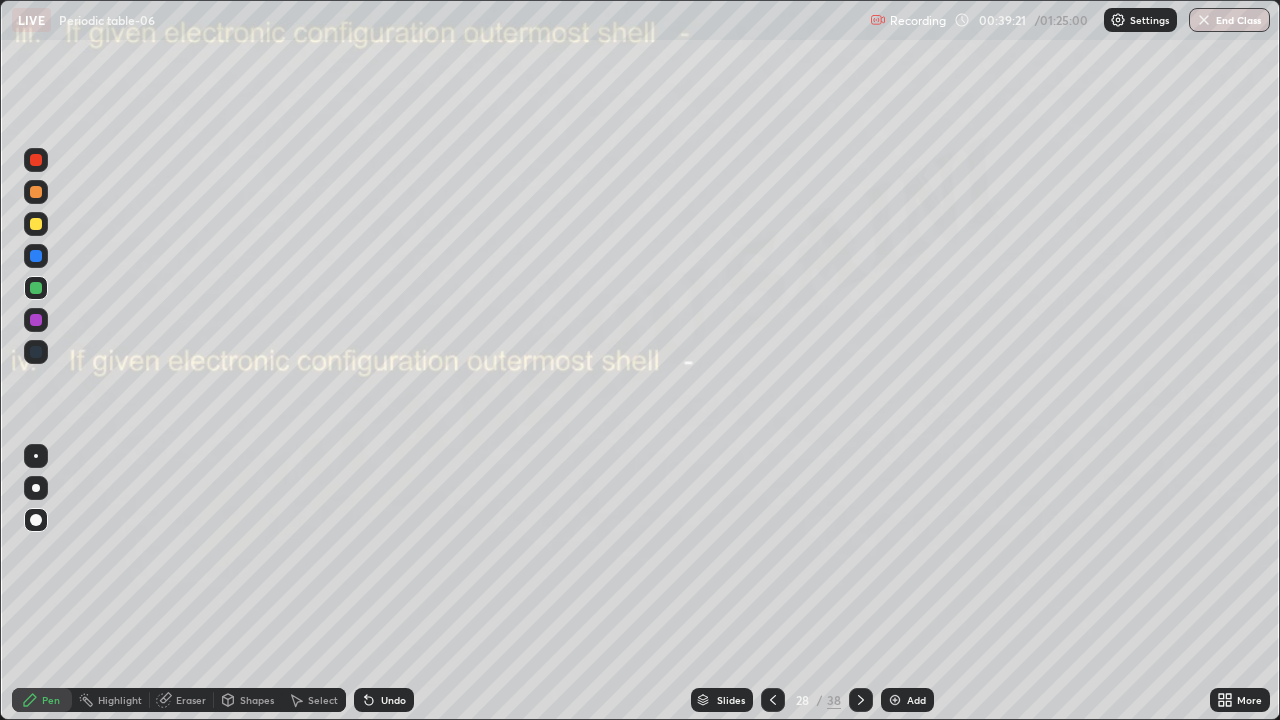click on "Eraser" at bounding box center (191, 700) 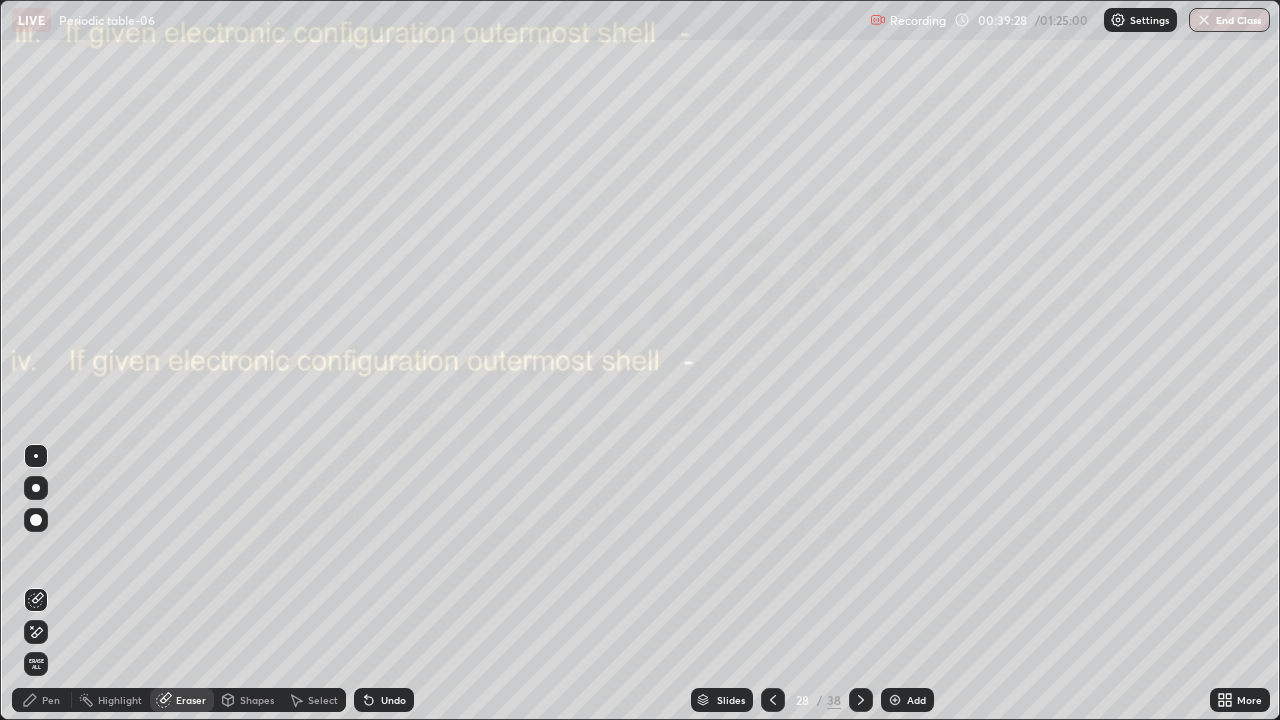 click on "Pen" at bounding box center (51, 700) 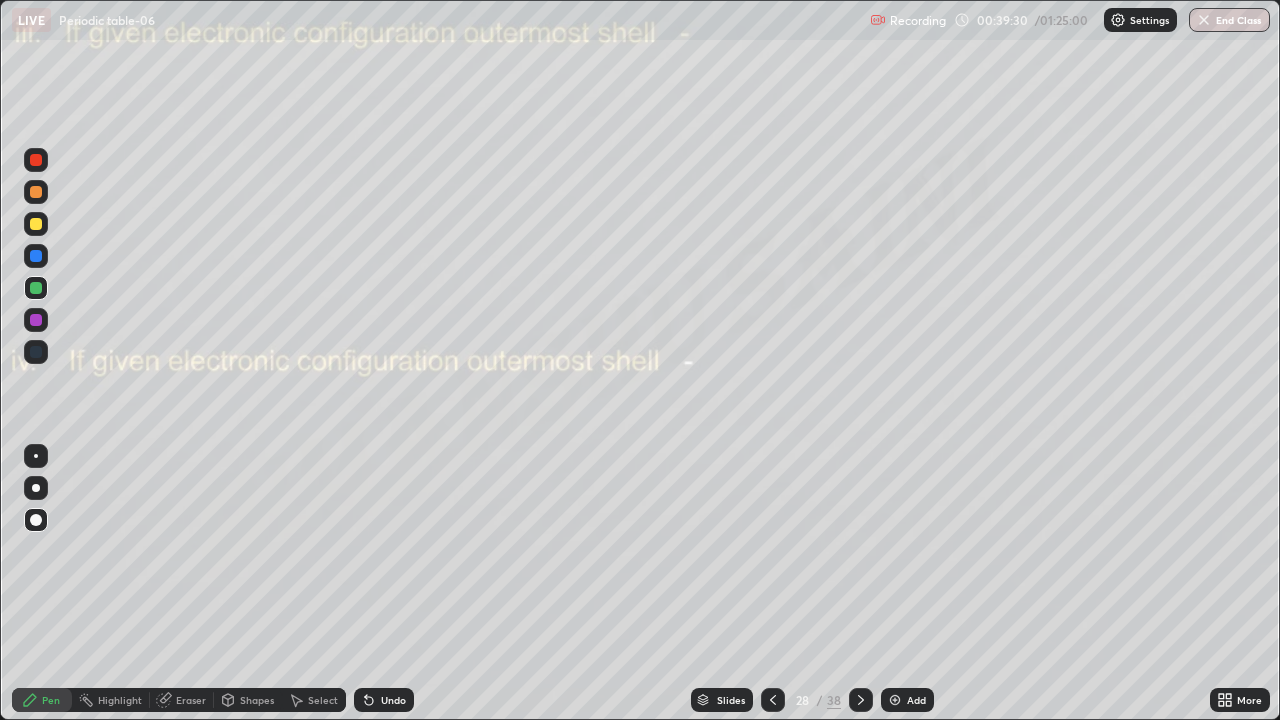 click at bounding box center (36, 224) 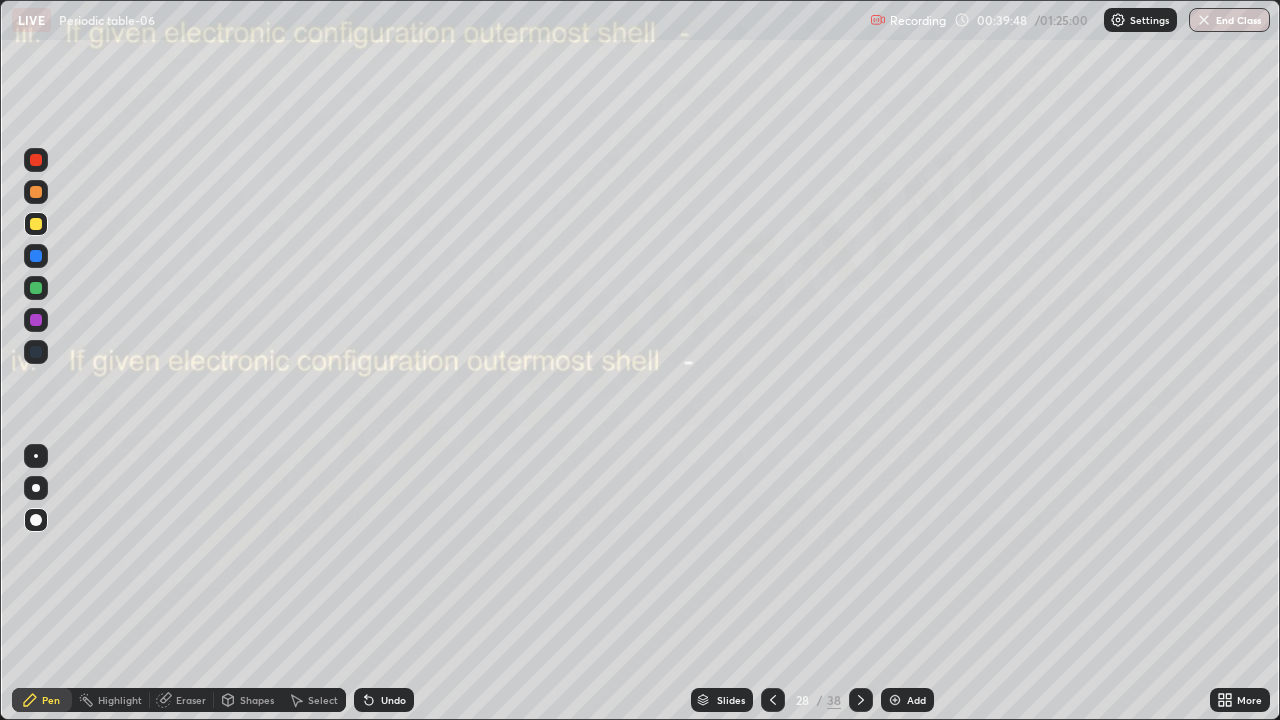 click on "Undo" at bounding box center [393, 700] 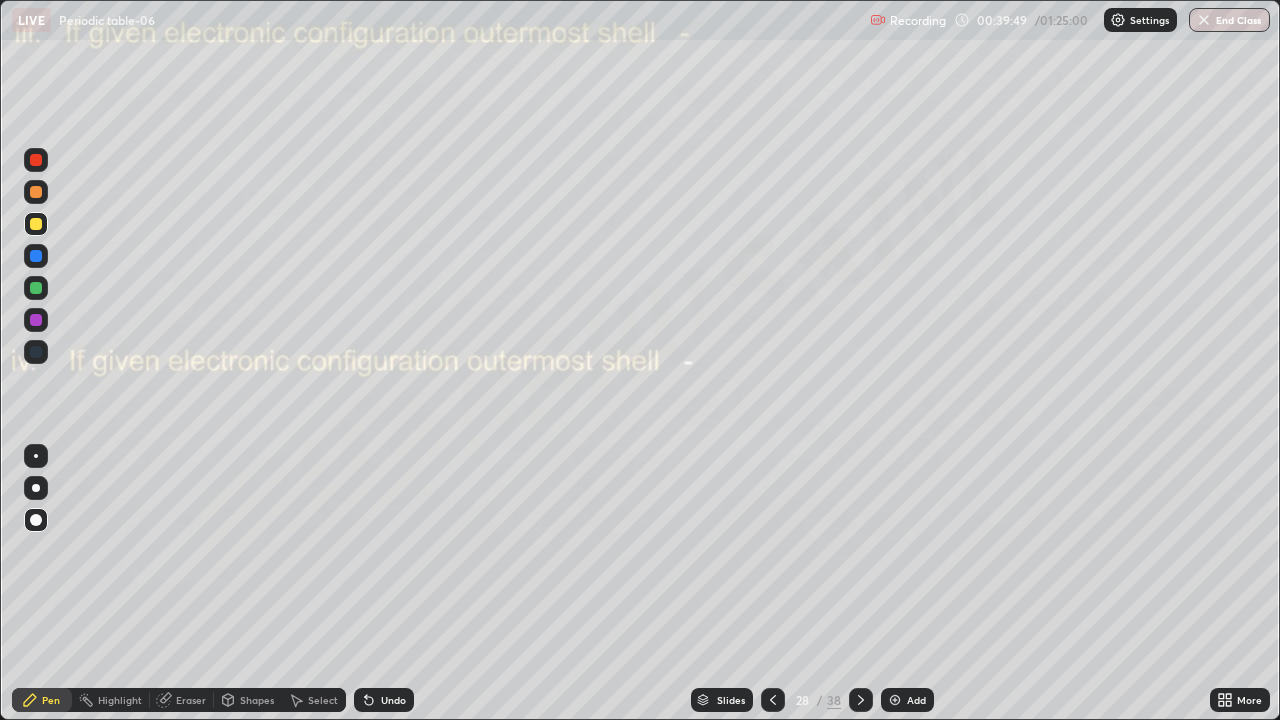 click on "Undo" at bounding box center [393, 700] 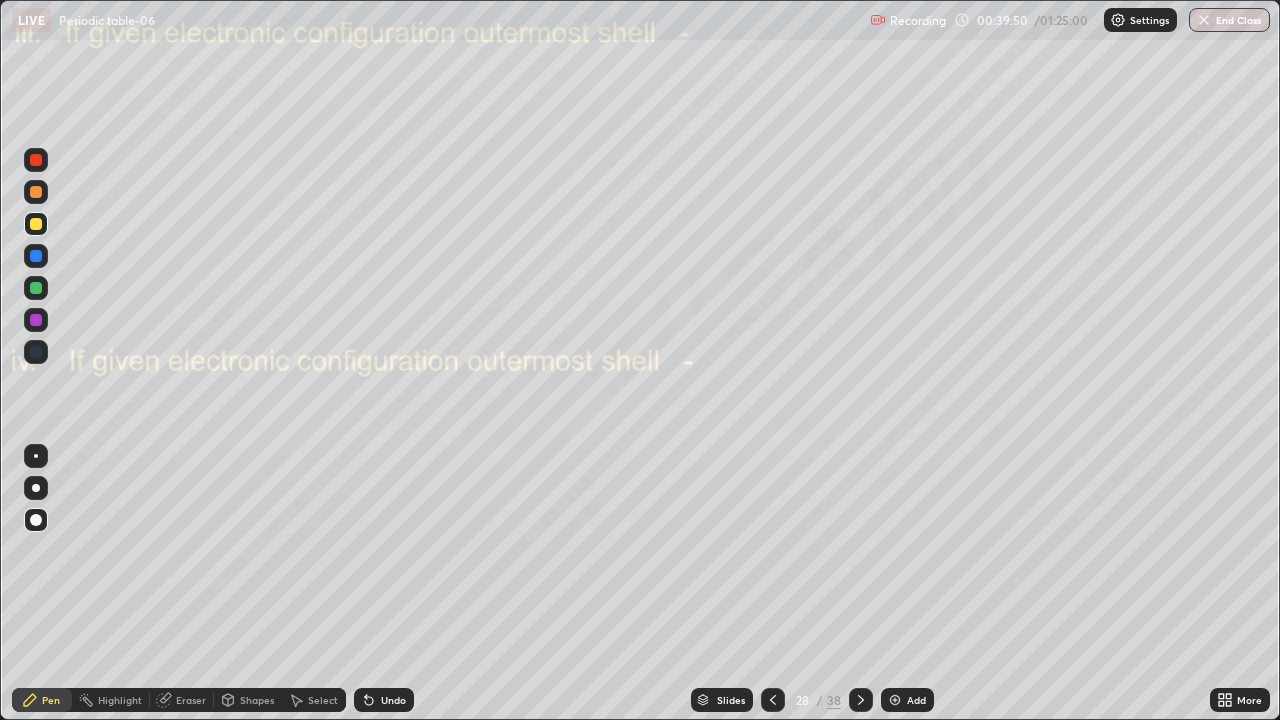 click on "Undo" at bounding box center [384, 700] 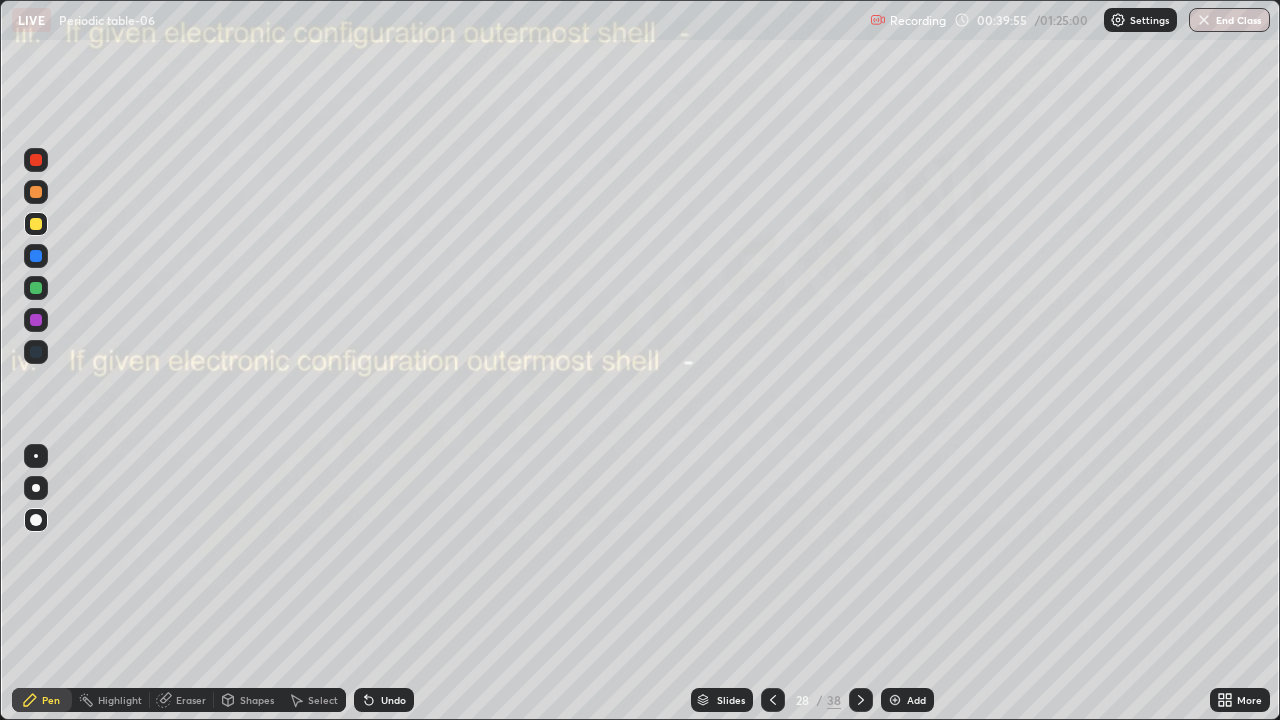 click on "Undo" at bounding box center (393, 700) 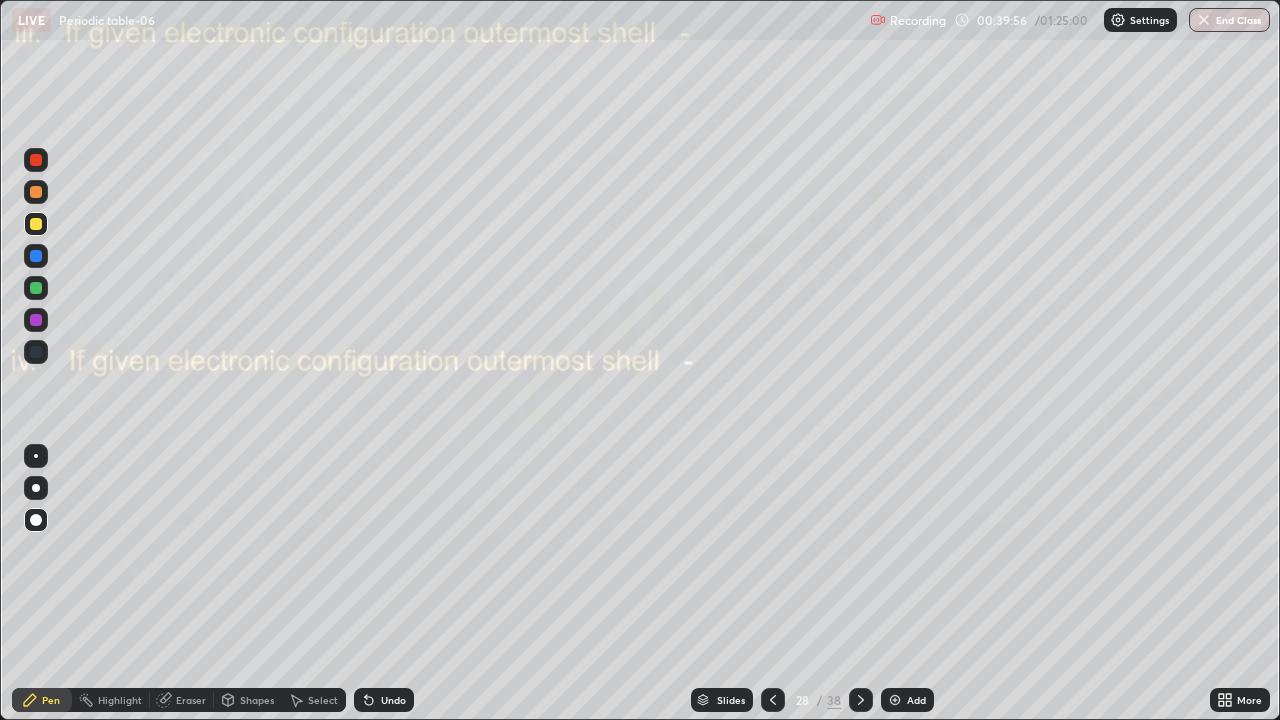 click on "Undo" at bounding box center [393, 700] 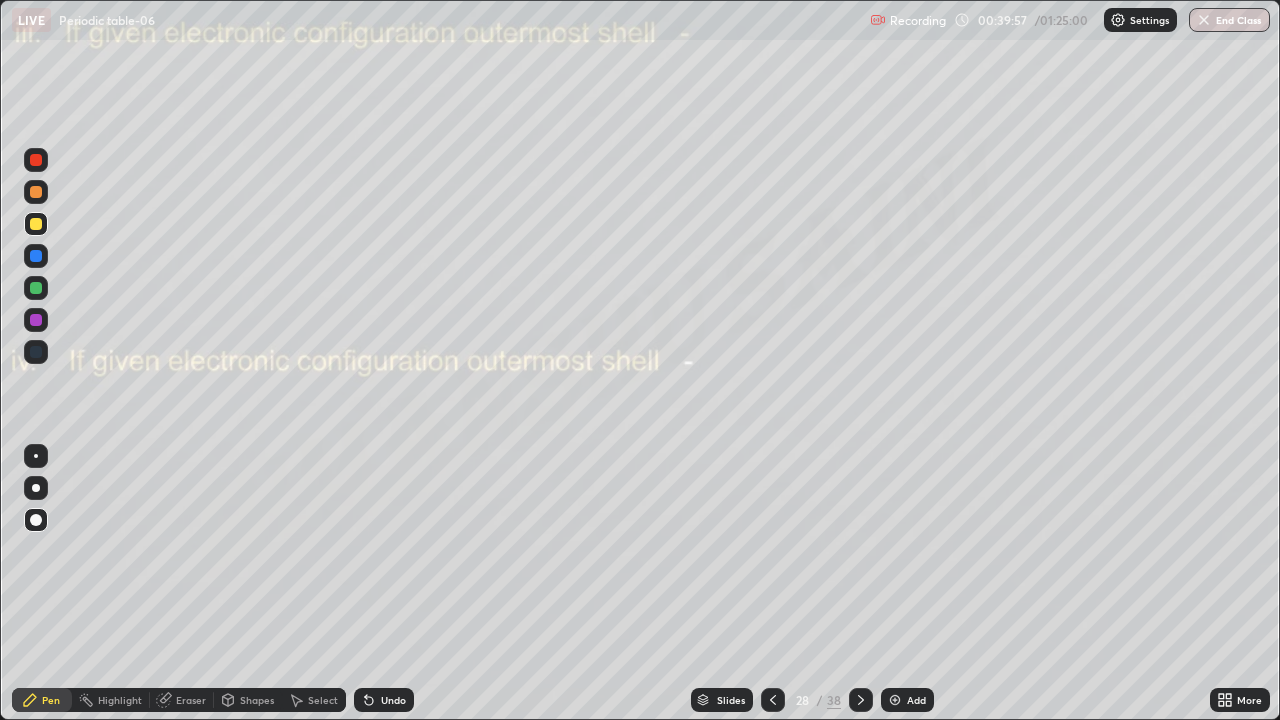 click on "Undo" at bounding box center (393, 700) 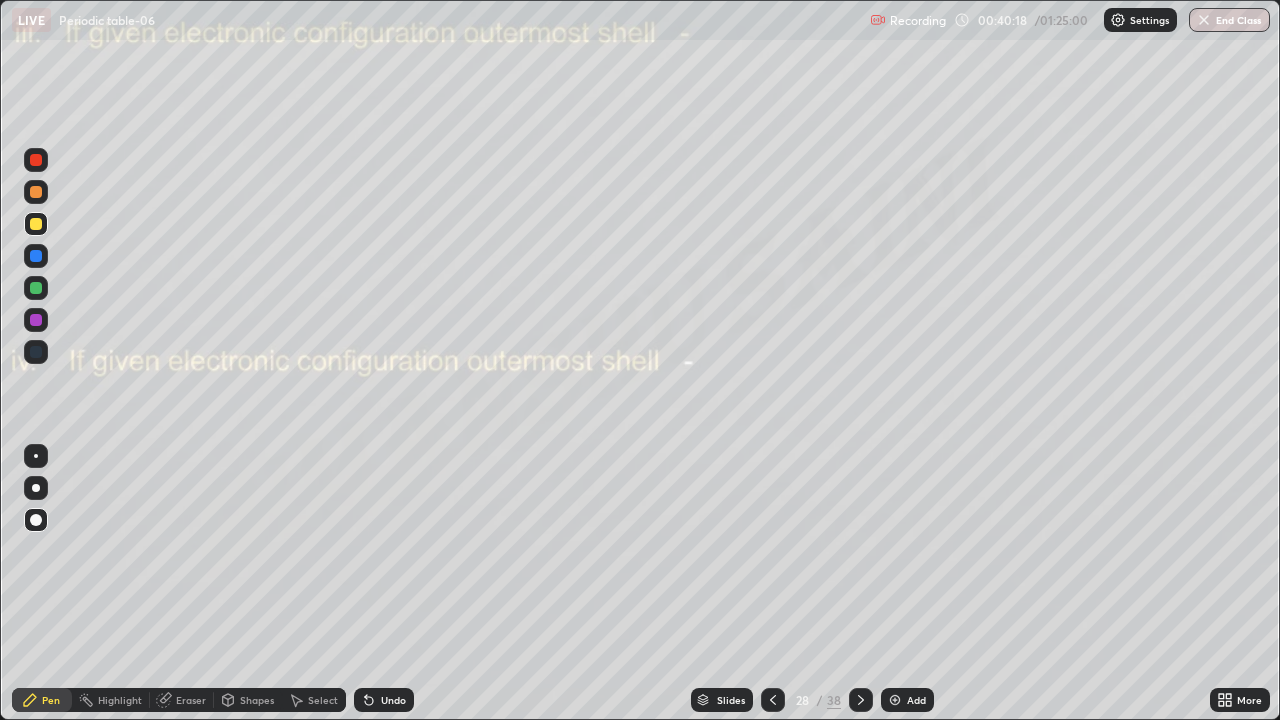 click on "Eraser" at bounding box center [191, 700] 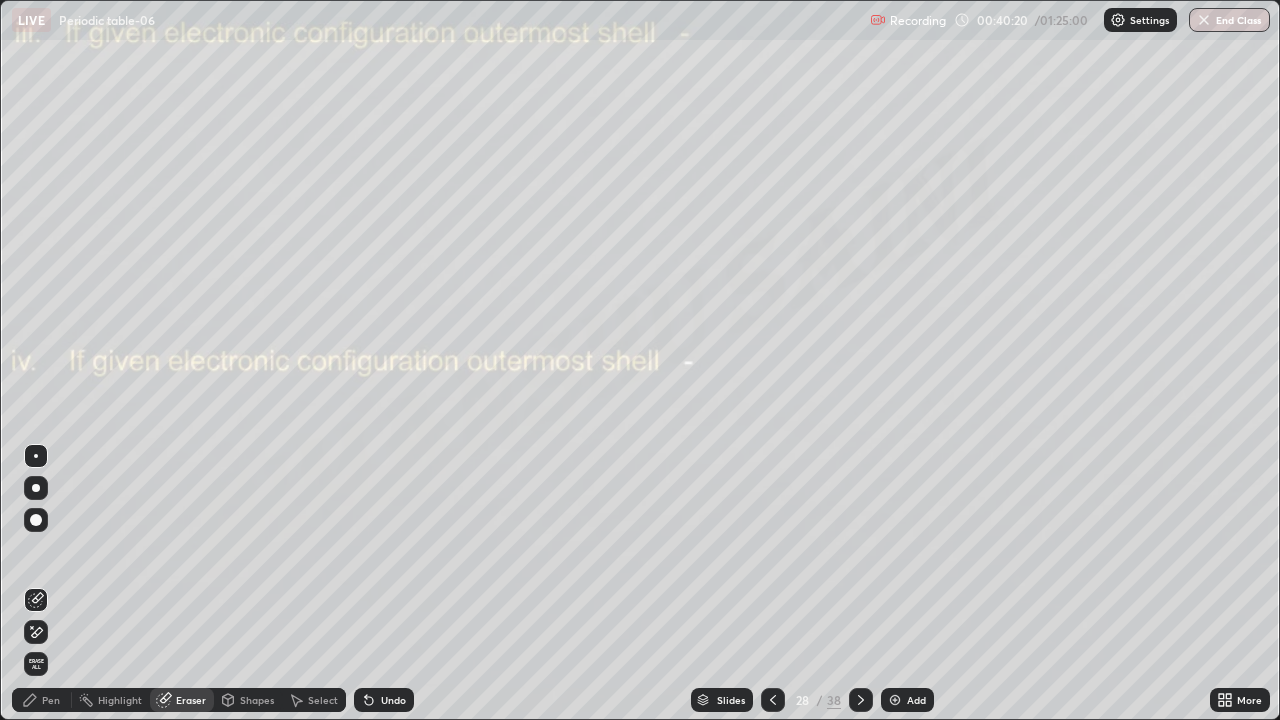 click on "Pen" at bounding box center (42, 700) 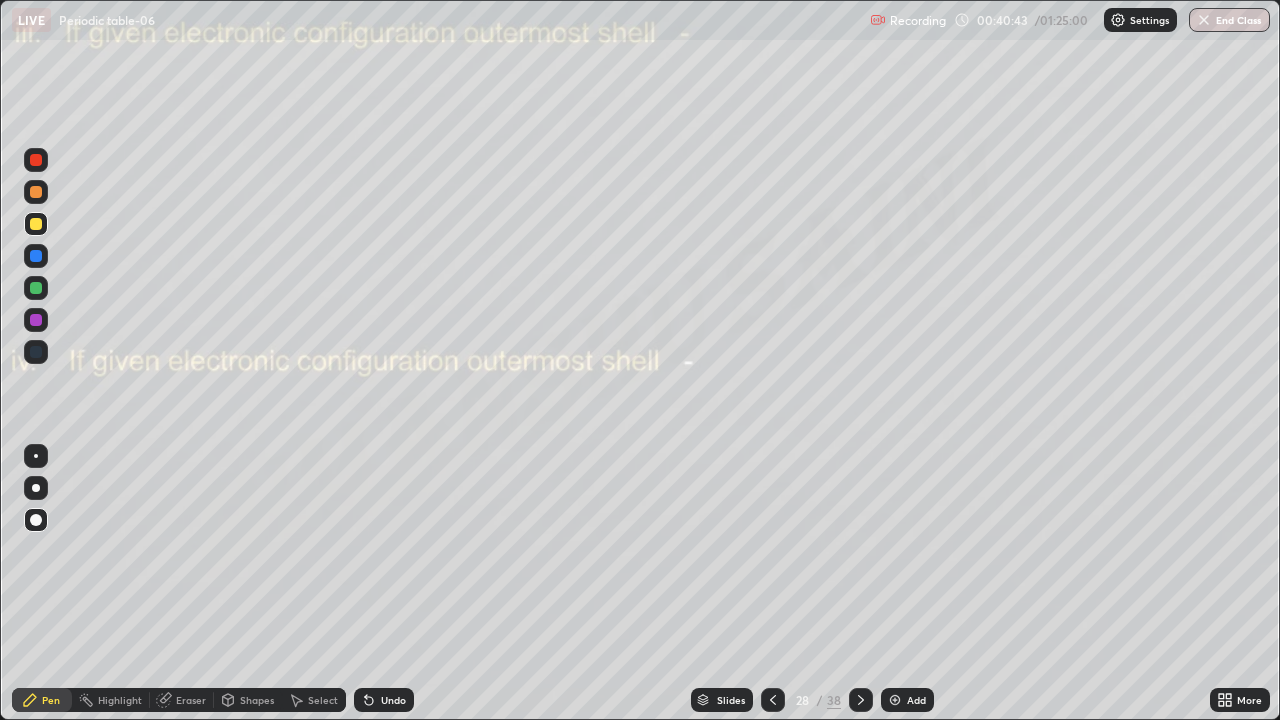 click on "Eraser" at bounding box center [191, 700] 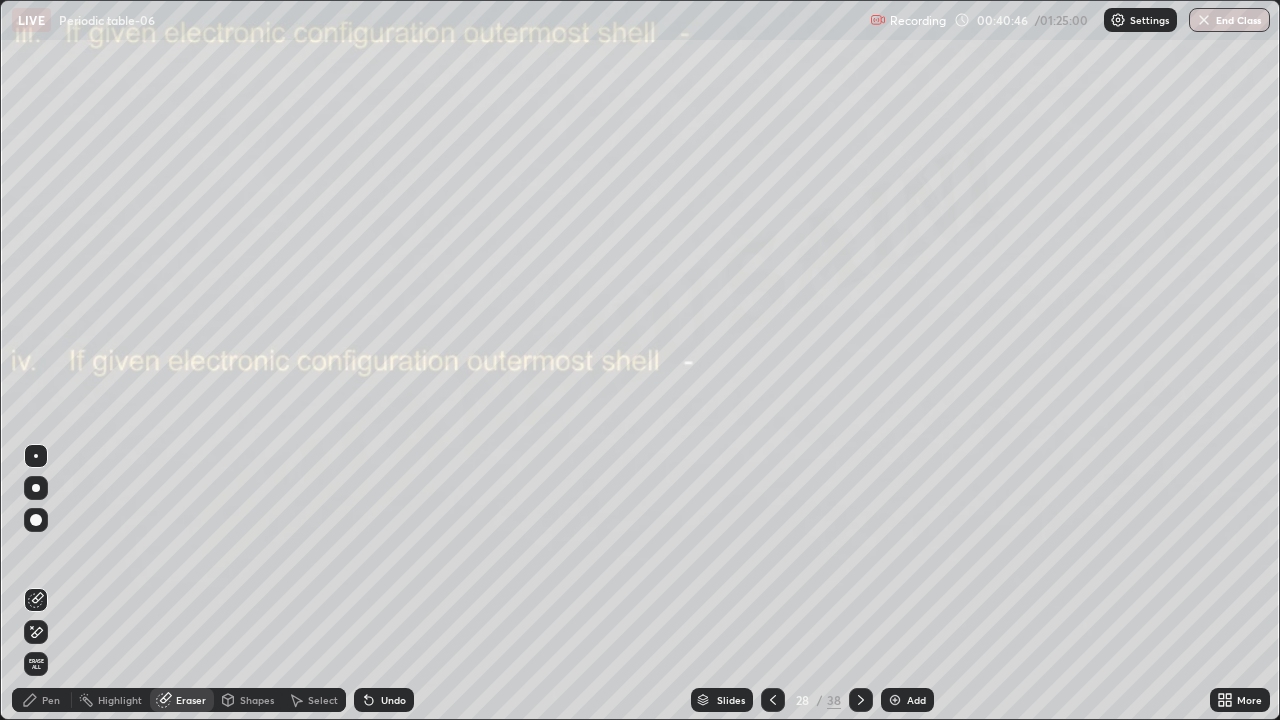 click on "Pen" at bounding box center (42, 700) 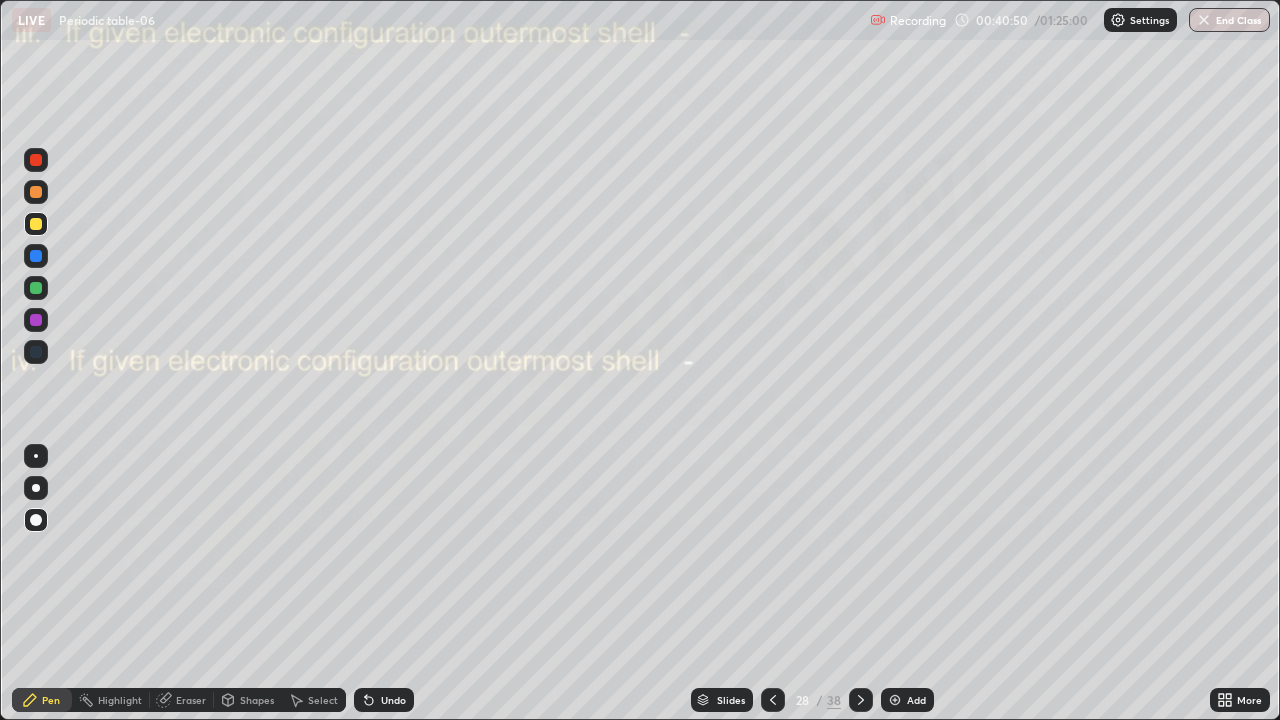 click on "Eraser" at bounding box center (182, 700) 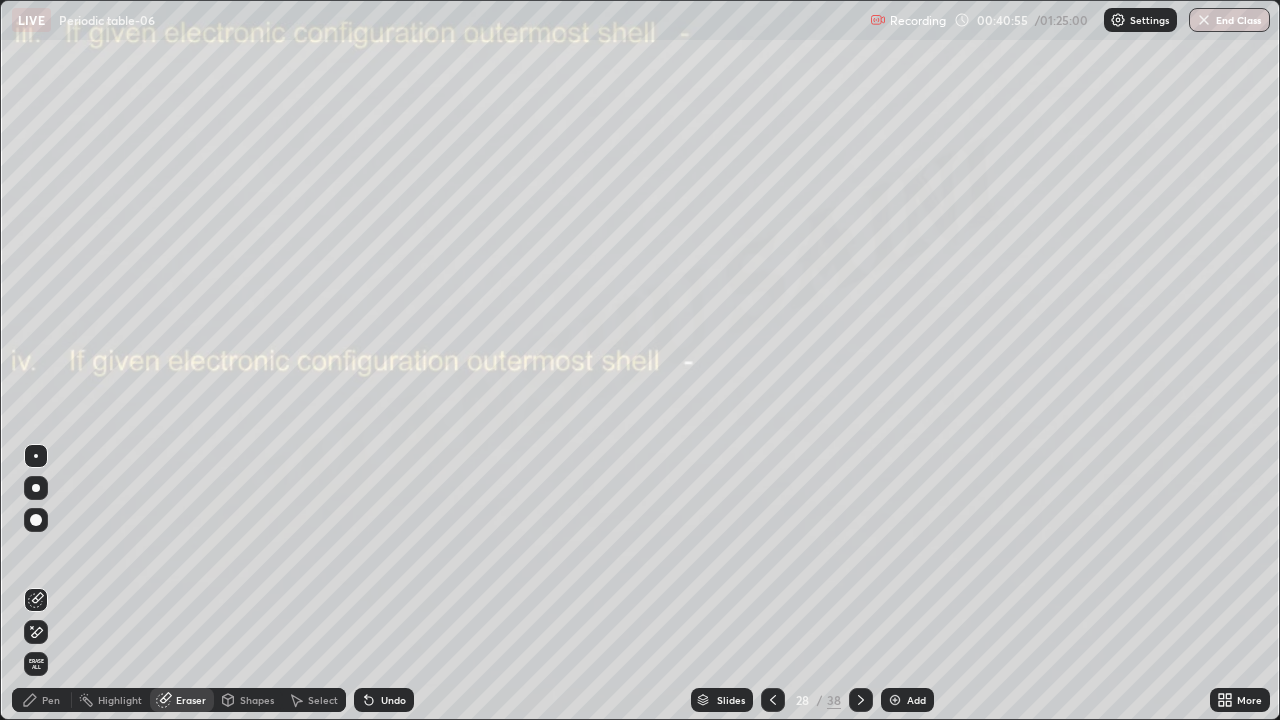 click on "Pen" at bounding box center [51, 700] 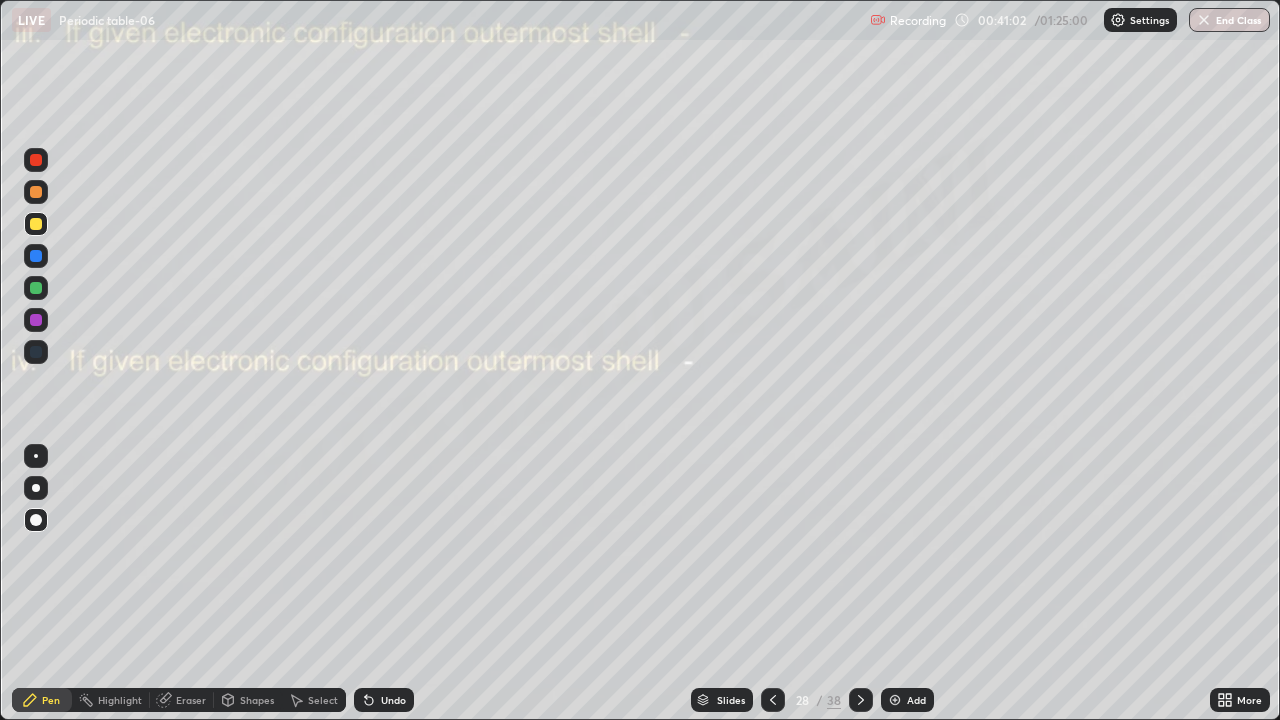 click at bounding box center (895, 700) 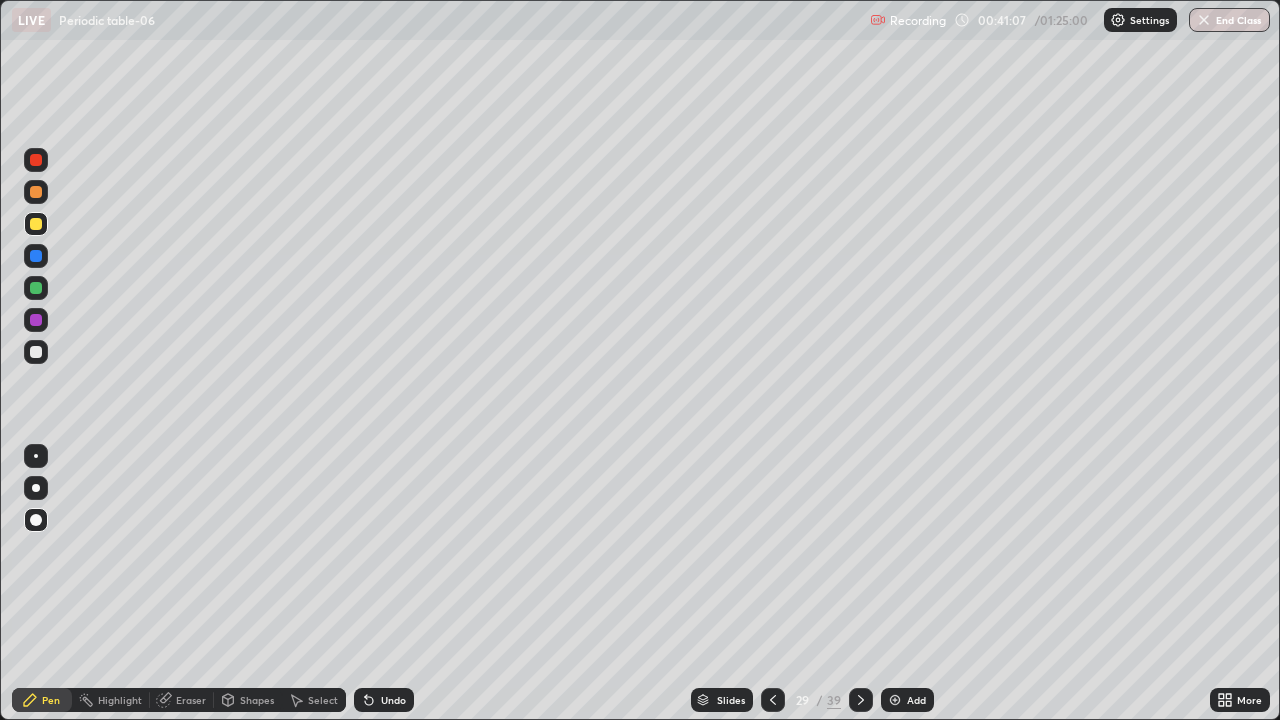 click on "Pen" at bounding box center (51, 700) 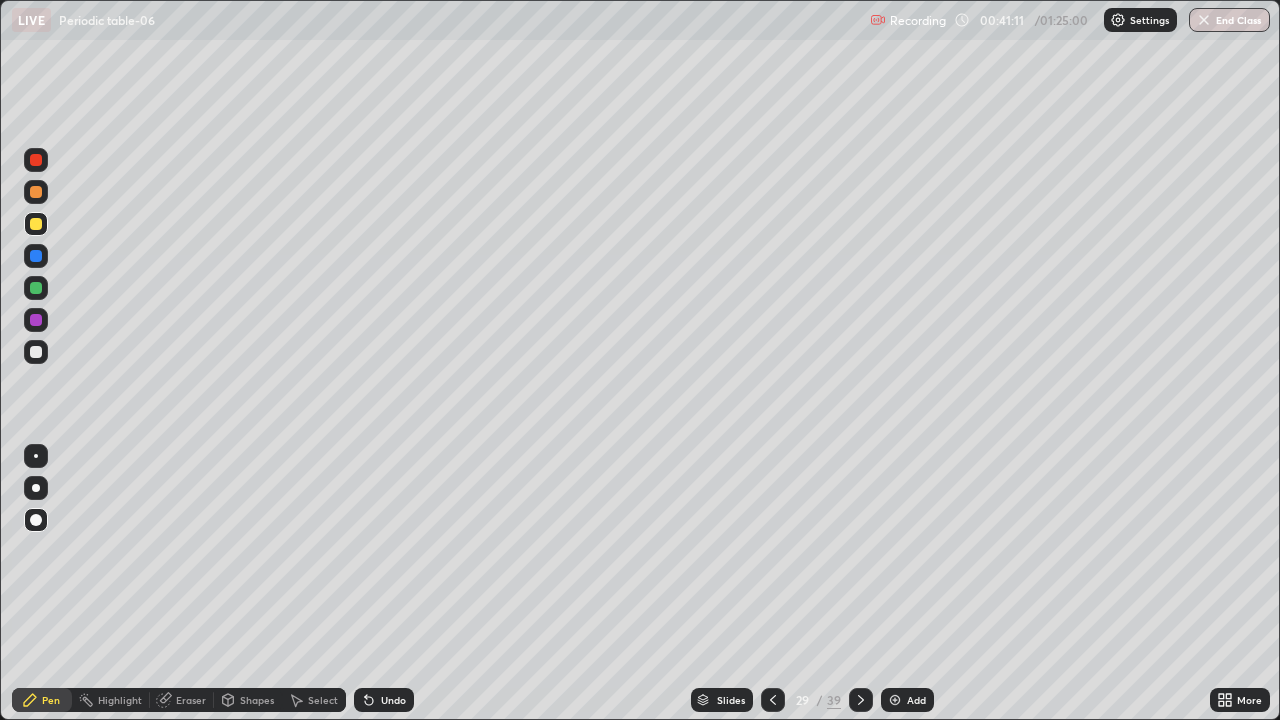 click on "Undo" at bounding box center [384, 700] 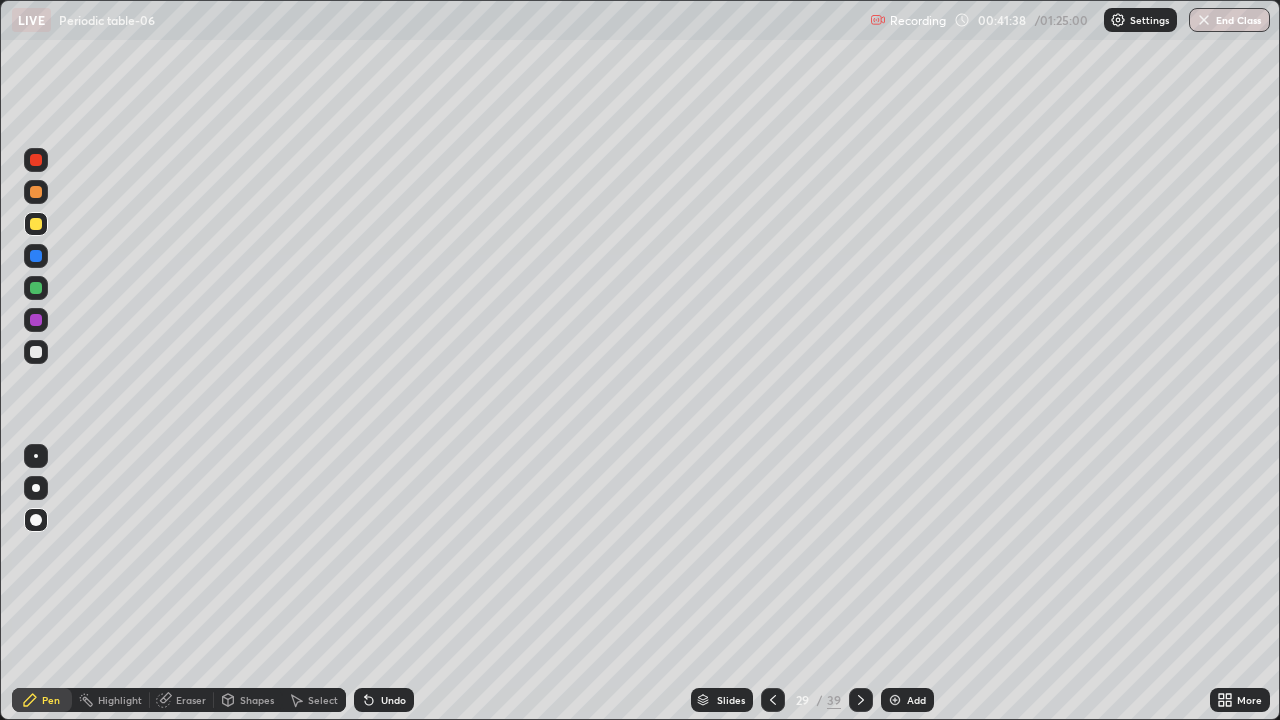 click at bounding box center [36, 352] 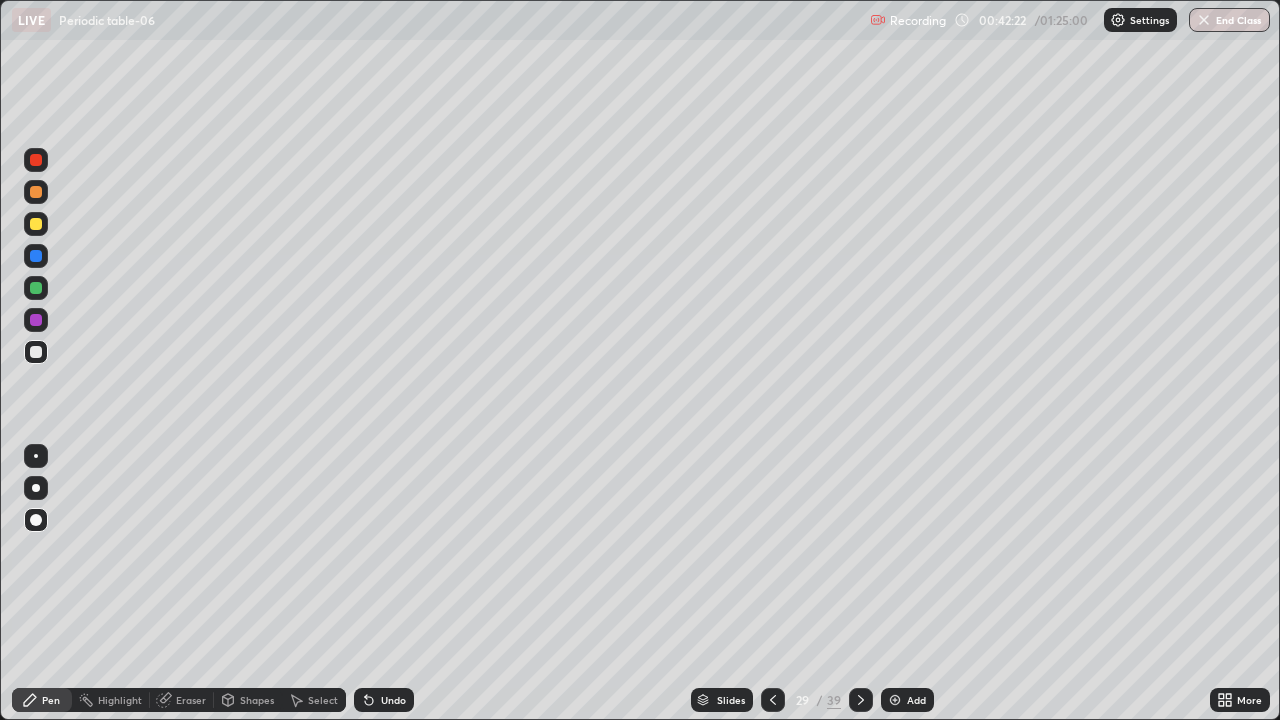 click 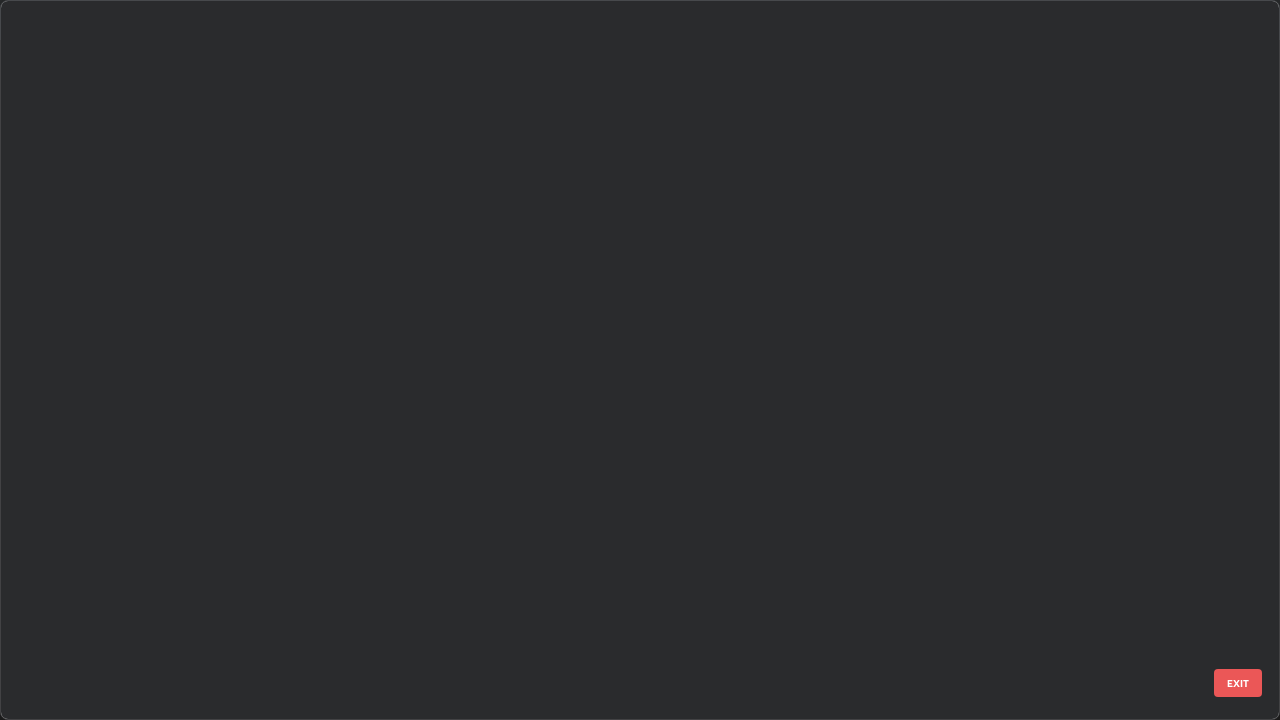 scroll, scrollTop: 1528, scrollLeft: 0, axis: vertical 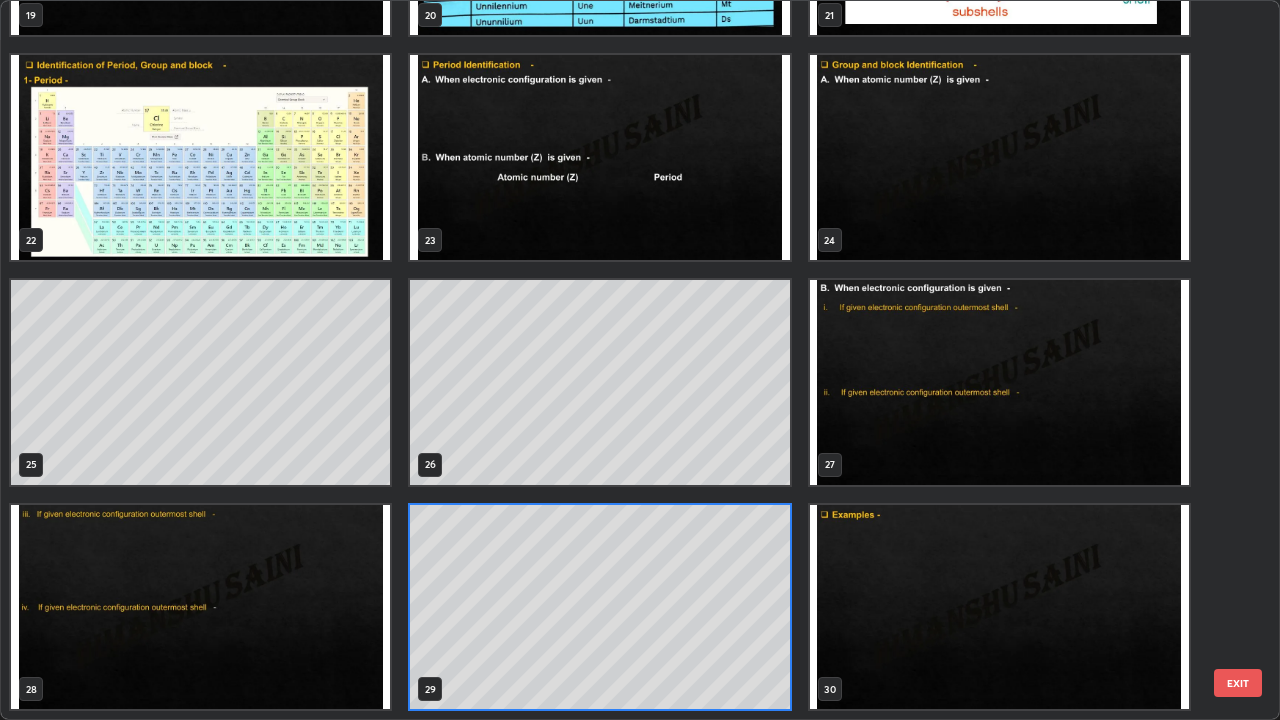 click at bounding box center [200, 157] 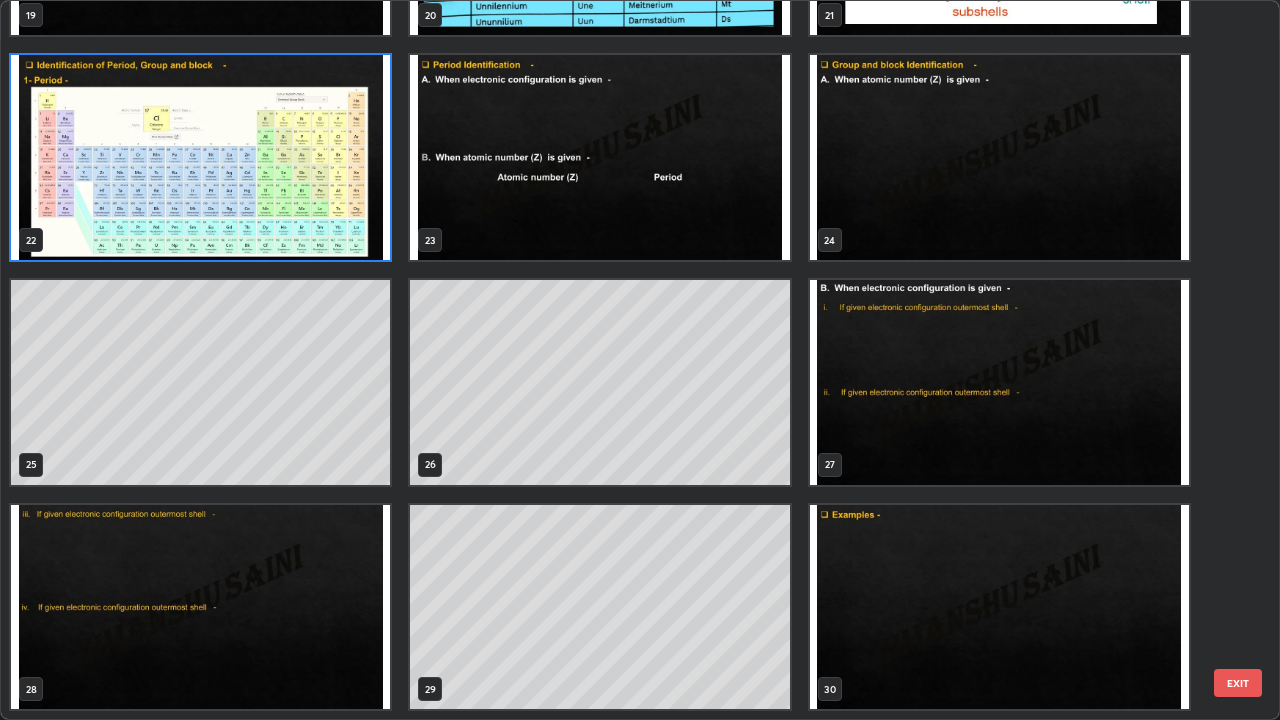 click at bounding box center (200, 157) 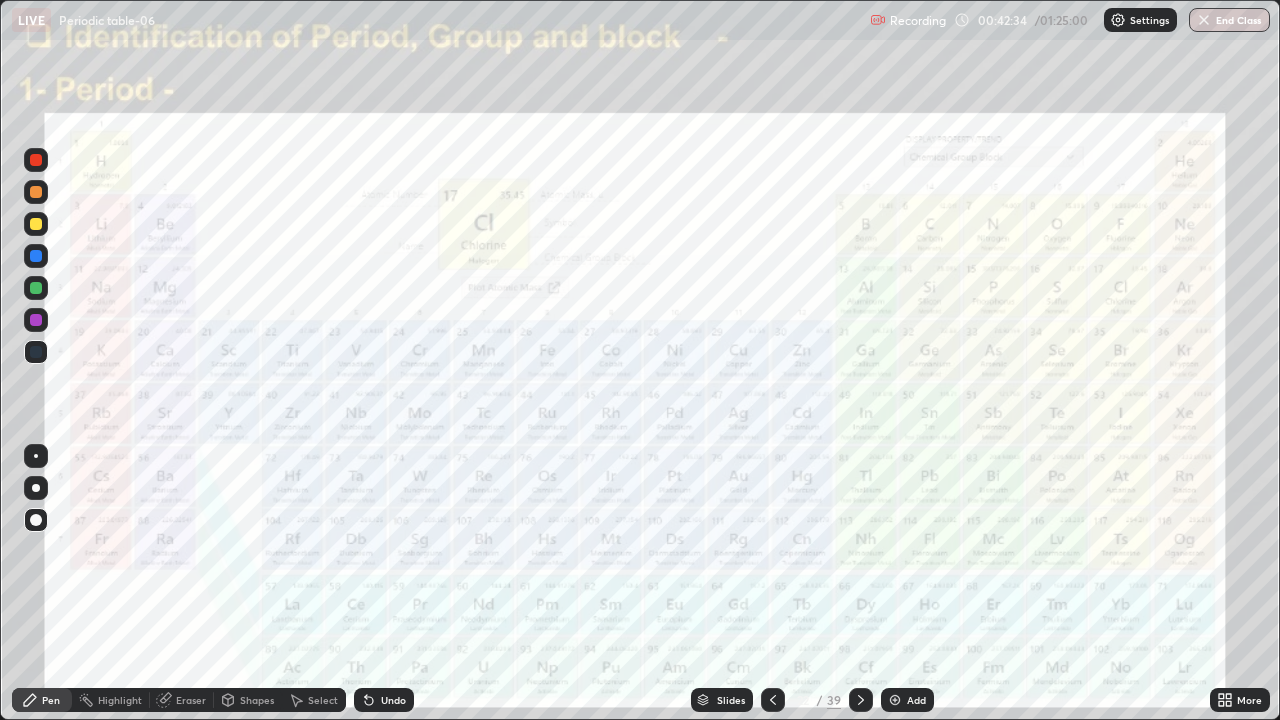 click on "Slides" at bounding box center [722, 700] 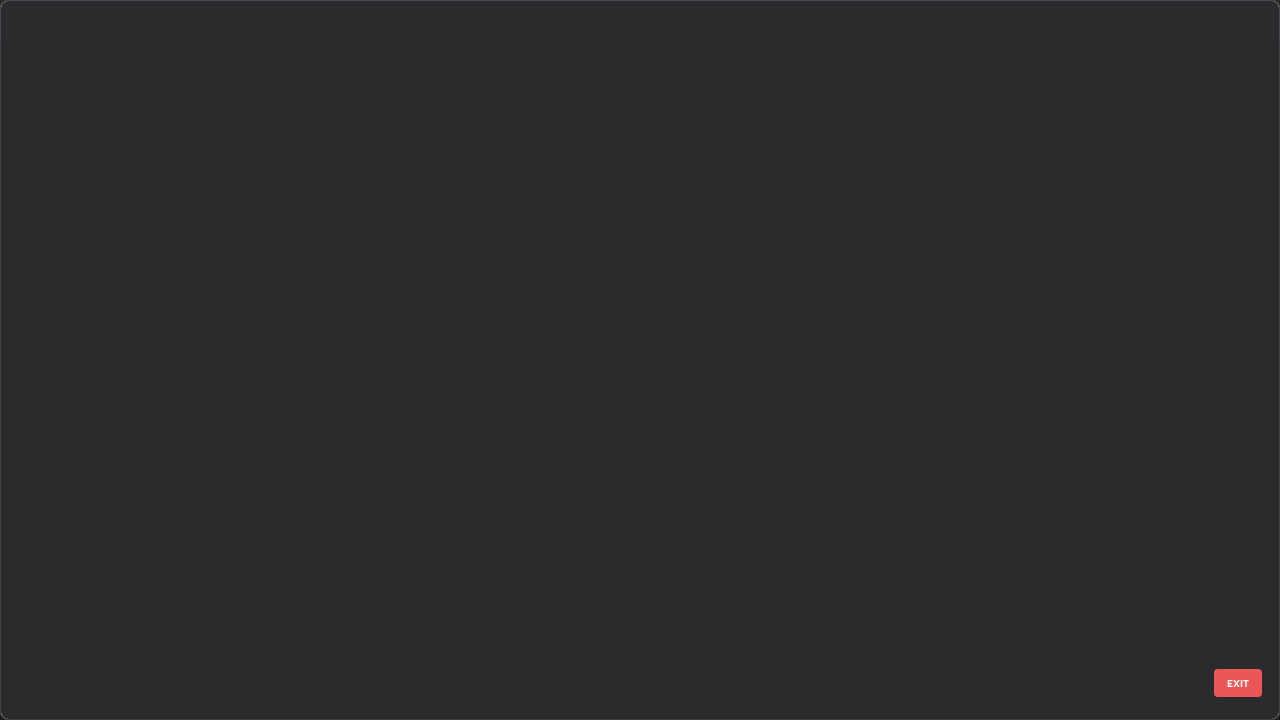 scroll, scrollTop: 1079, scrollLeft: 0, axis: vertical 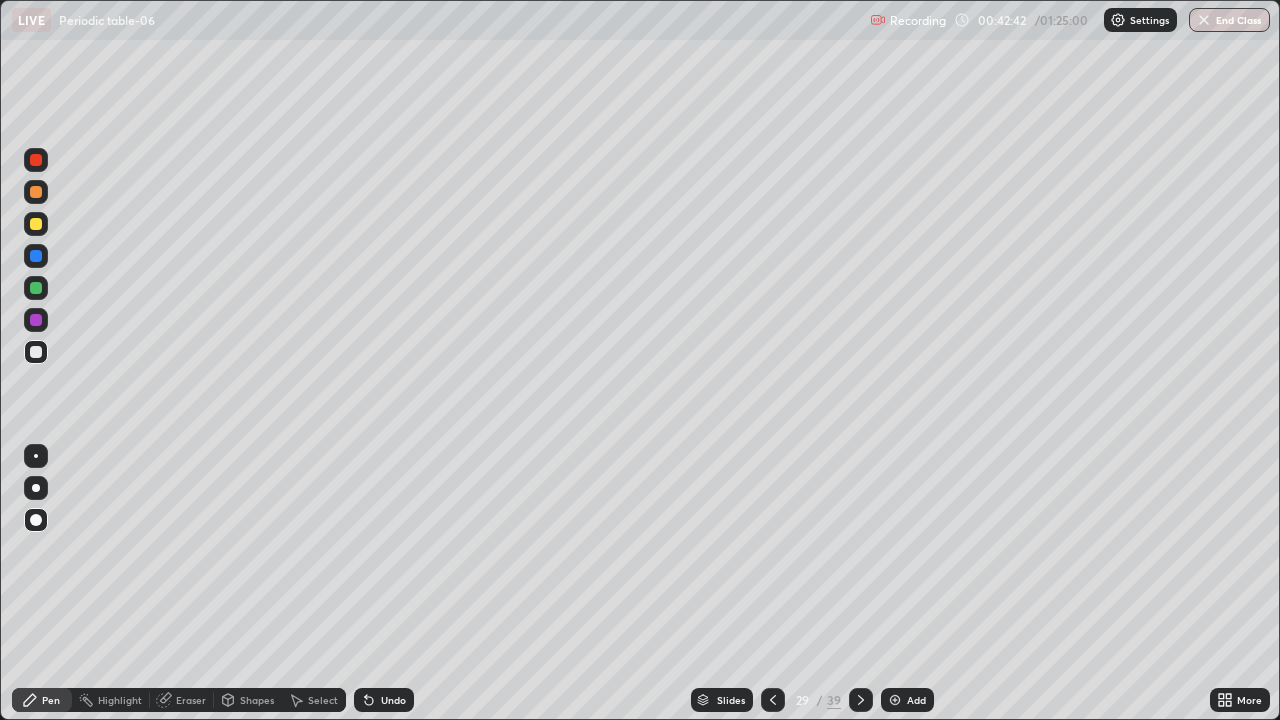 click at bounding box center (36, 288) 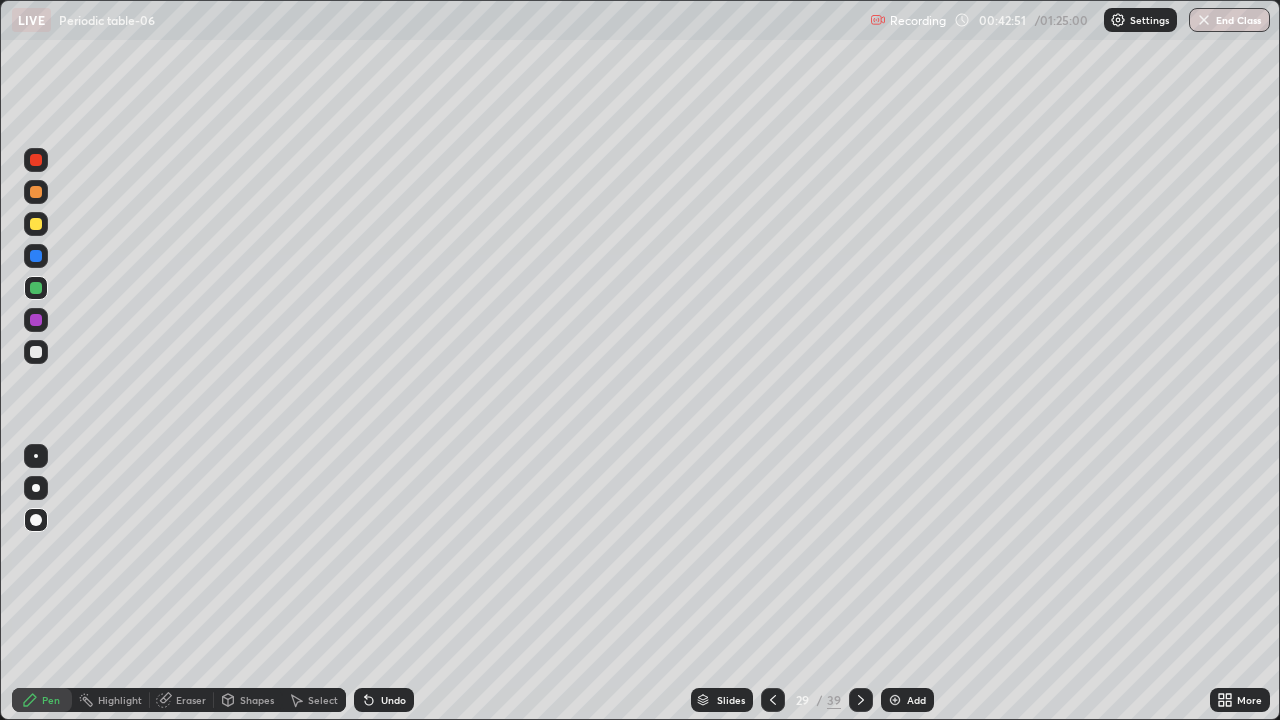 click at bounding box center (36, 224) 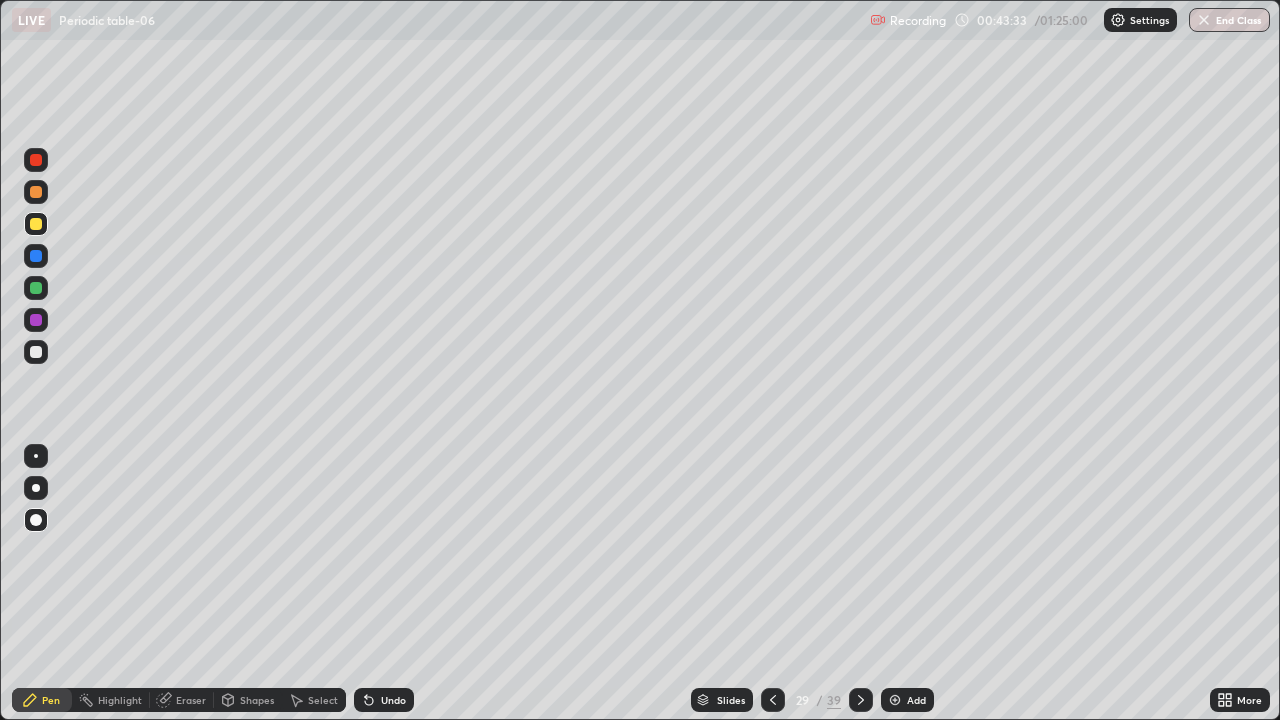 click on "Undo" at bounding box center [393, 700] 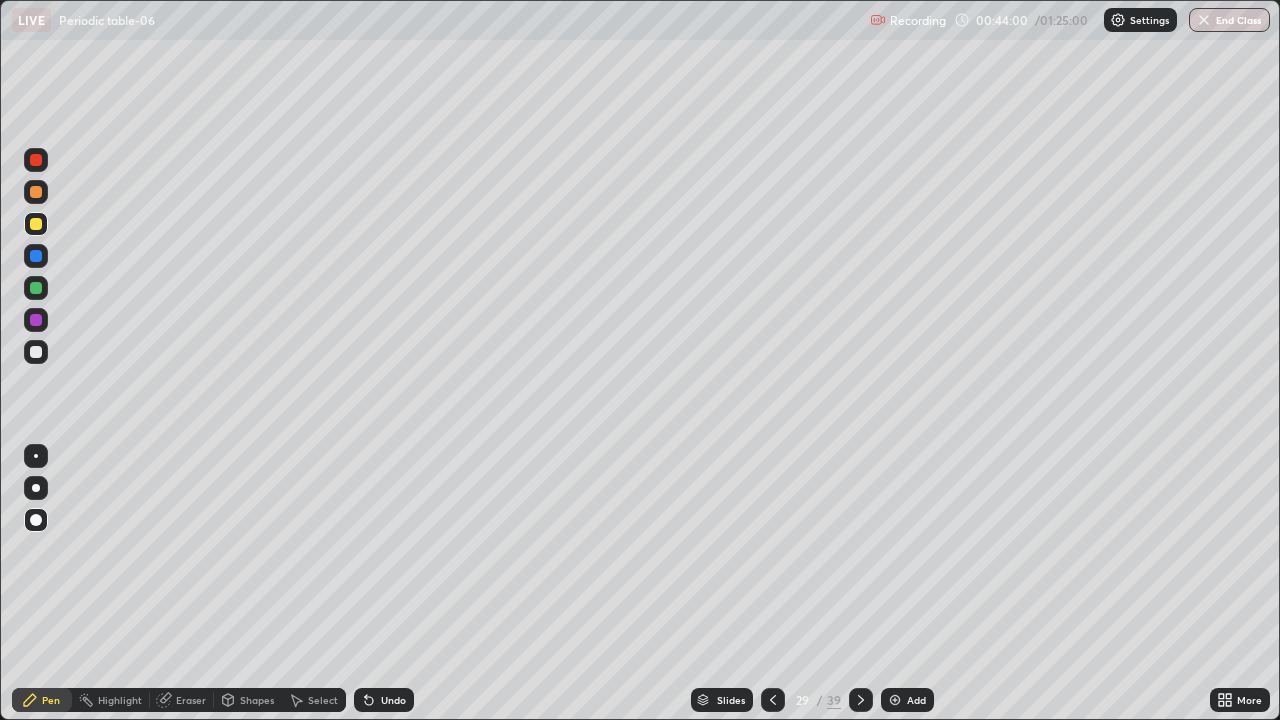 click on "Undo" at bounding box center [393, 700] 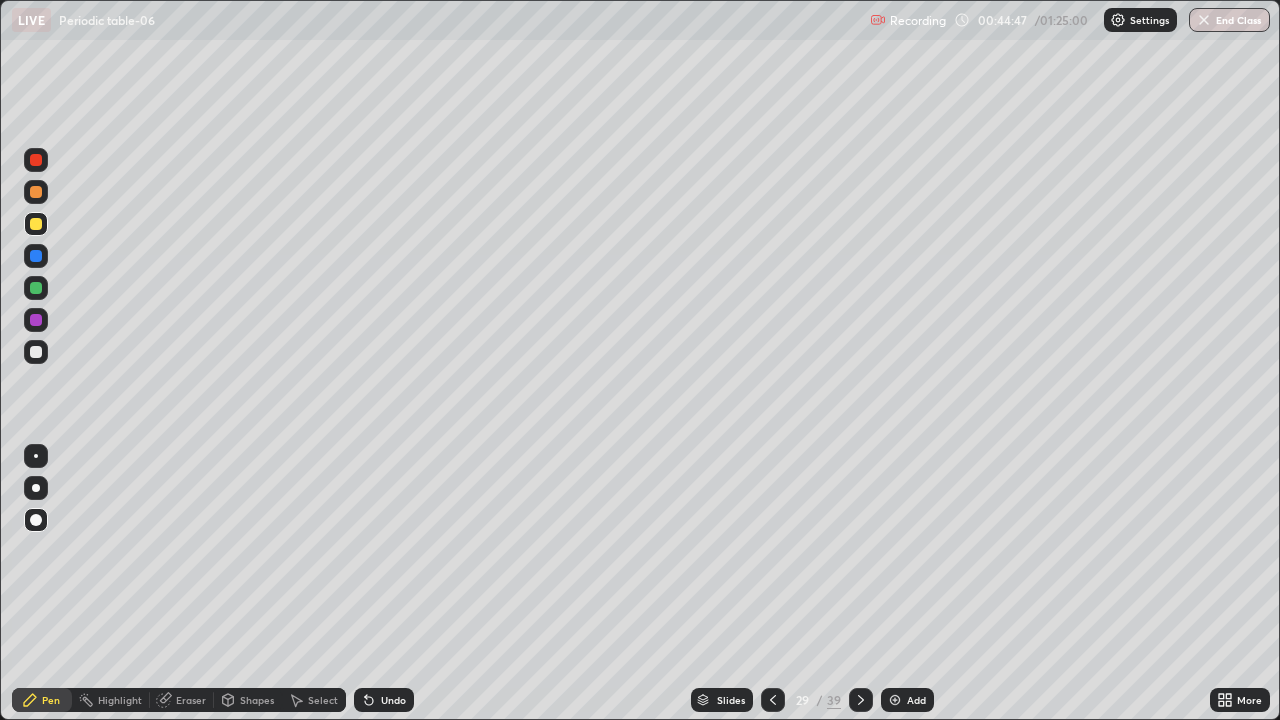 click 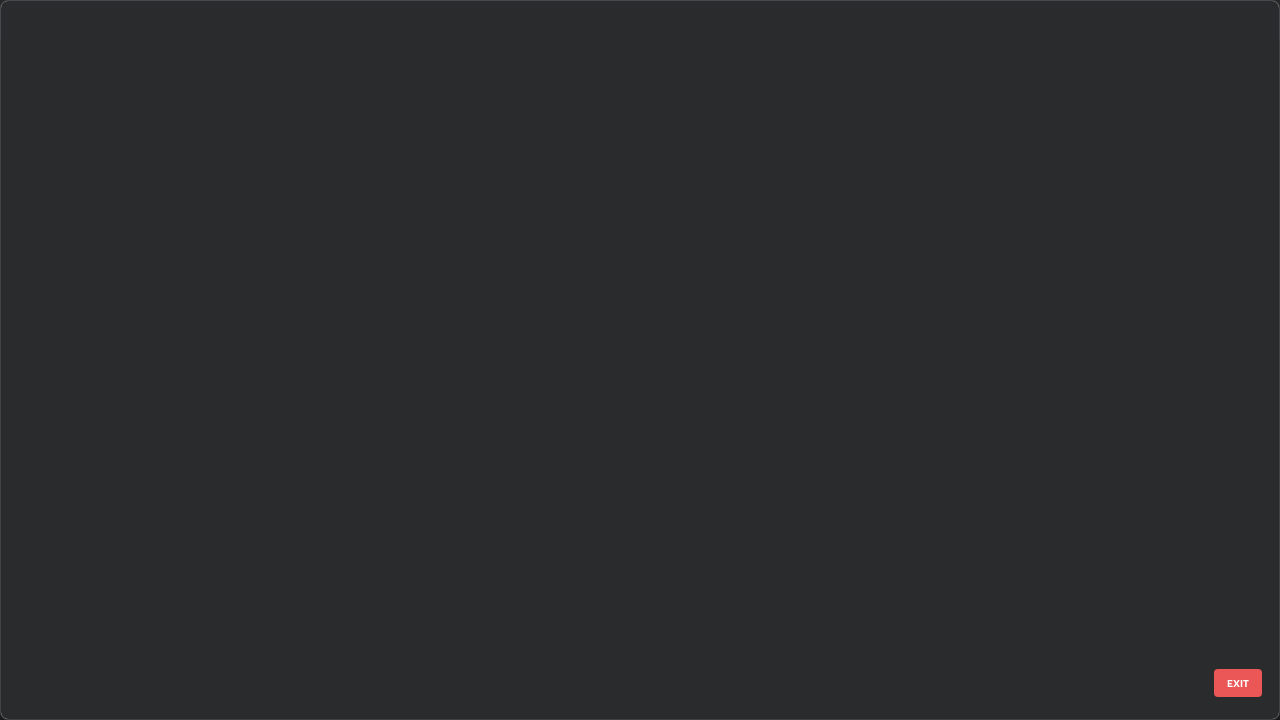 scroll, scrollTop: 1528, scrollLeft: 0, axis: vertical 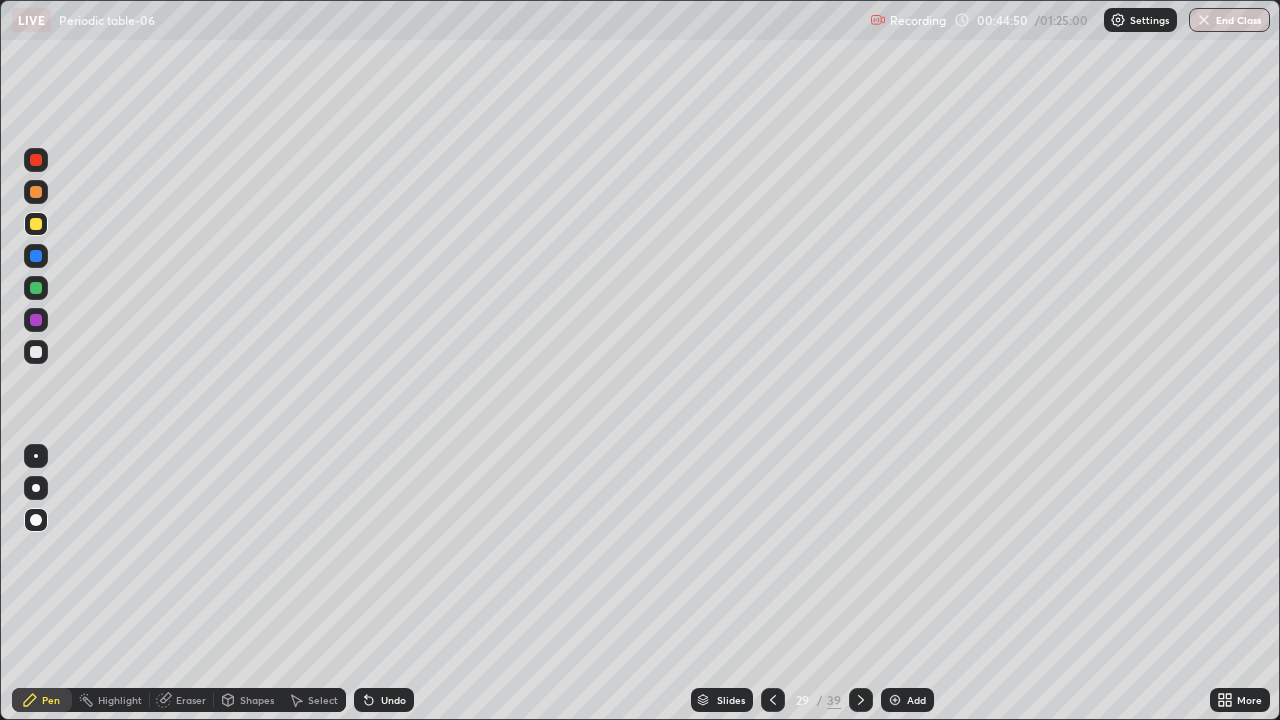click on "Eraser" at bounding box center [182, 700] 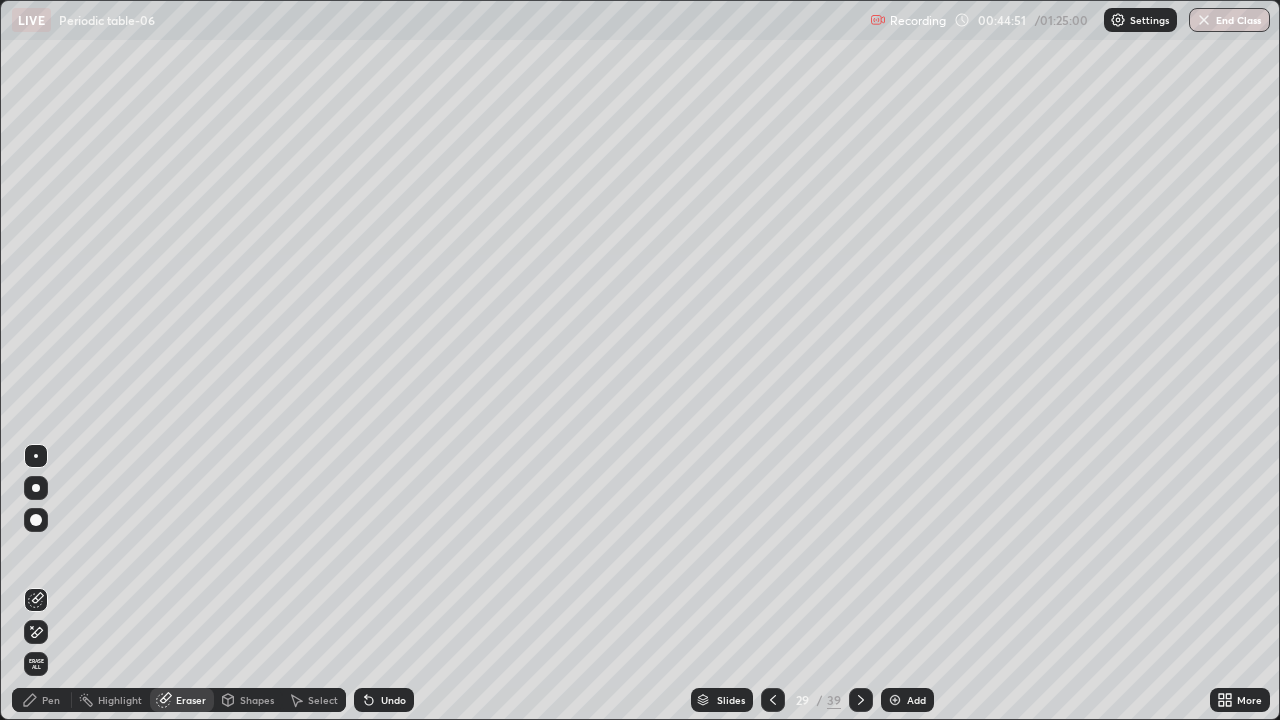 click on "Erase all" at bounding box center [36, 664] 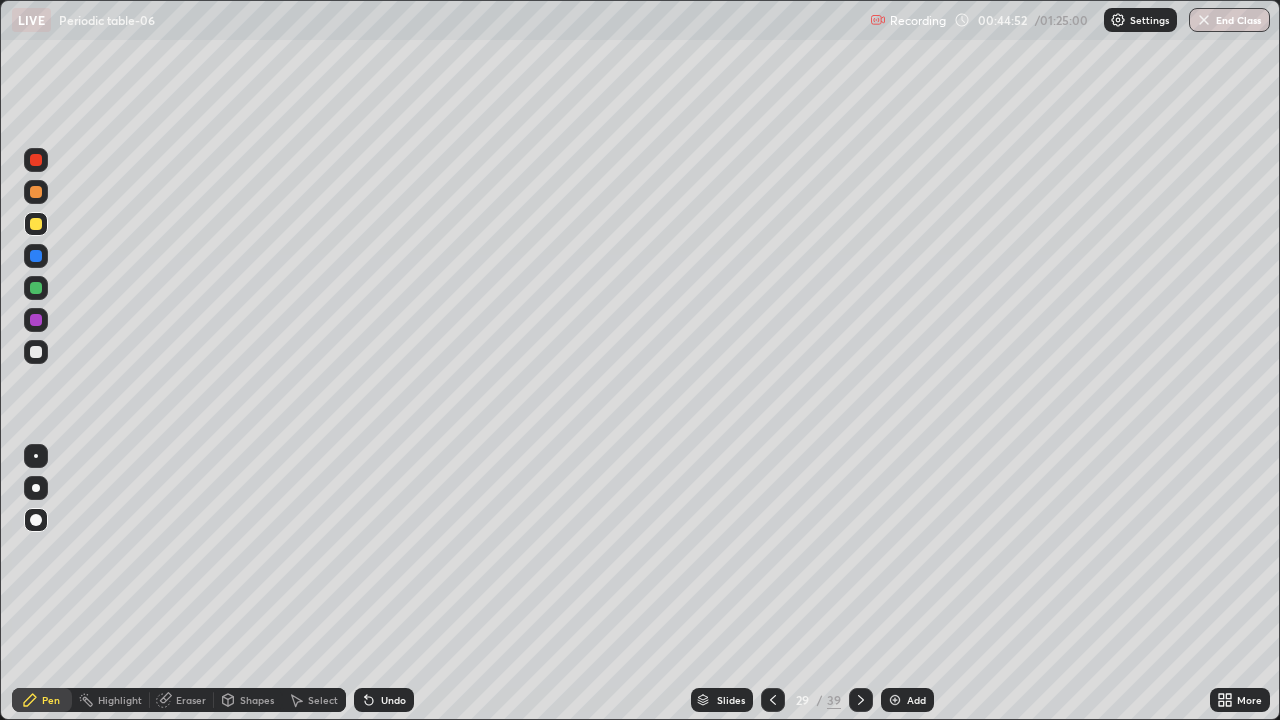 click on "Slides" at bounding box center (731, 700) 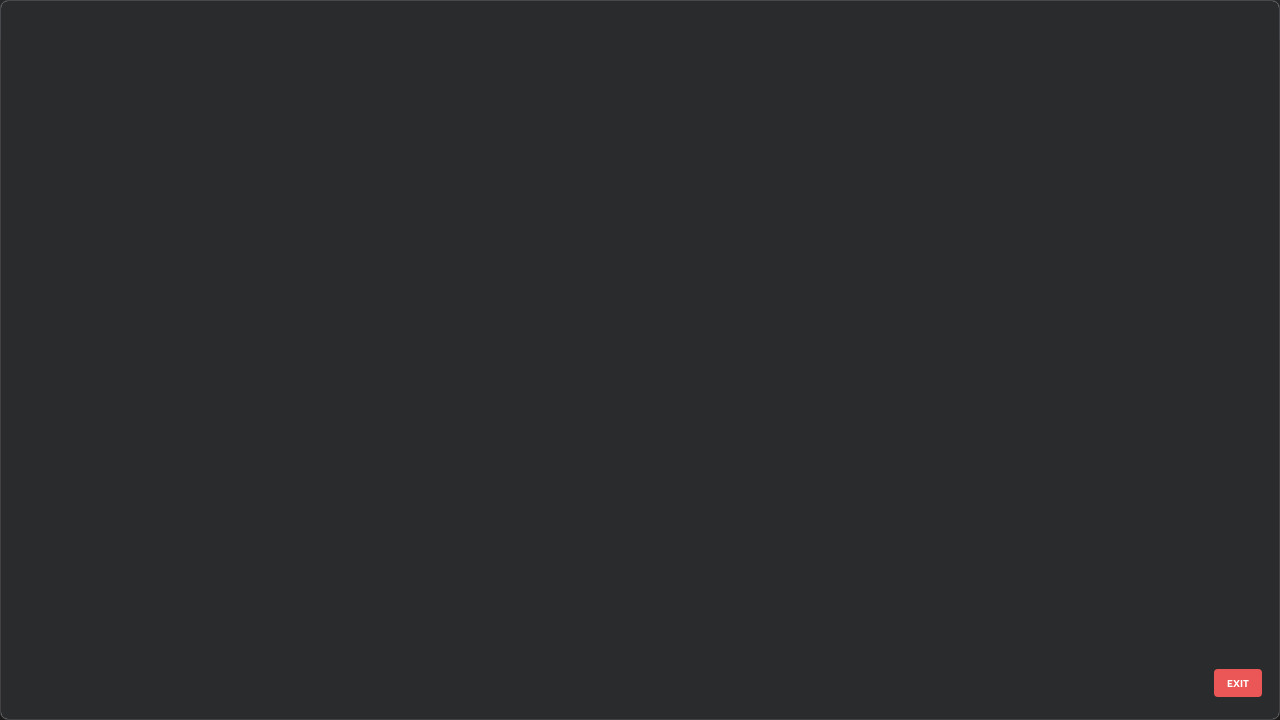 scroll, scrollTop: 1528, scrollLeft: 0, axis: vertical 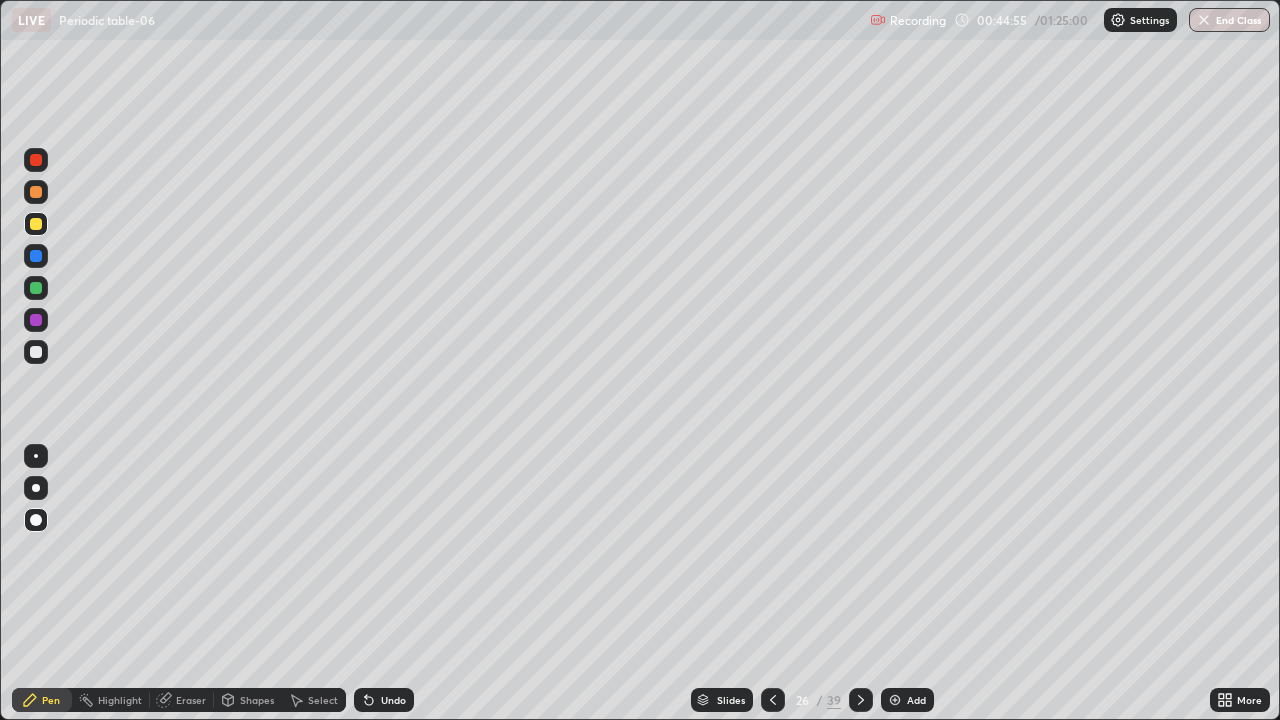 click at bounding box center (861, 700) 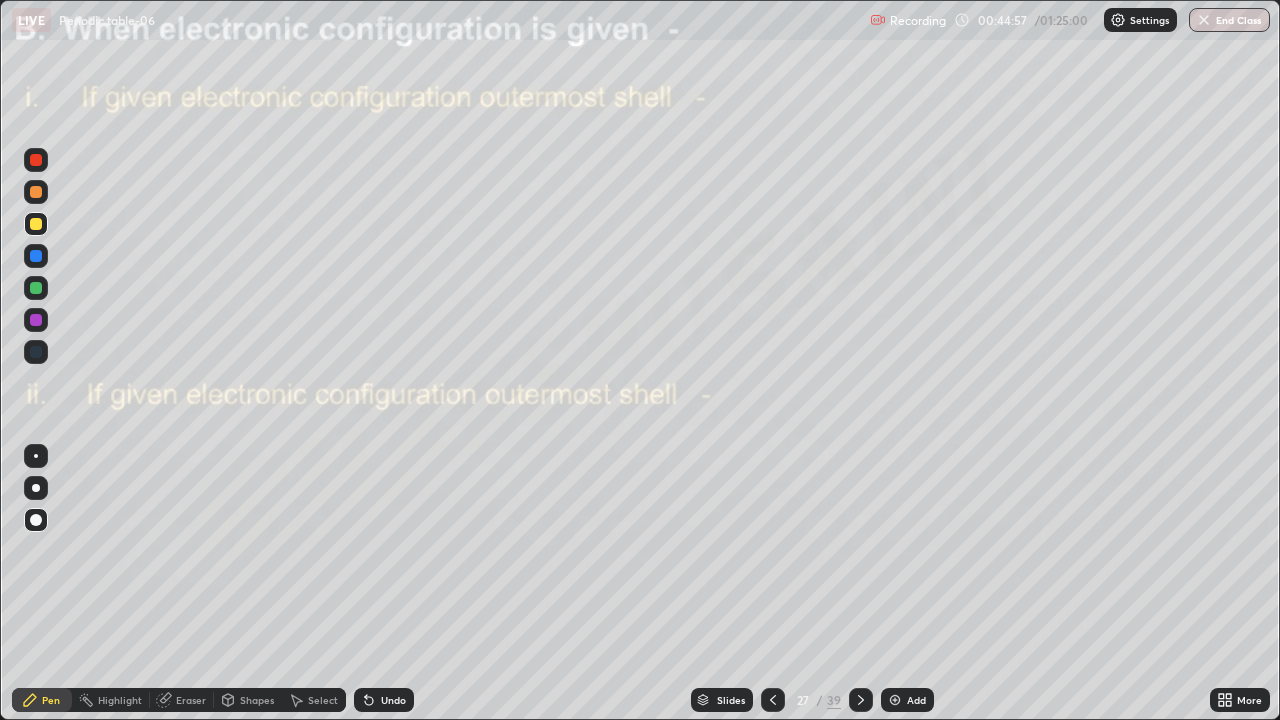 click 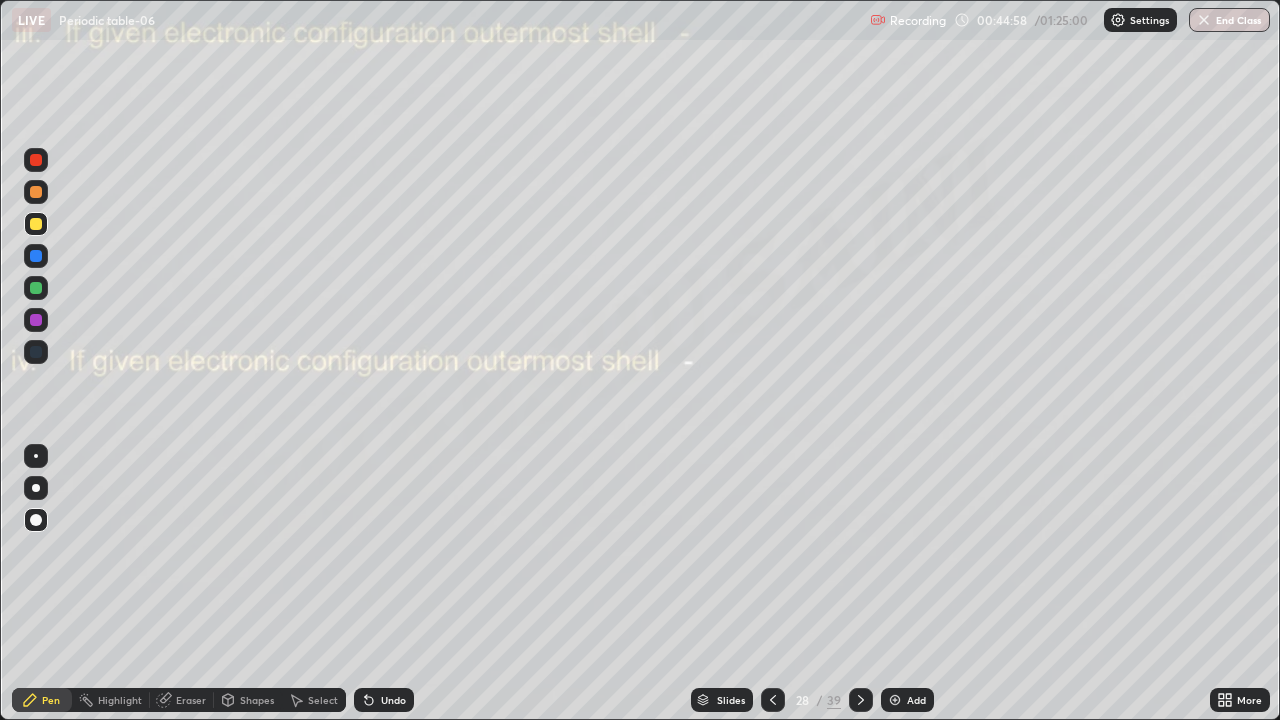 click at bounding box center (36, 320) 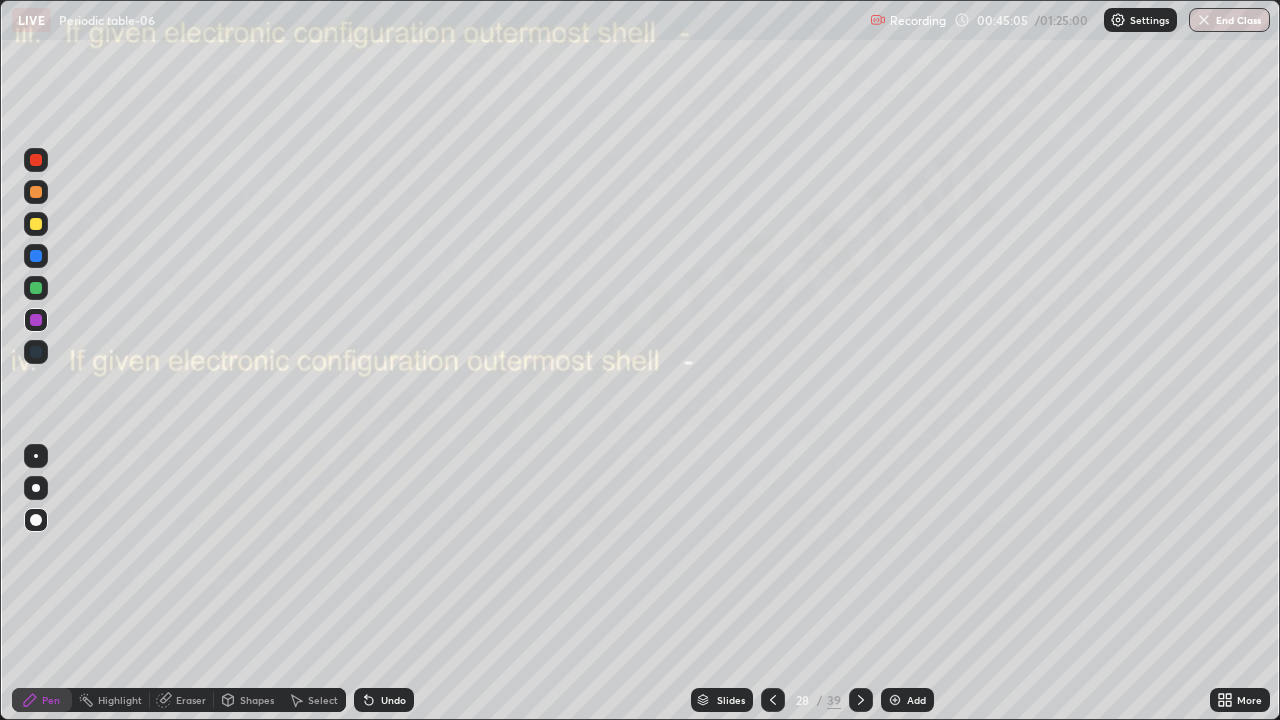 click on "Eraser" at bounding box center [182, 700] 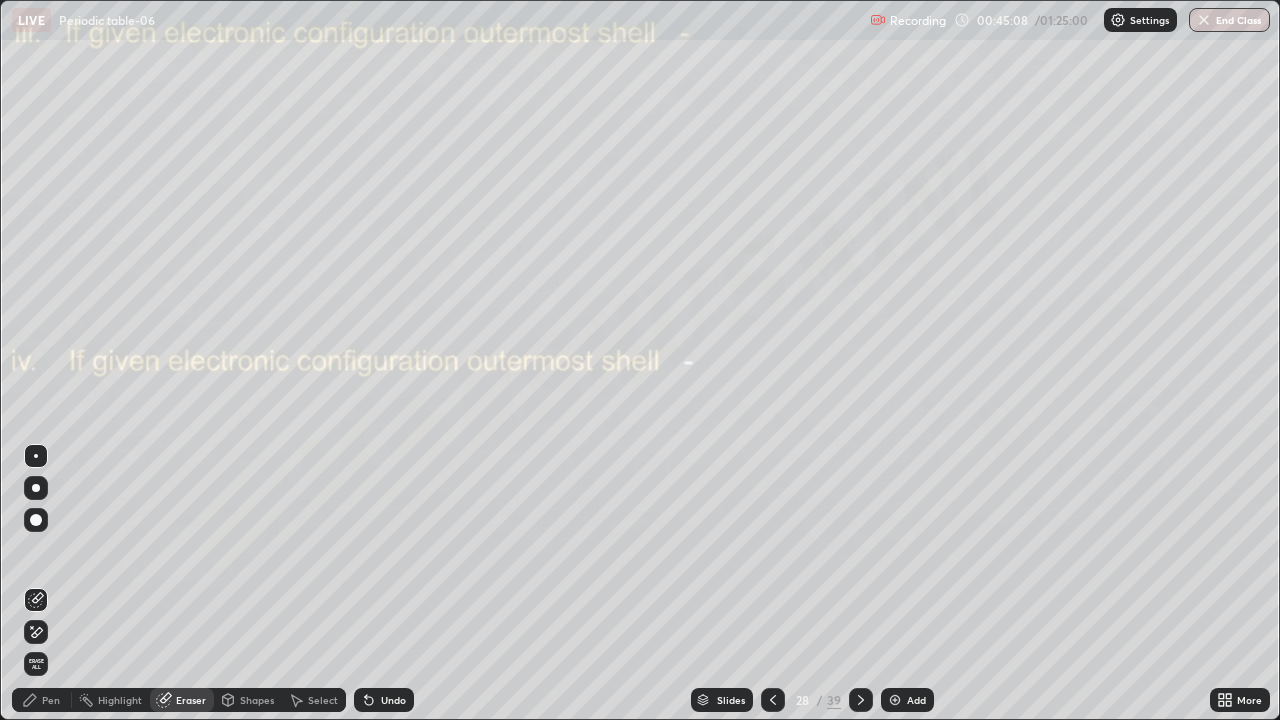 click on "Pen" at bounding box center (42, 700) 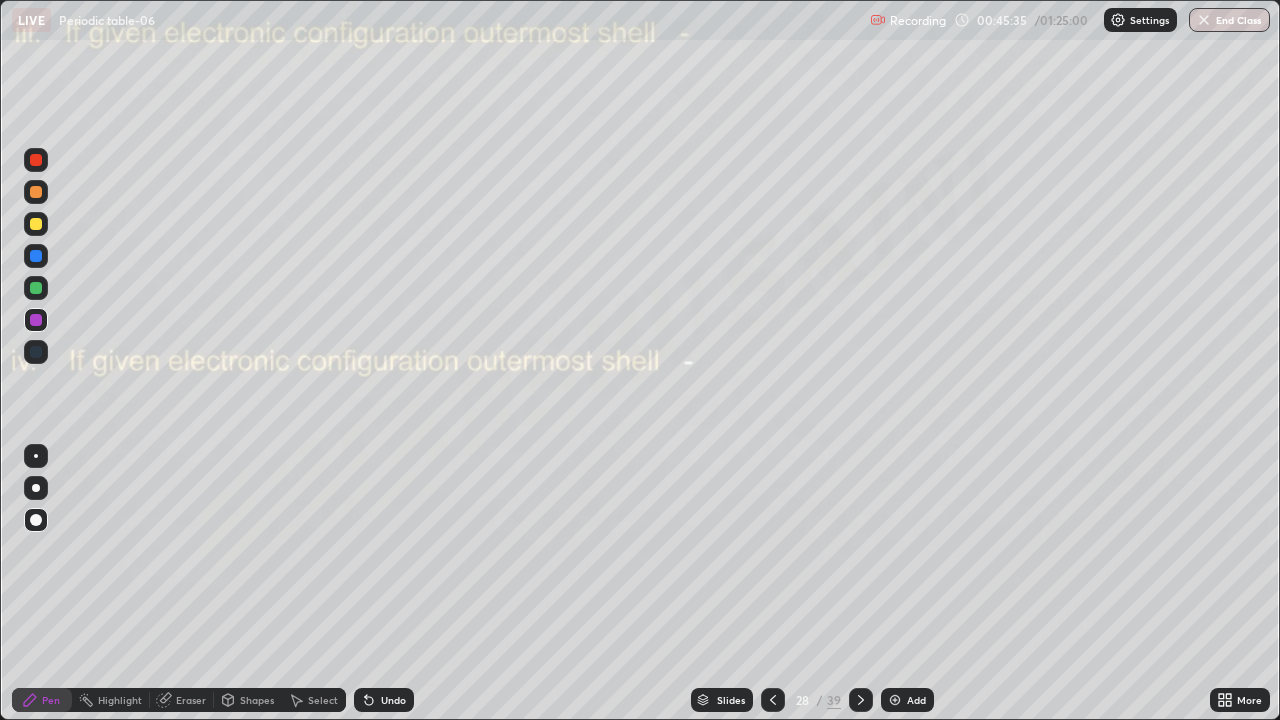 click 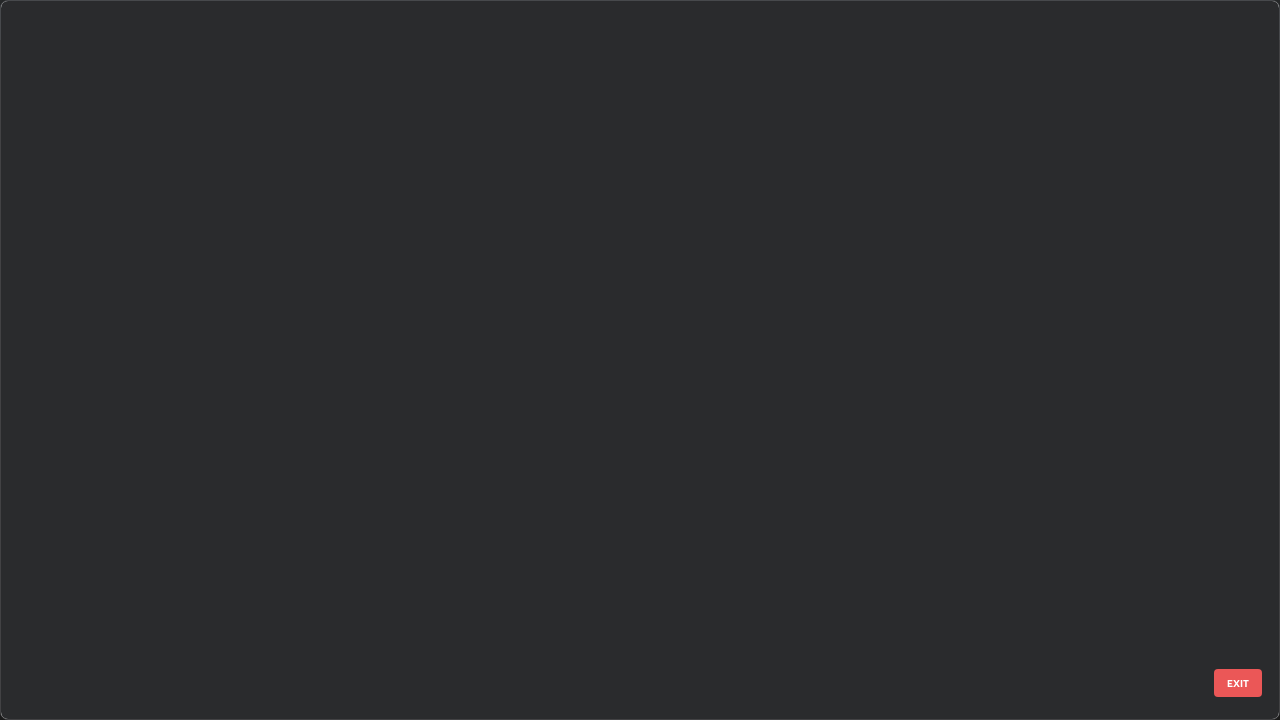 scroll, scrollTop: 1528, scrollLeft: 0, axis: vertical 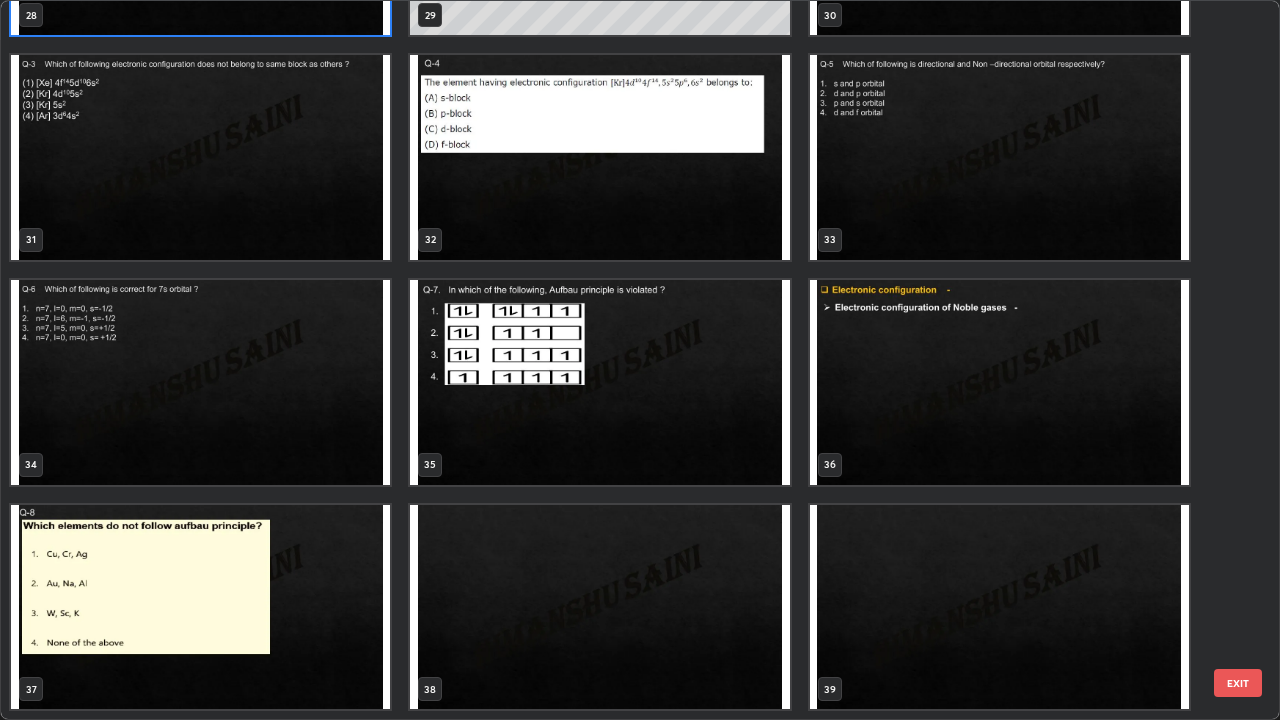 click at bounding box center (599, 607) 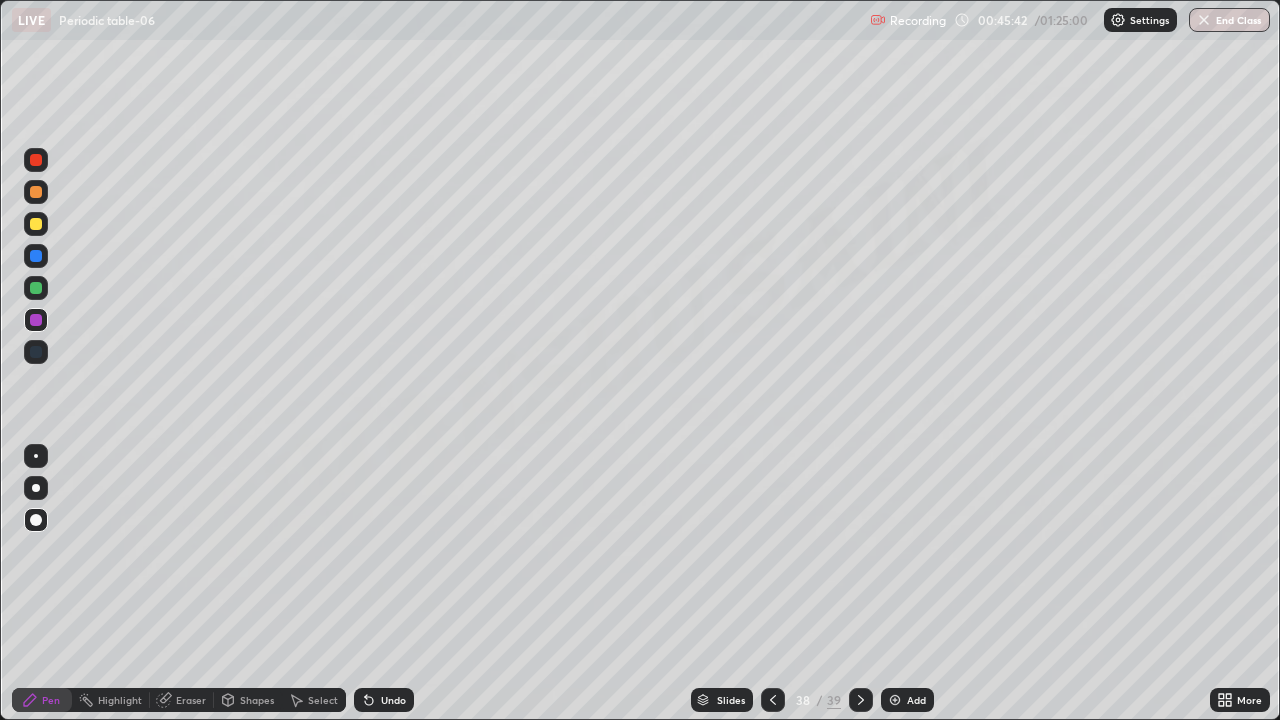 click 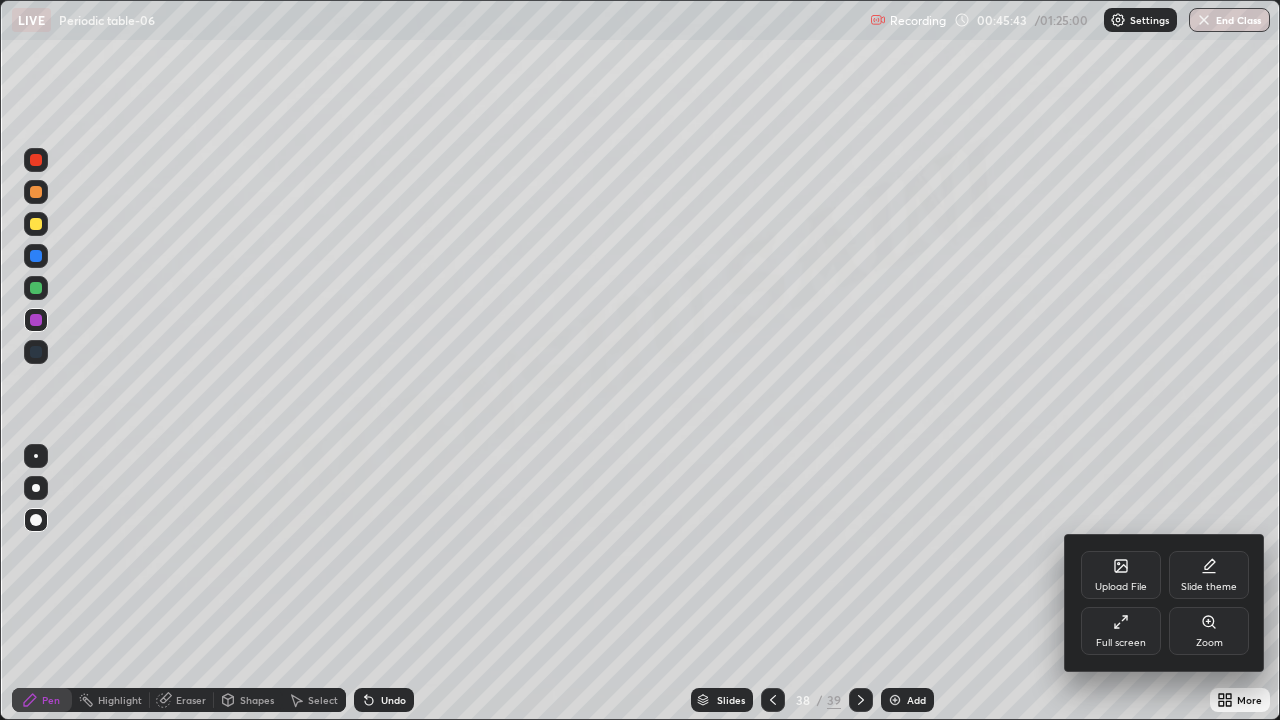click on "Upload File" at bounding box center [1121, 587] 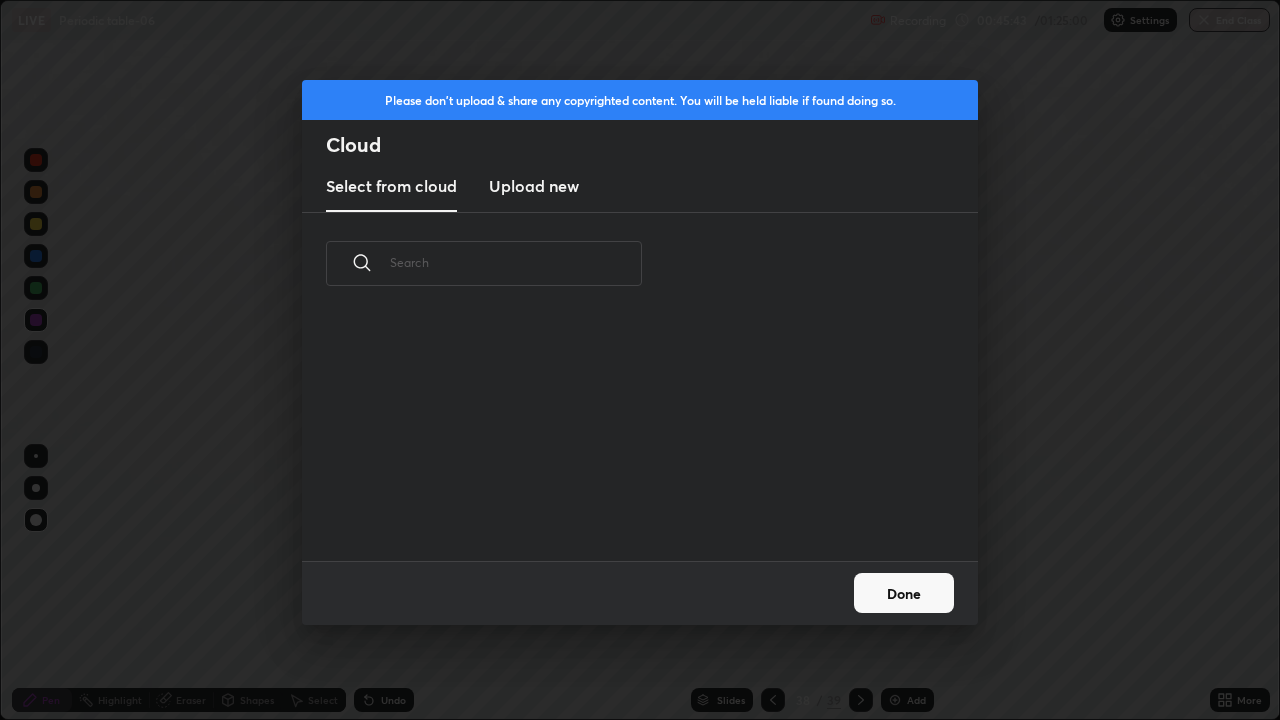 scroll, scrollTop: 246, scrollLeft: 642, axis: both 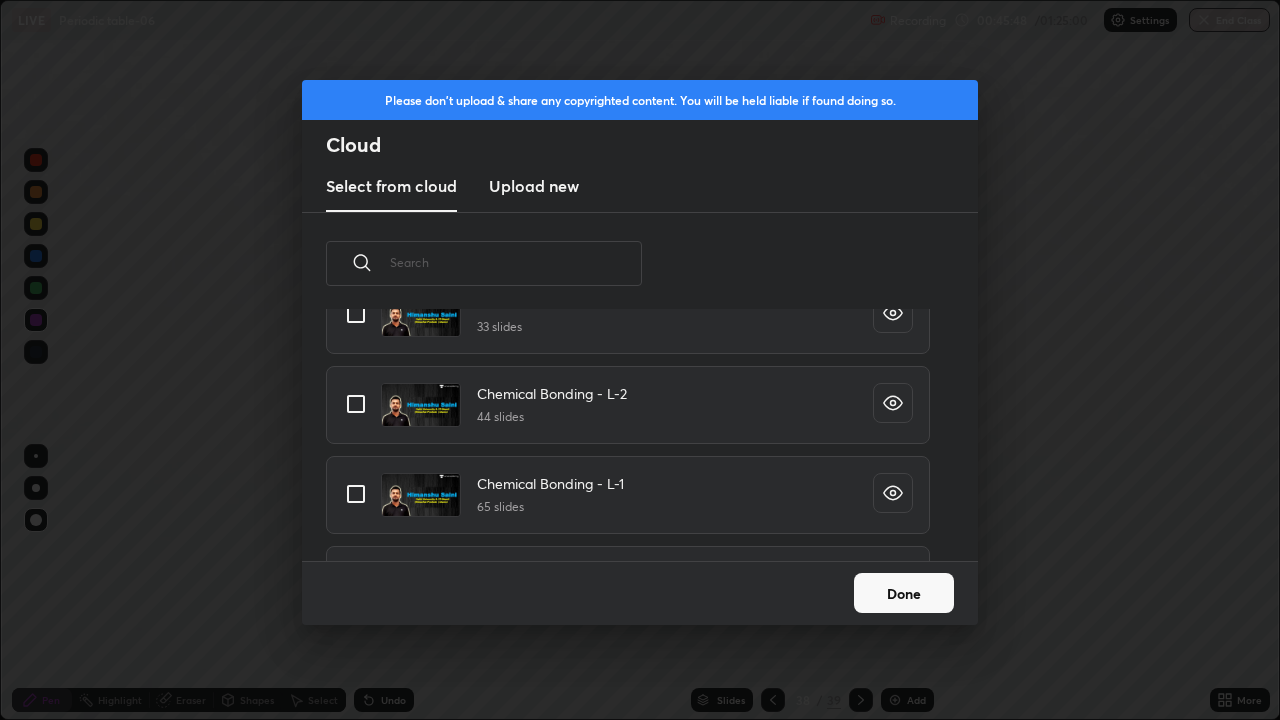 click on "Please don't upload & share any copyrighted content. You will be held liable if found doing so. Cloud Select from cloud Upload new ​ Inorganic Chemistry Periodic - L-1 36 slides Periodic - L-2 33 slides Chemical Bonding - L-2 44 slides Chemical Bonding - L-1 65 slides Chemical Bonding - L-3 31 slides Coordination- Lec-1 5 slides Done" at bounding box center [640, 360] 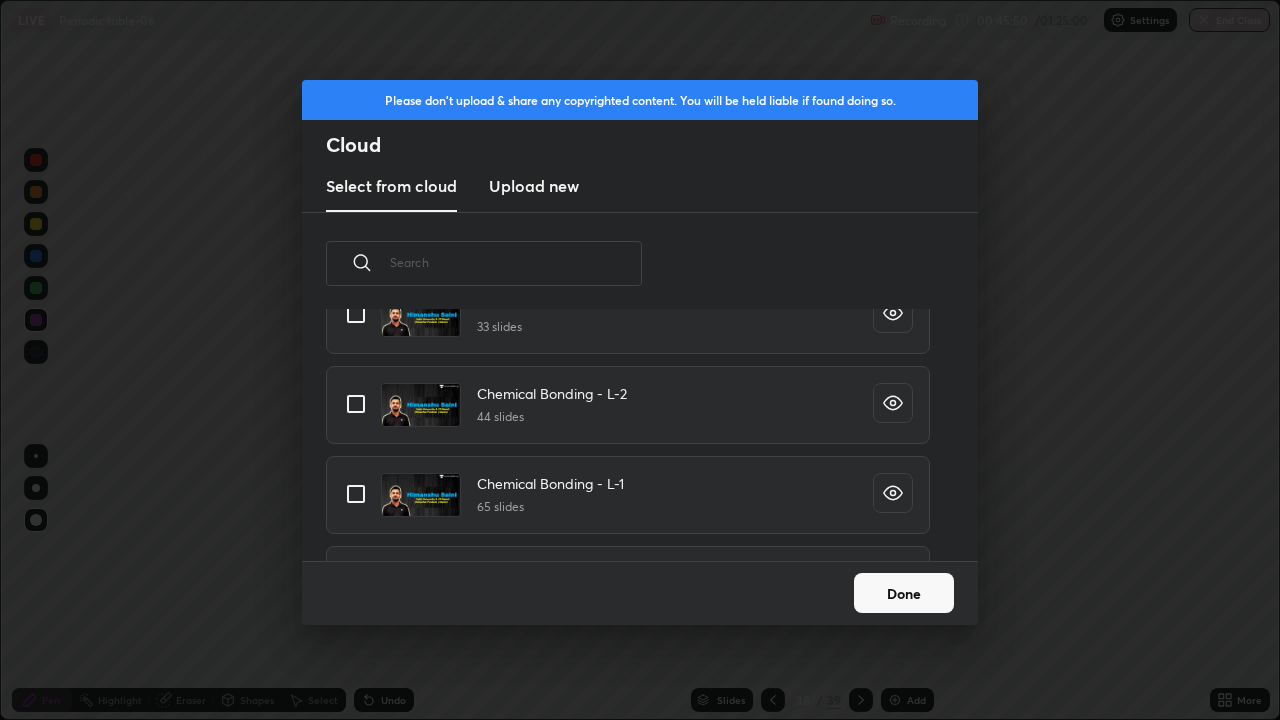click on "Done" at bounding box center (904, 593) 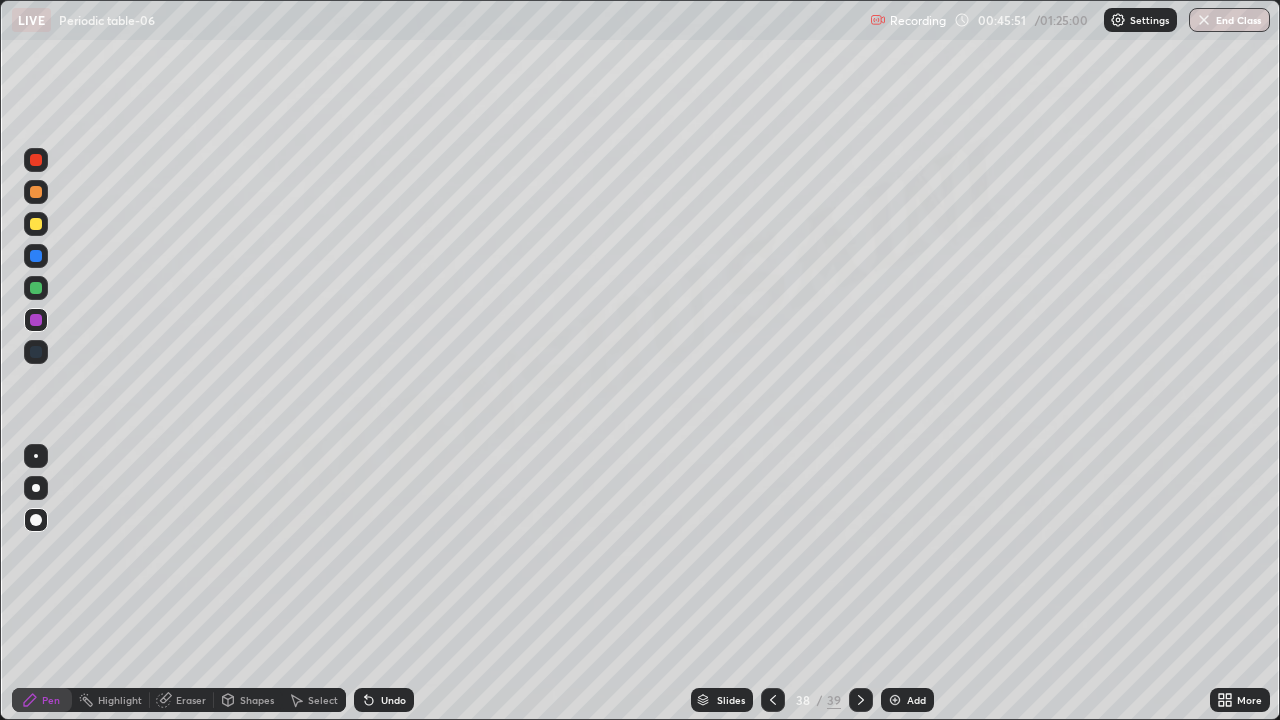click 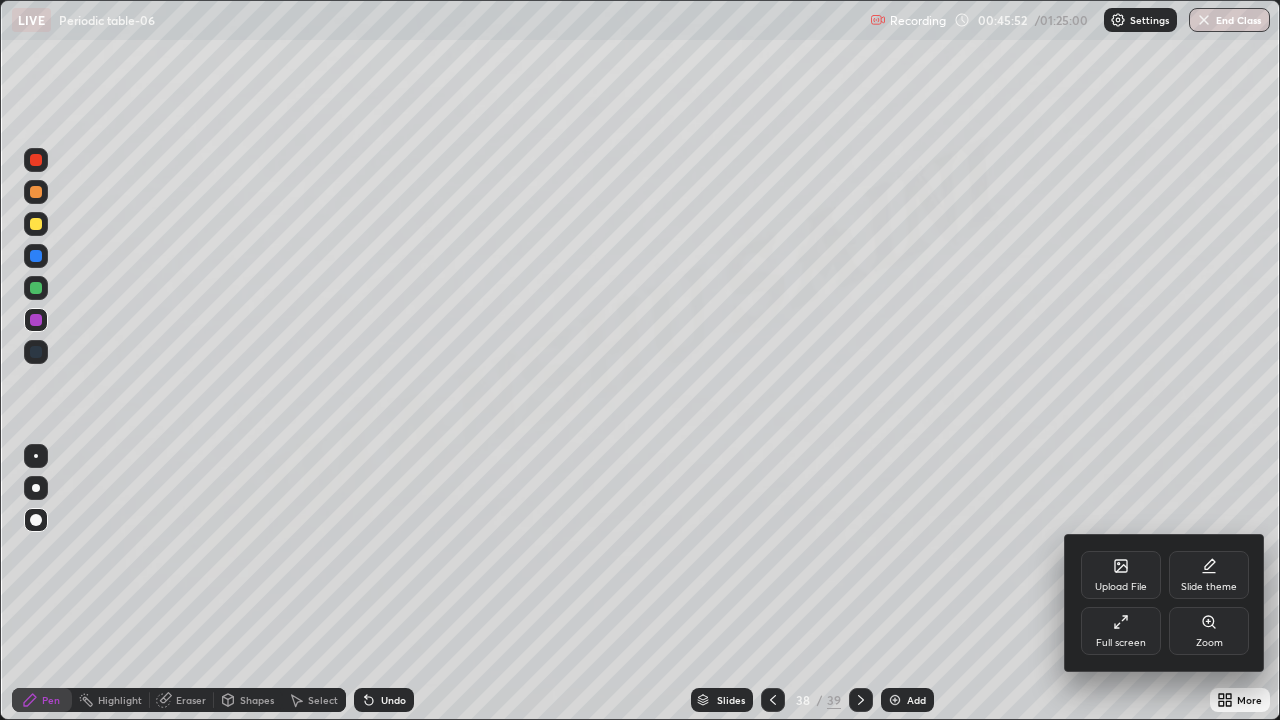 click at bounding box center (640, 360) 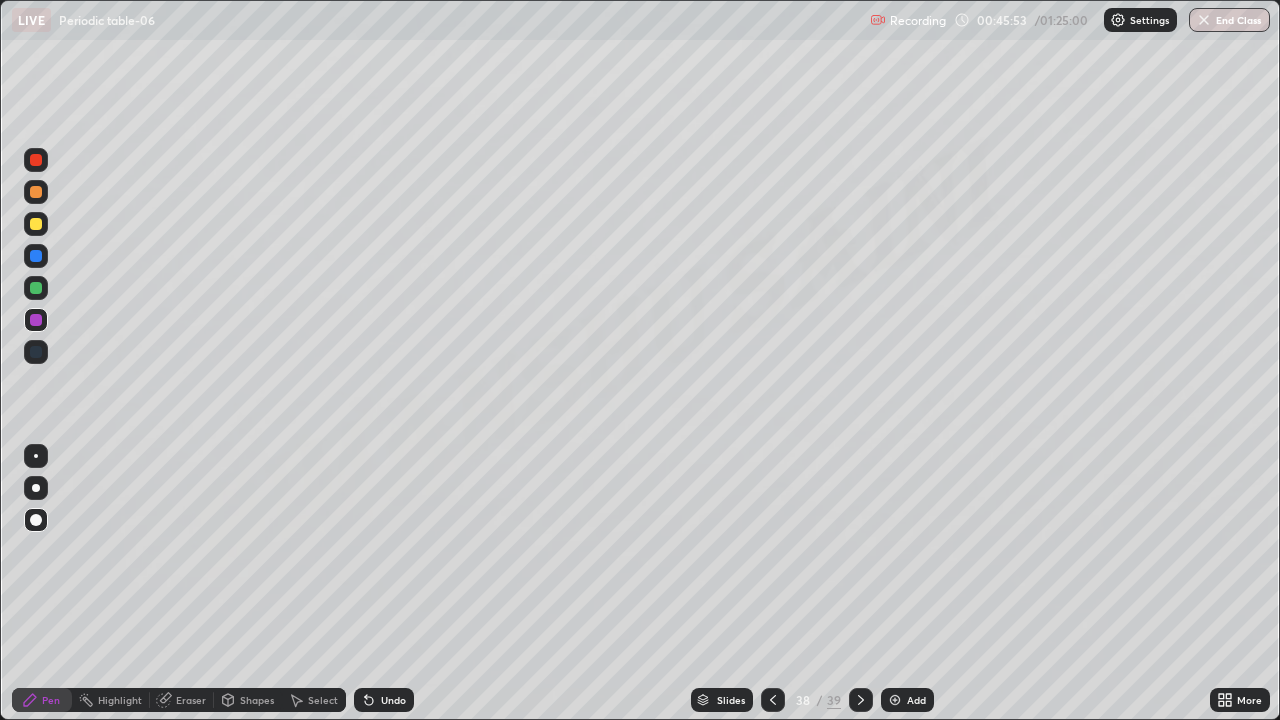 click 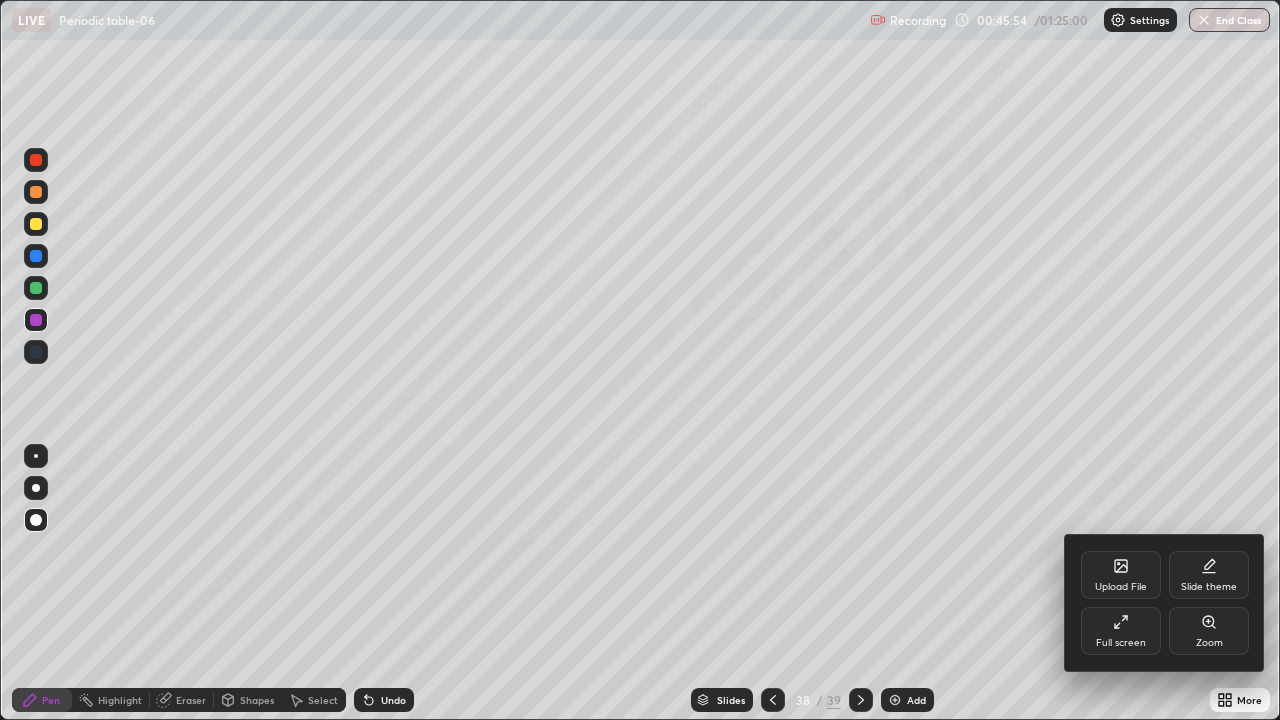 click on "Upload File" at bounding box center (1121, 575) 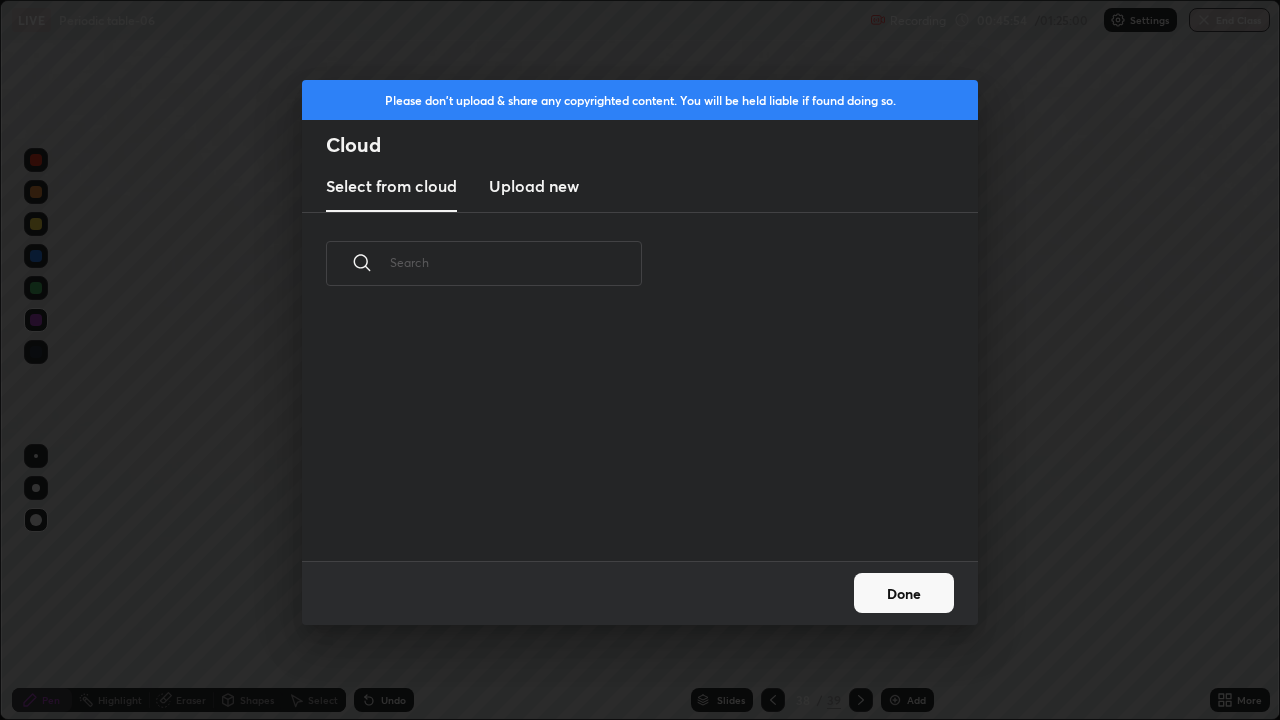 scroll, scrollTop: 246, scrollLeft: 642, axis: both 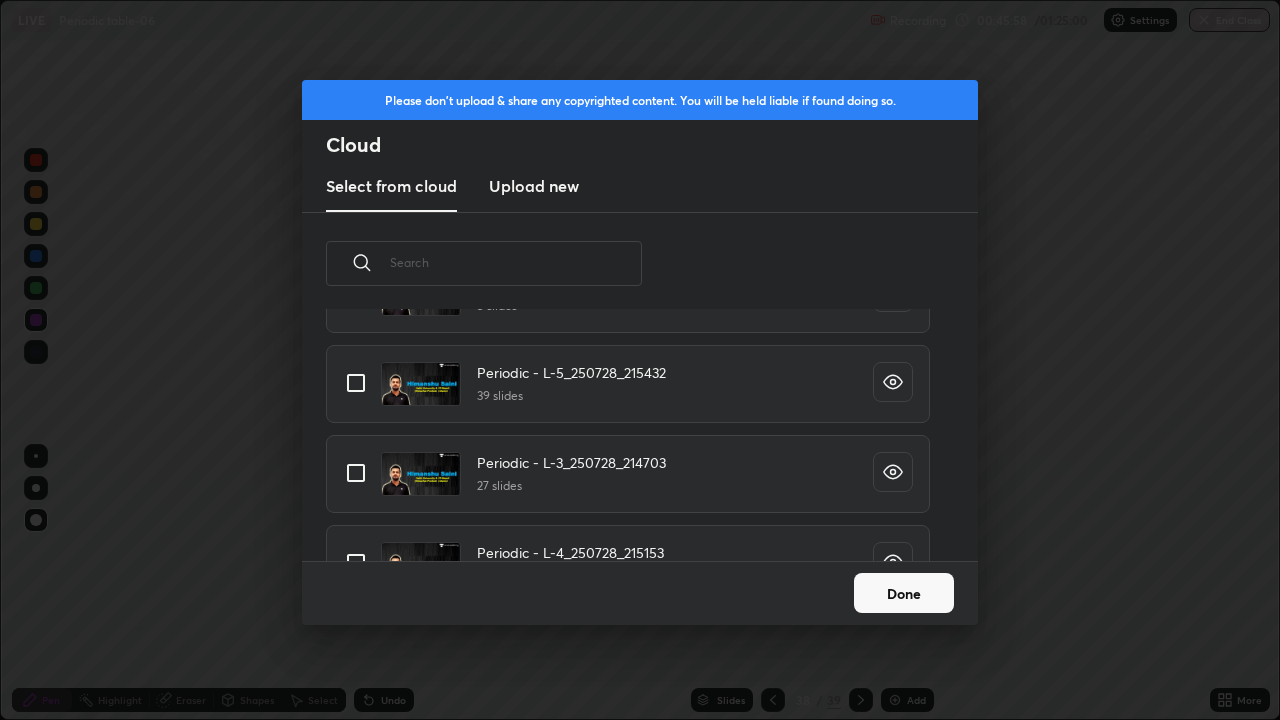 click at bounding box center (356, 473) 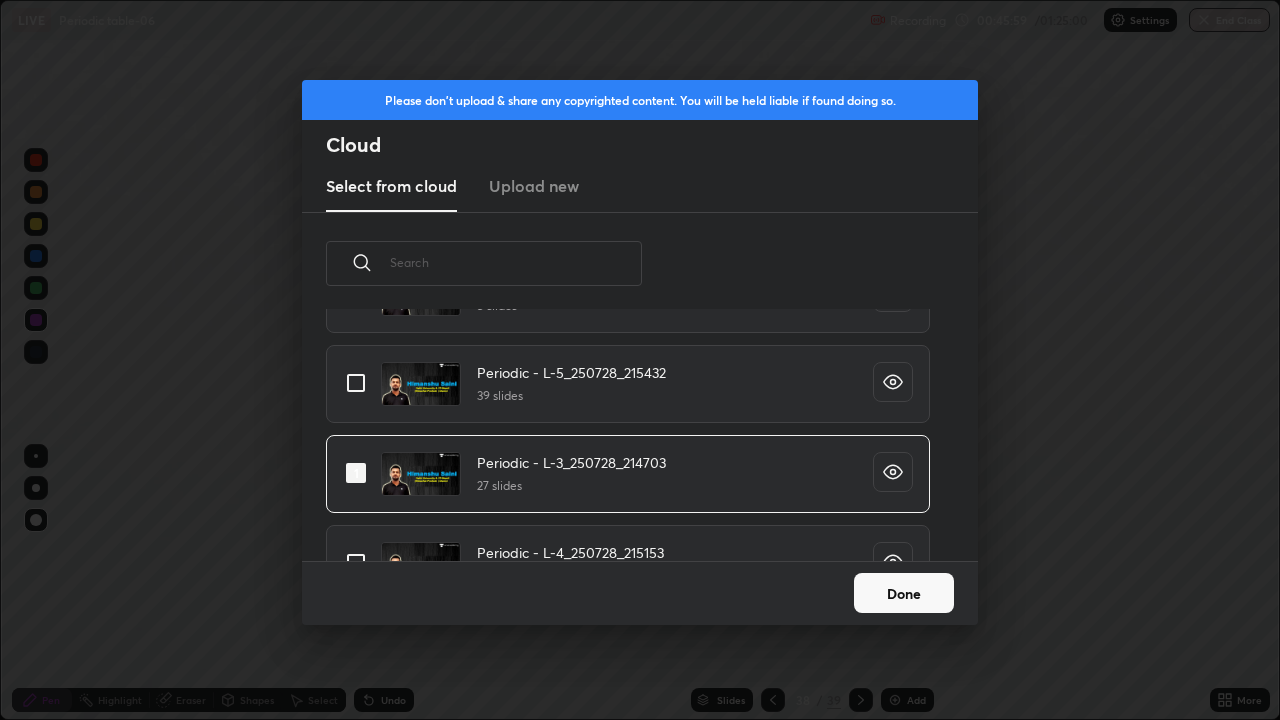 click on "Done" at bounding box center (904, 593) 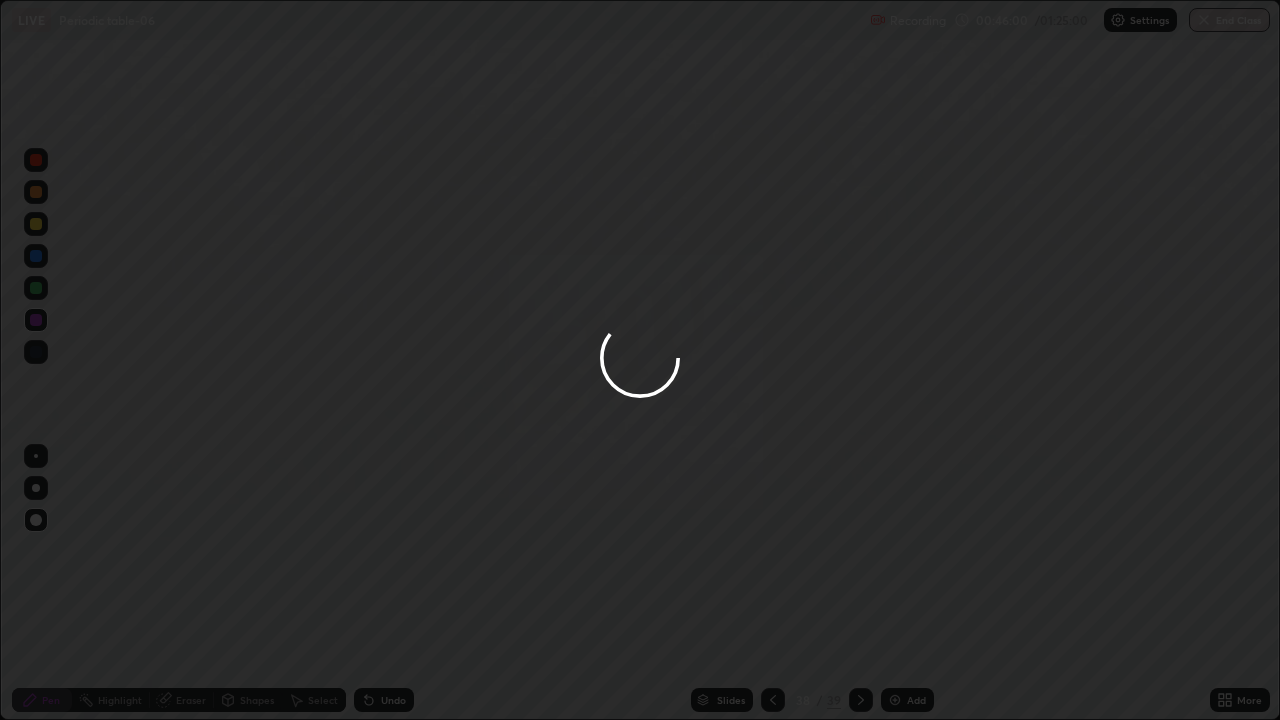 click at bounding box center [640, 360] 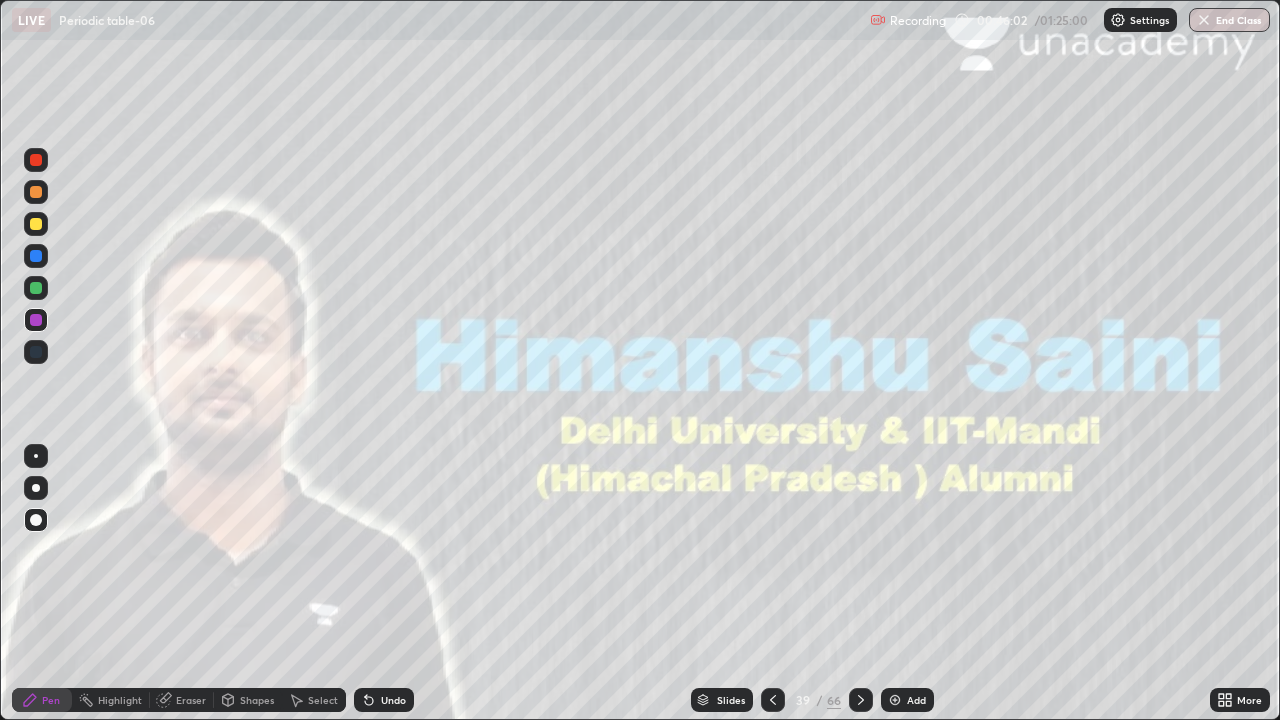 click on "Slides" at bounding box center [722, 700] 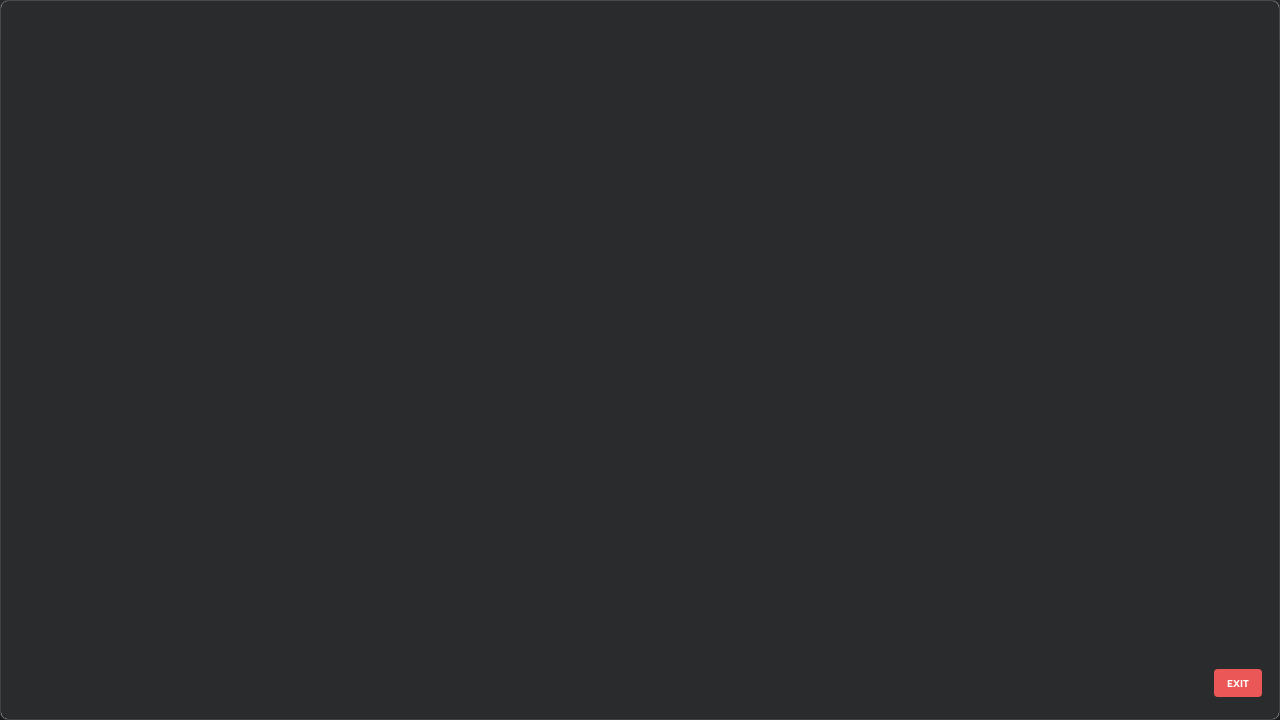 scroll, scrollTop: 2204, scrollLeft: 0, axis: vertical 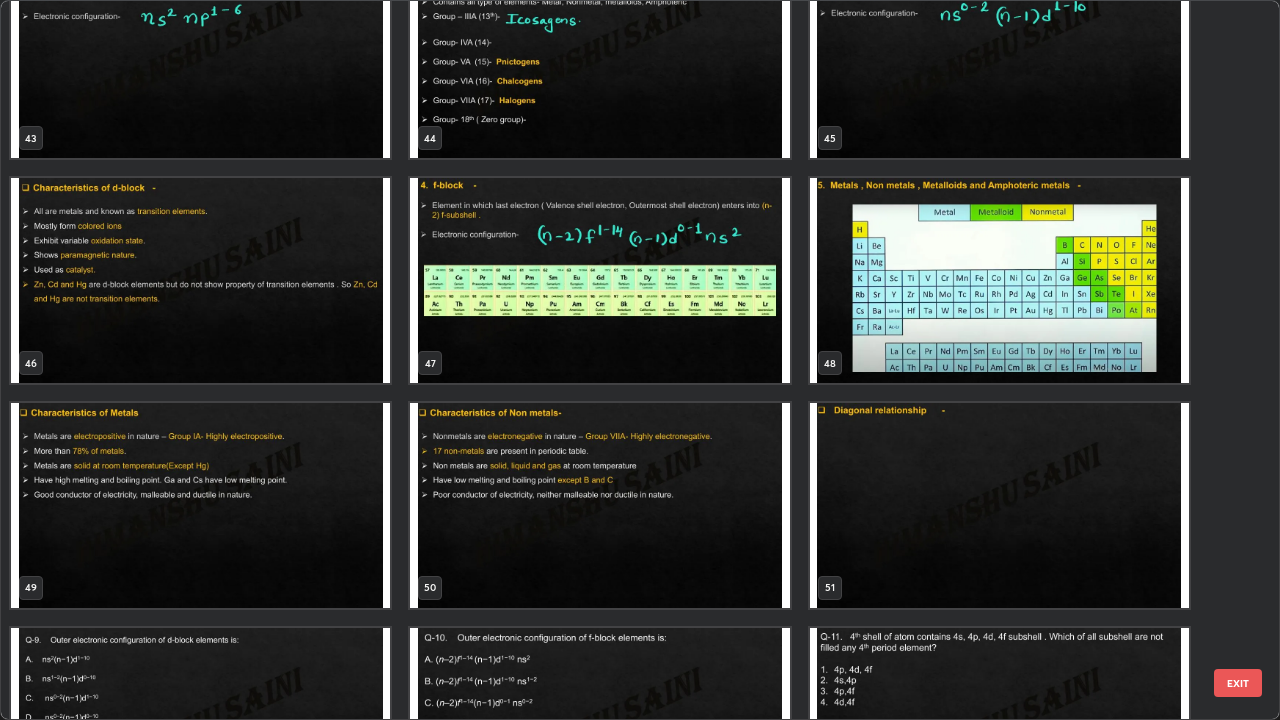 click at bounding box center (599, 280) 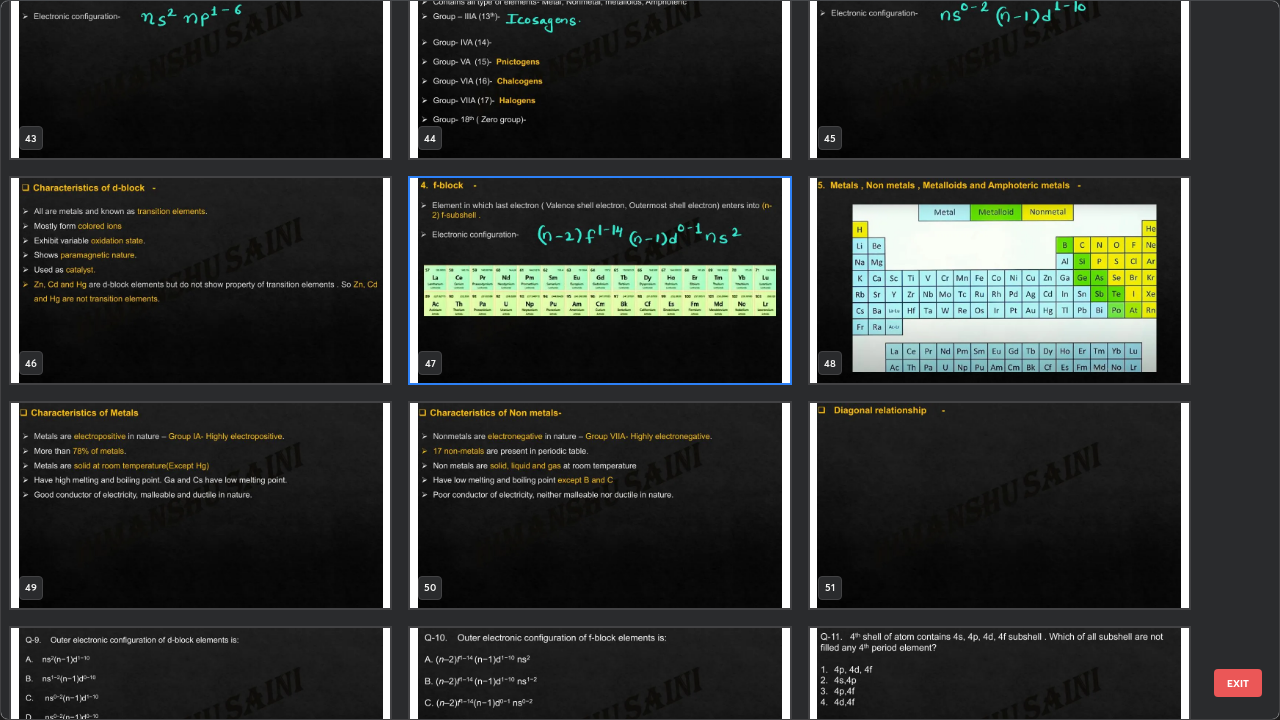 click at bounding box center [599, 280] 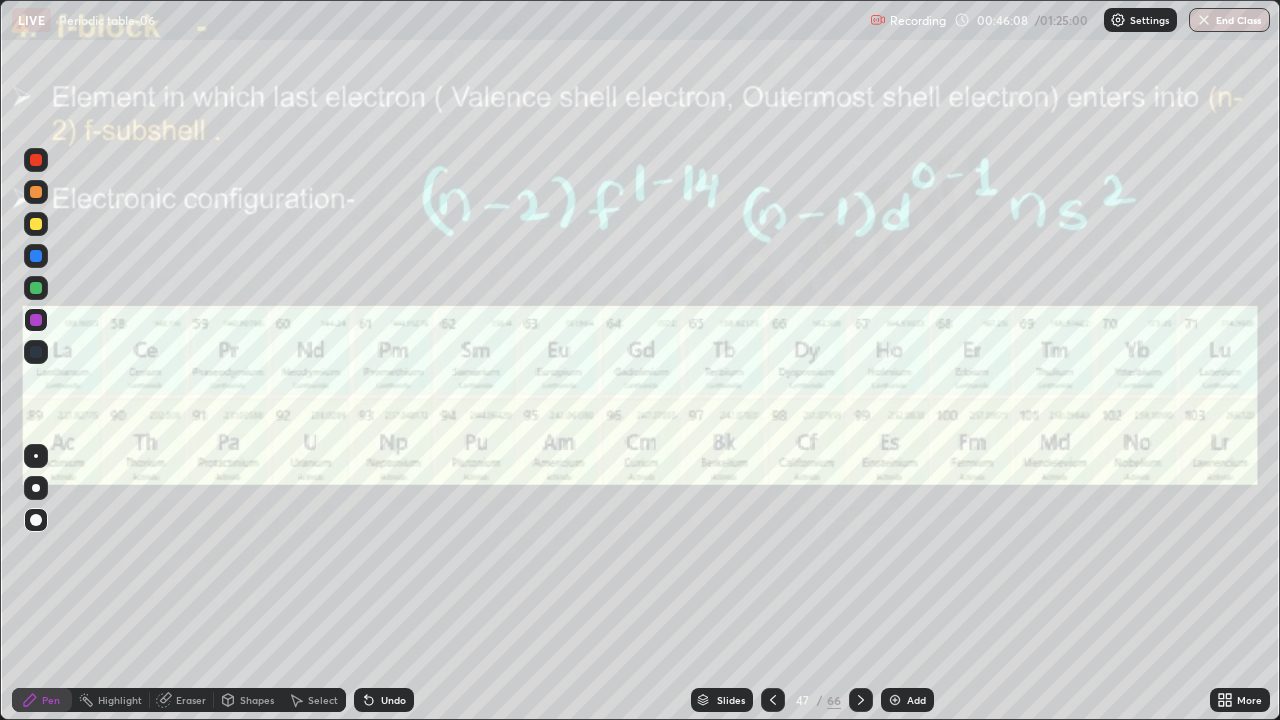 click at bounding box center (599, 280) 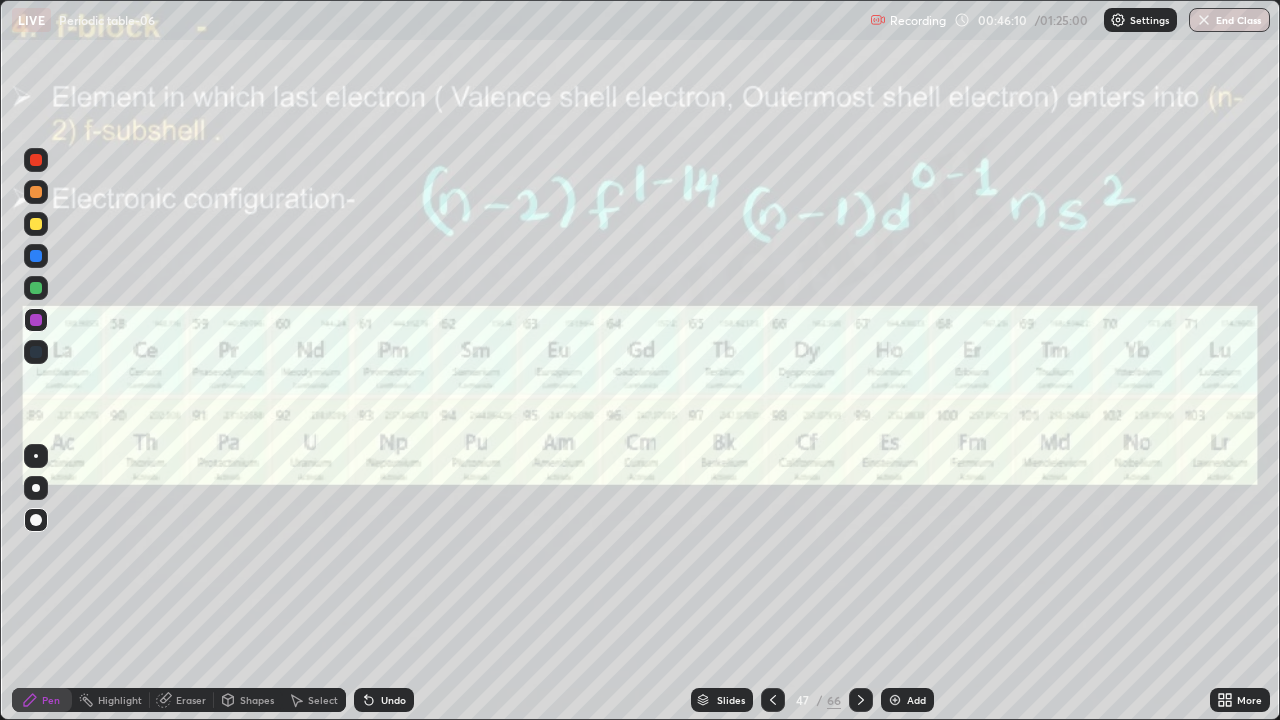 click on "Pen" at bounding box center [42, 700] 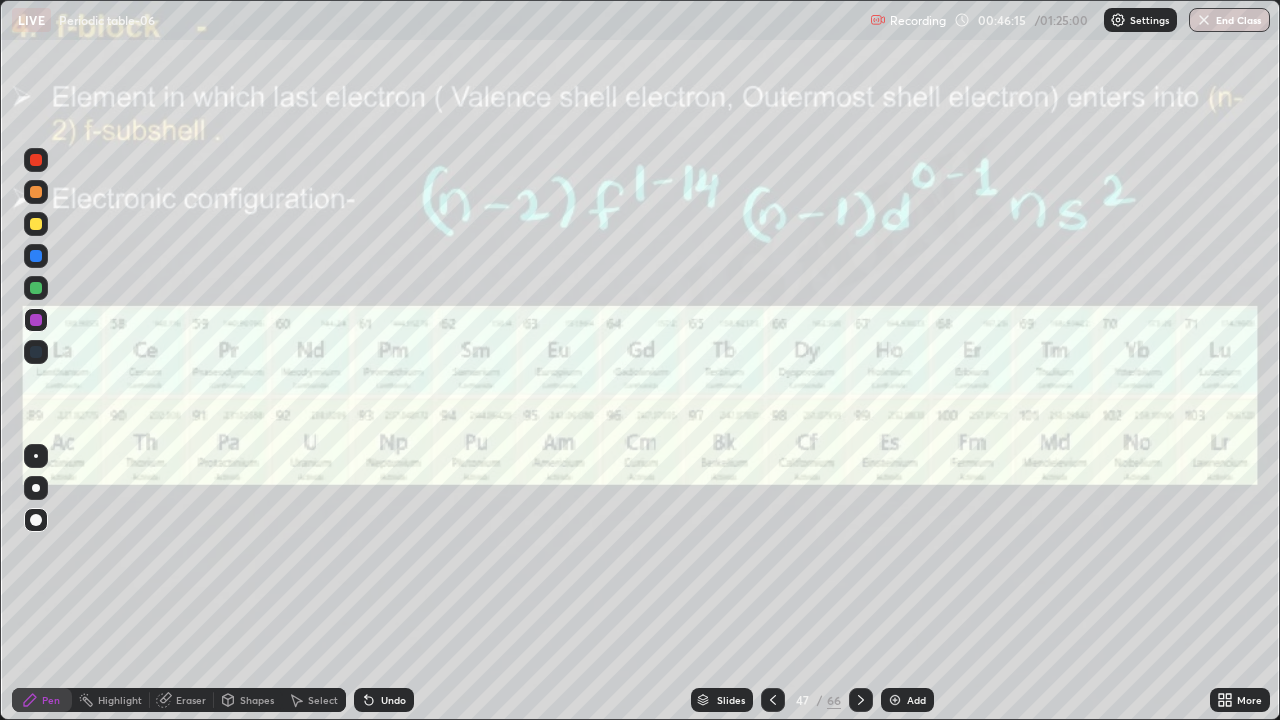 click at bounding box center [36, 288] 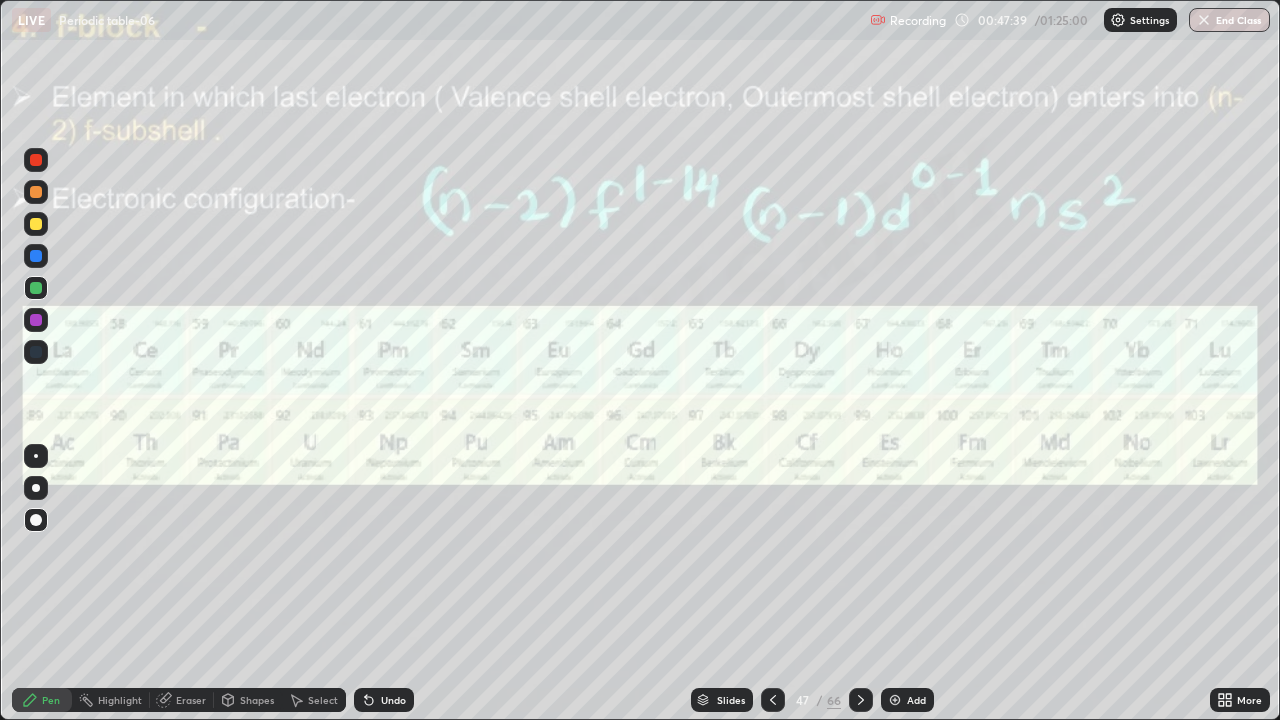 click on "Slides" at bounding box center [731, 700] 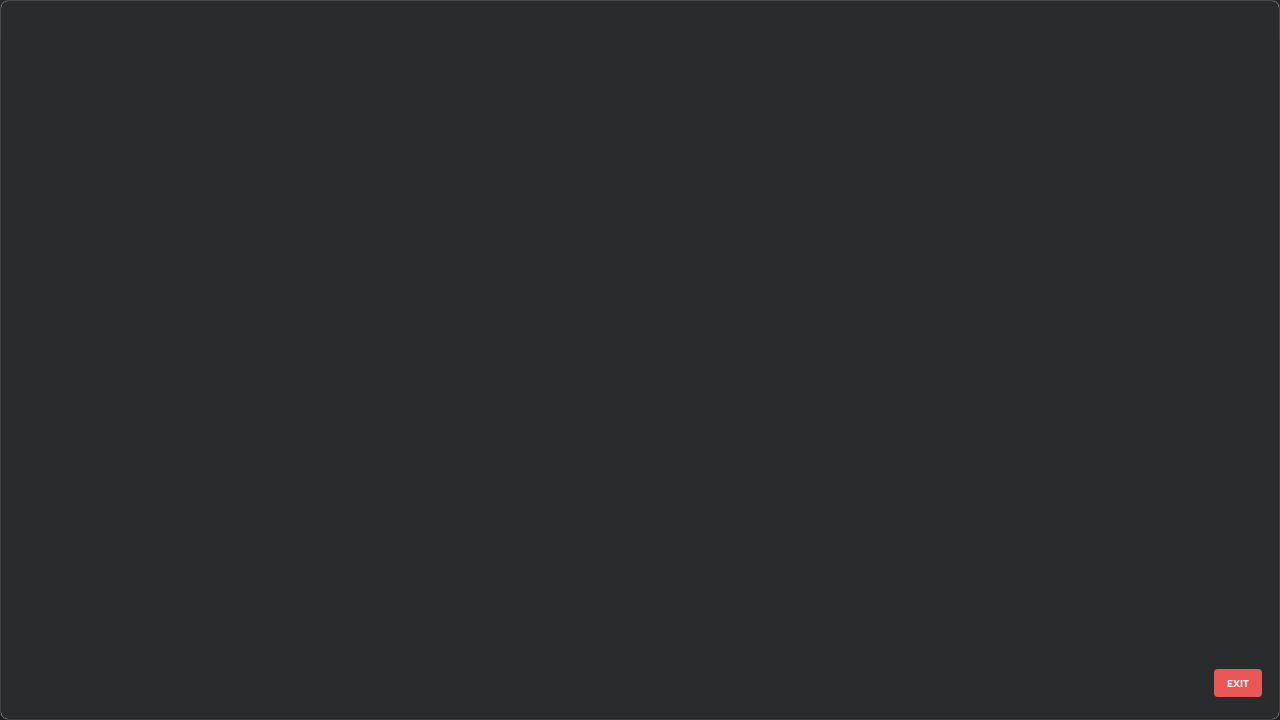 scroll, scrollTop: 2876, scrollLeft: 0, axis: vertical 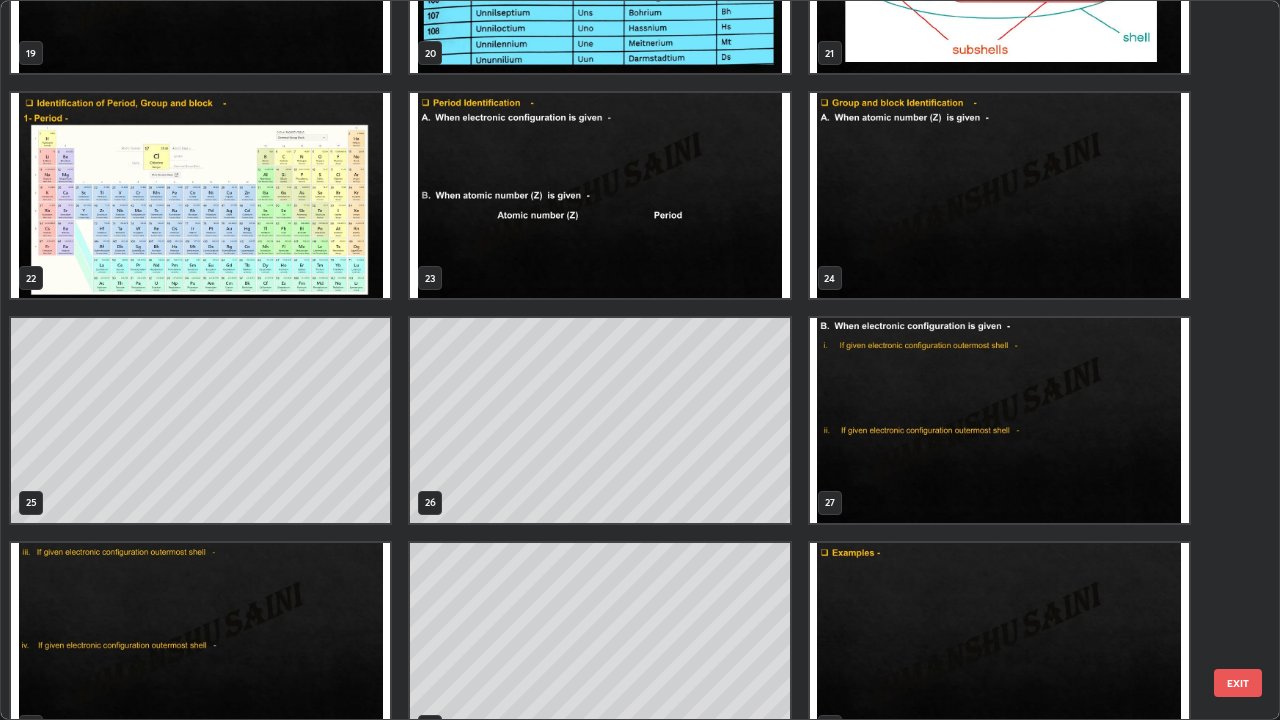 click at bounding box center [200, 645] 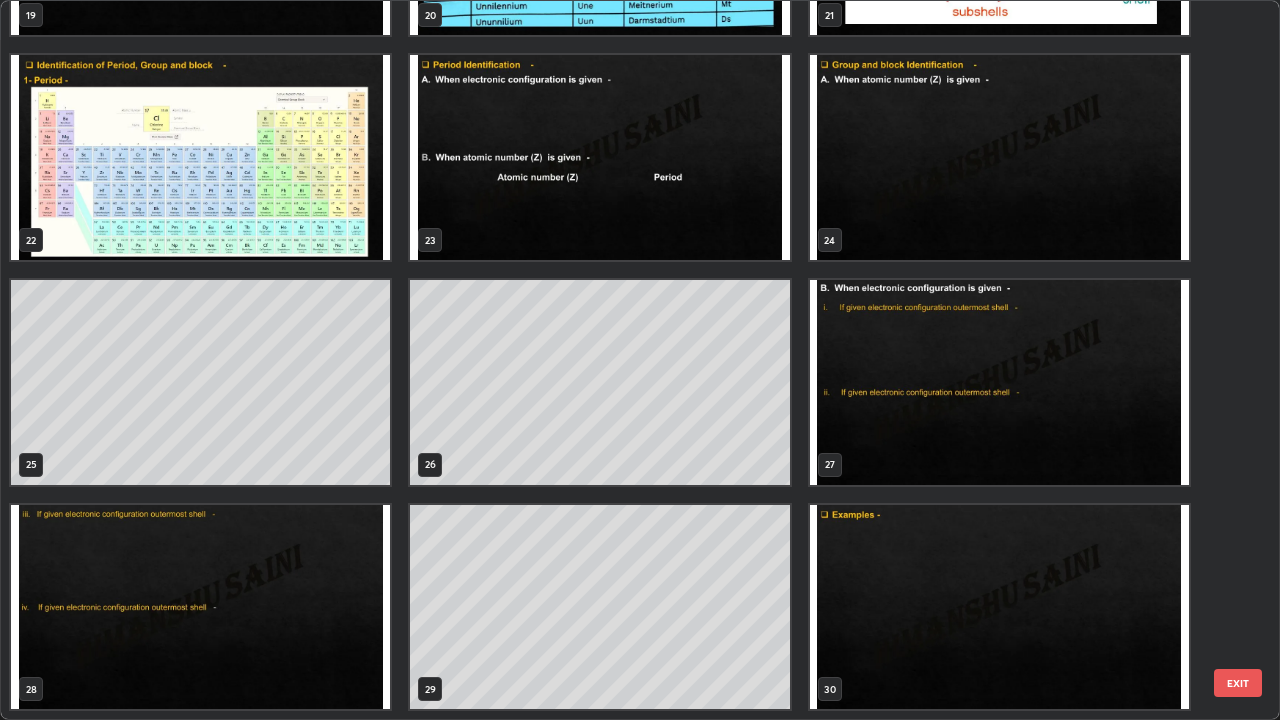 click on "19 20 21 22 23 24 25 26 27 28 29 30 31 32 33" at bounding box center [622, 360] 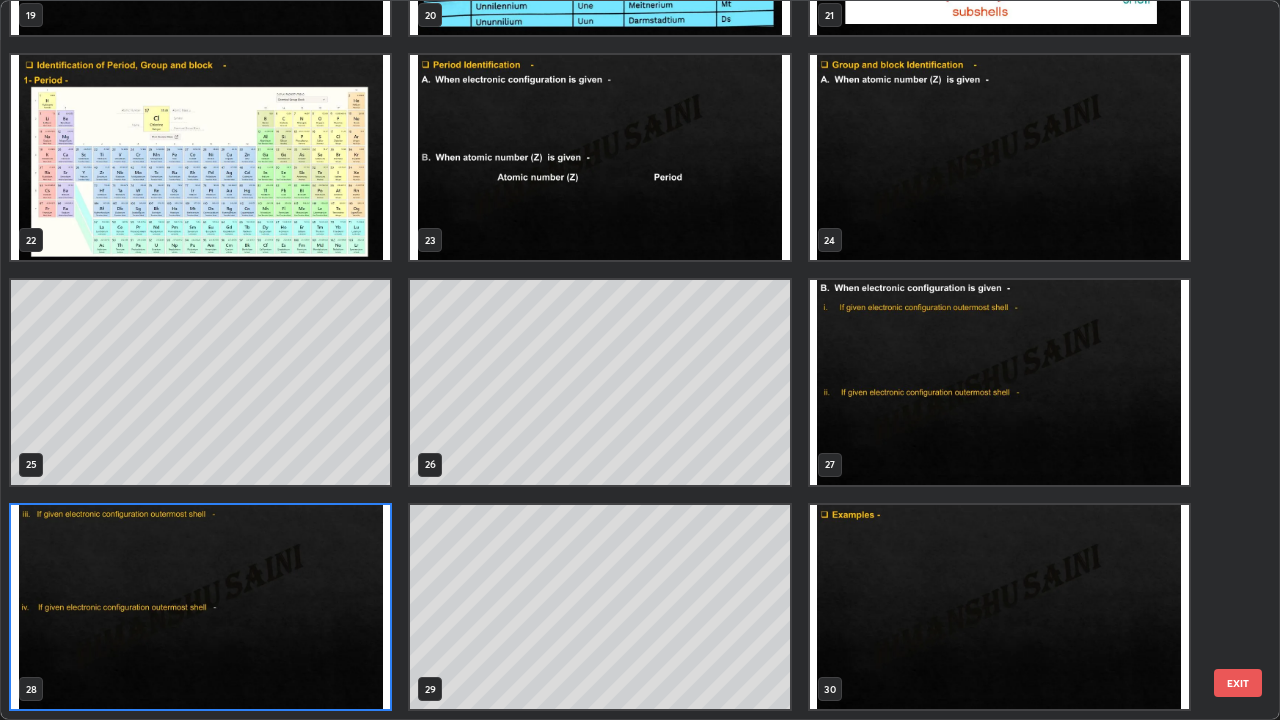 click at bounding box center [200, 607] 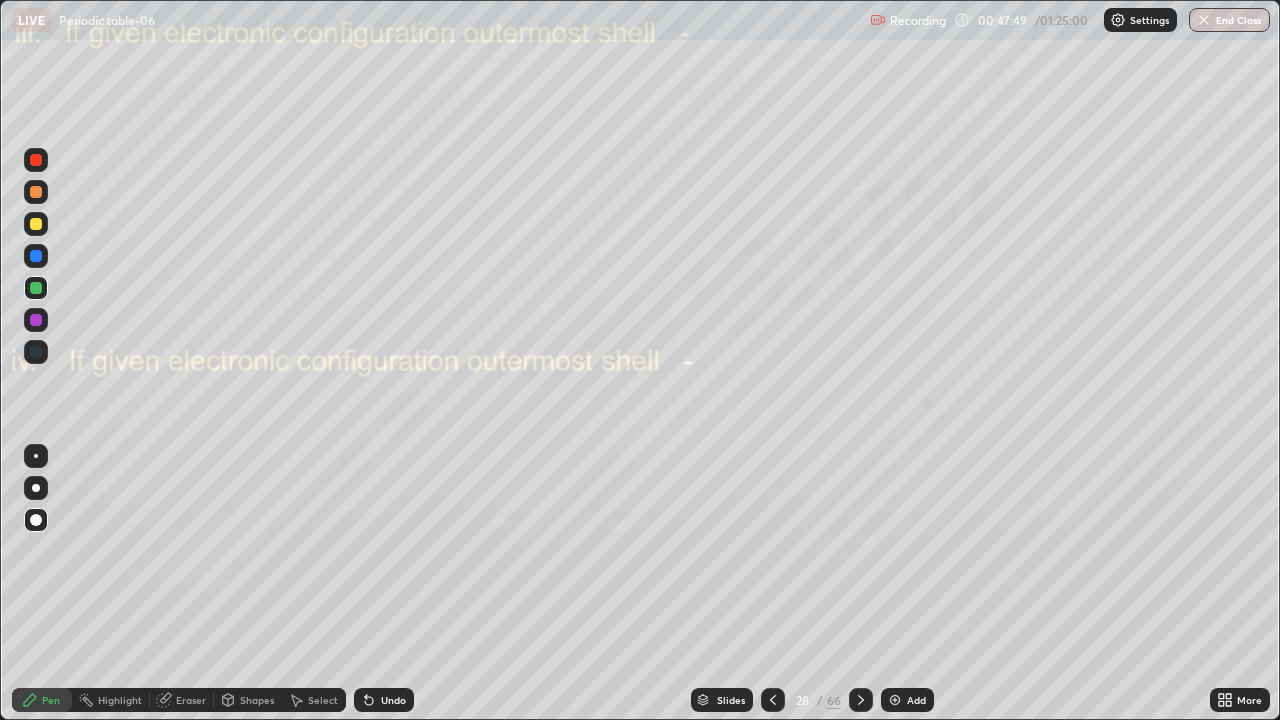 click at bounding box center (200, 607) 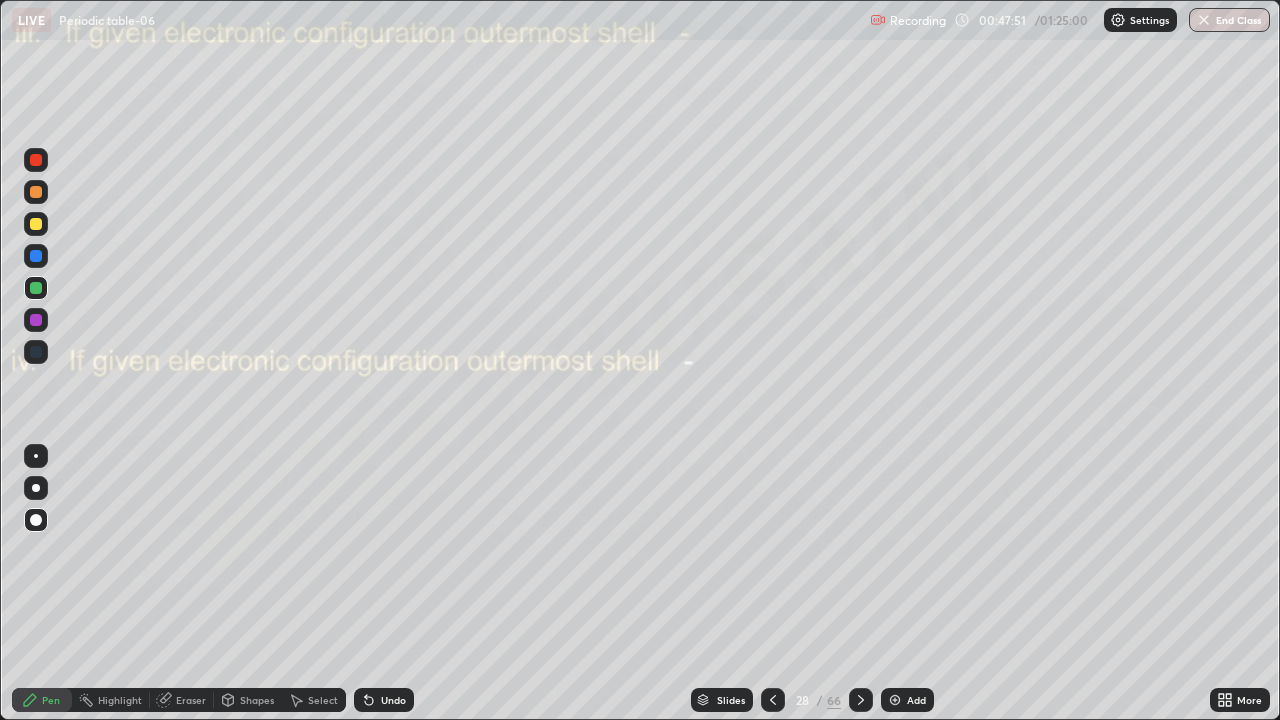 click 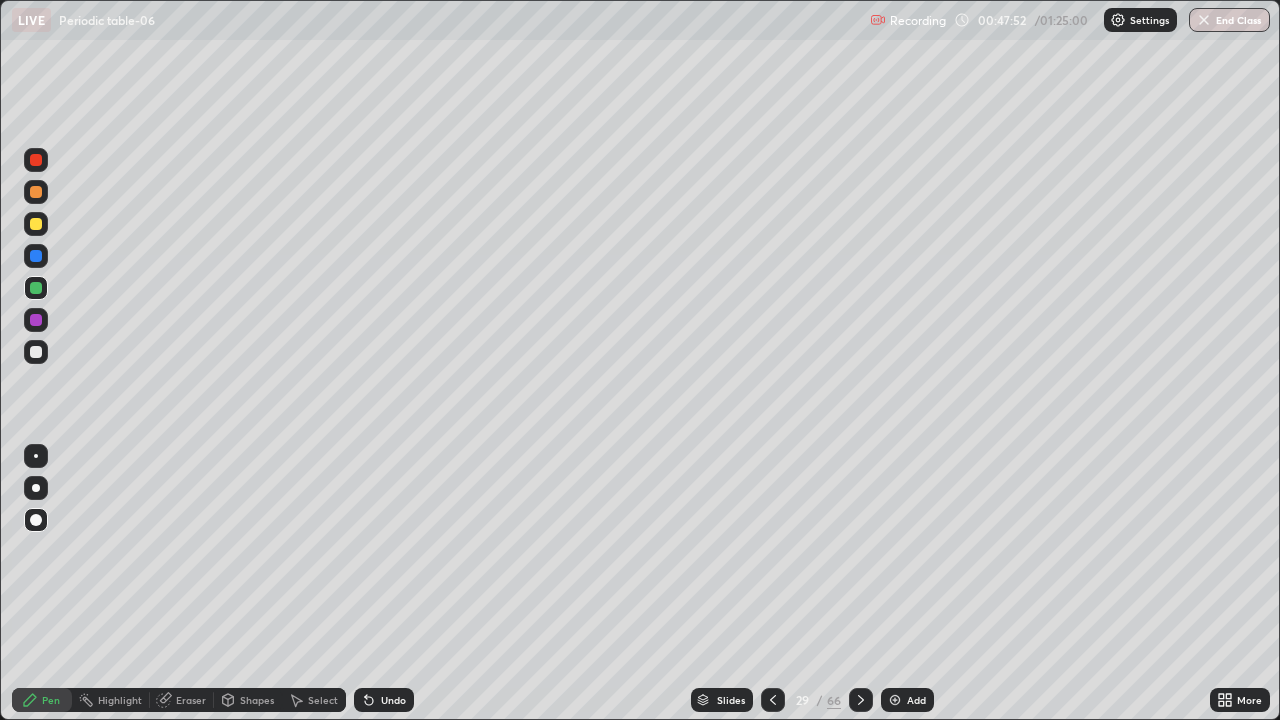 click 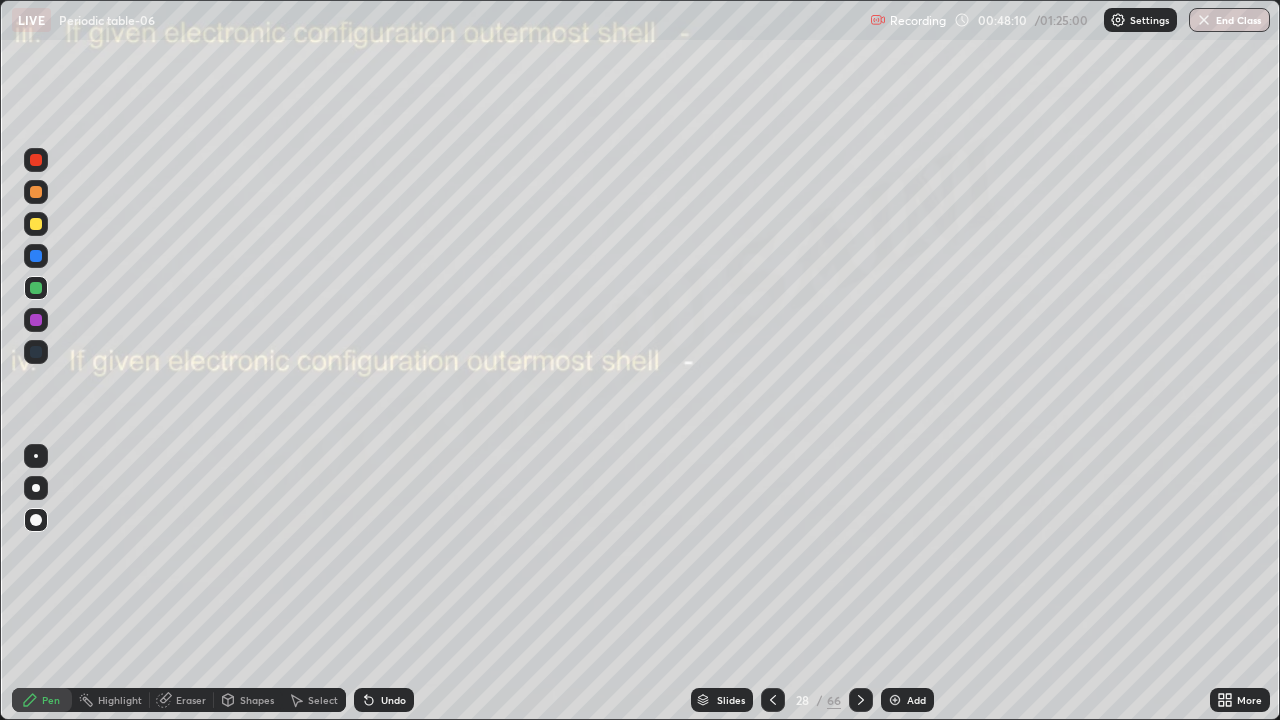 click on "Pen" at bounding box center (51, 700) 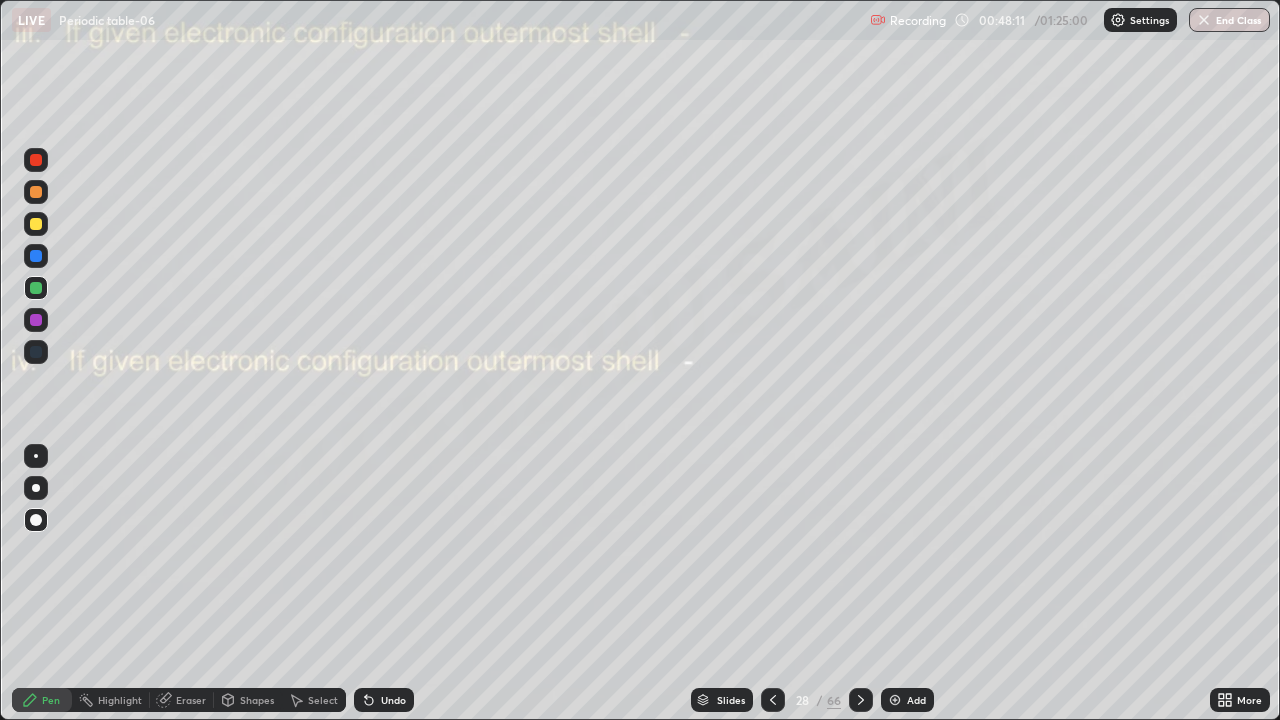 click at bounding box center [36, 288] 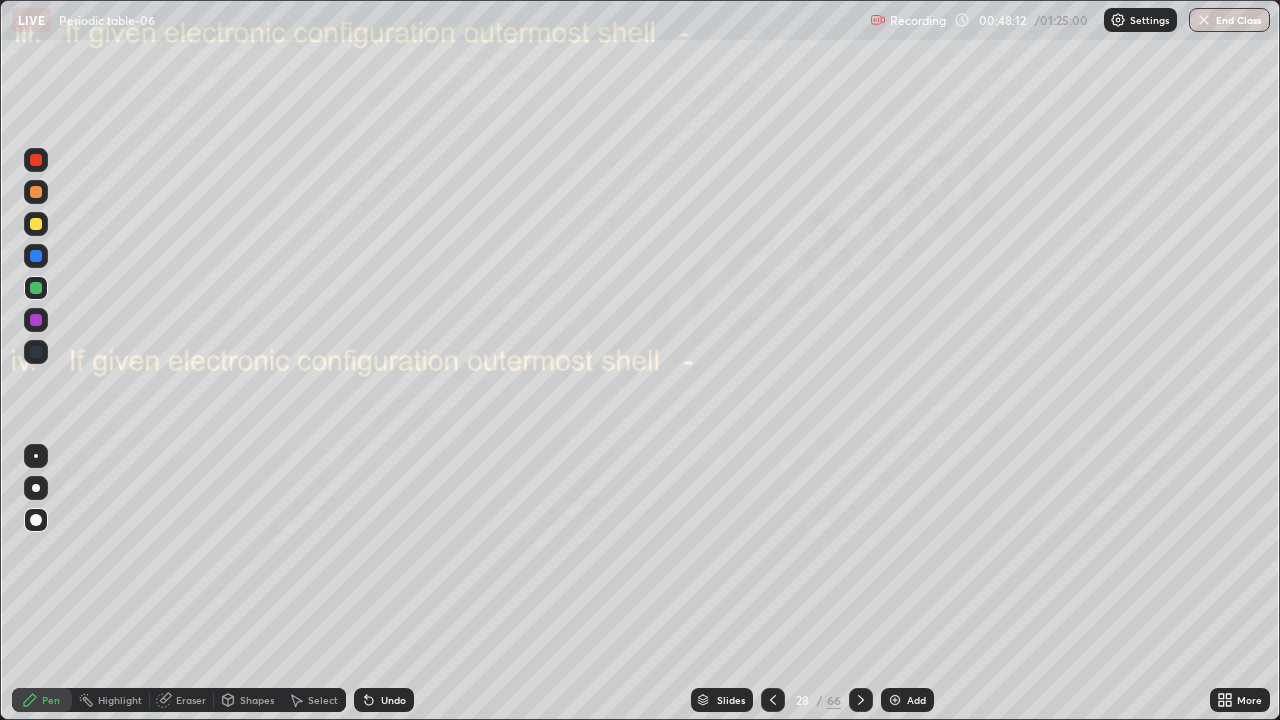 click at bounding box center (36, 224) 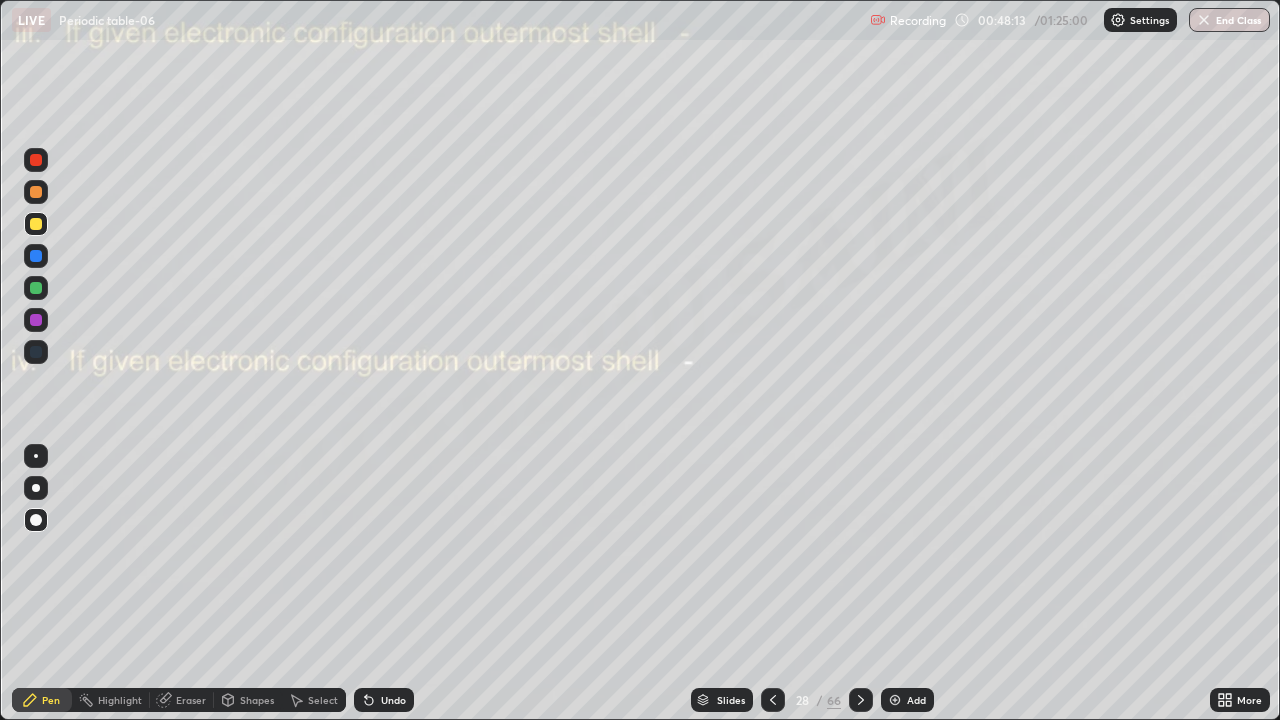 click on "Pen" at bounding box center (42, 700) 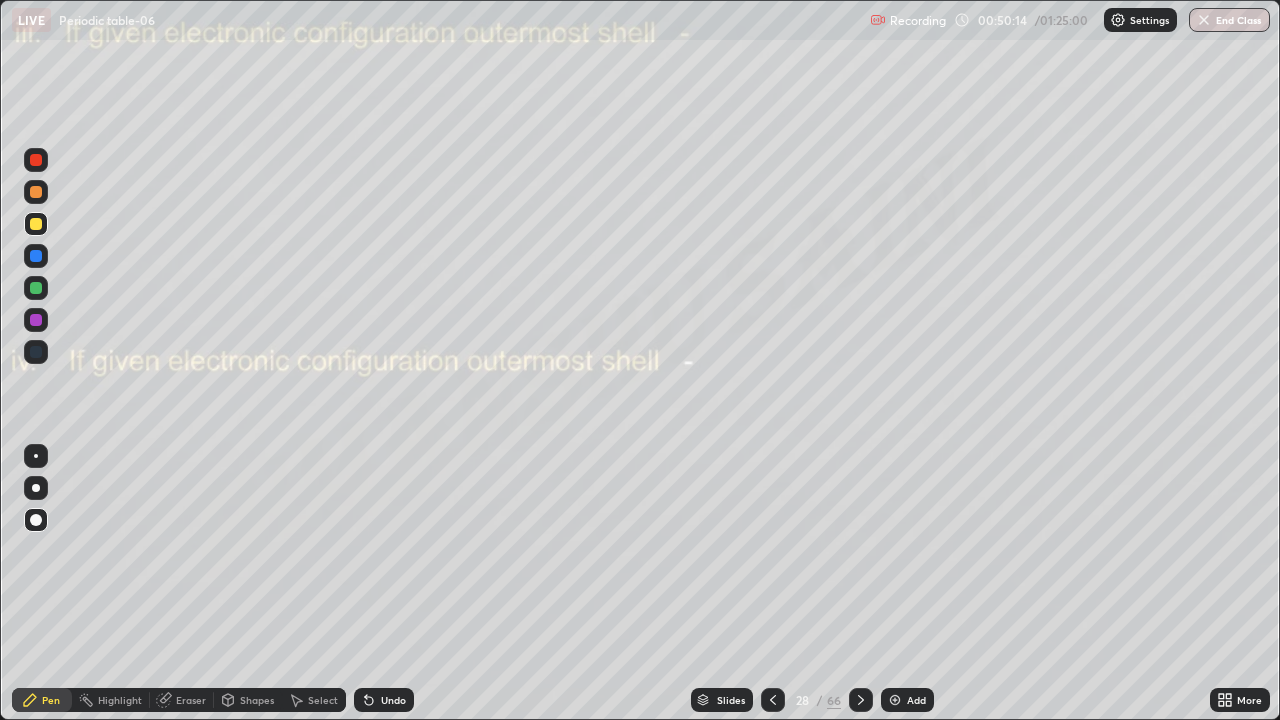 click at bounding box center [36, 560] 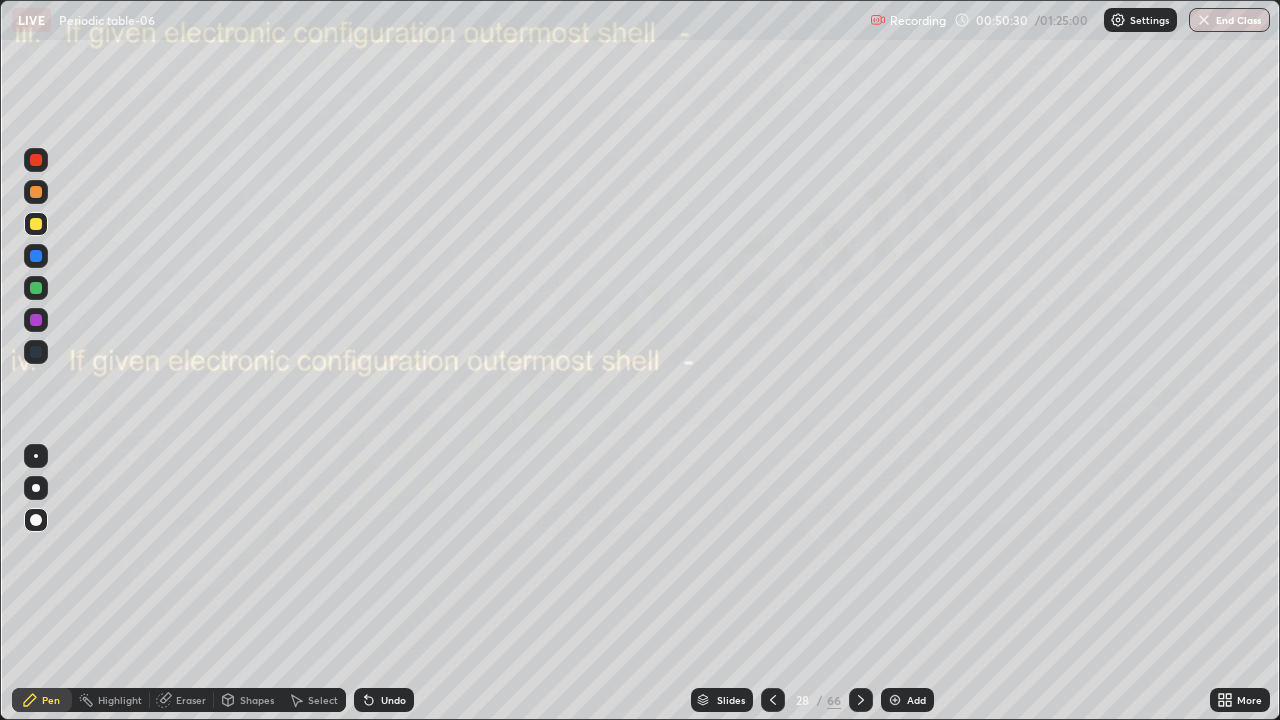 click 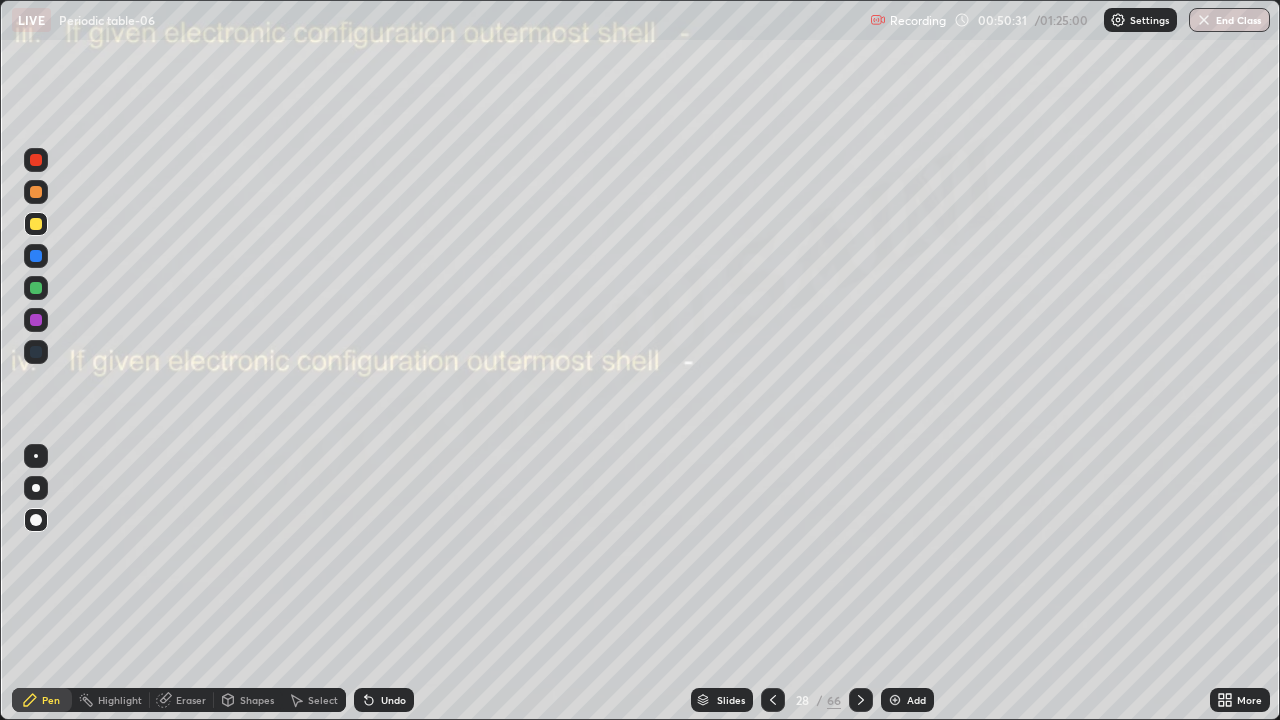 click at bounding box center (36, 320) 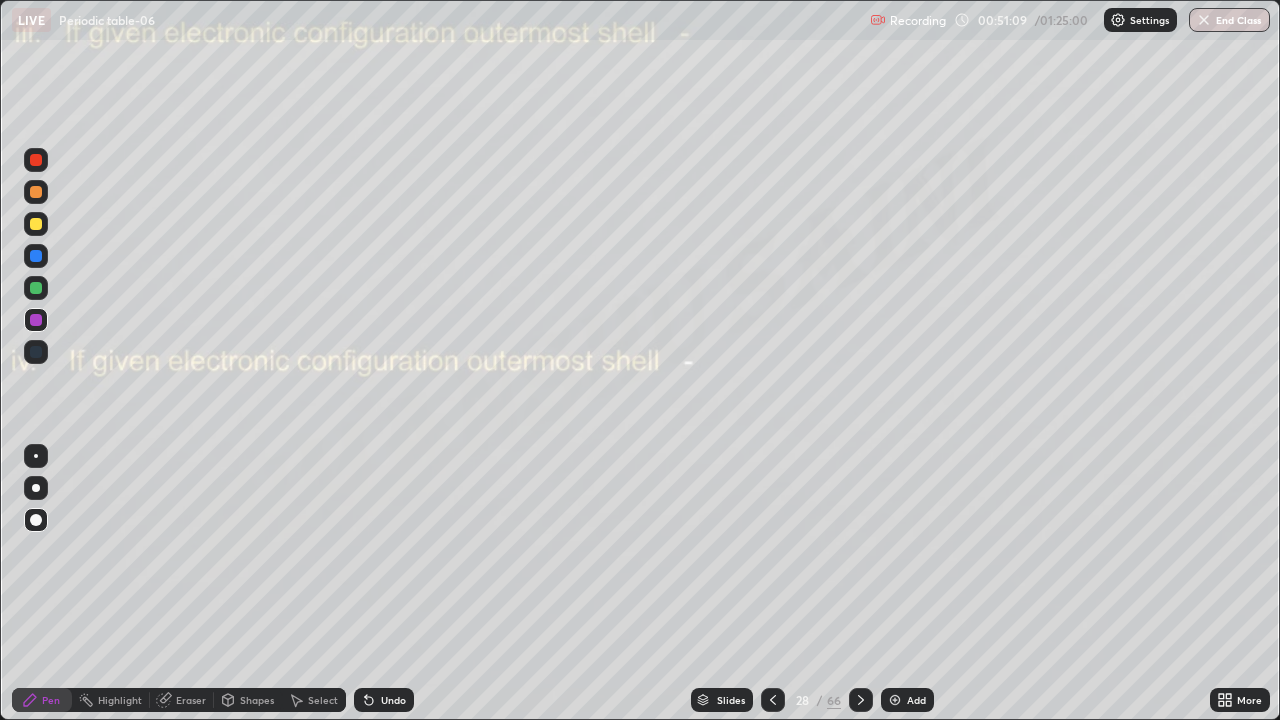 click 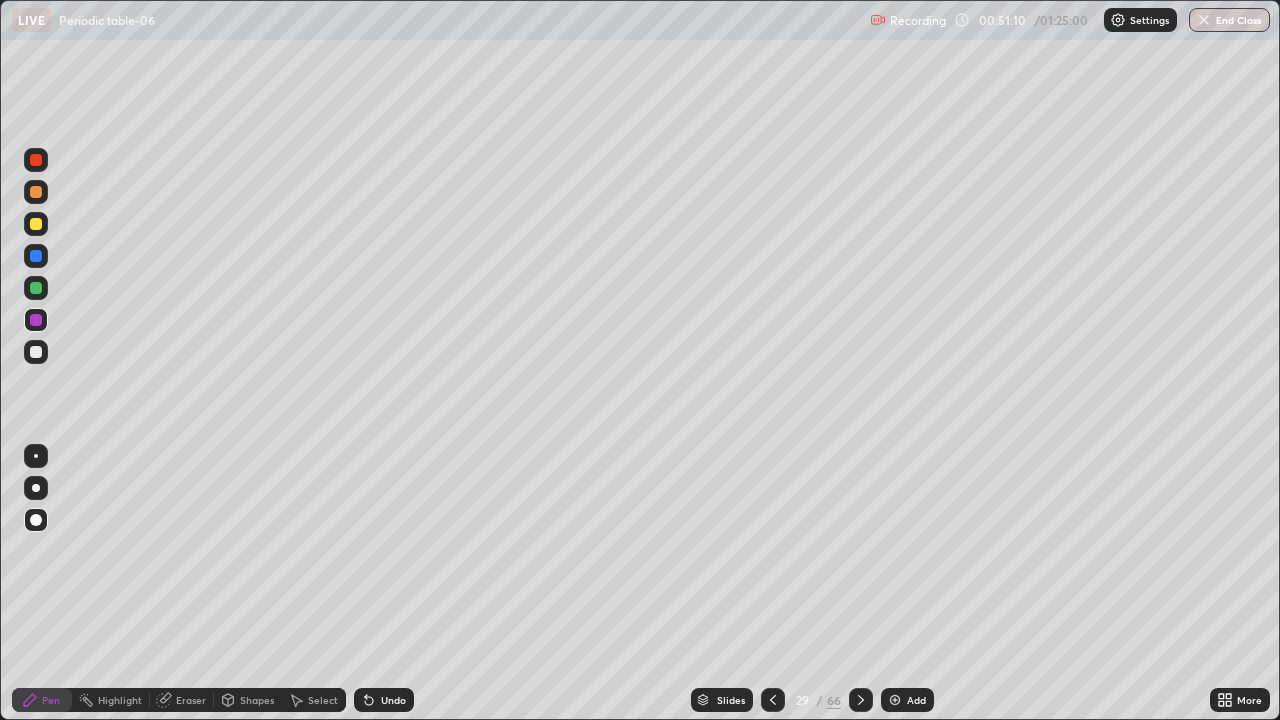 click 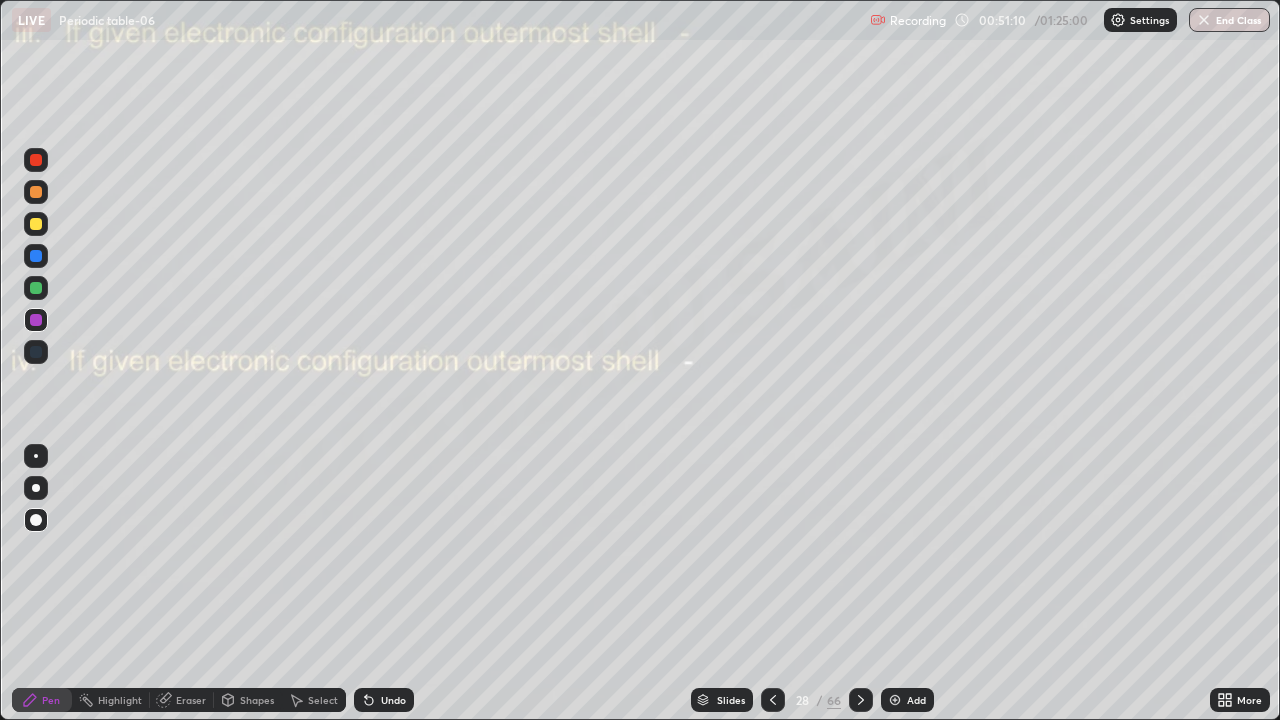 click on "Slides" at bounding box center (722, 700) 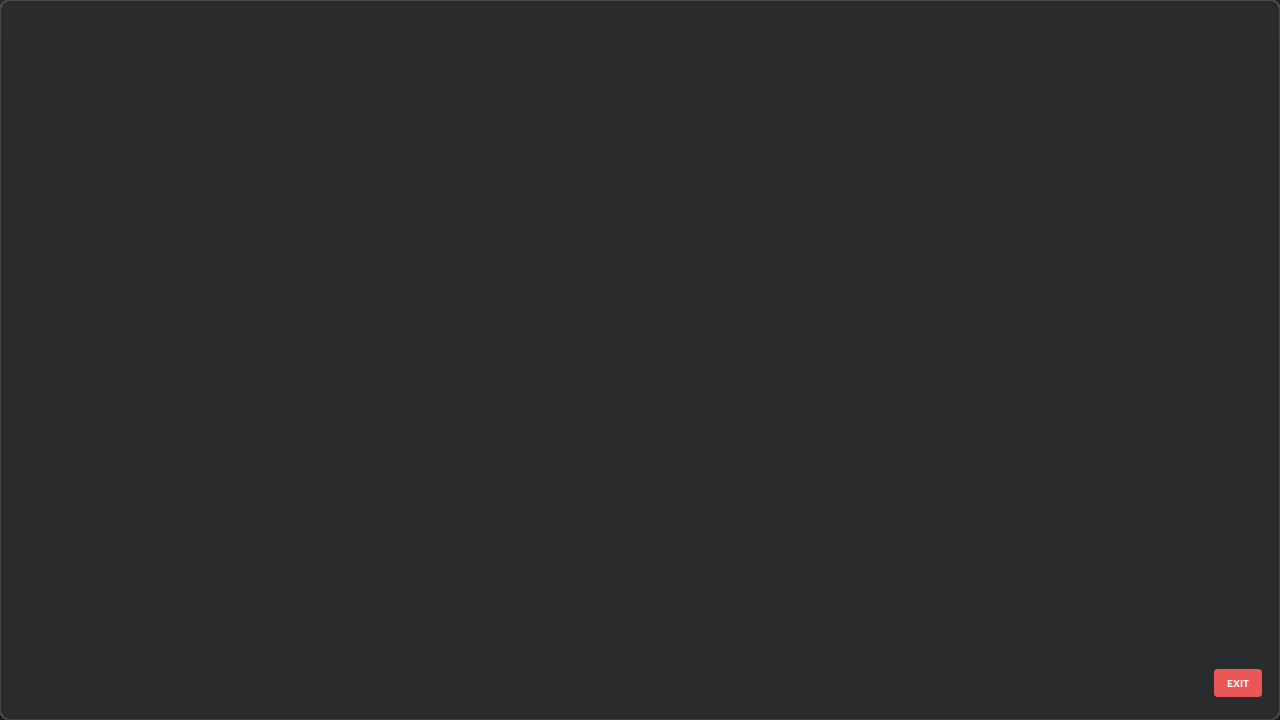 scroll, scrollTop: 1528, scrollLeft: 0, axis: vertical 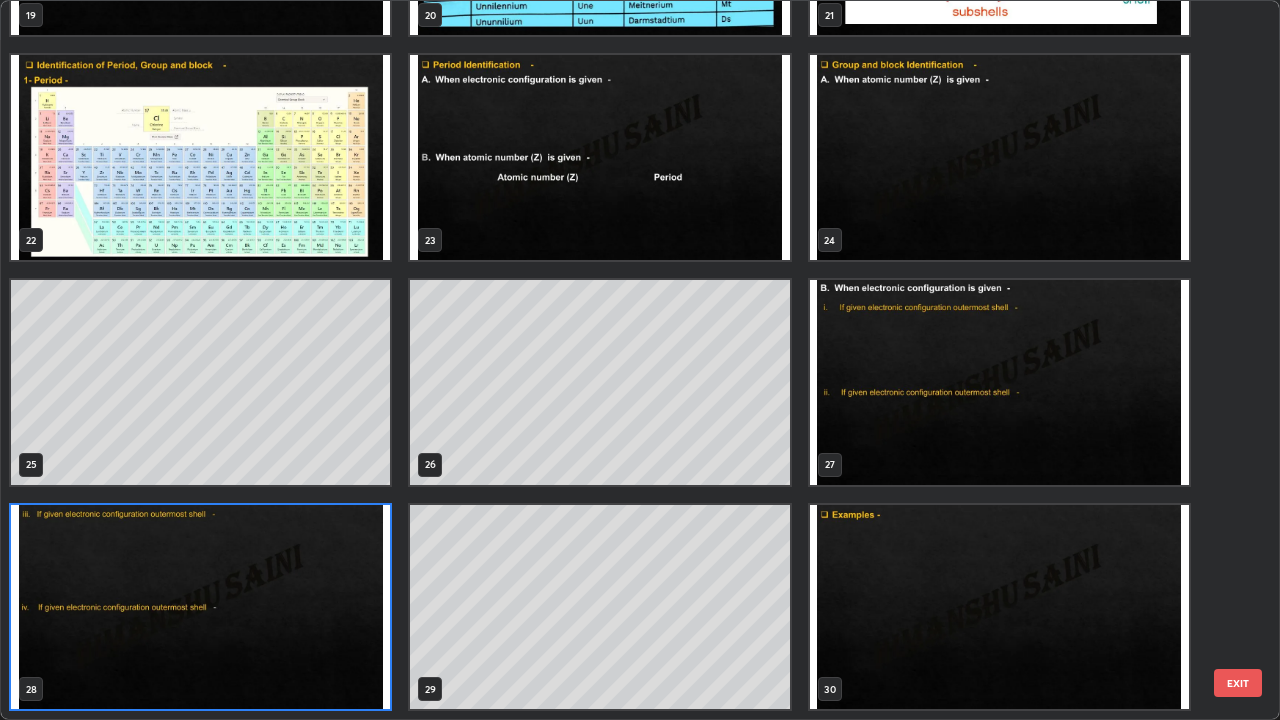 click at bounding box center (200, 607) 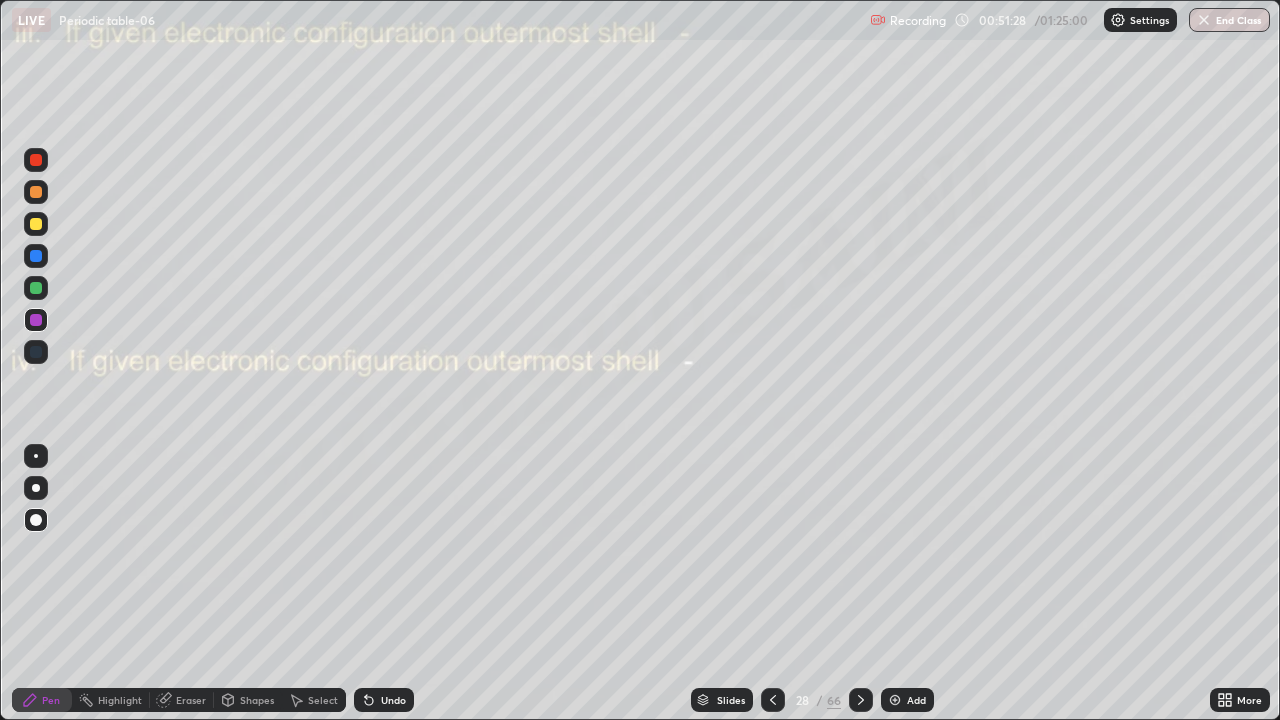 click on "Add" at bounding box center [907, 700] 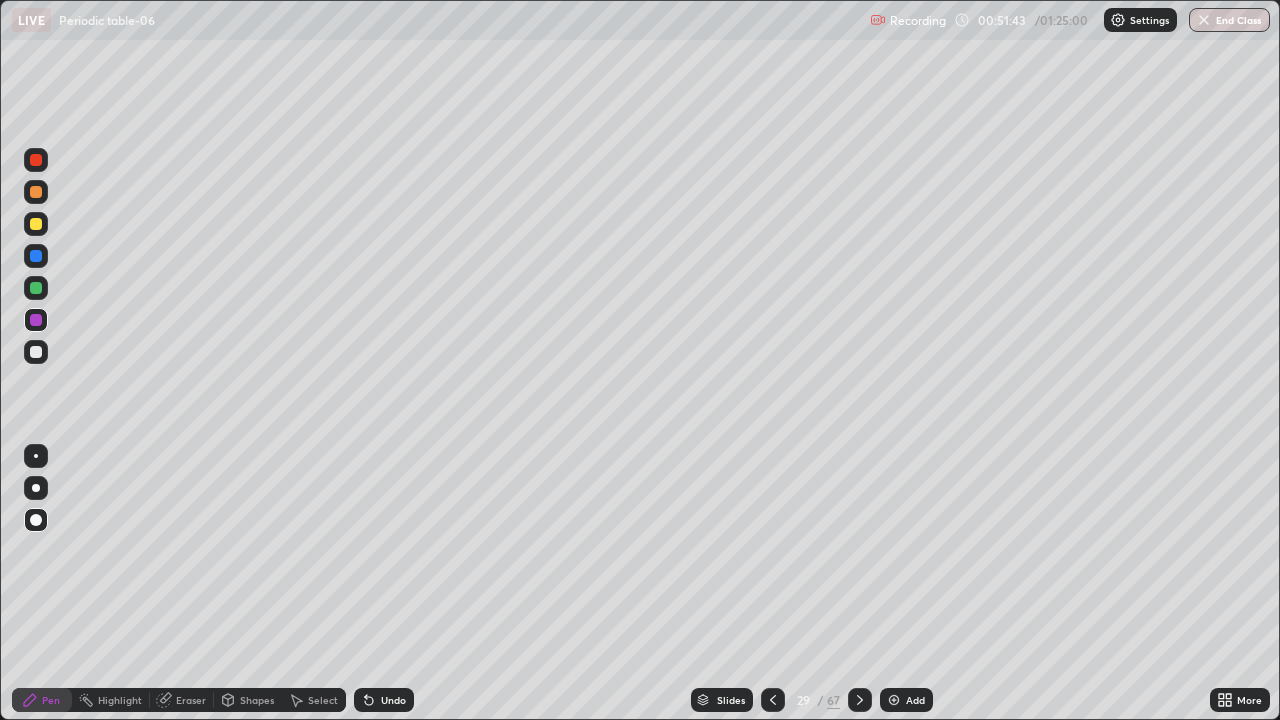 click at bounding box center [773, 700] 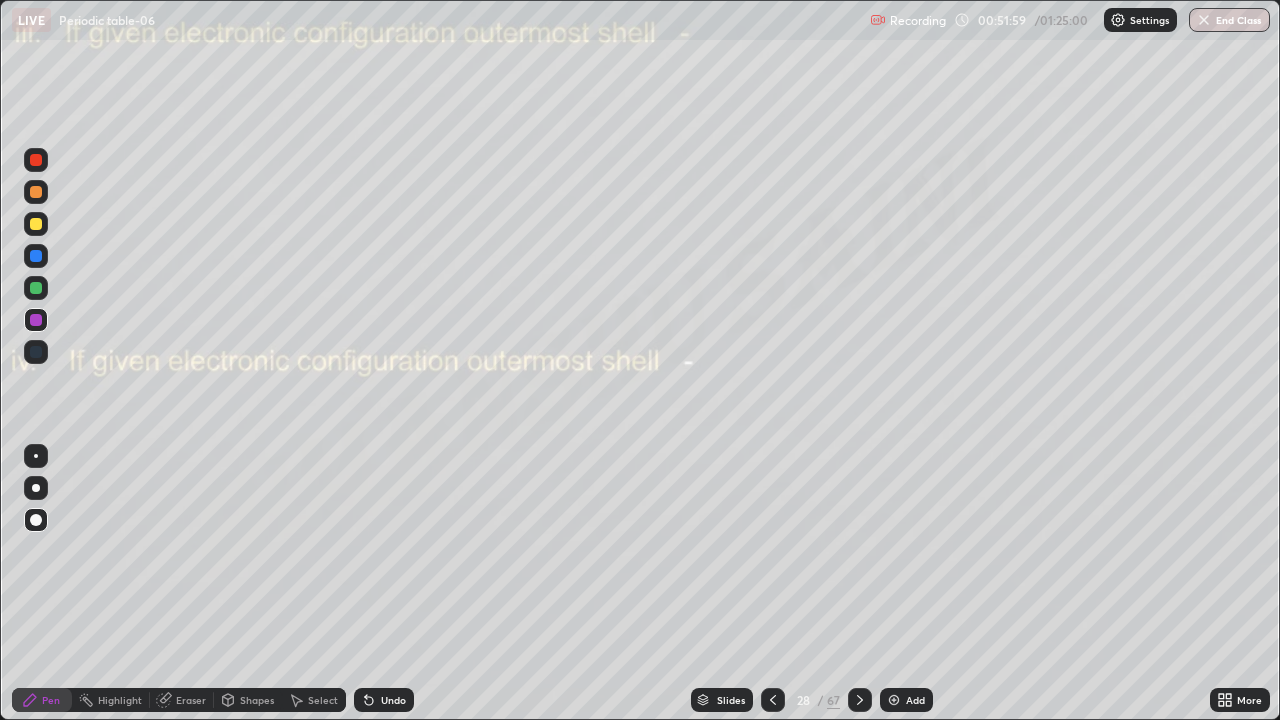 click 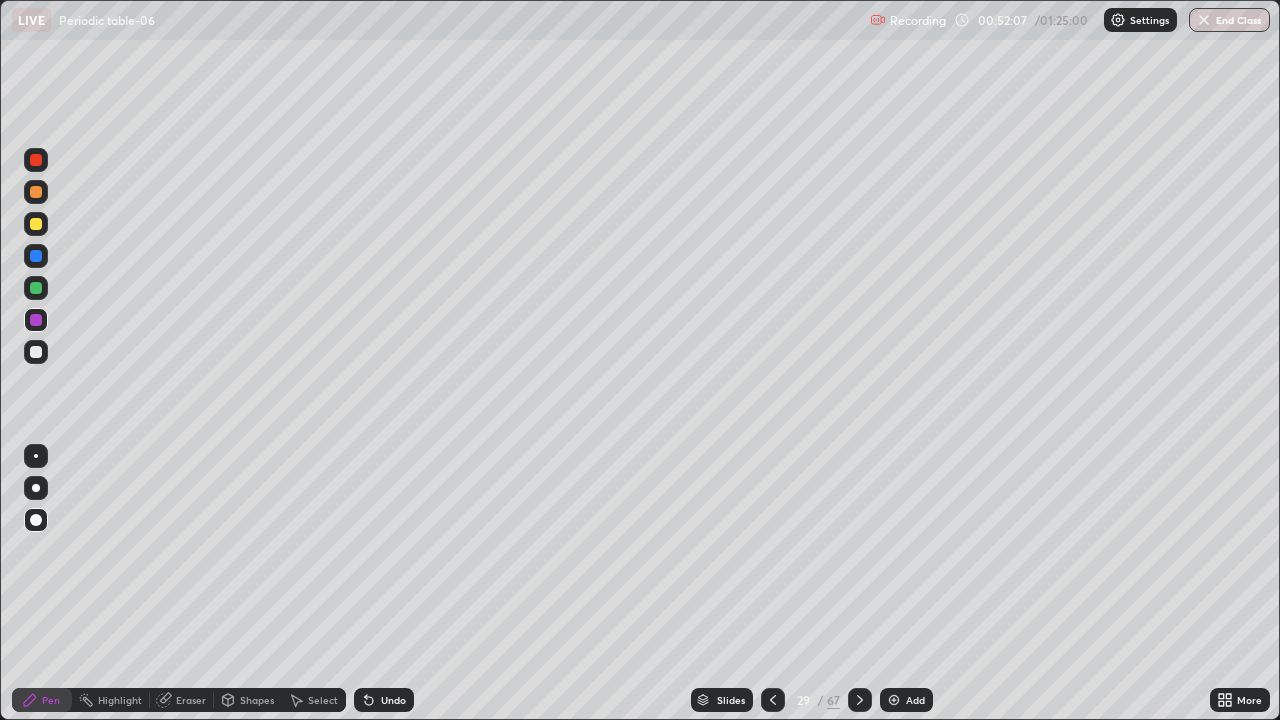 click 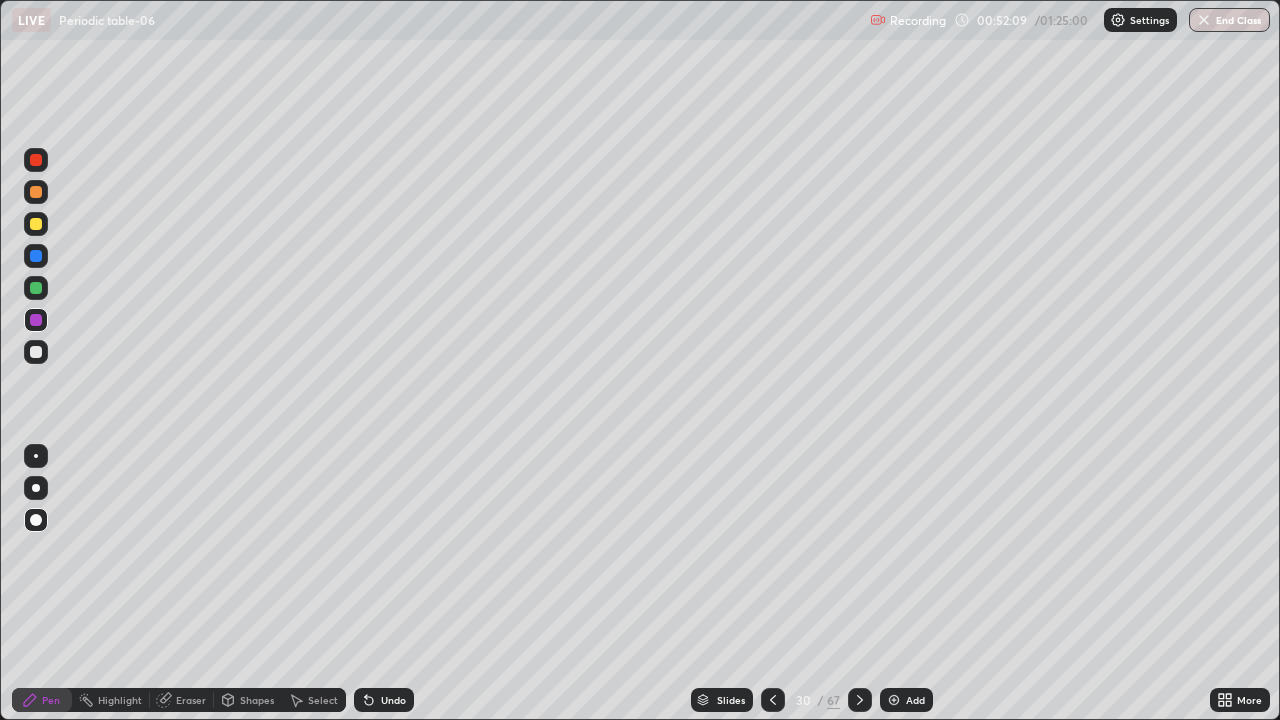 click on "Slides" at bounding box center (731, 700) 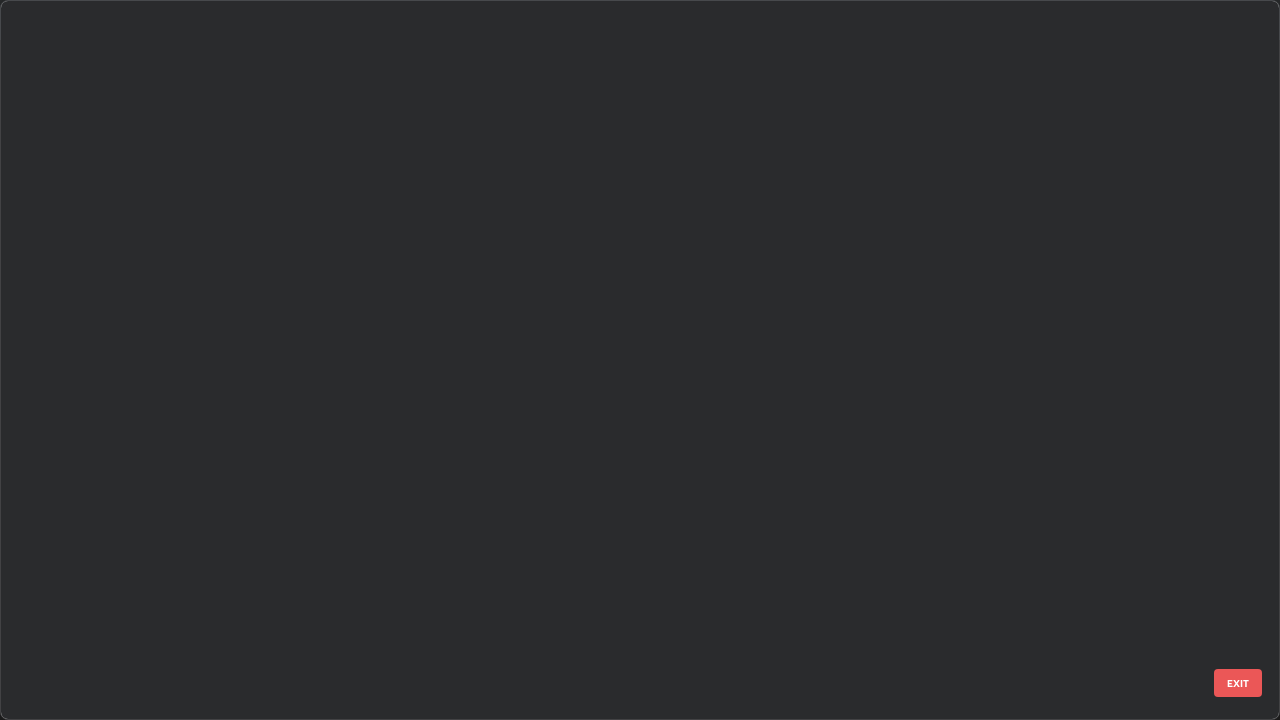 scroll, scrollTop: 1528, scrollLeft: 0, axis: vertical 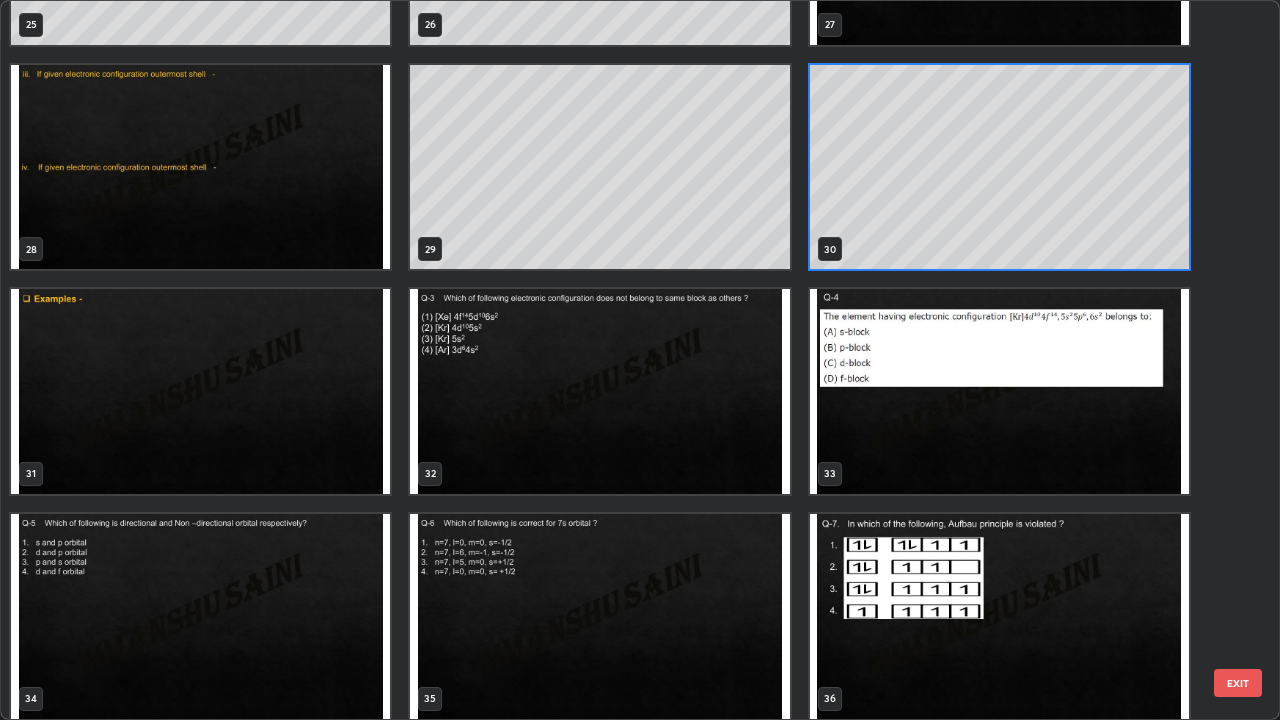 click at bounding box center [200, 391] 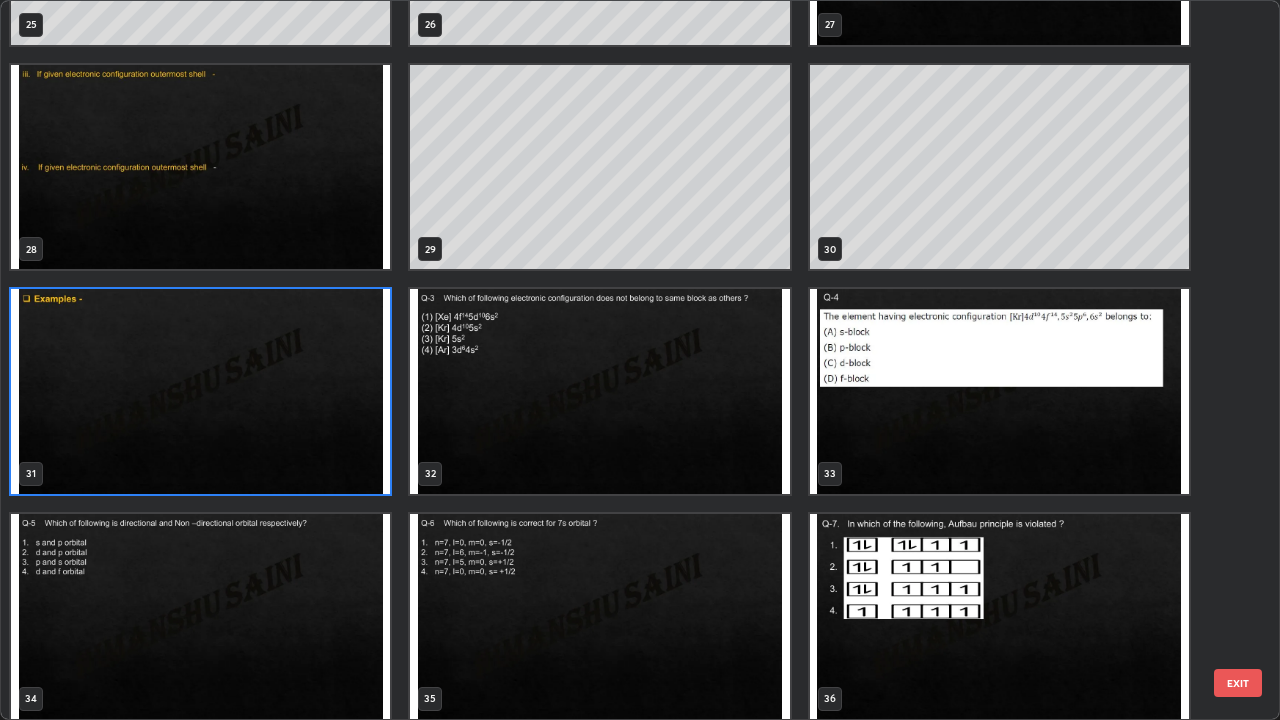 click at bounding box center (200, 391) 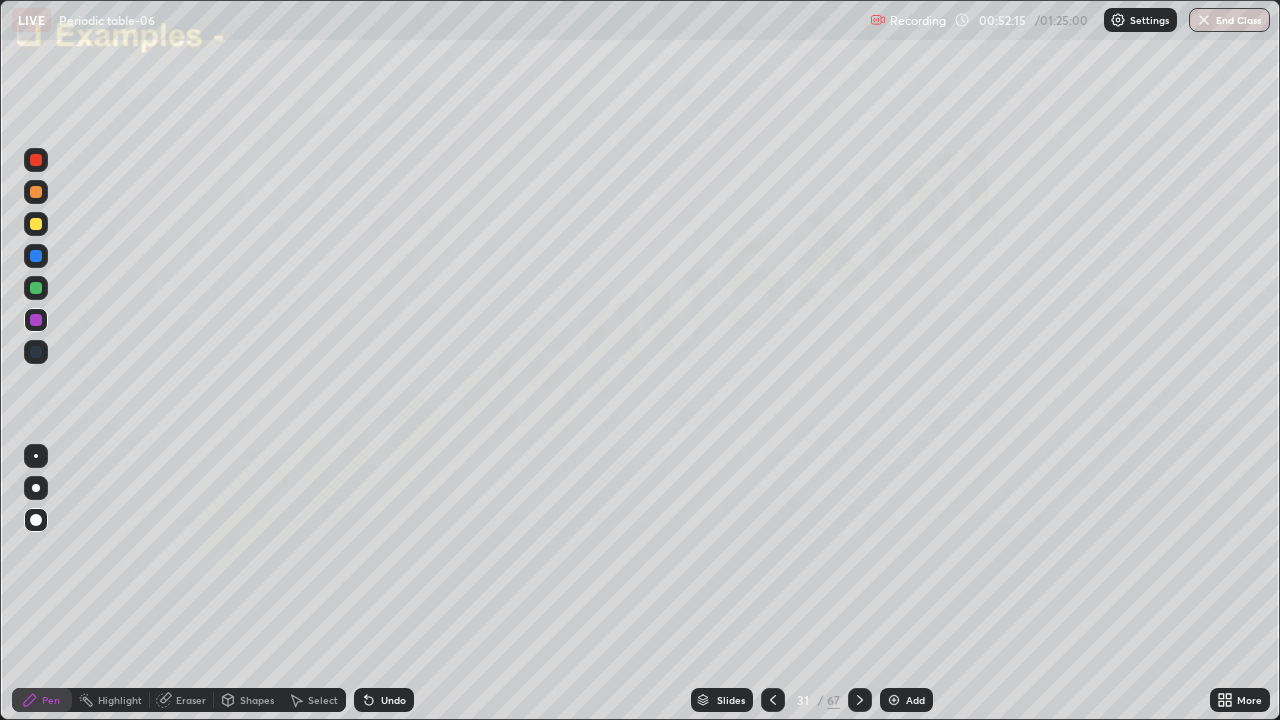 click 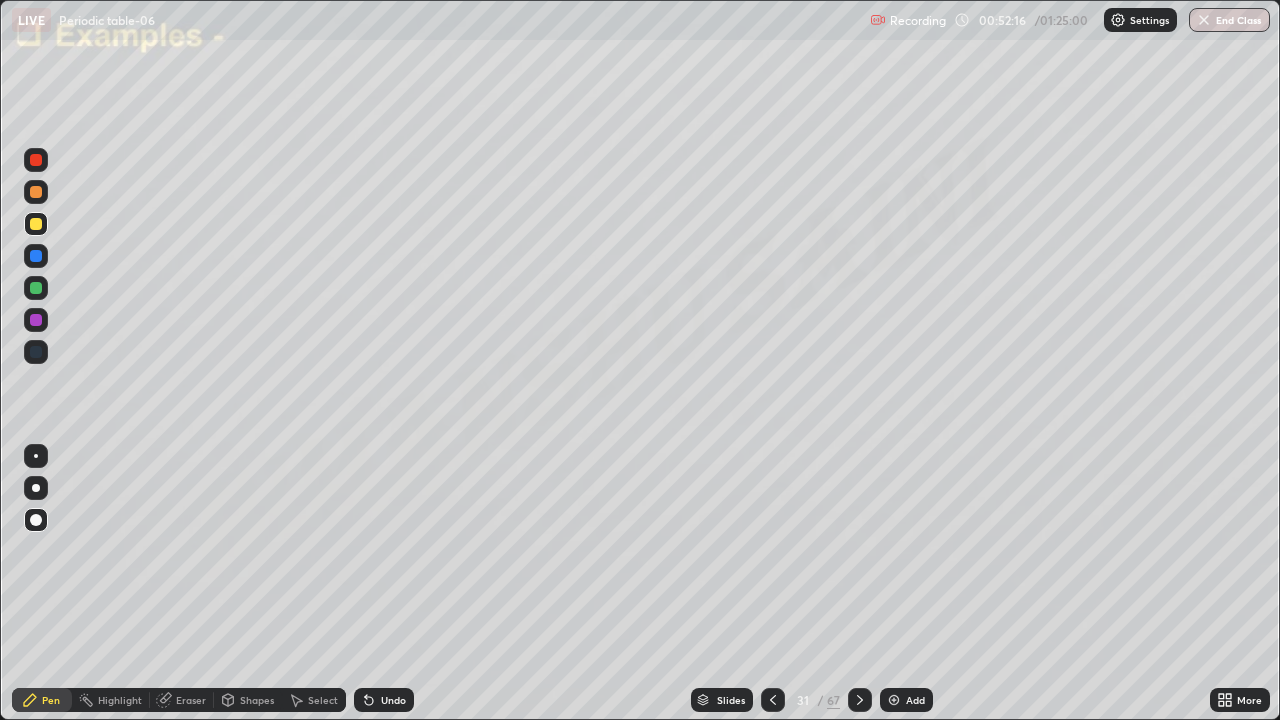 click at bounding box center (36, 192) 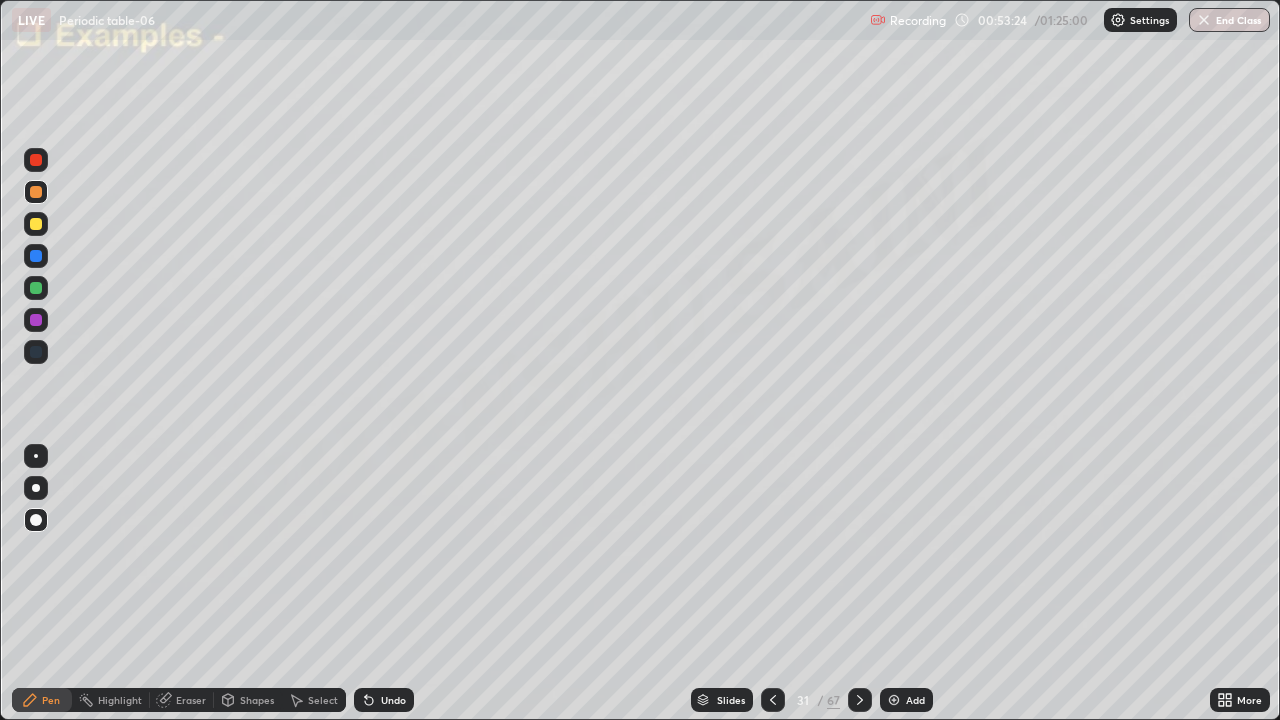 click 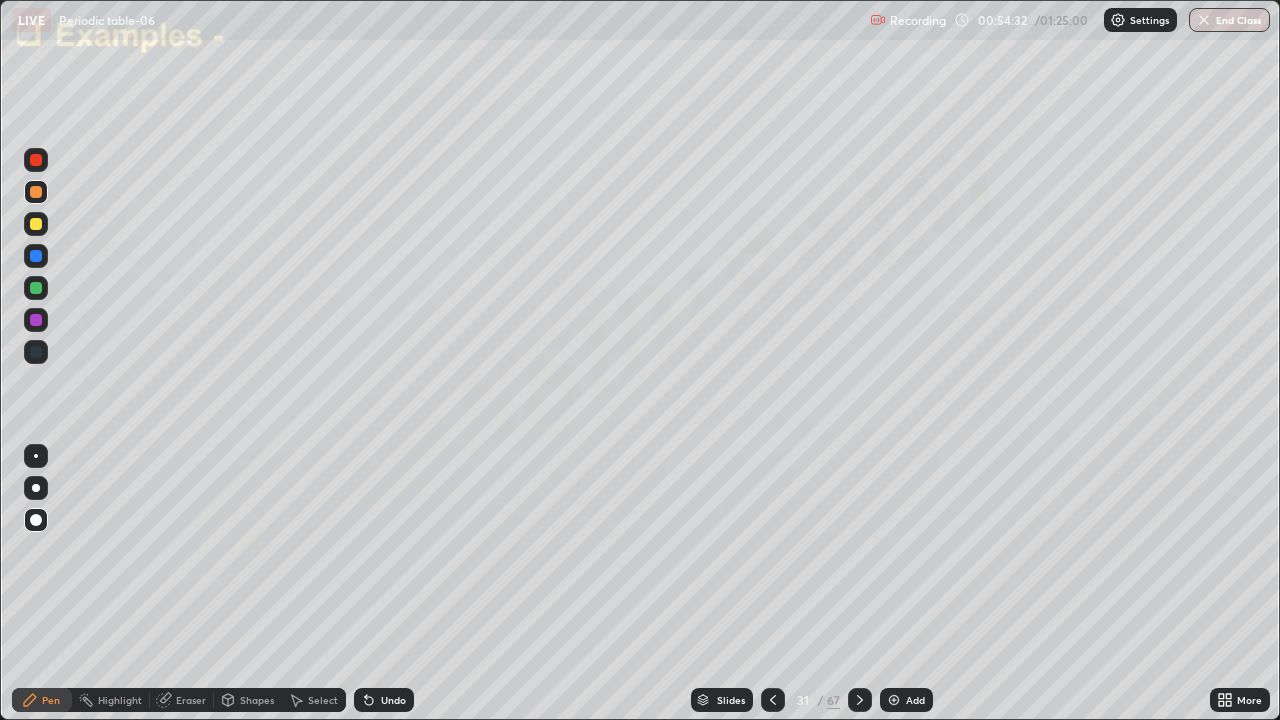 click at bounding box center [36, 256] 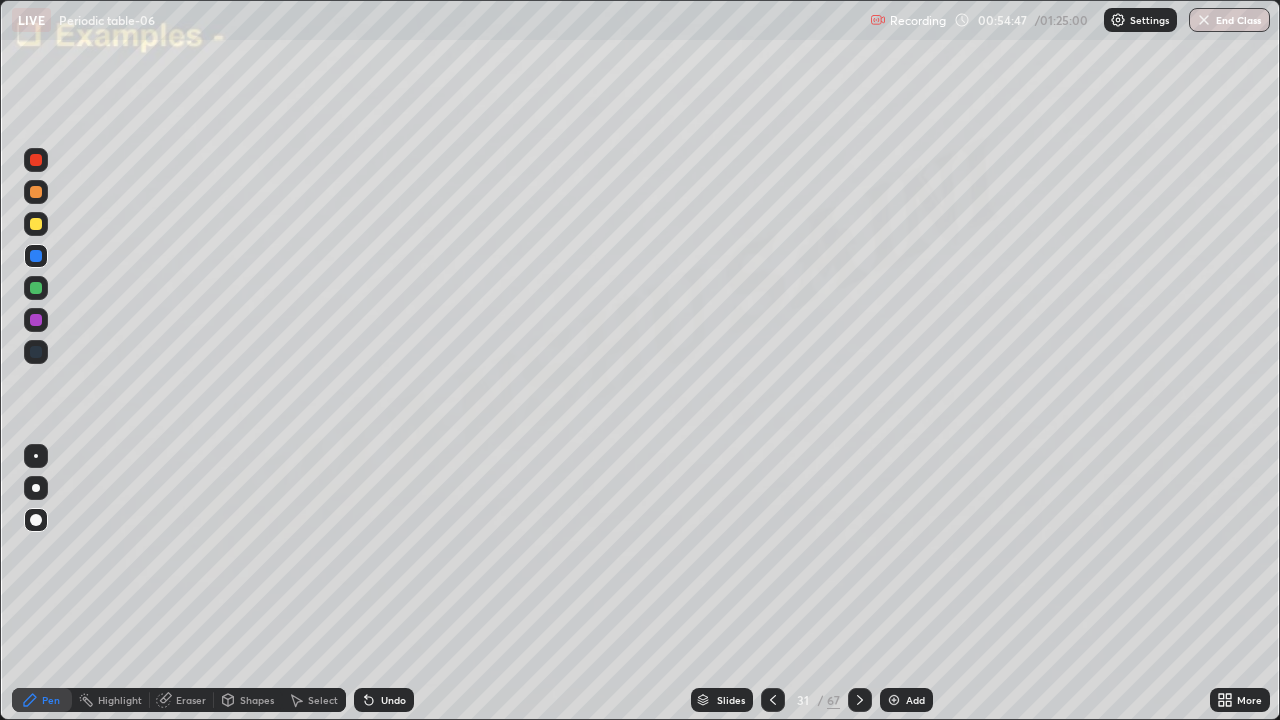 click at bounding box center [36, 288] 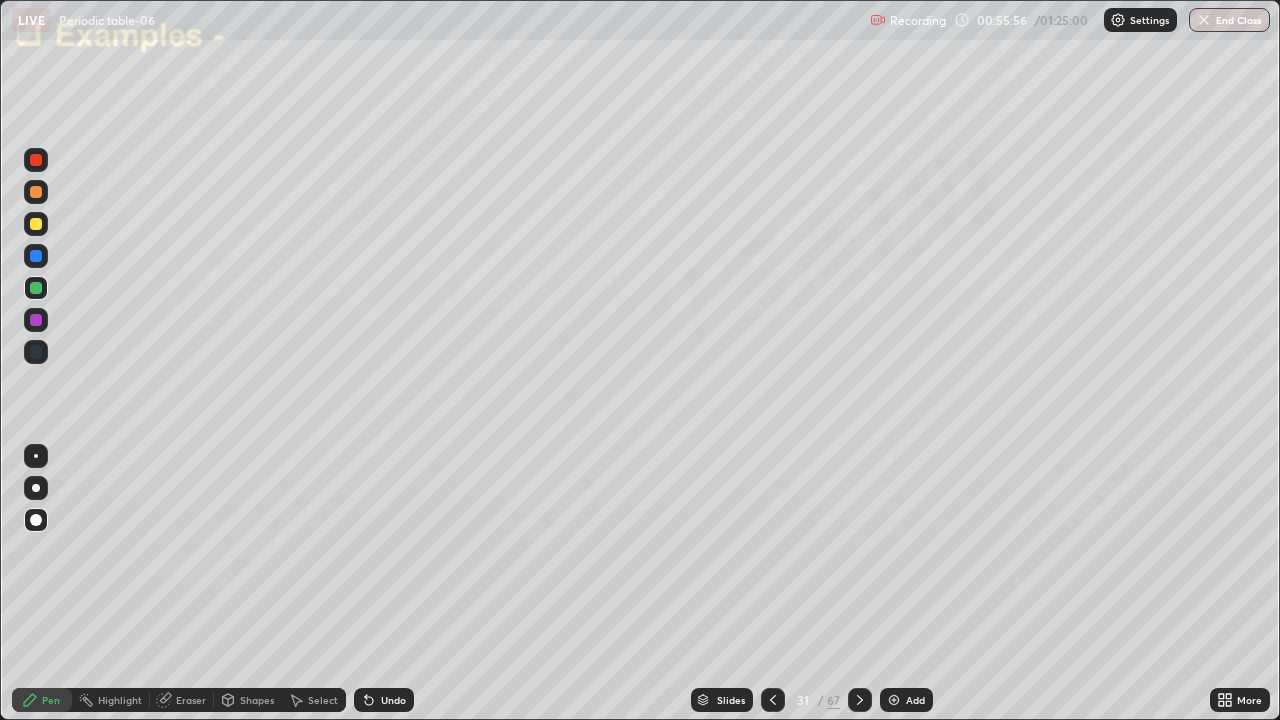 click on "Add" at bounding box center (915, 700) 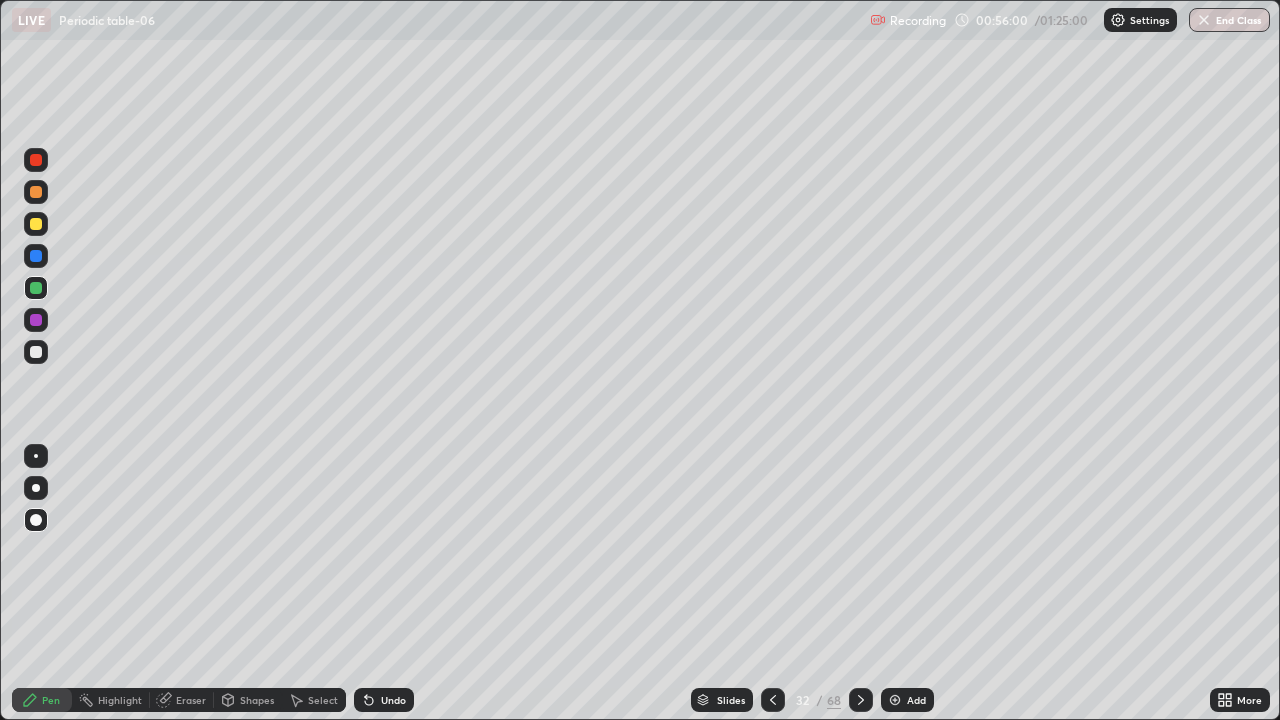 click on "Undo" at bounding box center [384, 700] 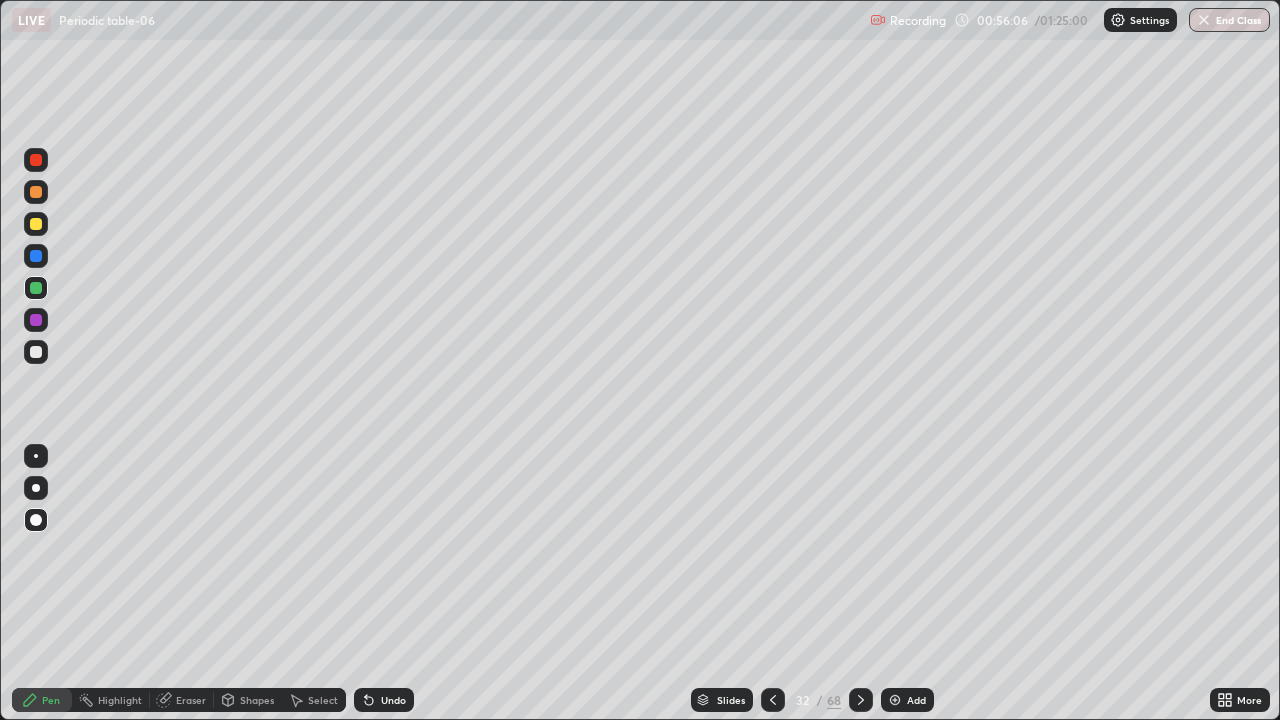 click on "Pen" at bounding box center (42, 700) 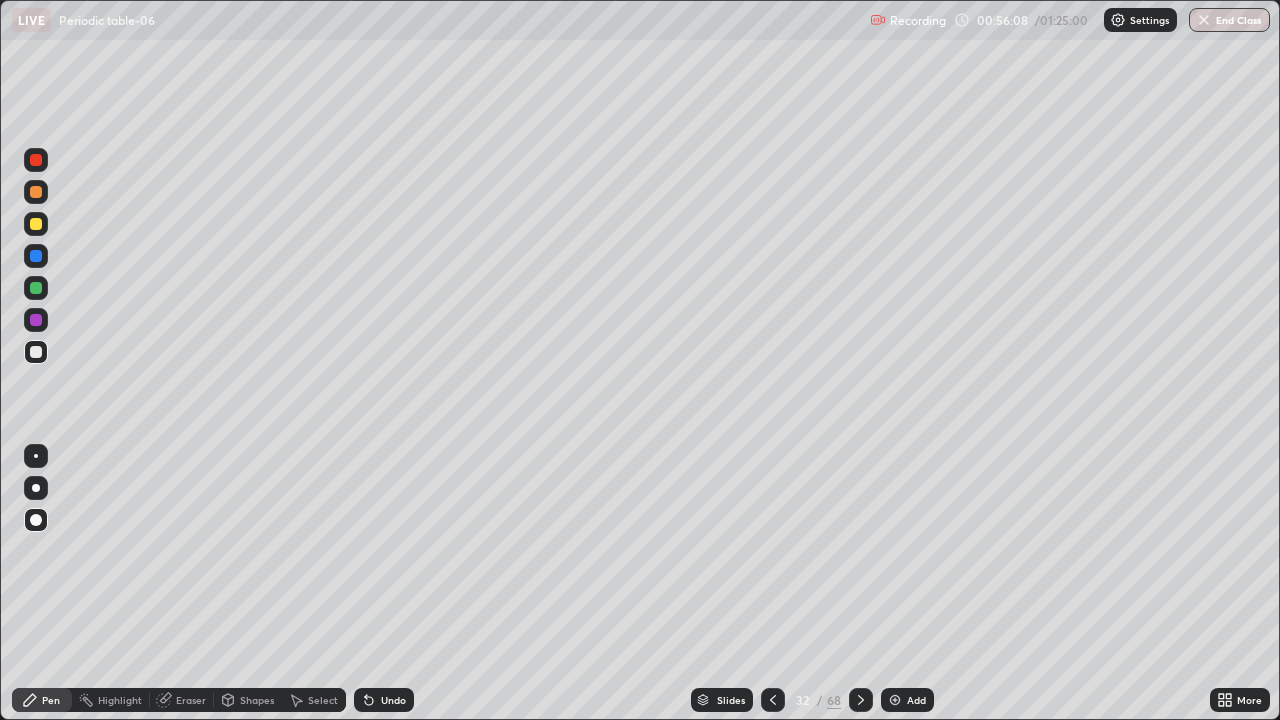 click on "Pen" at bounding box center [51, 700] 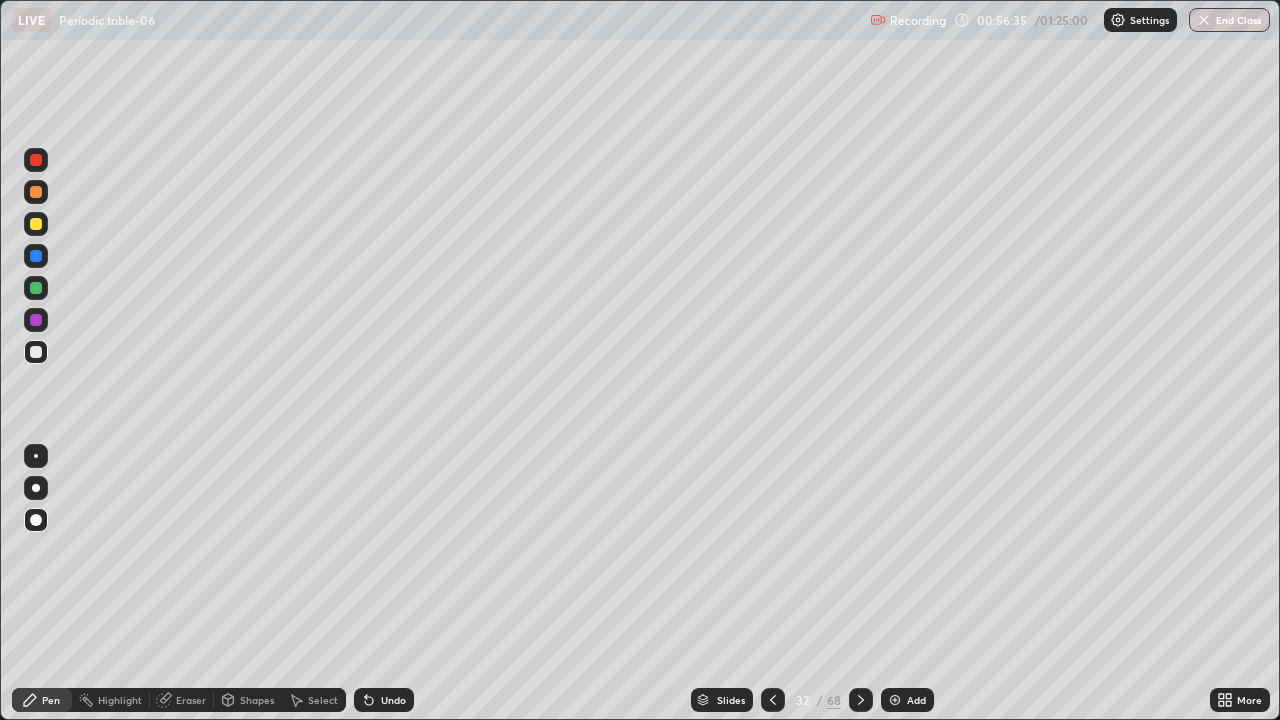 click at bounding box center [36, 224] 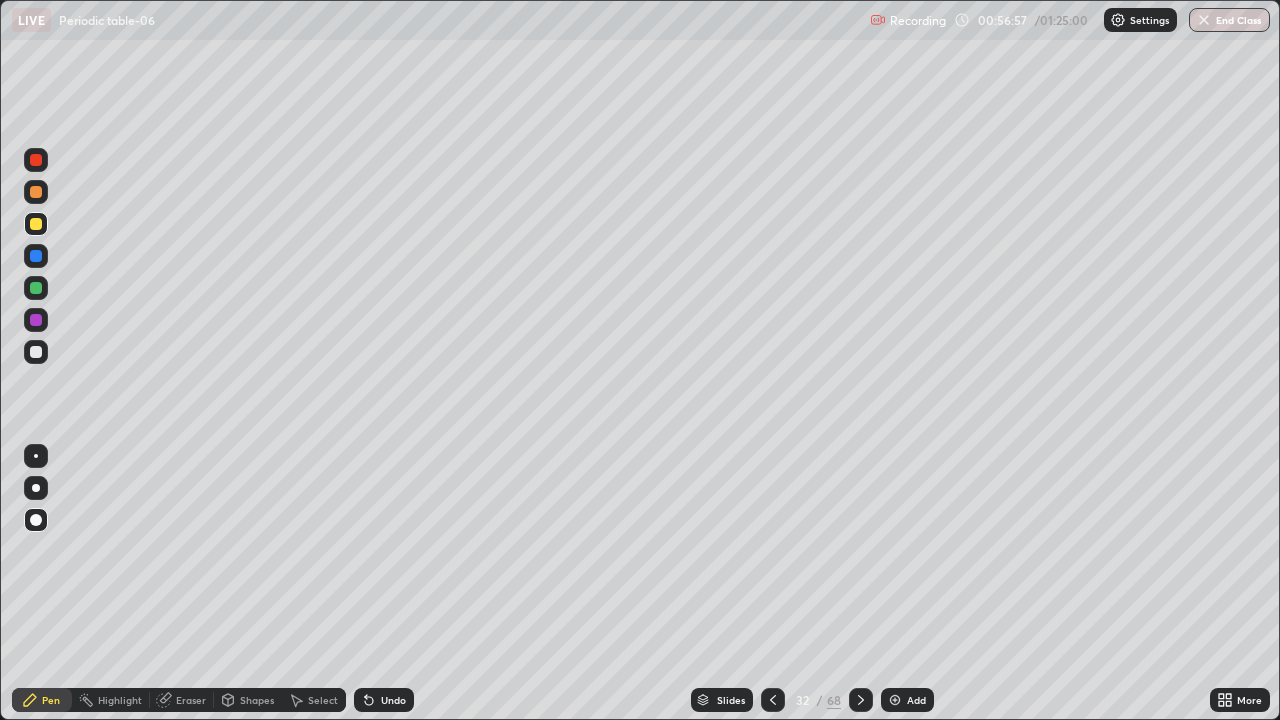 click at bounding box center [36, 192] 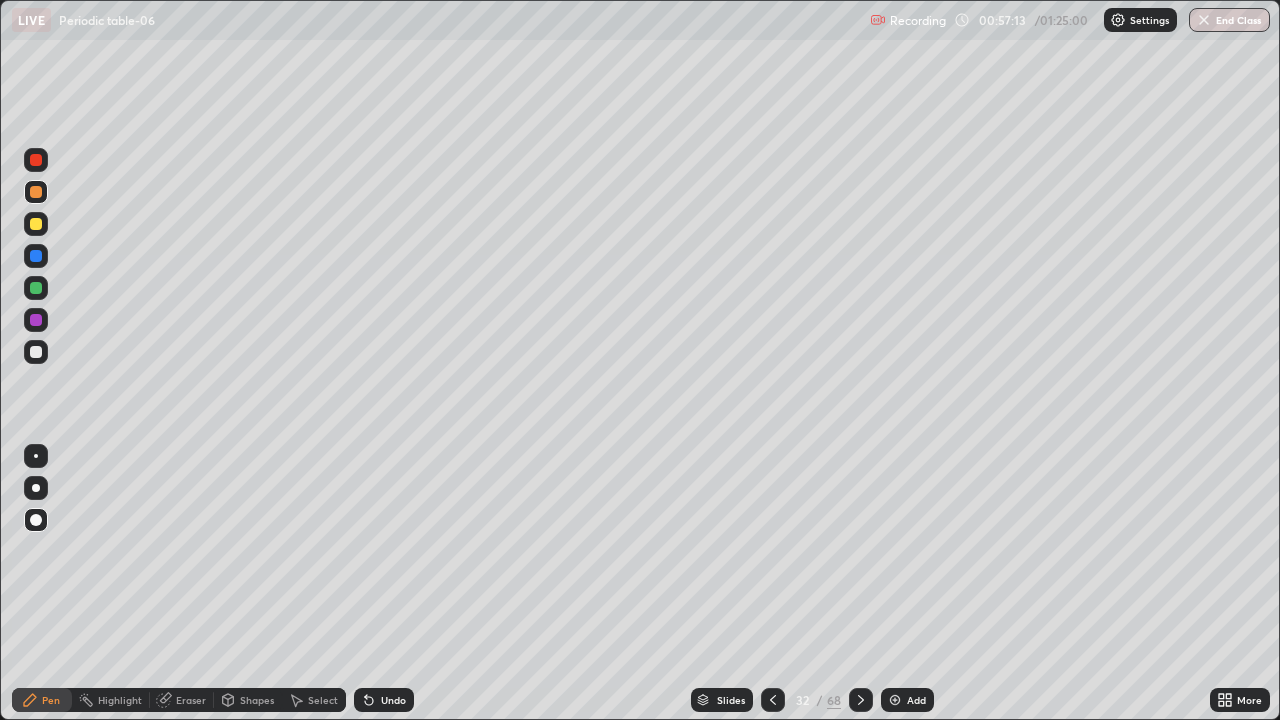 click on "Eraser" at bounding box center [191, 700] 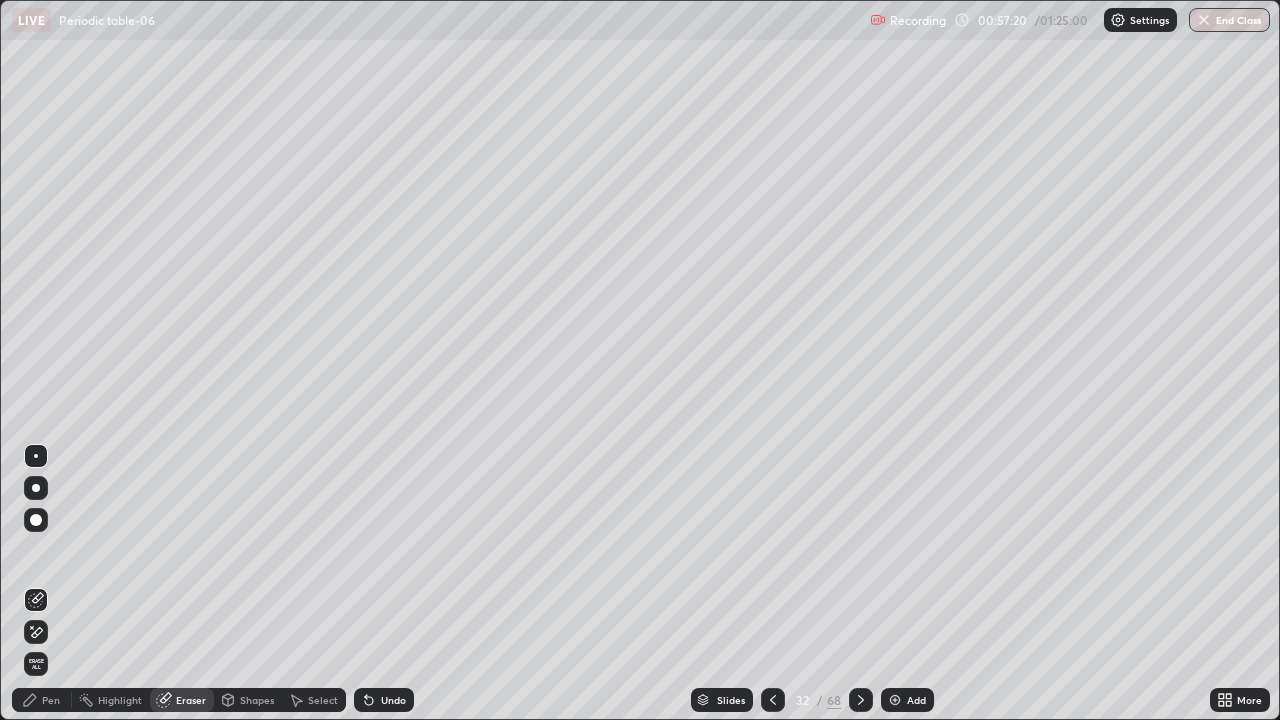 click on "Pen" at bounding box center [51, 700] 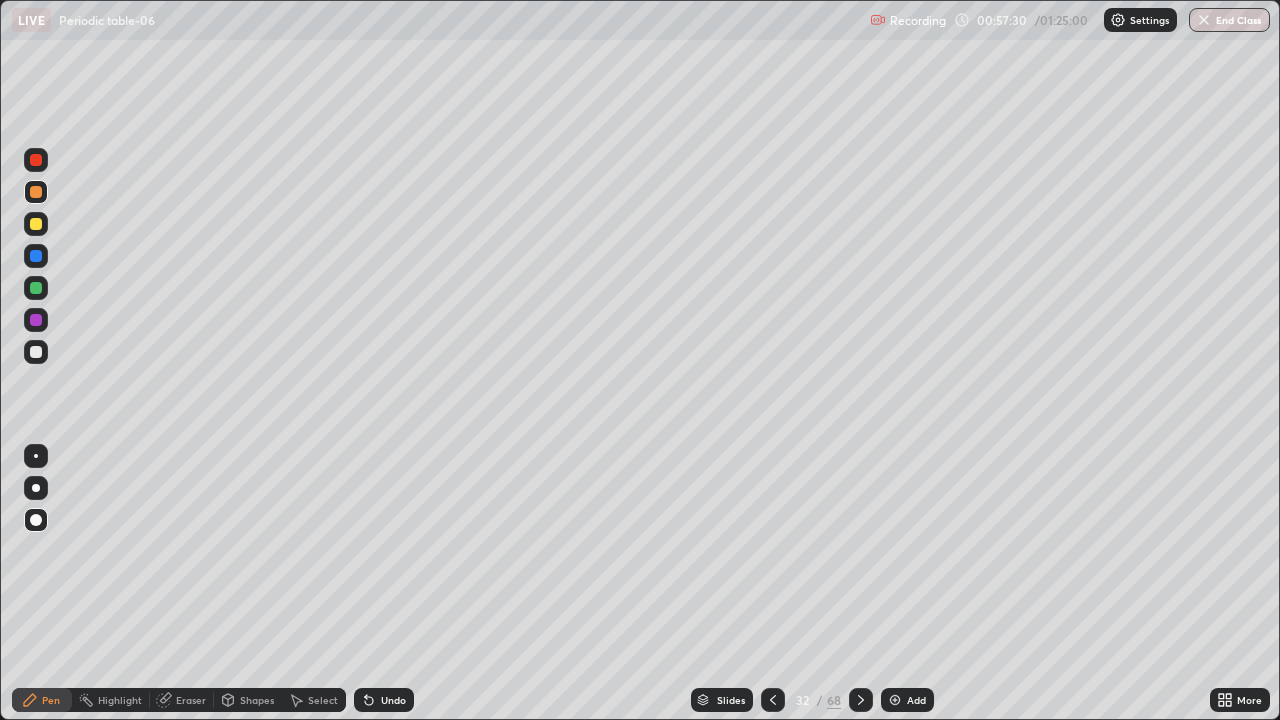 click at bounding box center (36, 224) 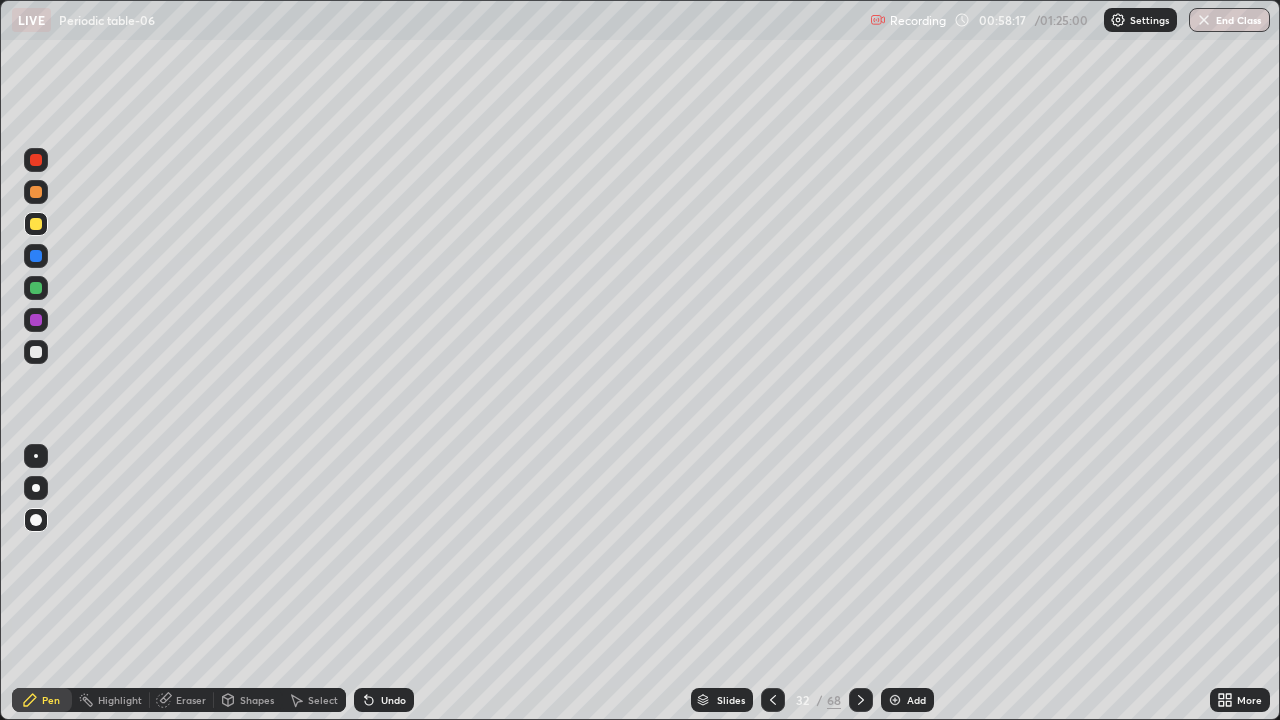 click at bounding box center (36, 256) 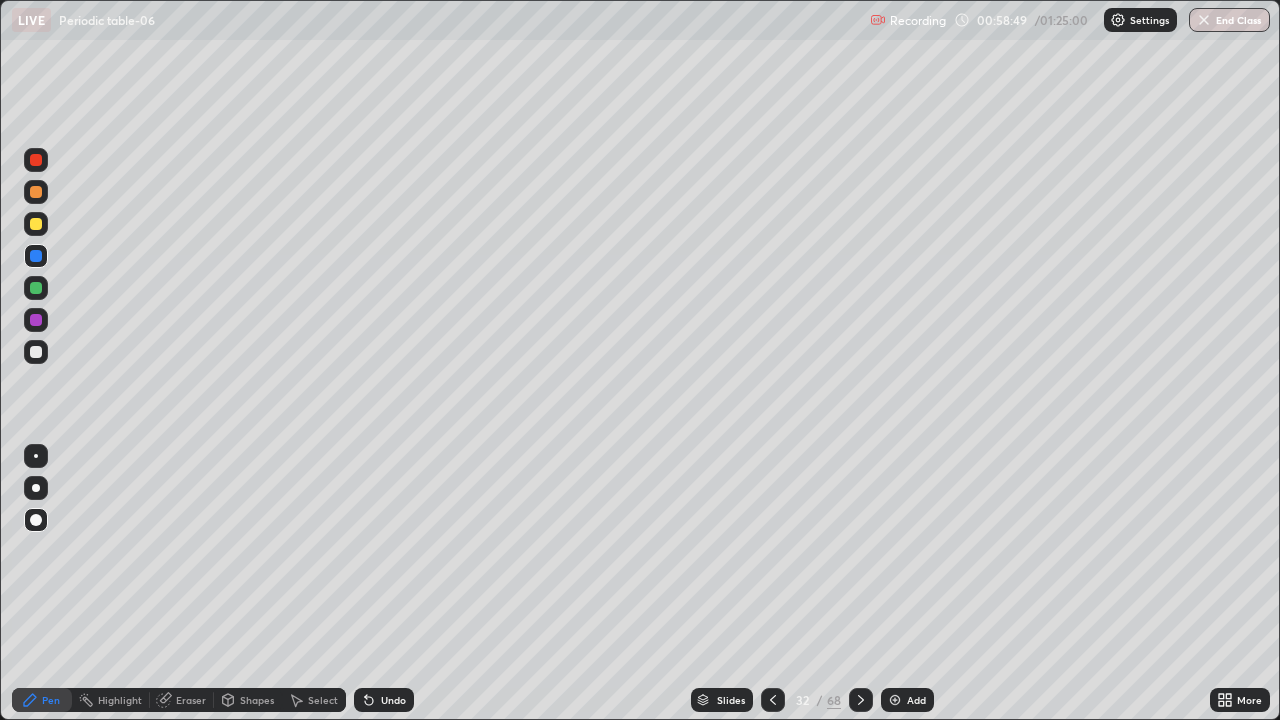 click at bounding box center [36, 320] 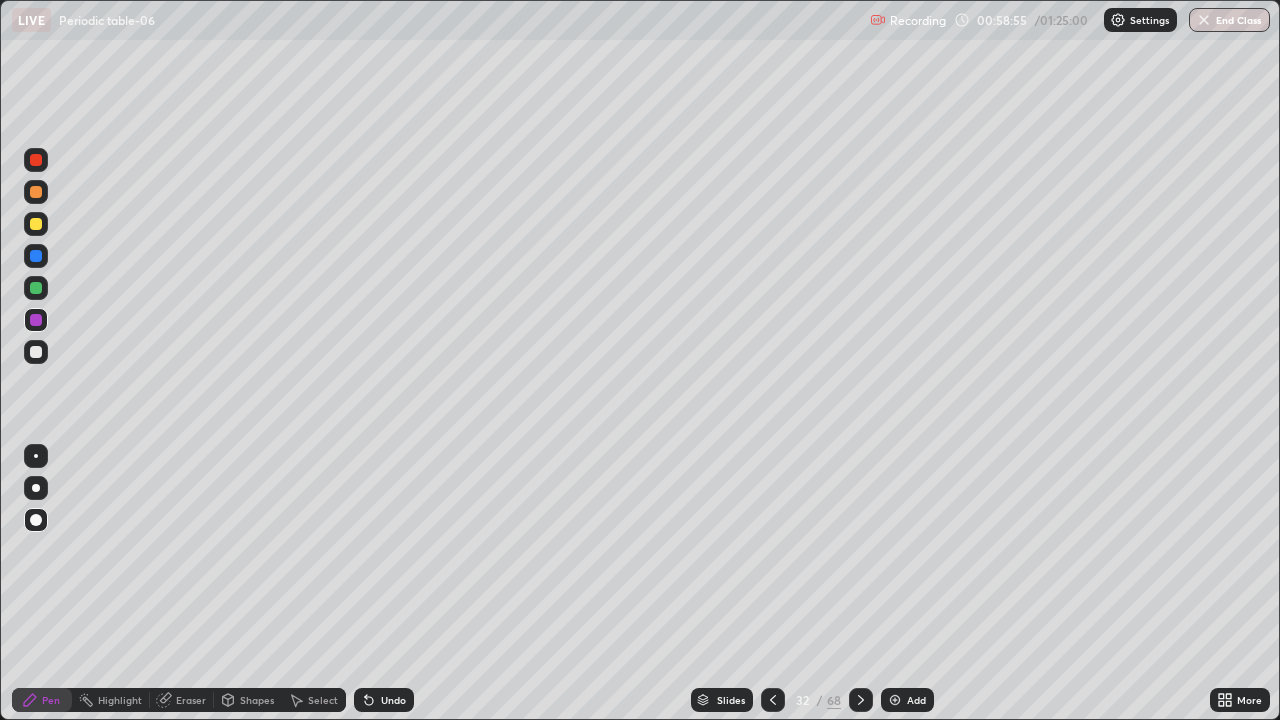 click on "Slides" at bounding box center (731, 700) 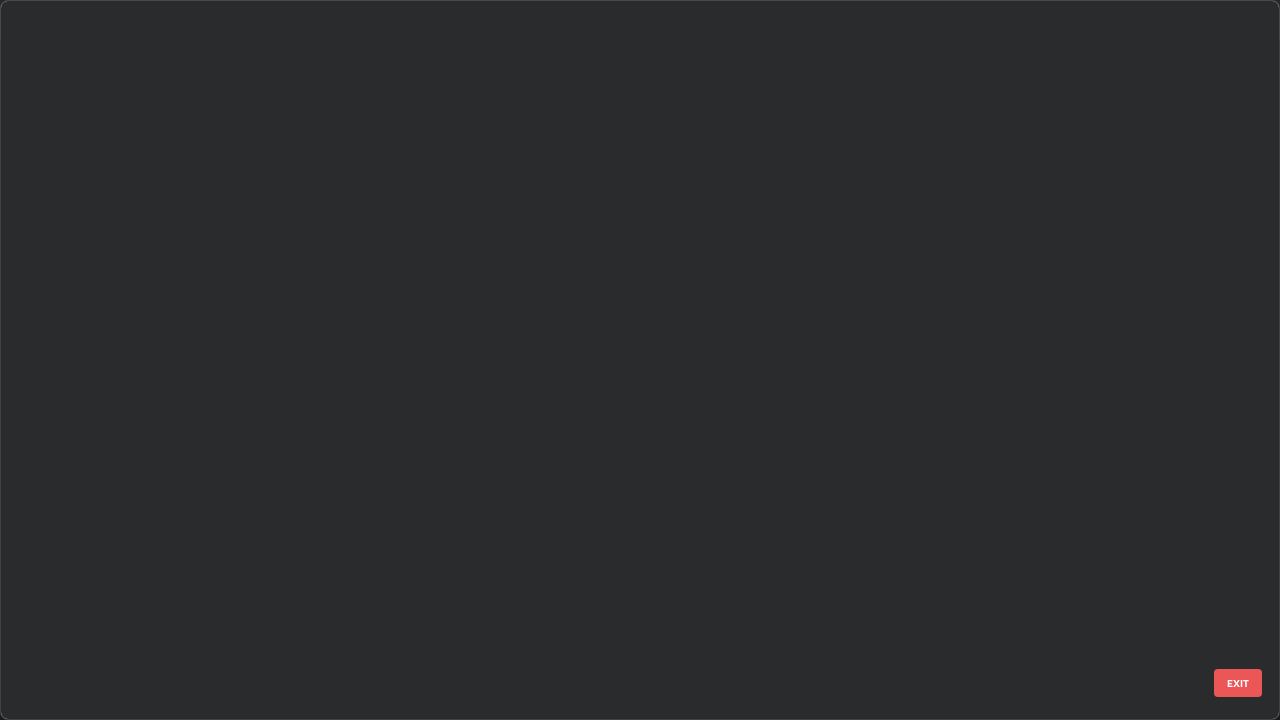 scroll, scrollTop: 1753, scrollLeft: 0, axis: vertical 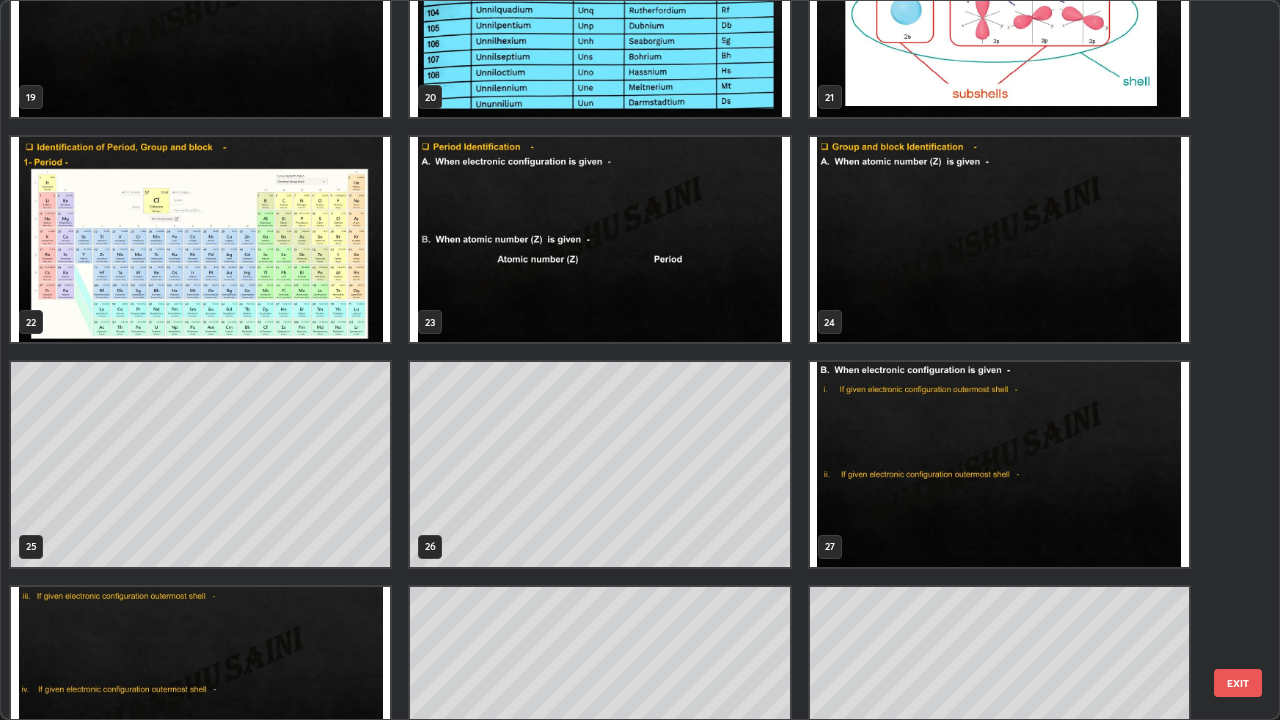 click at bounding box center [200, 239] 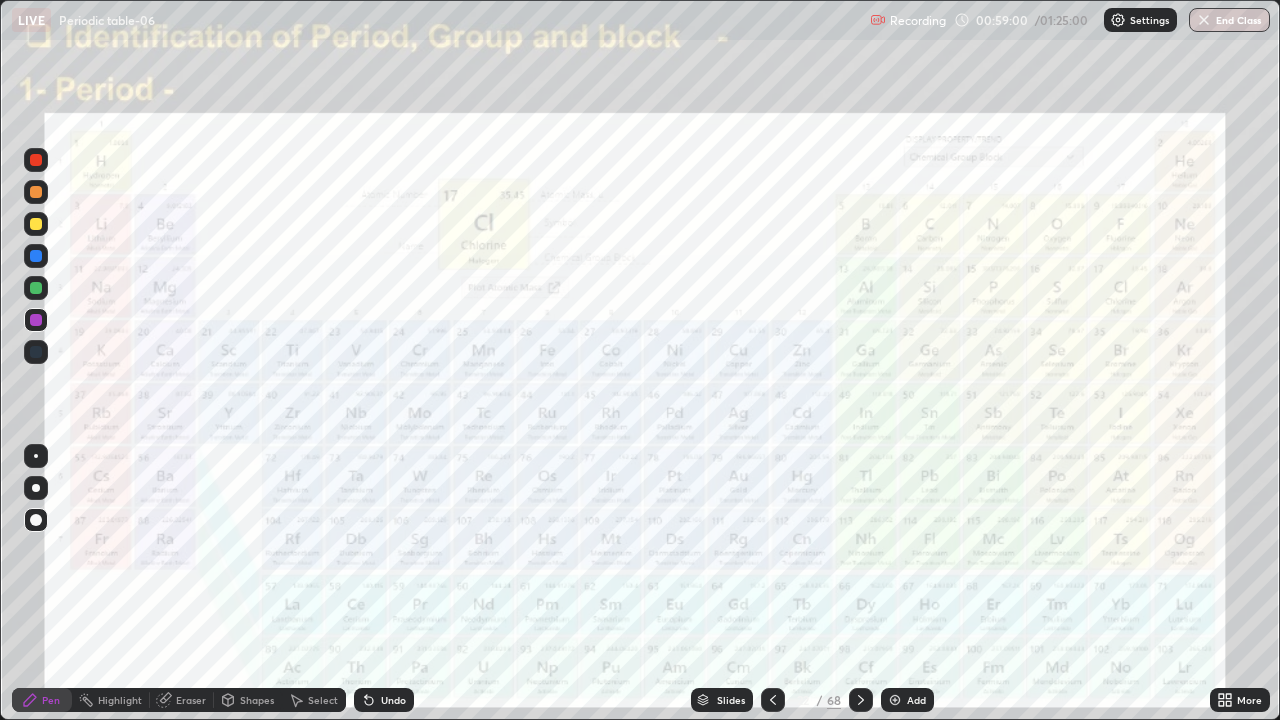 click at bounding box center [200, 239] 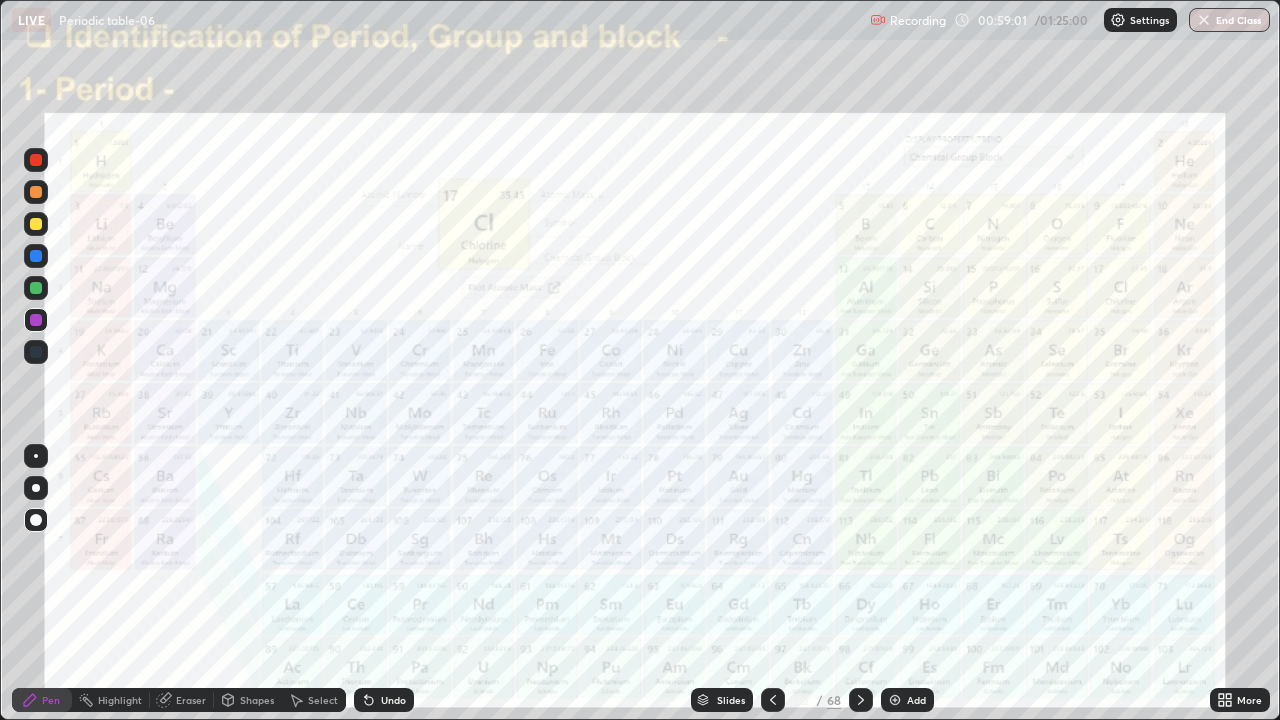 click at bounding box center [36, 256] 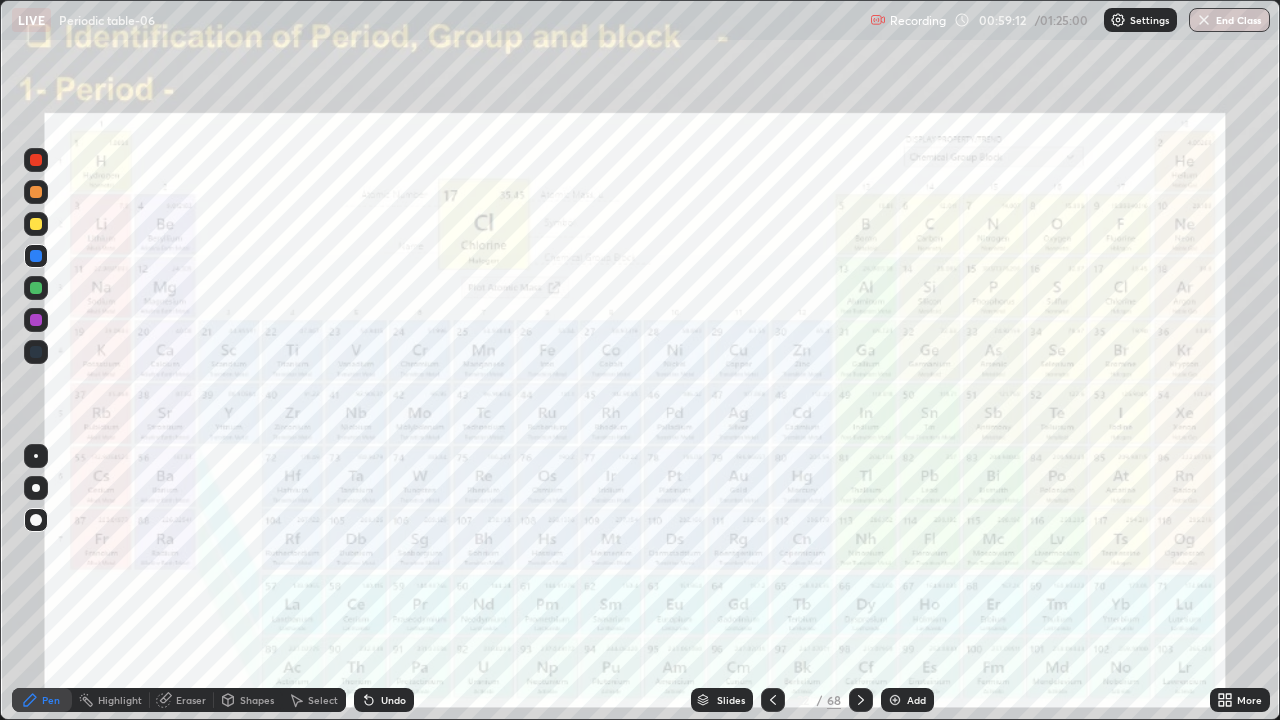 click on "Slides" at bounding box center [722, 700] 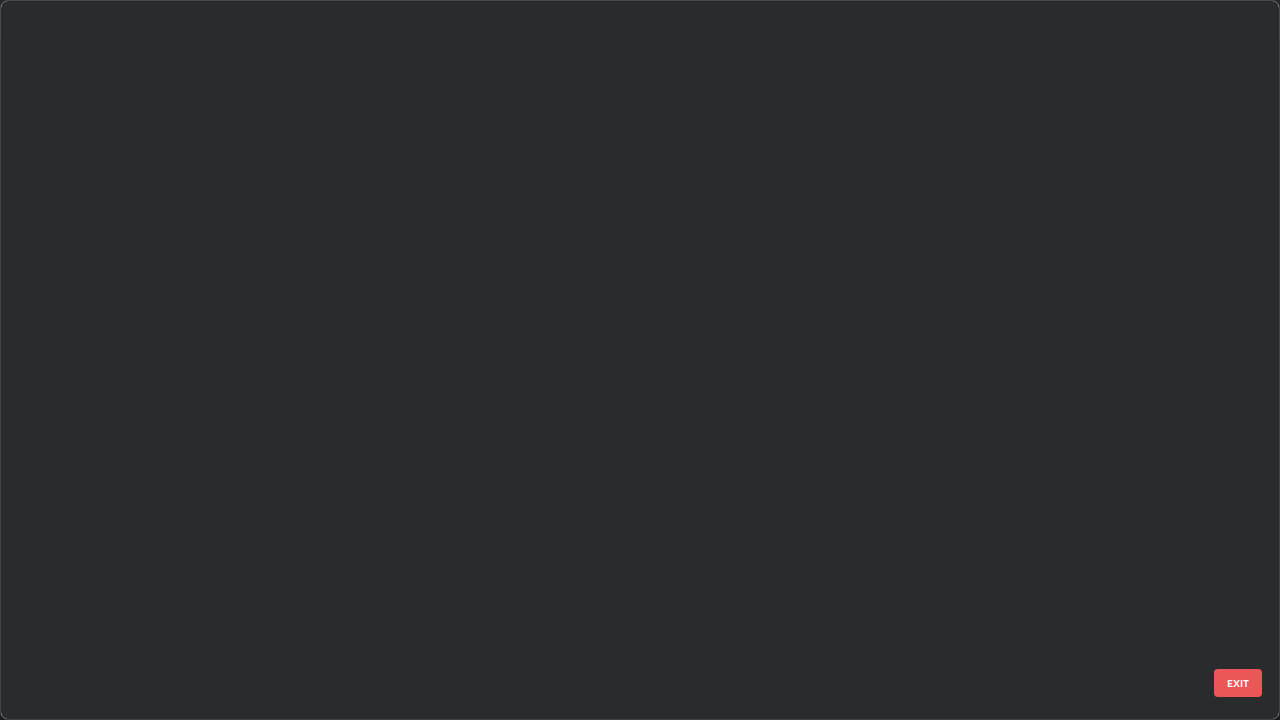 scroll, scrollTop: 1079, scrollLeft: 0, axis: vertical 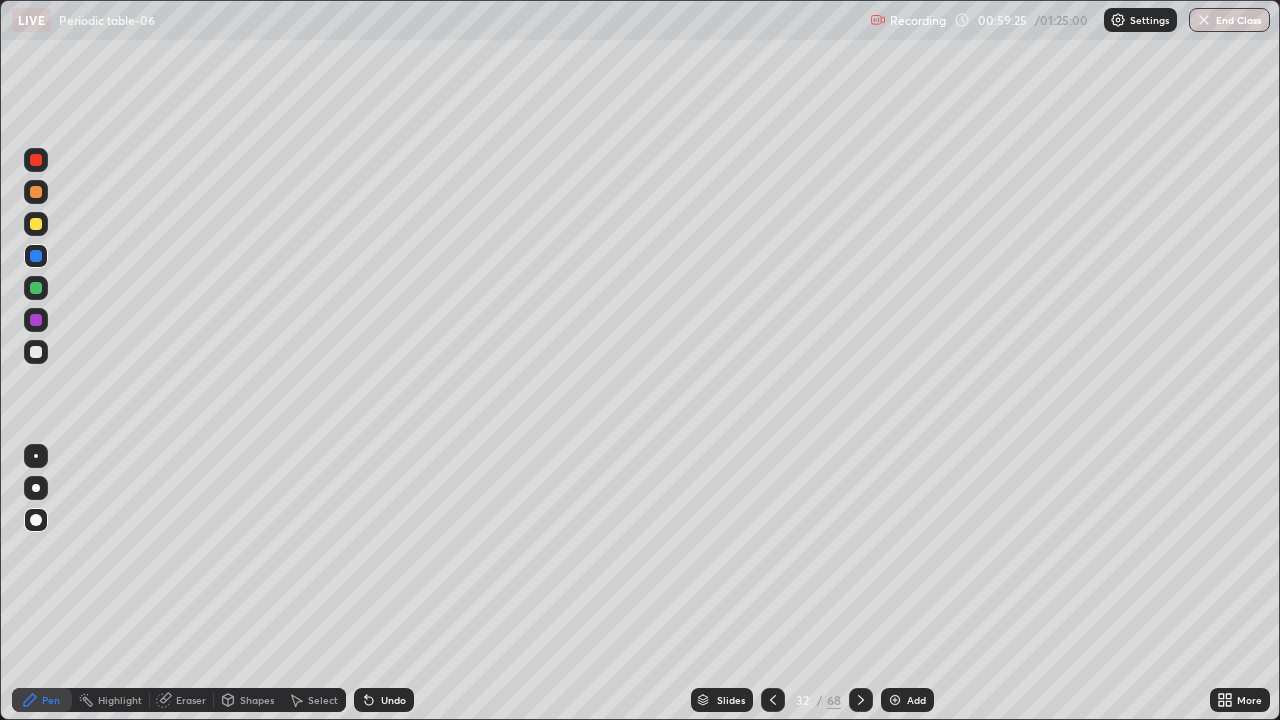 click at bounding box center [36, 224] 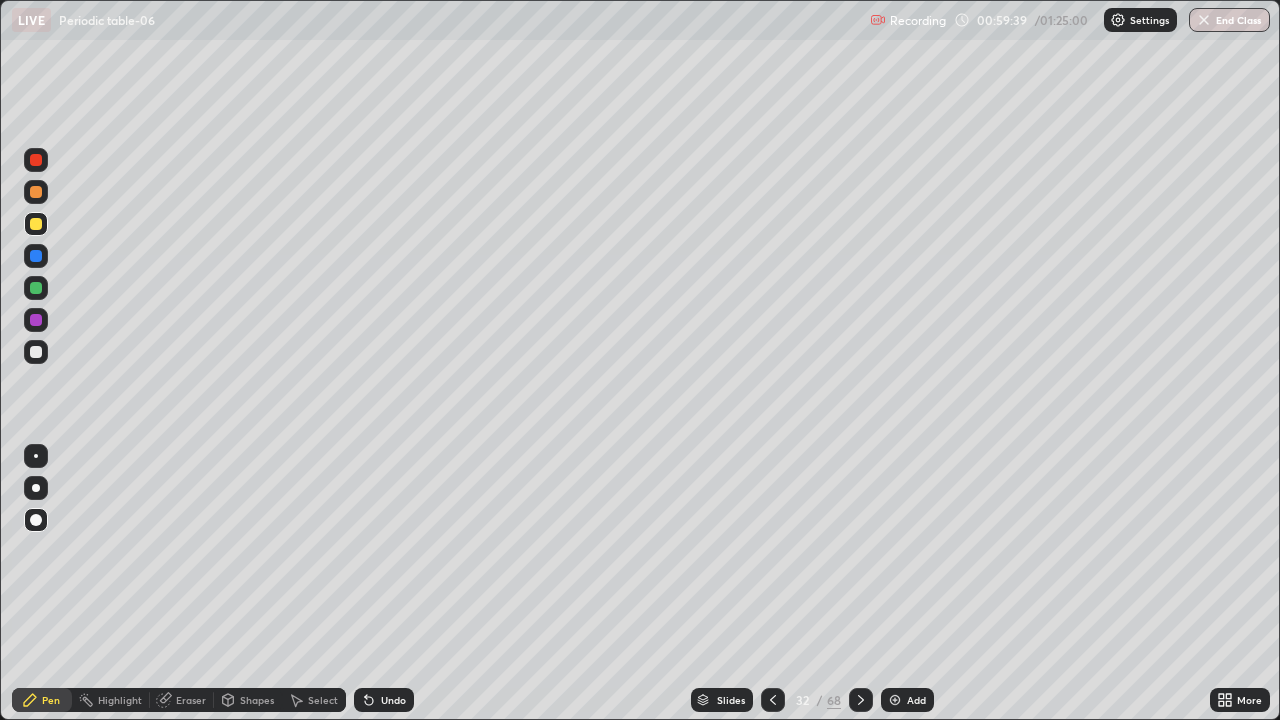 click at bounding box center [861, 700] 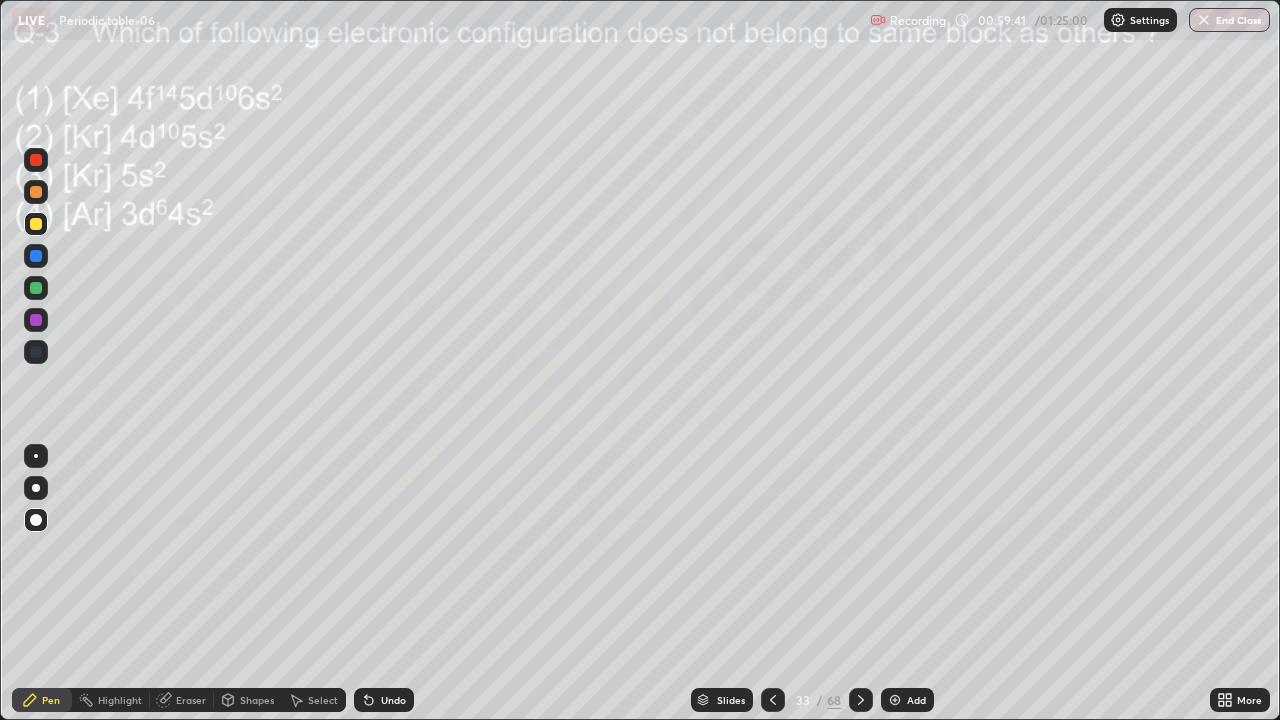 click at bounding box center [36, 192] 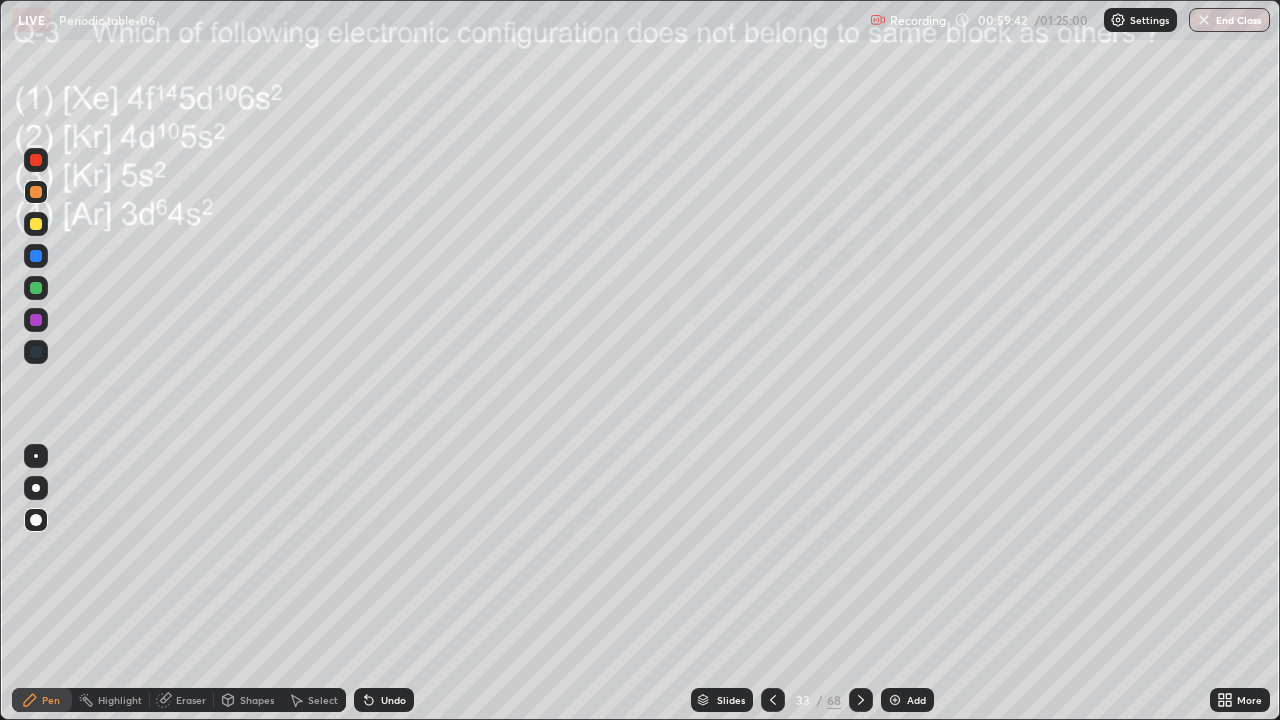 click on "Eraser" at bounding box center (191, 700) 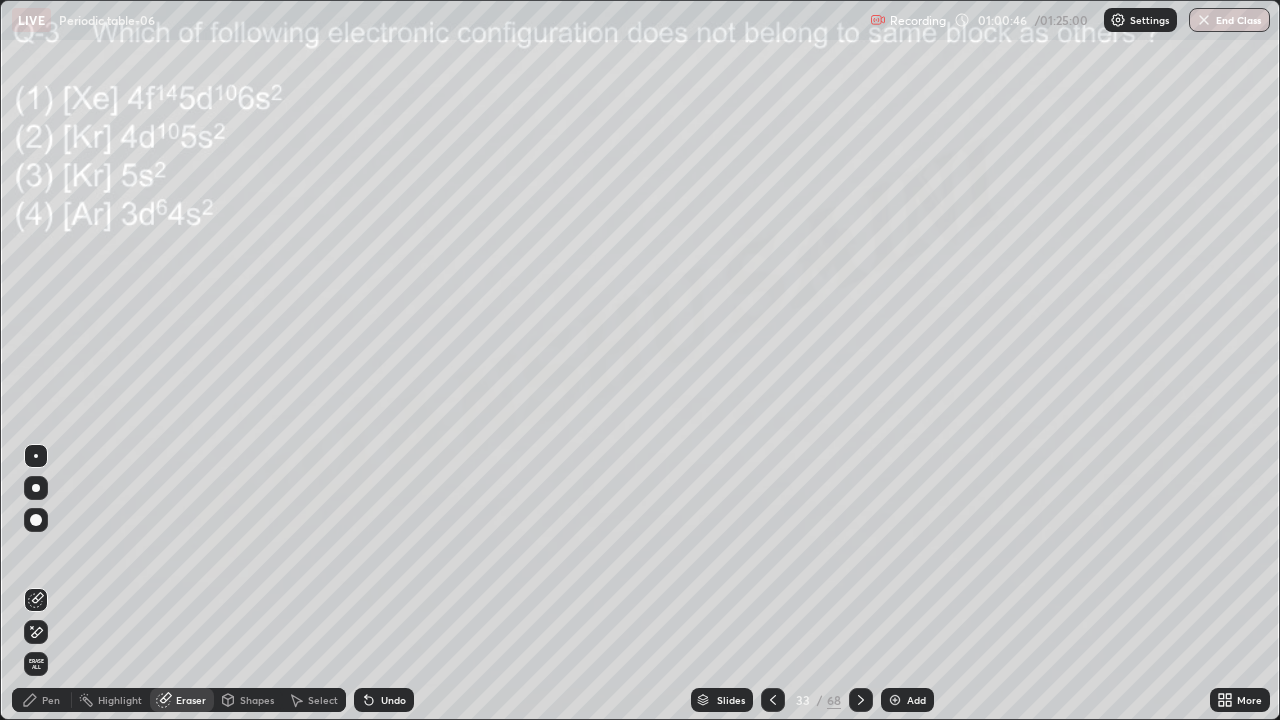 click on "Pen" at bounding box center [51, 700] 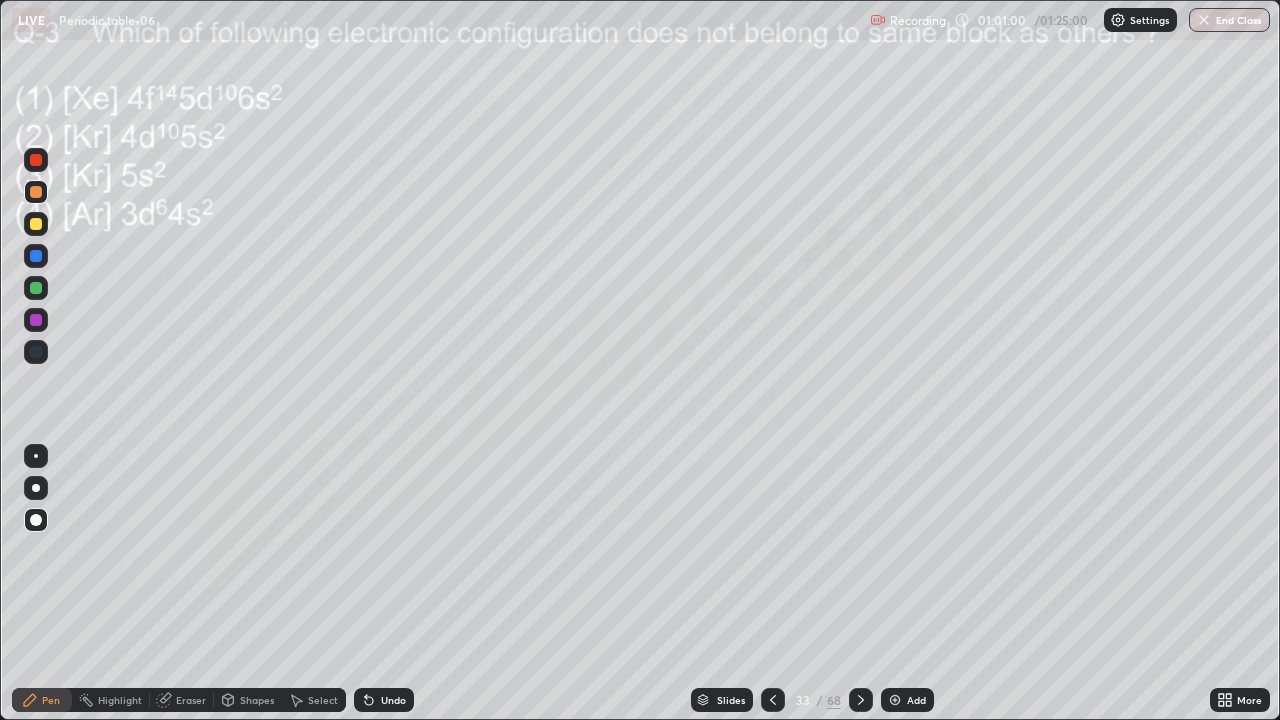 click at bounding box center [36, 224] 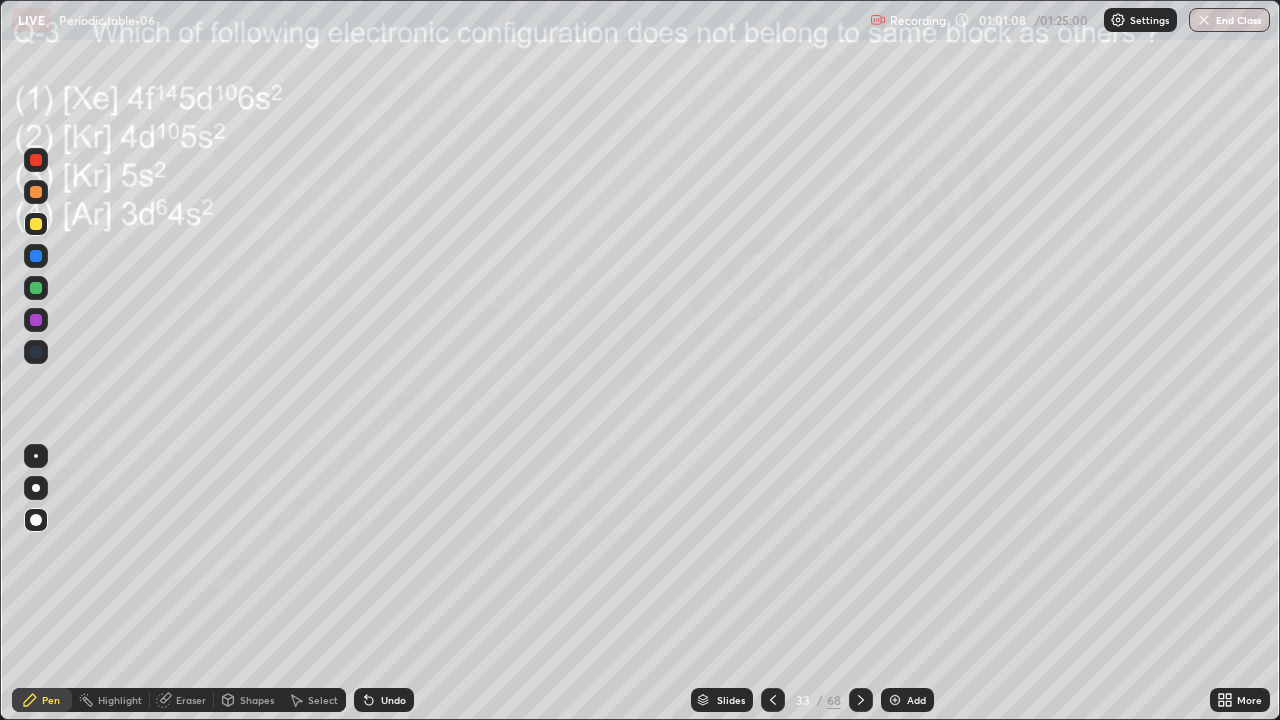 click on "Pen" at bounding box center [42, 700] 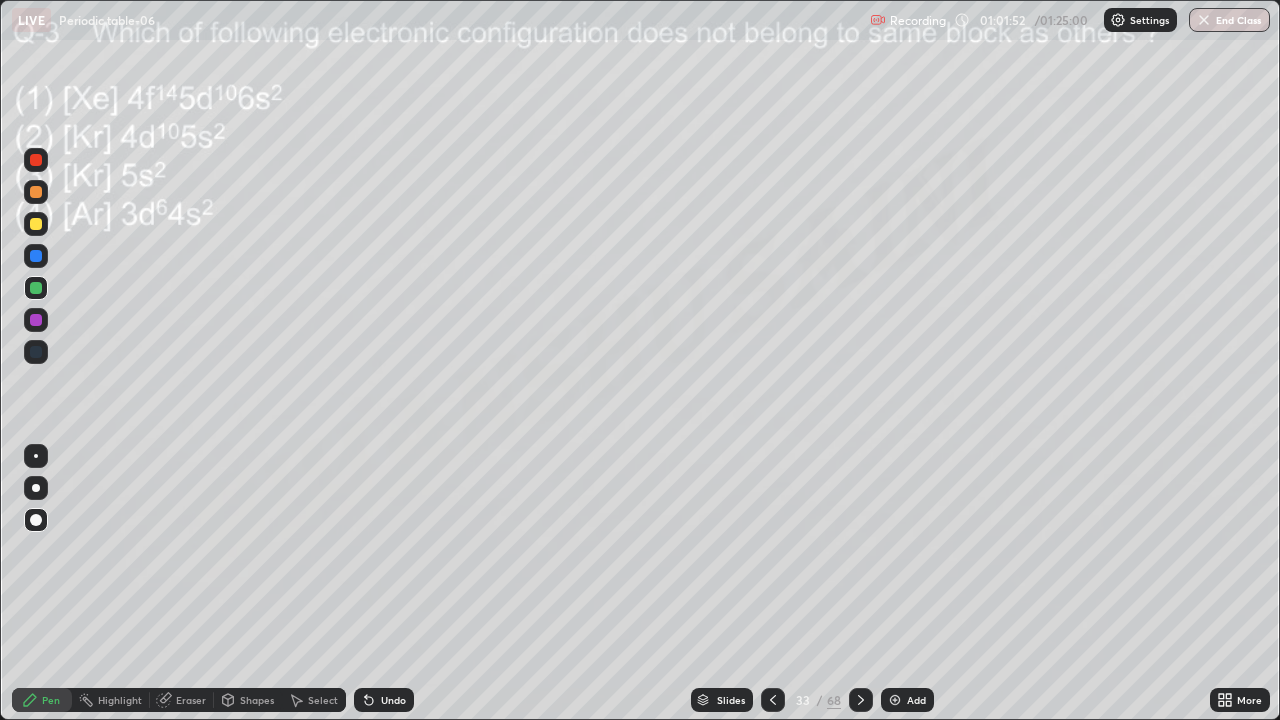 click at bounding box center [36, 320] 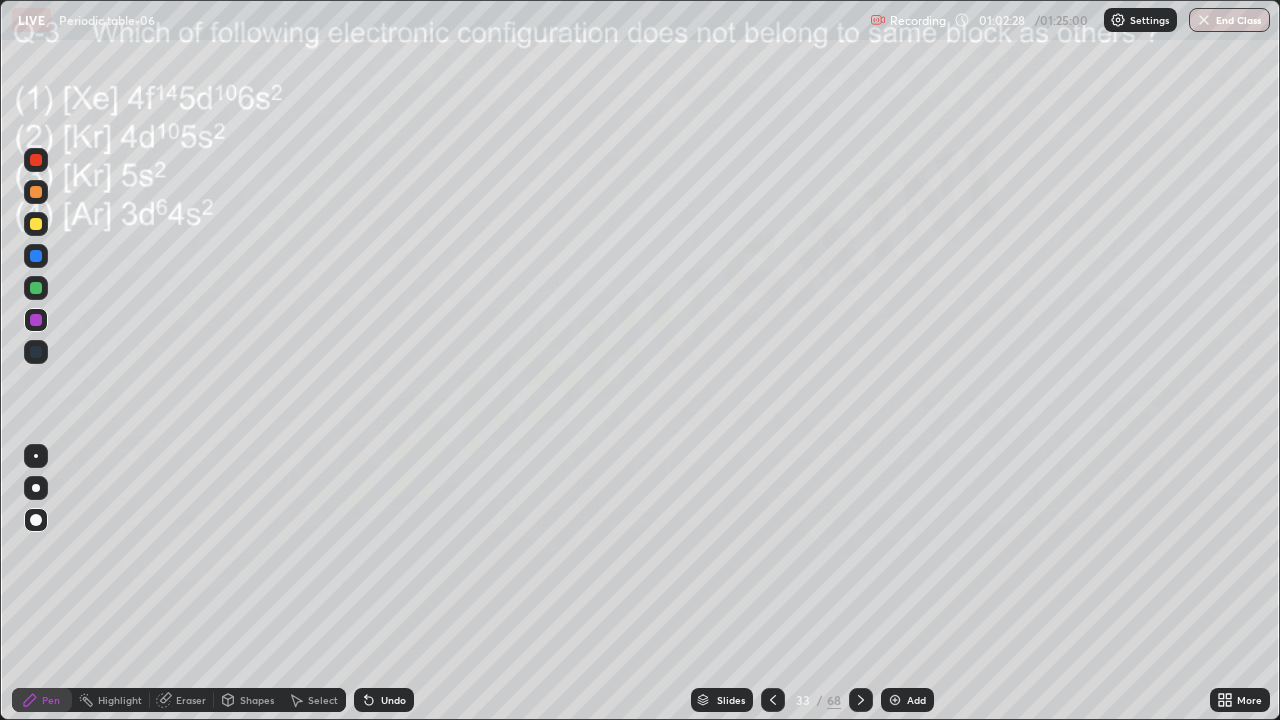 click on "Slides" at bounding box center (731, 700) 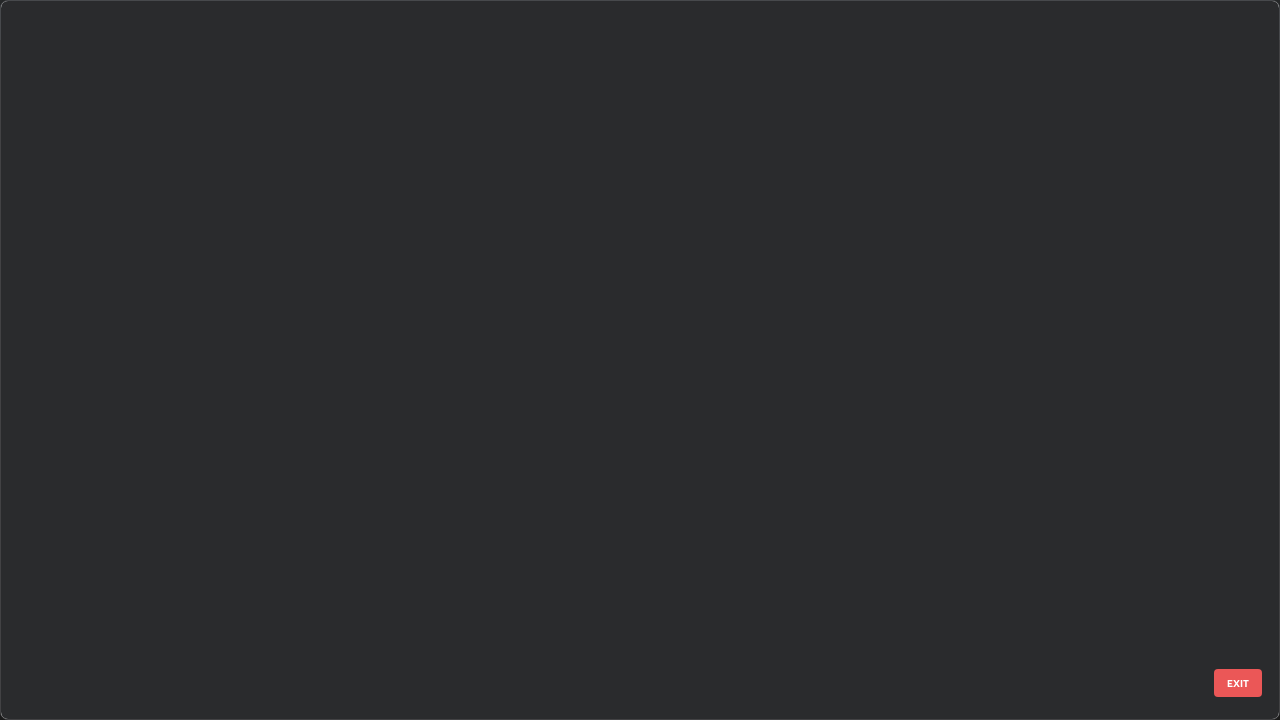 scroll, scrollTop: 1753, scrollLeft: 0, axis: vertical 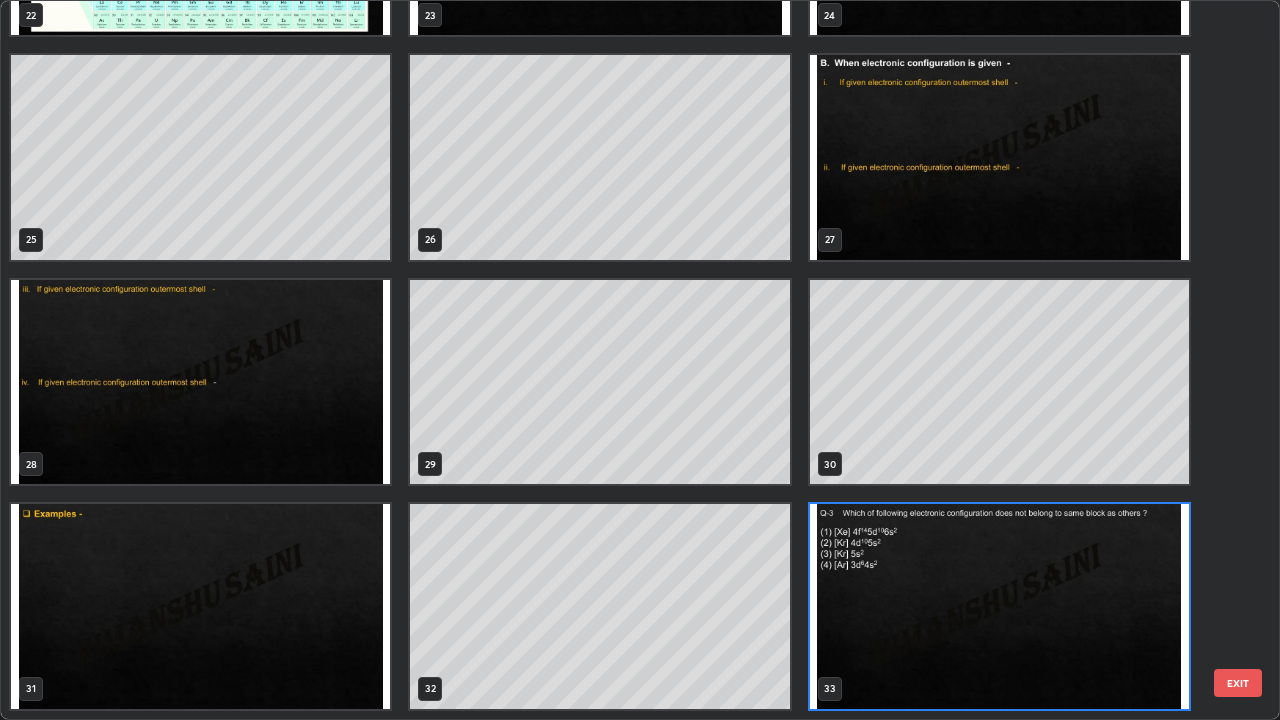 click at bounding box center (200, -68) 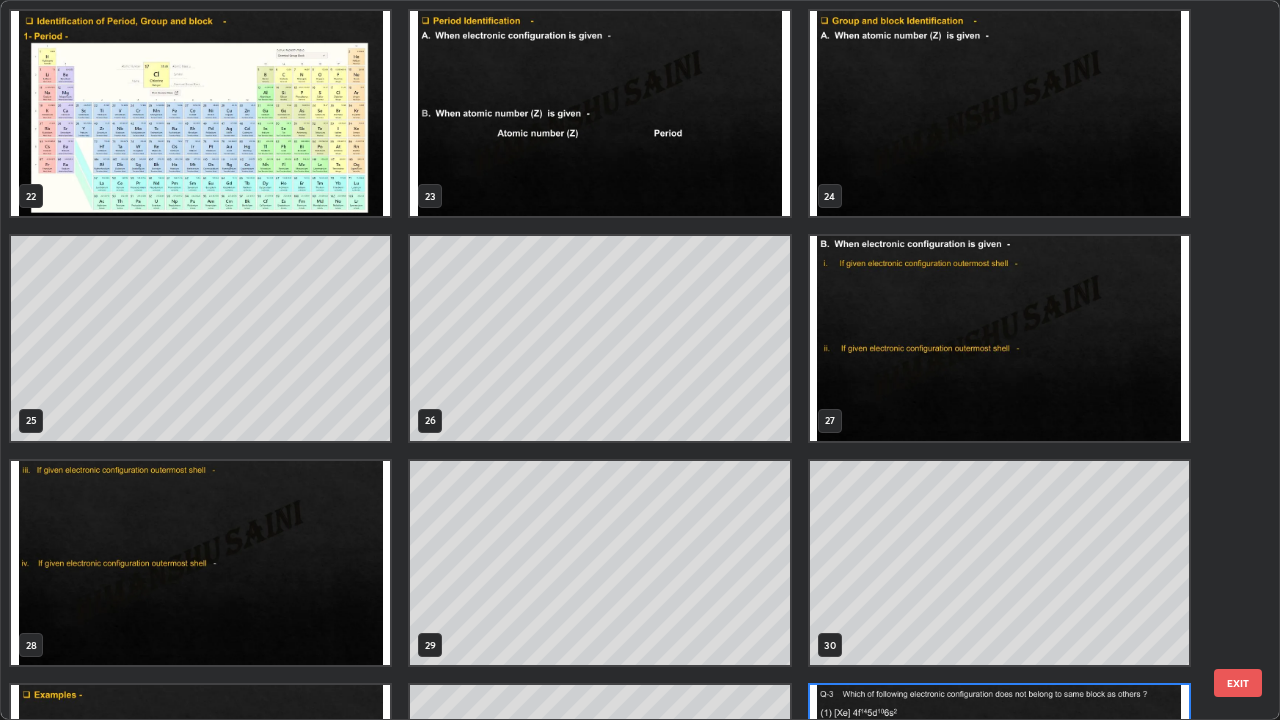 click on "22 23 24 25 26 27 28 29 30 31 32 33 34 35 36 37 38 39" at bounding box center (622, 360) 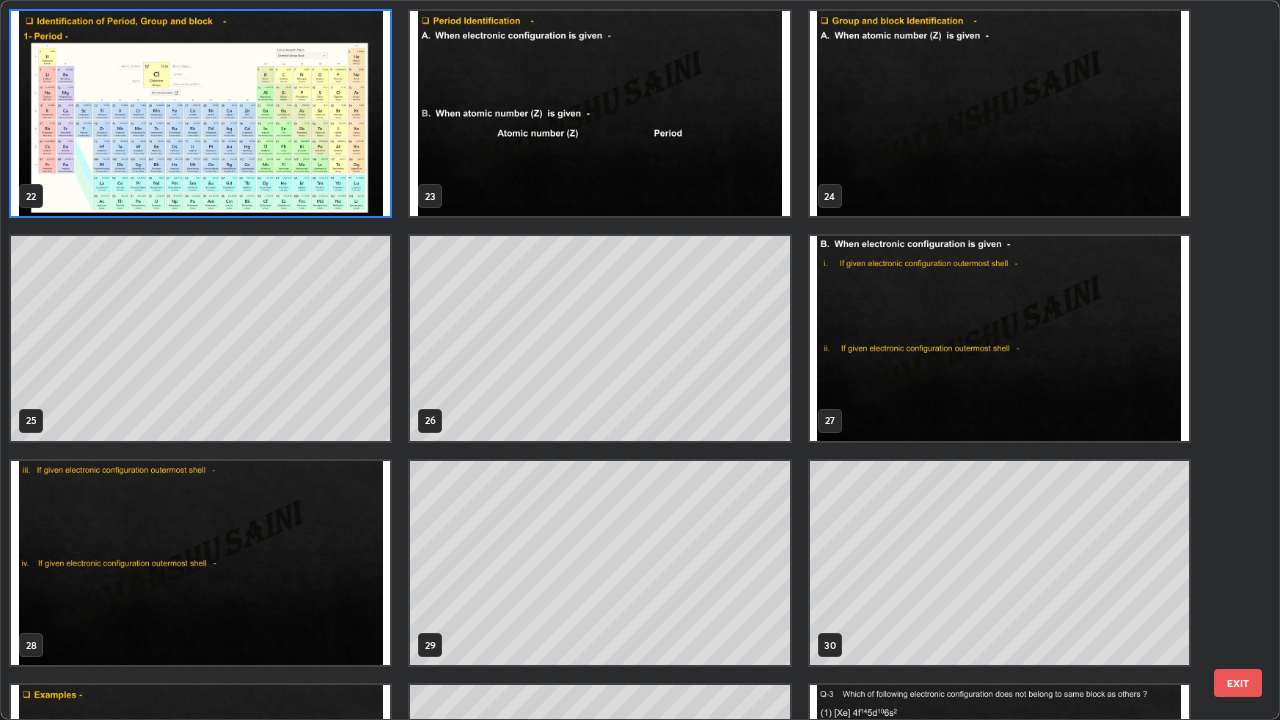 click at bounding box center (200, 113) 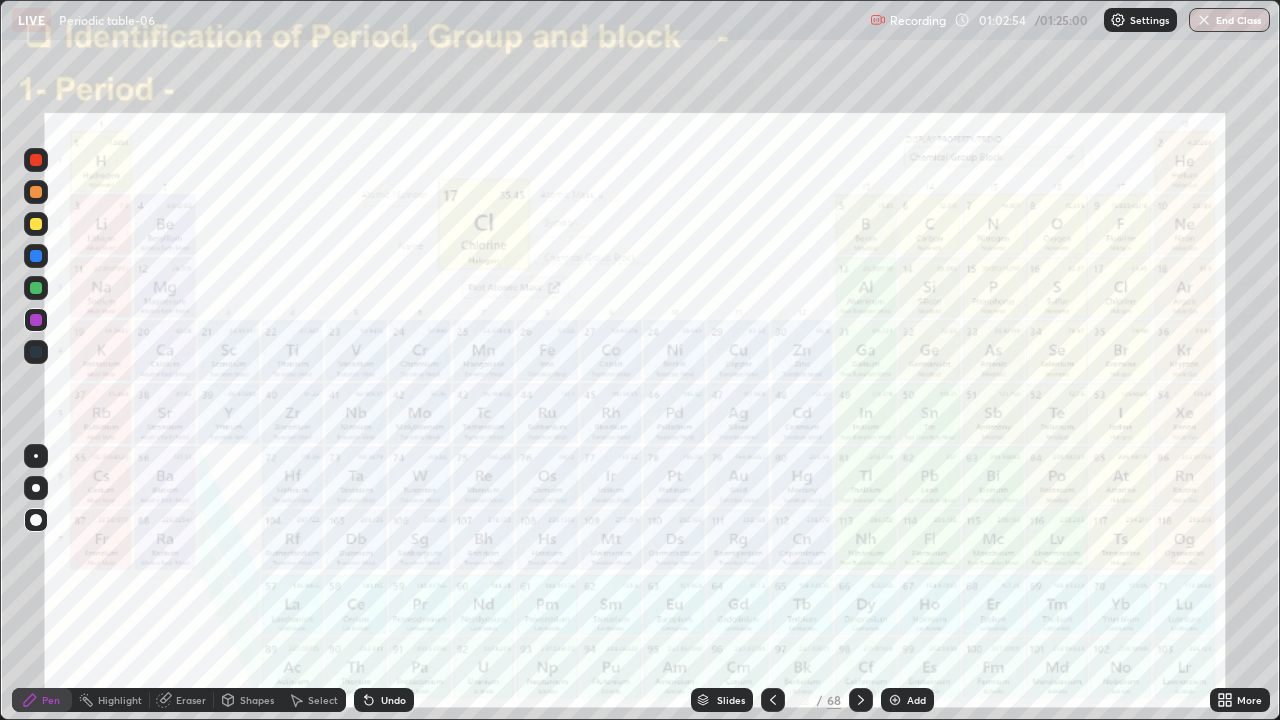 click 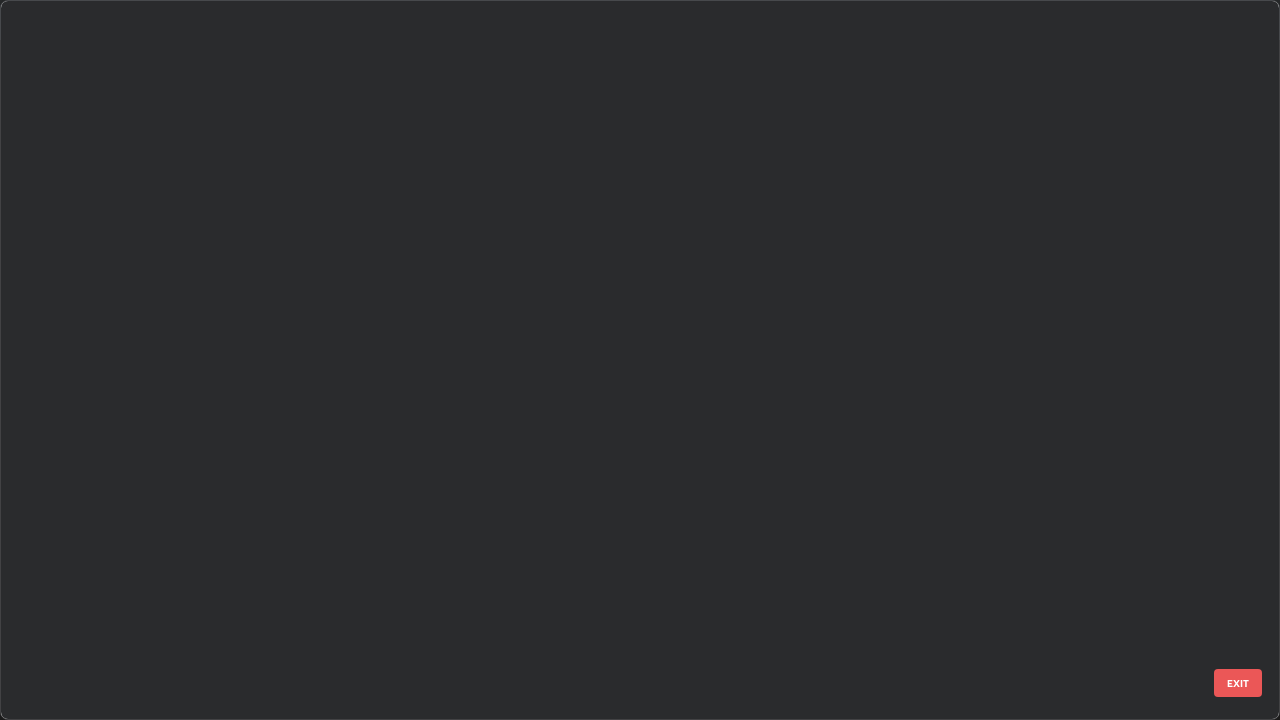 scroll, scrollTop: 1079, scrollLeft: 0, axis: vertical 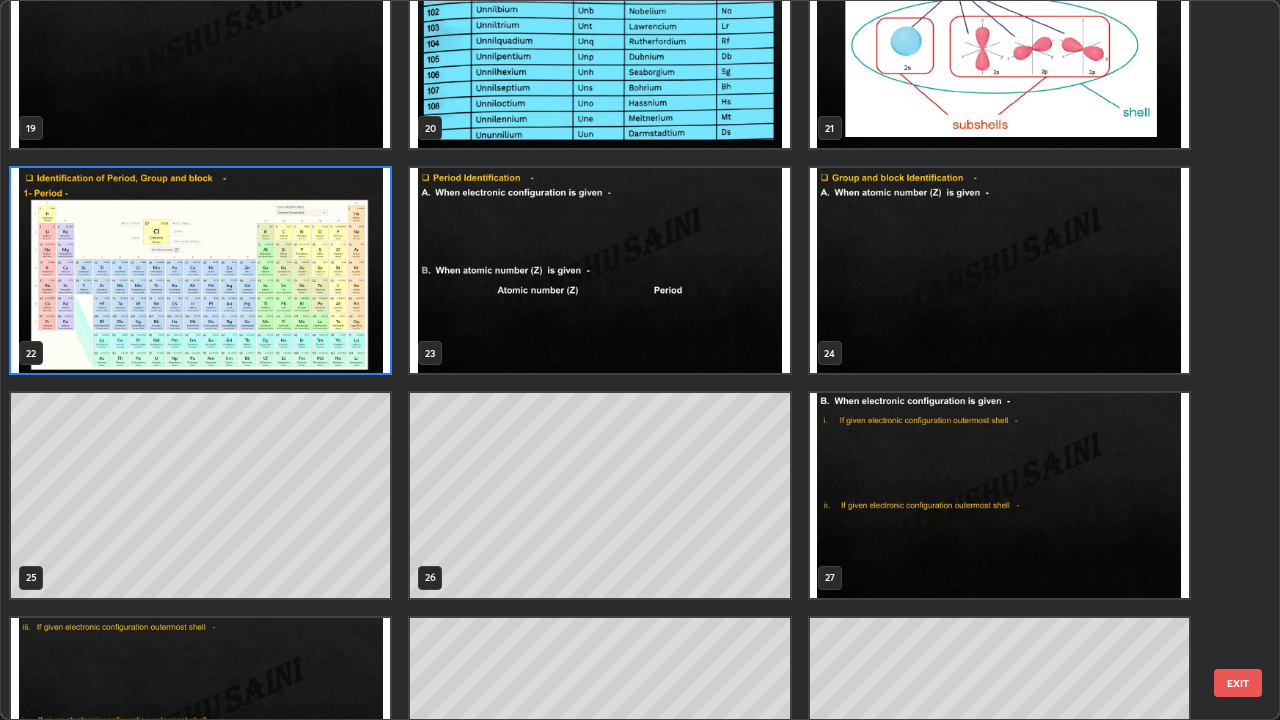 click at bounding box center (200, 720) 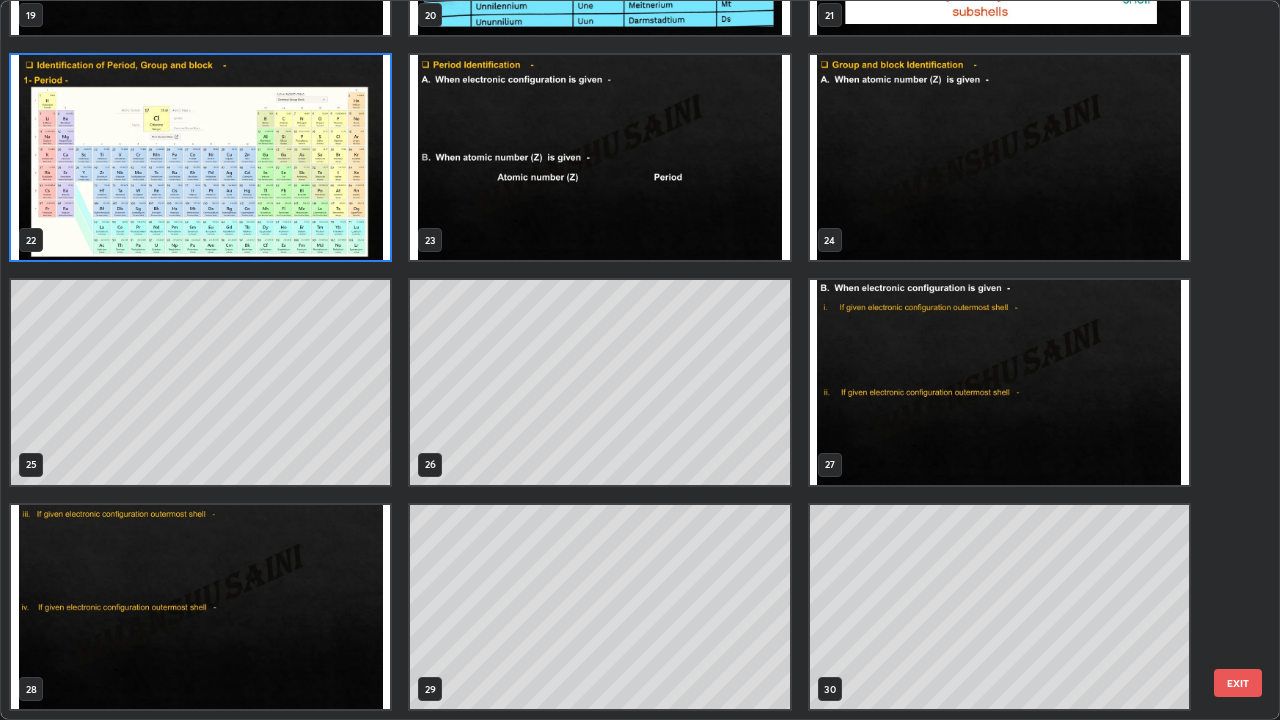 click on "19 20 21 22 23 24 25 26 27 28 29 30 31 32 33" at bounding box center (622, 360) 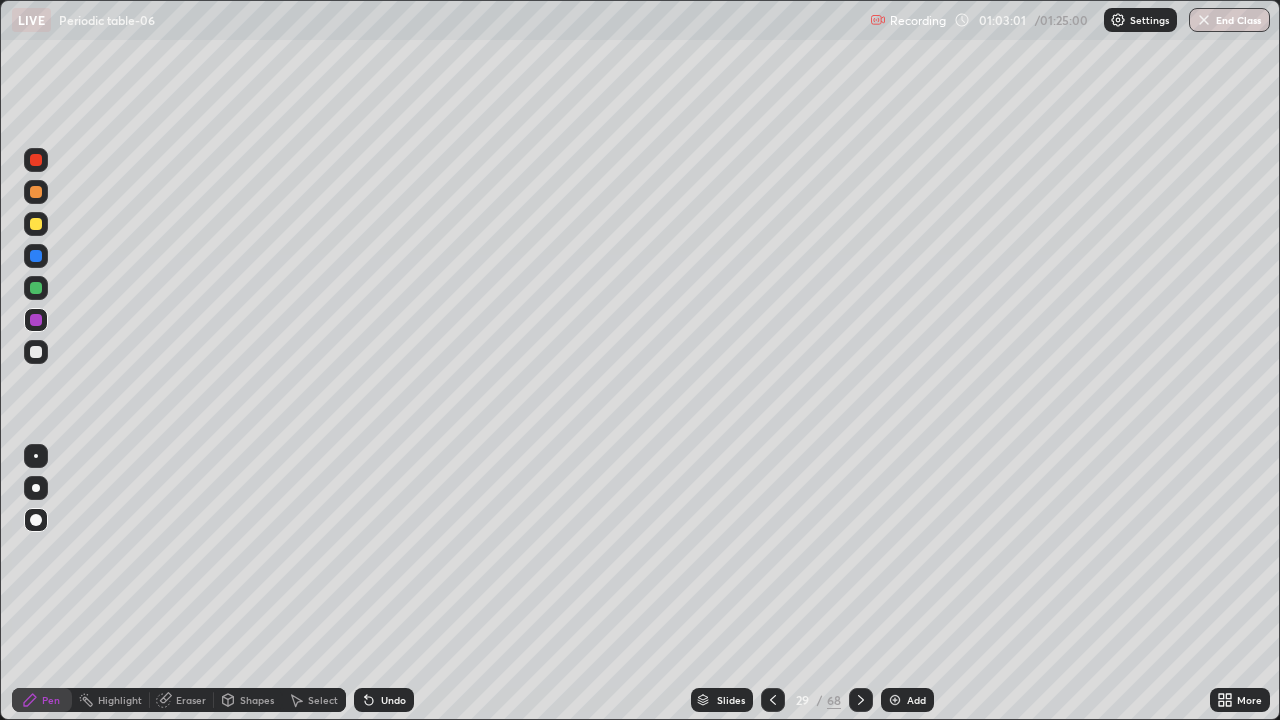 click 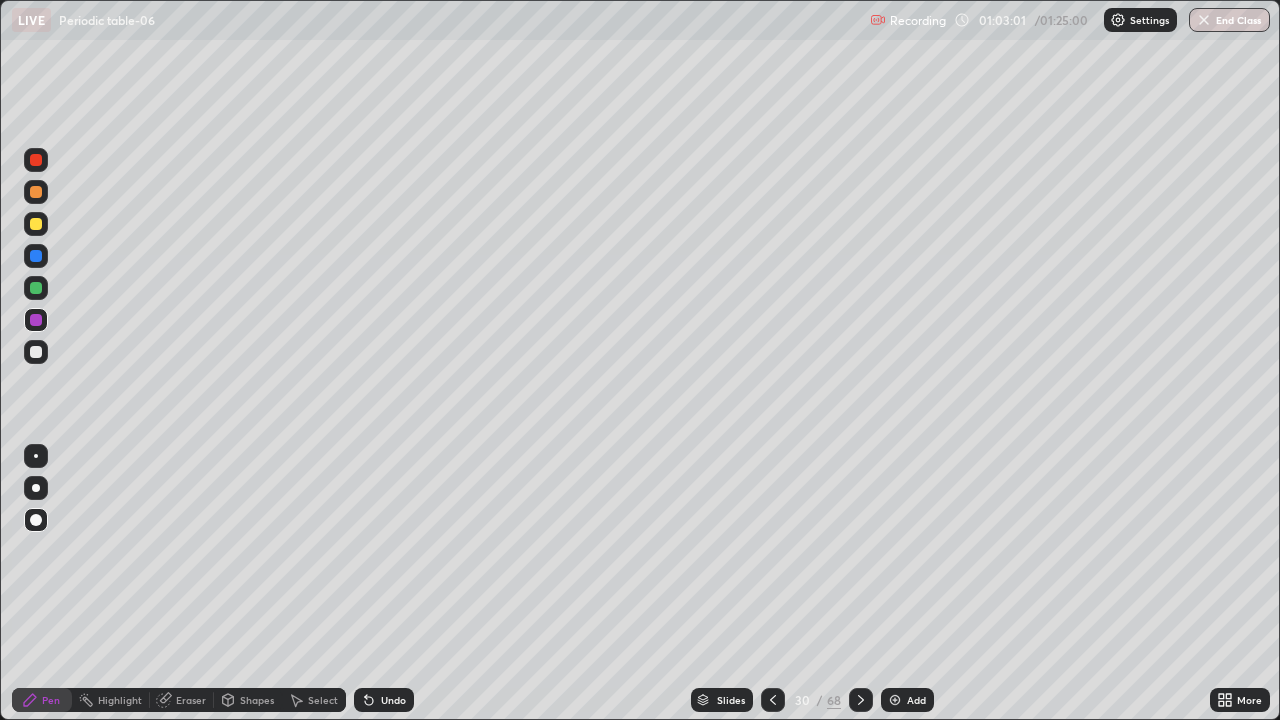 click 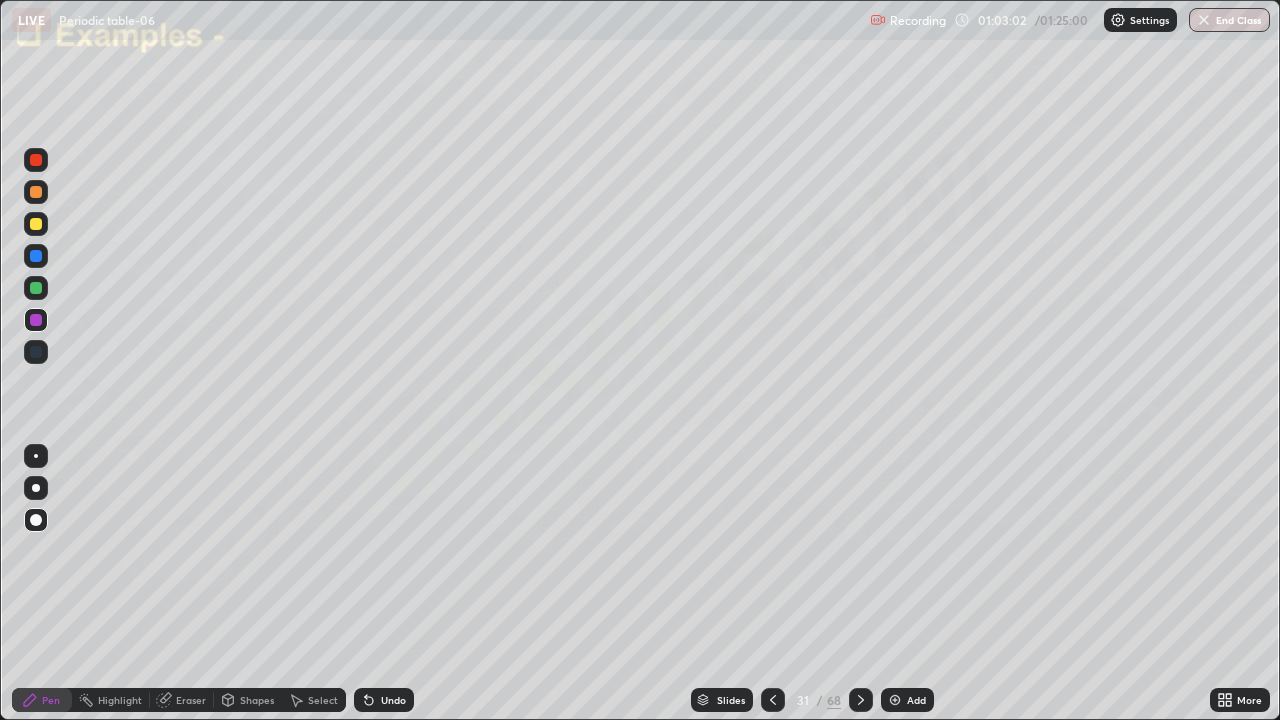 click at bounding box center [861, 700] 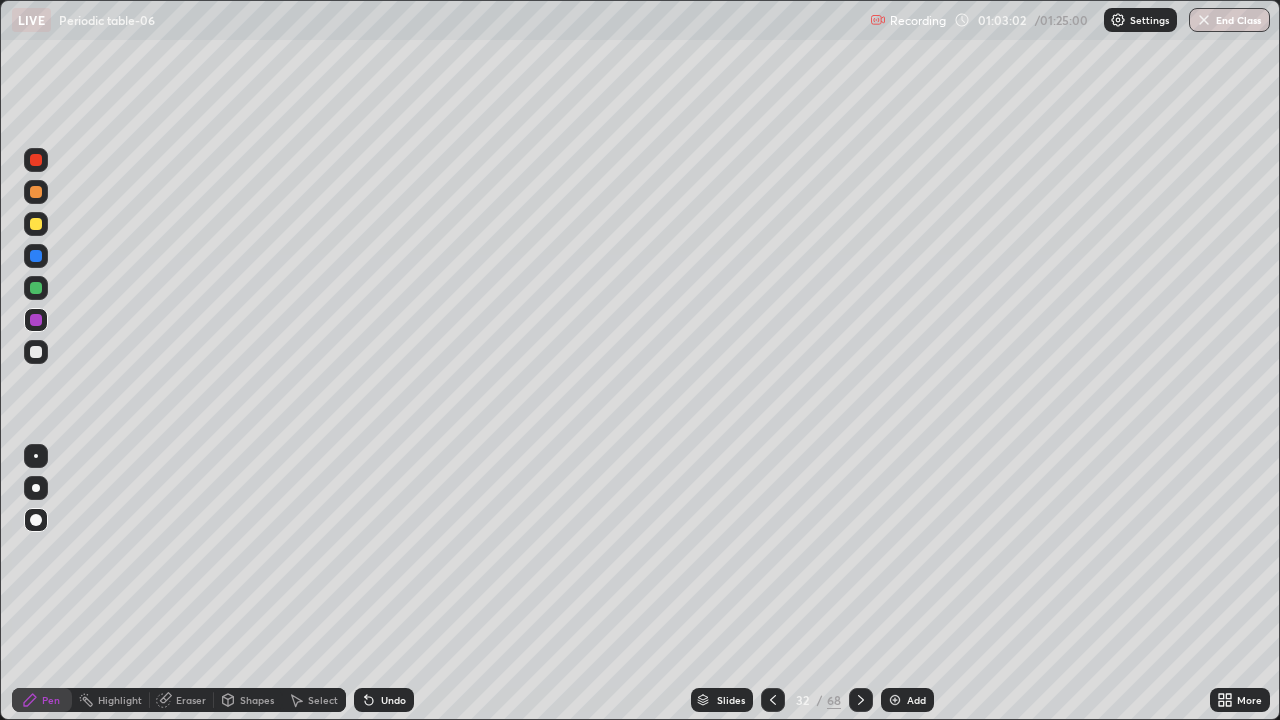 click at bounding box center [861, 700] 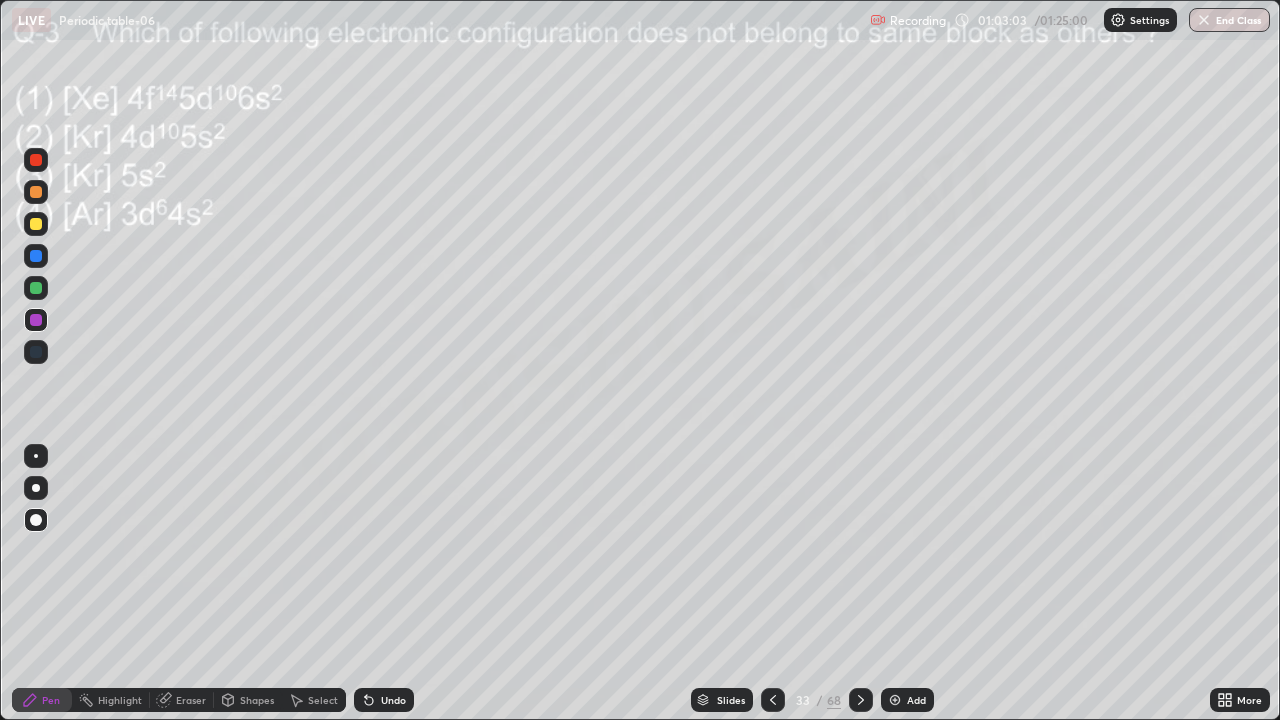 click at bounding box center (861, 700) 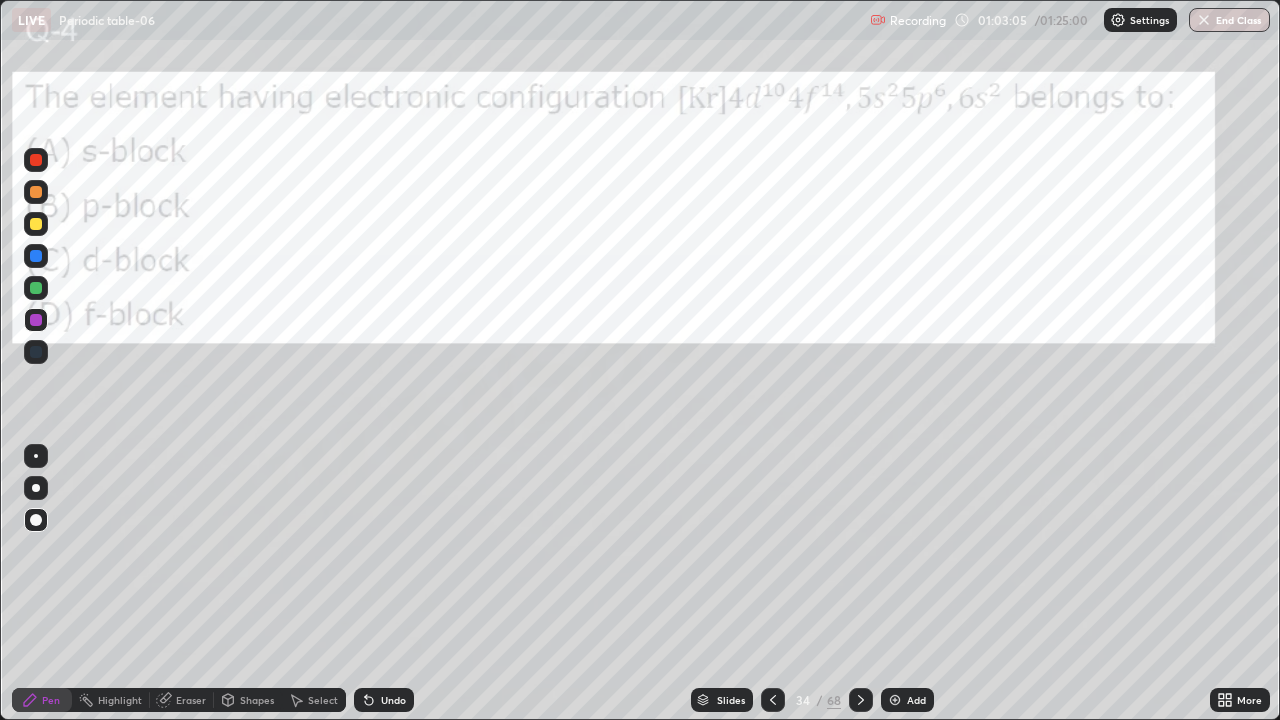 click on "Eraser" at bounding box center (182, 700) 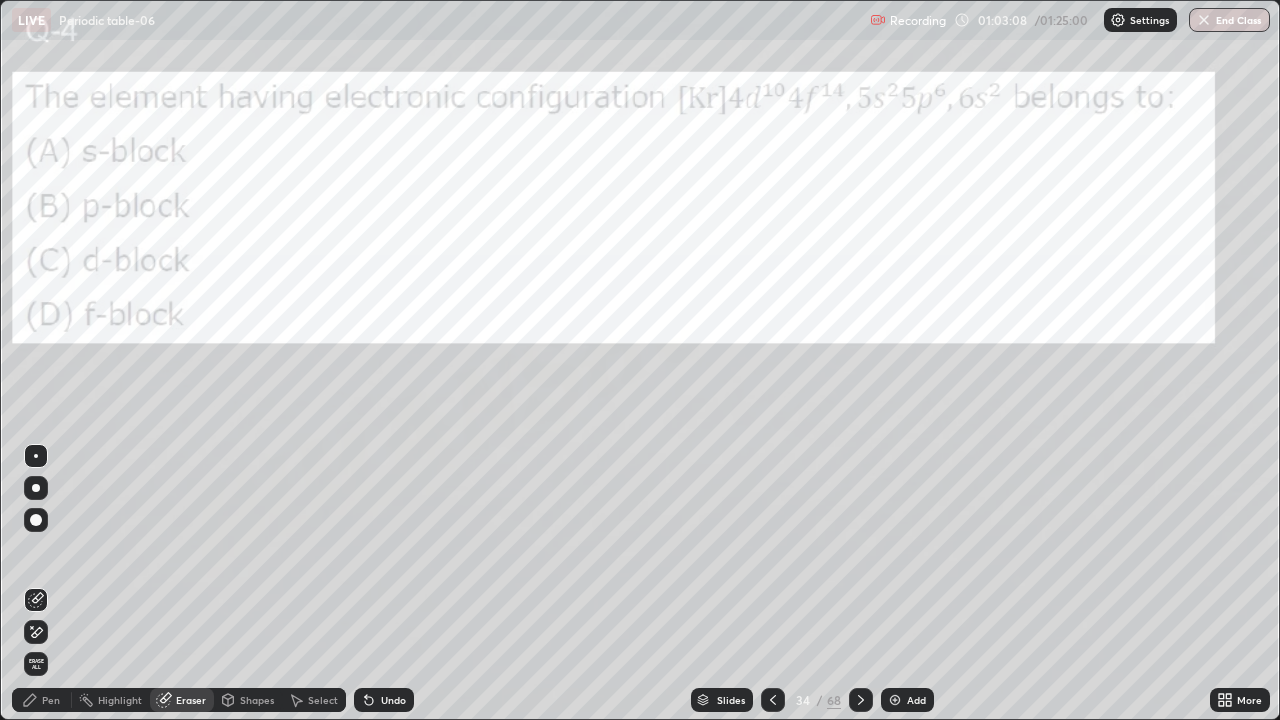 click on "Shapes" at bounding box center (257, 700) 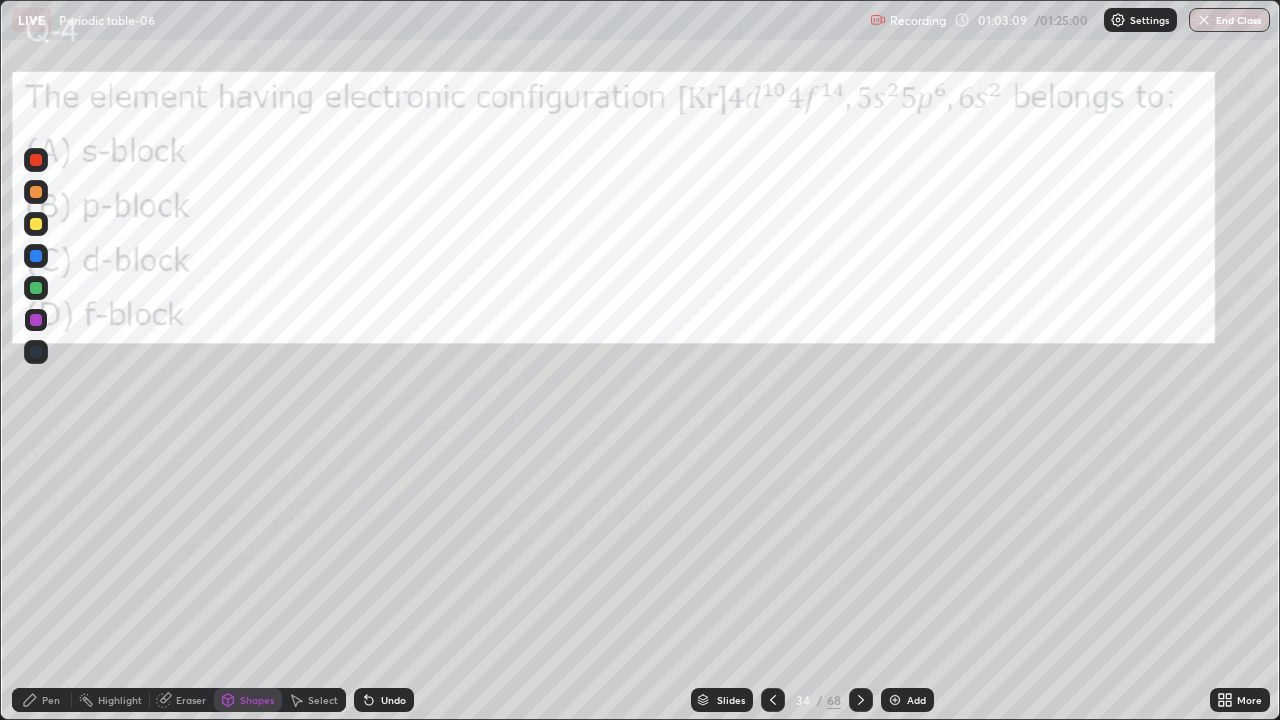 click on "Pen" at bounding box center (51, 700) 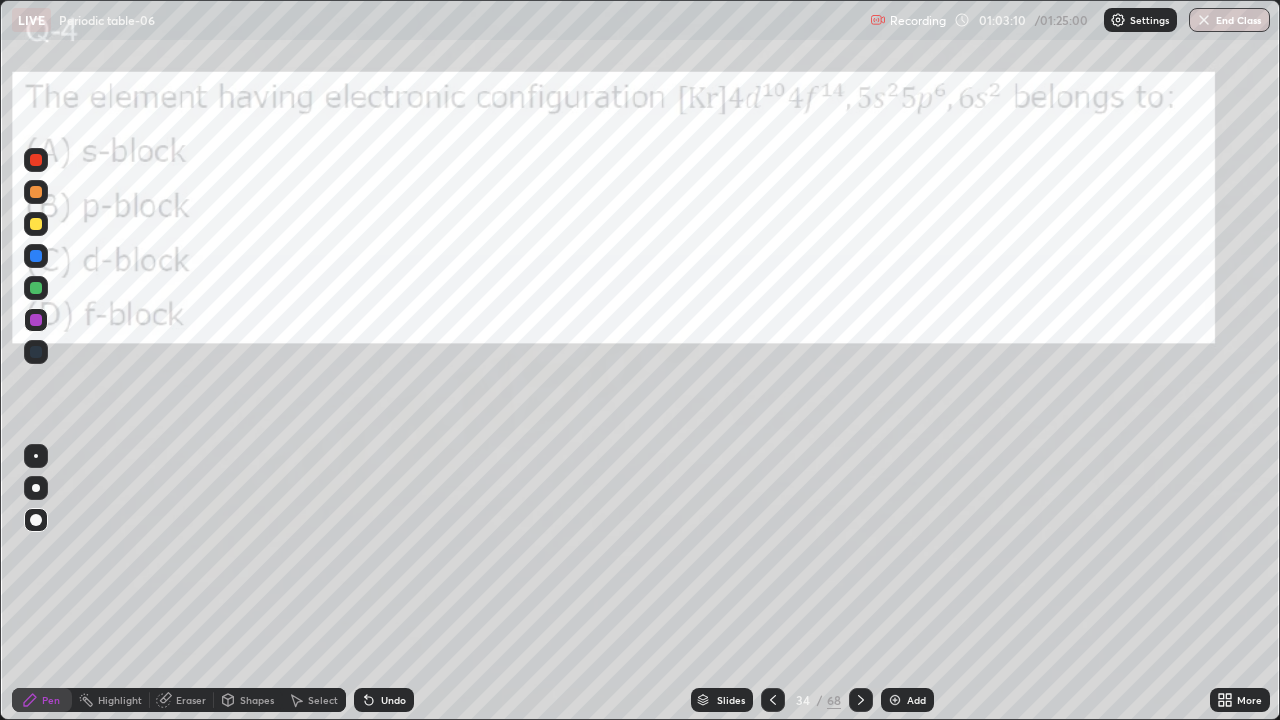 click on "Shapes" at bounding box center [248, 700] 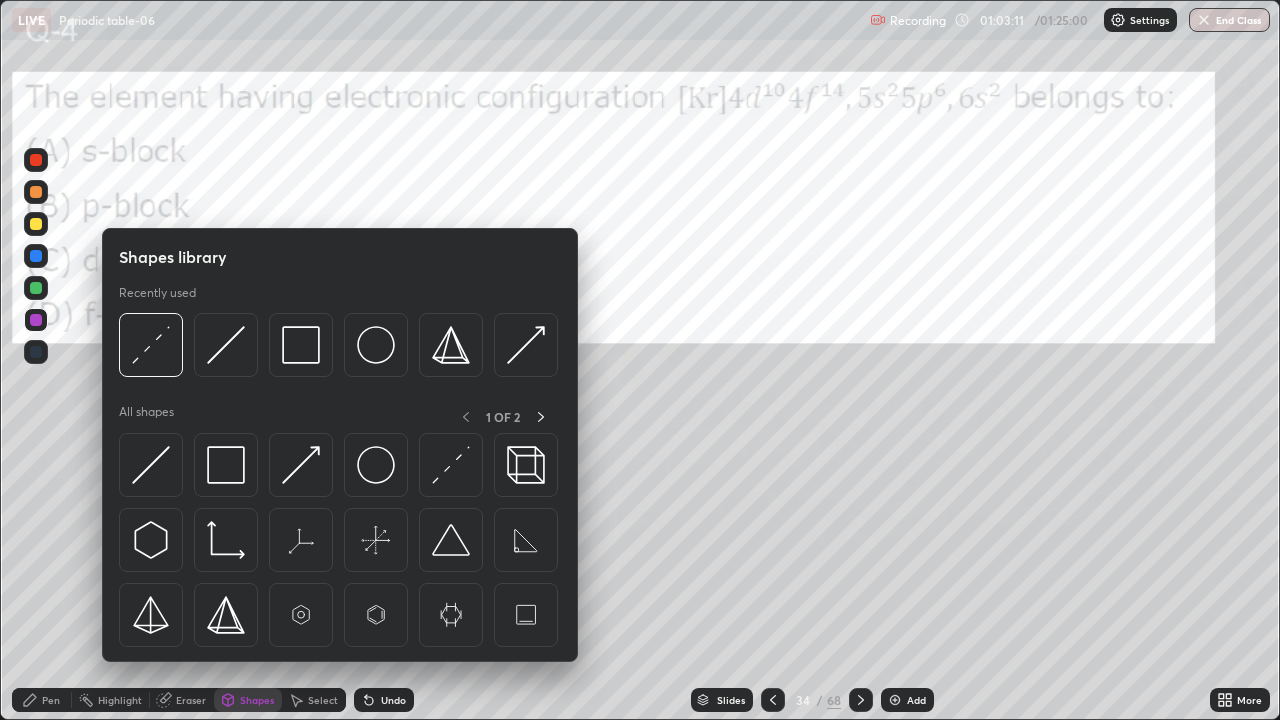 click on "Eraser" at bounding box center [182, 700] 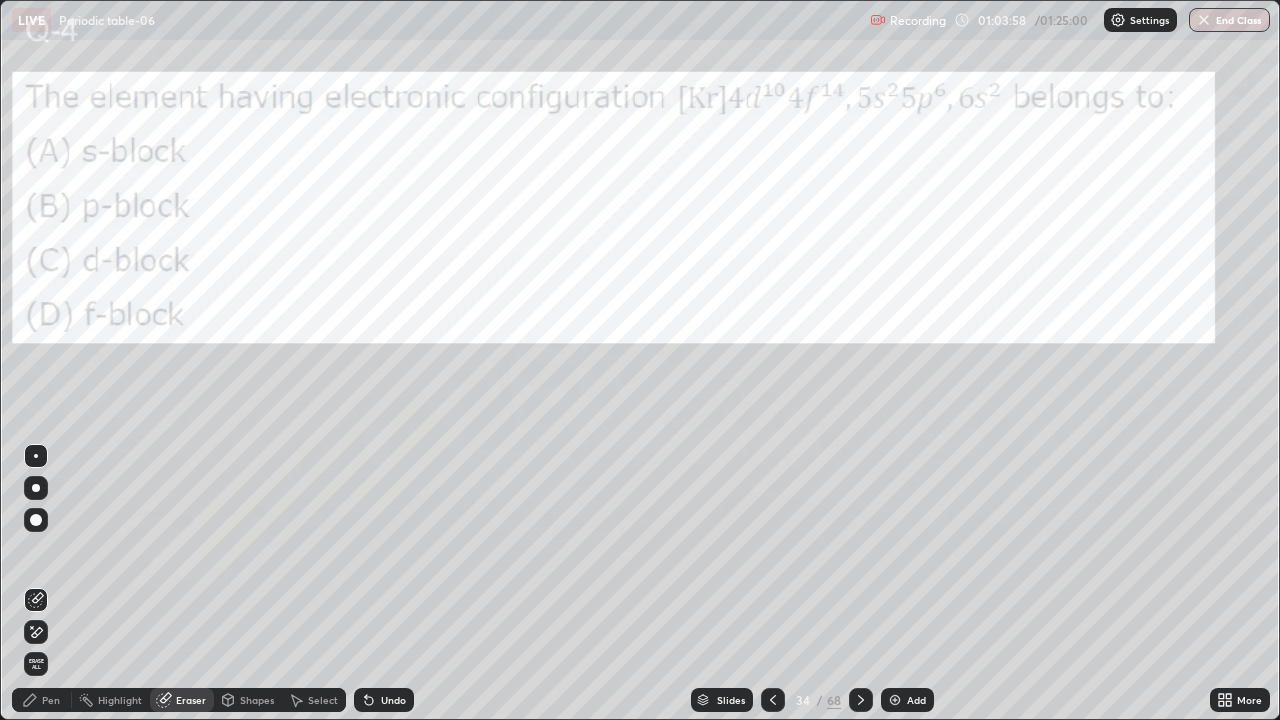 click on "Pen" at bounding box center [51, 700] 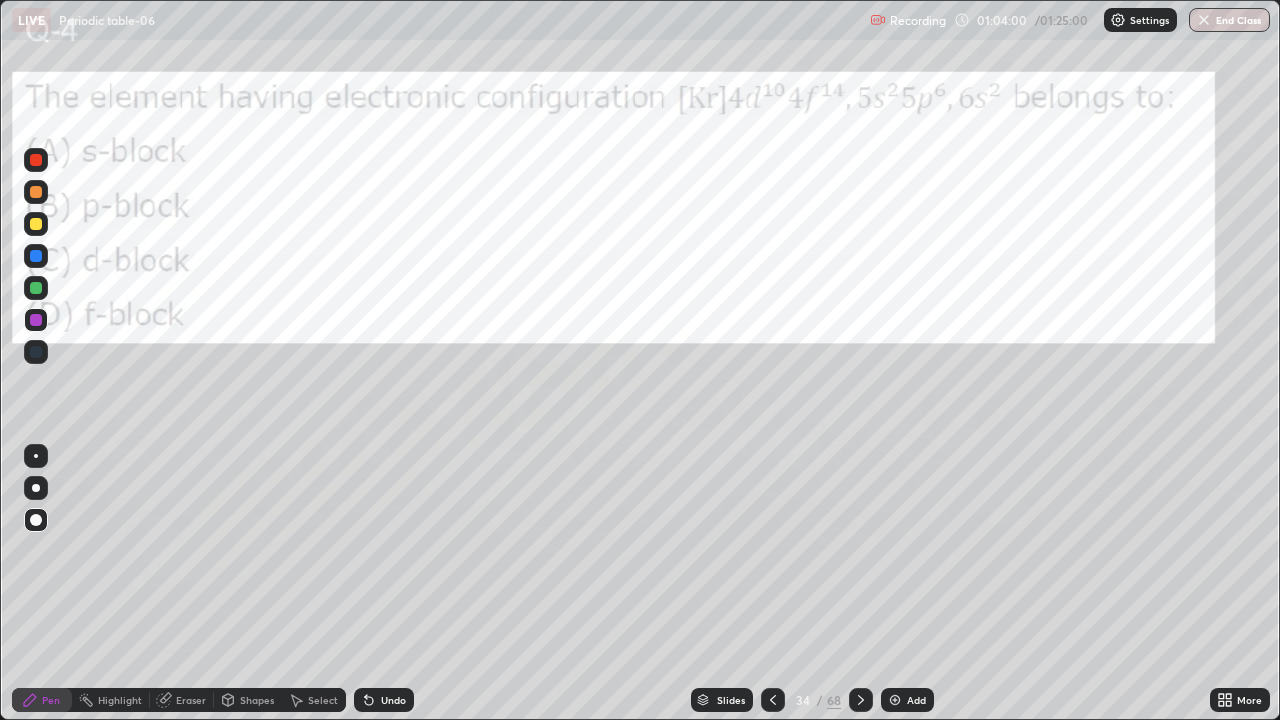 click at bounding box center [36, 320] 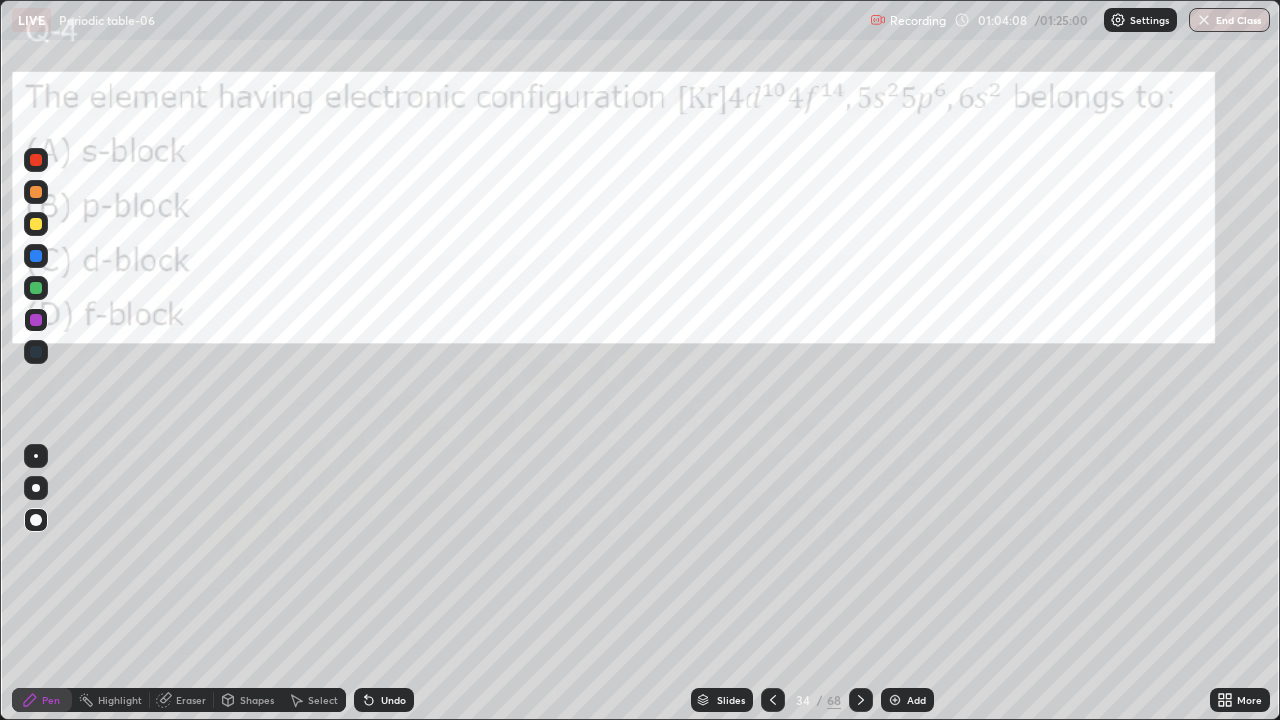 click on "Undo" at bounding box center (393, 700) 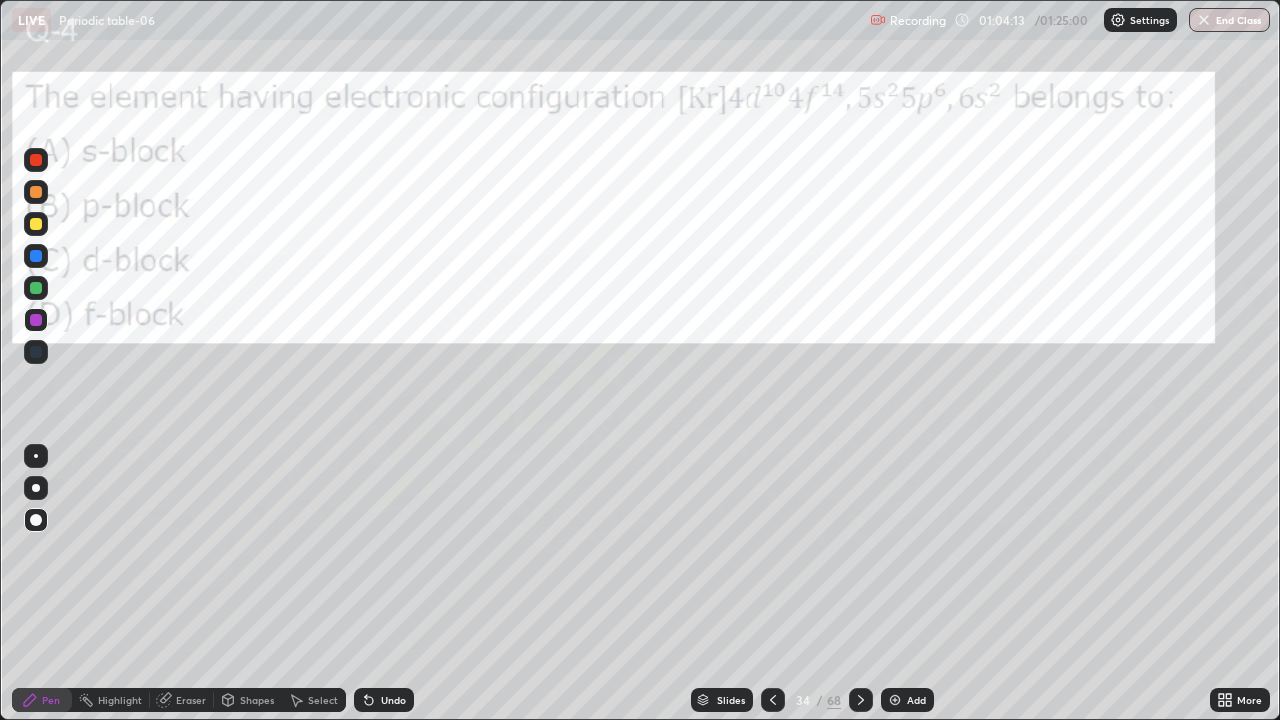 click at bounding box center [36, 224] 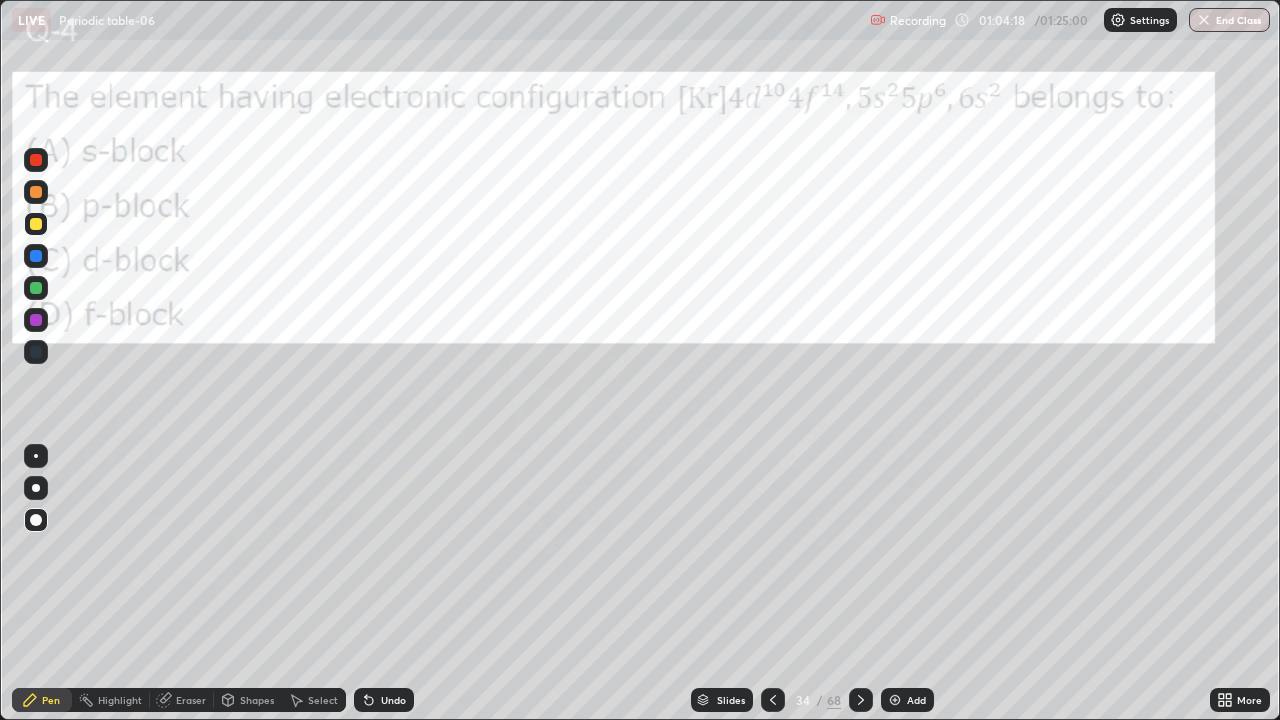 click at bounding box center (36, 256) 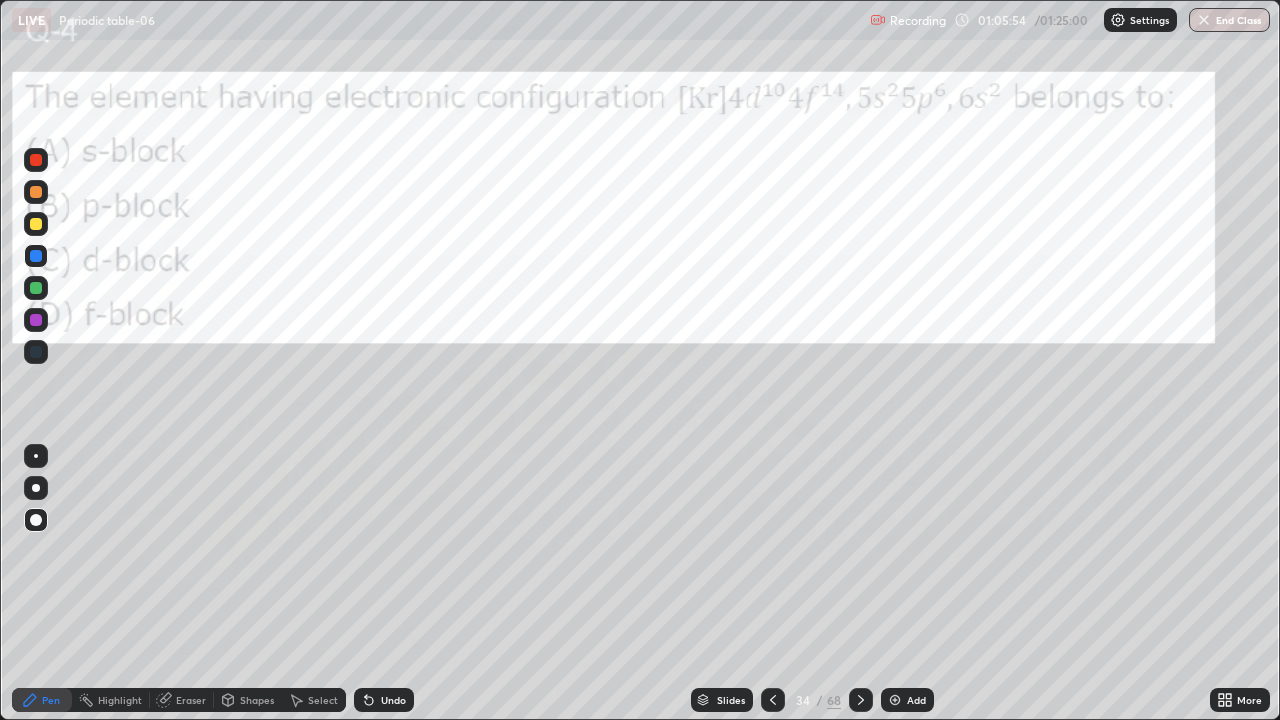 click at bounding box center [36, 320] 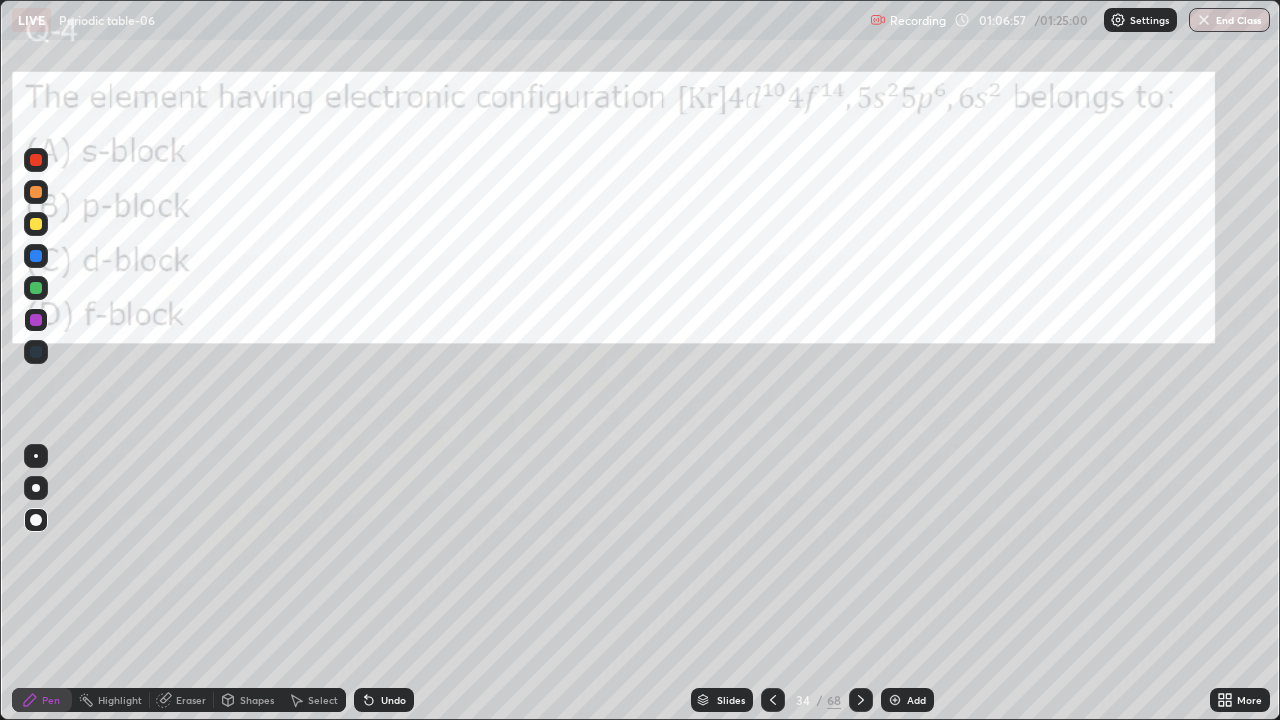 click on "Eraser" at bounding box center (182, 700) 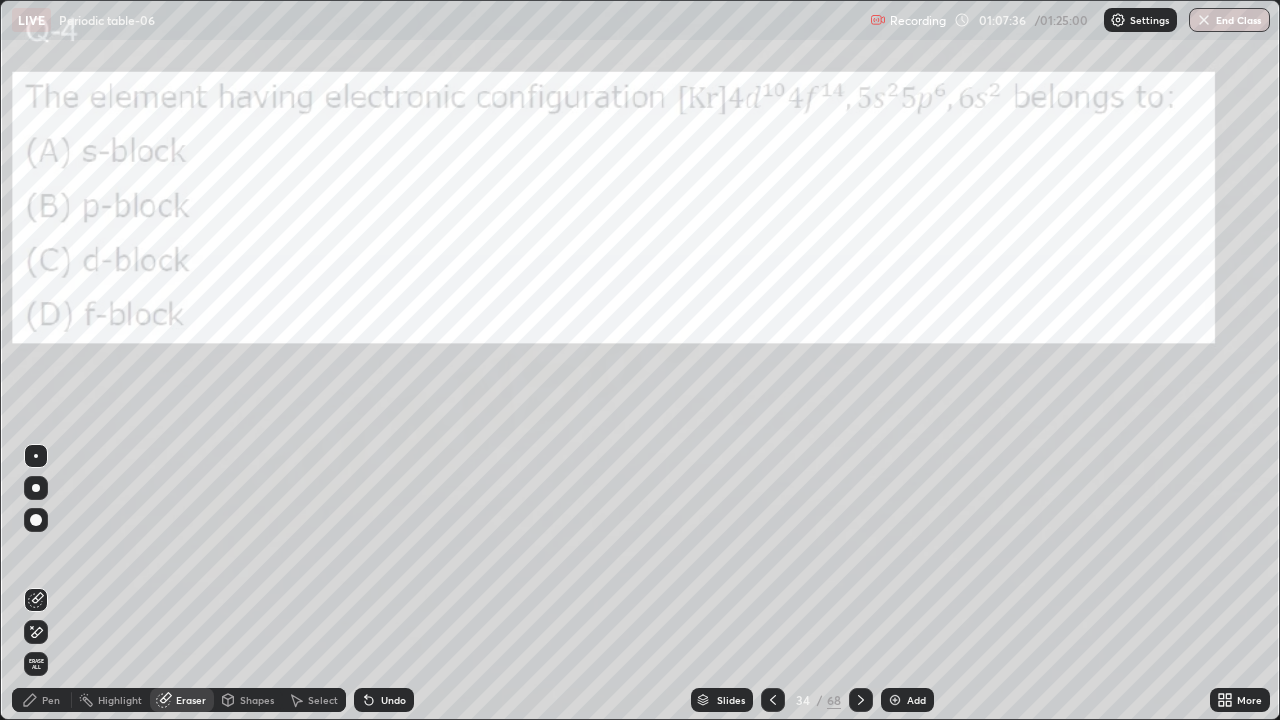 click on "Eraser" at bounding box center [182, 700] 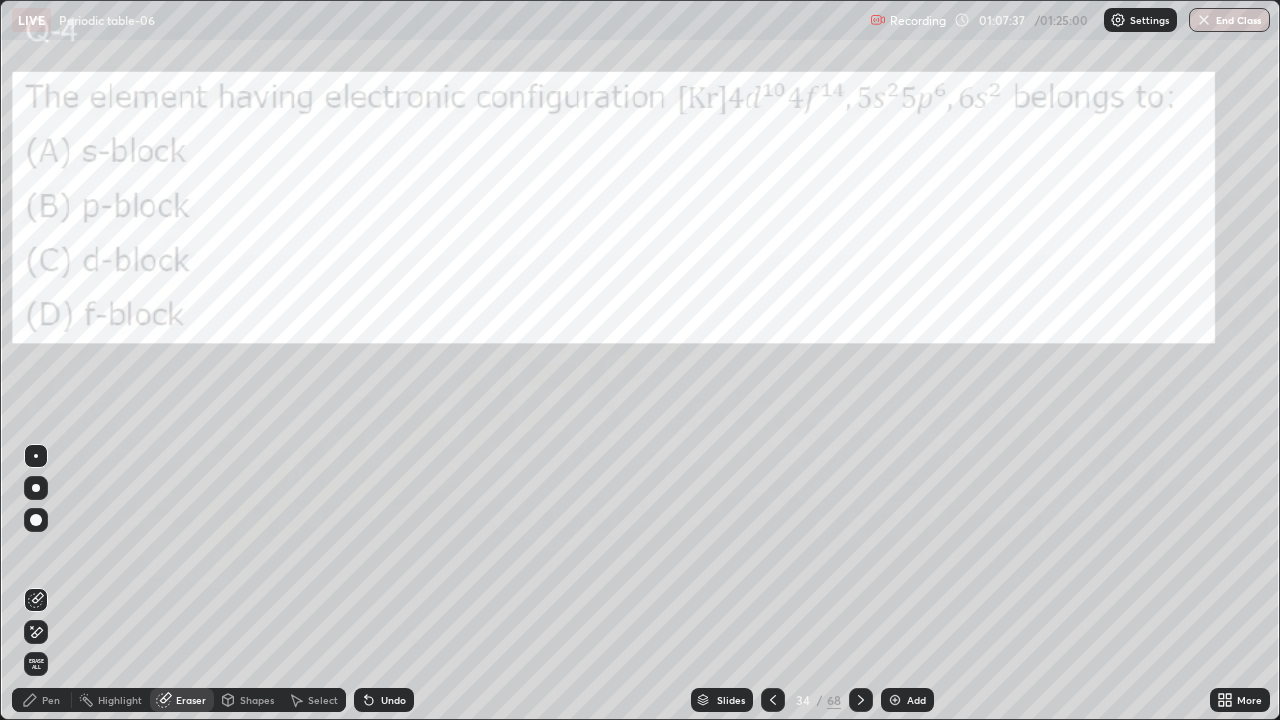 click on "Erase all" at bounding box center (36, 664) 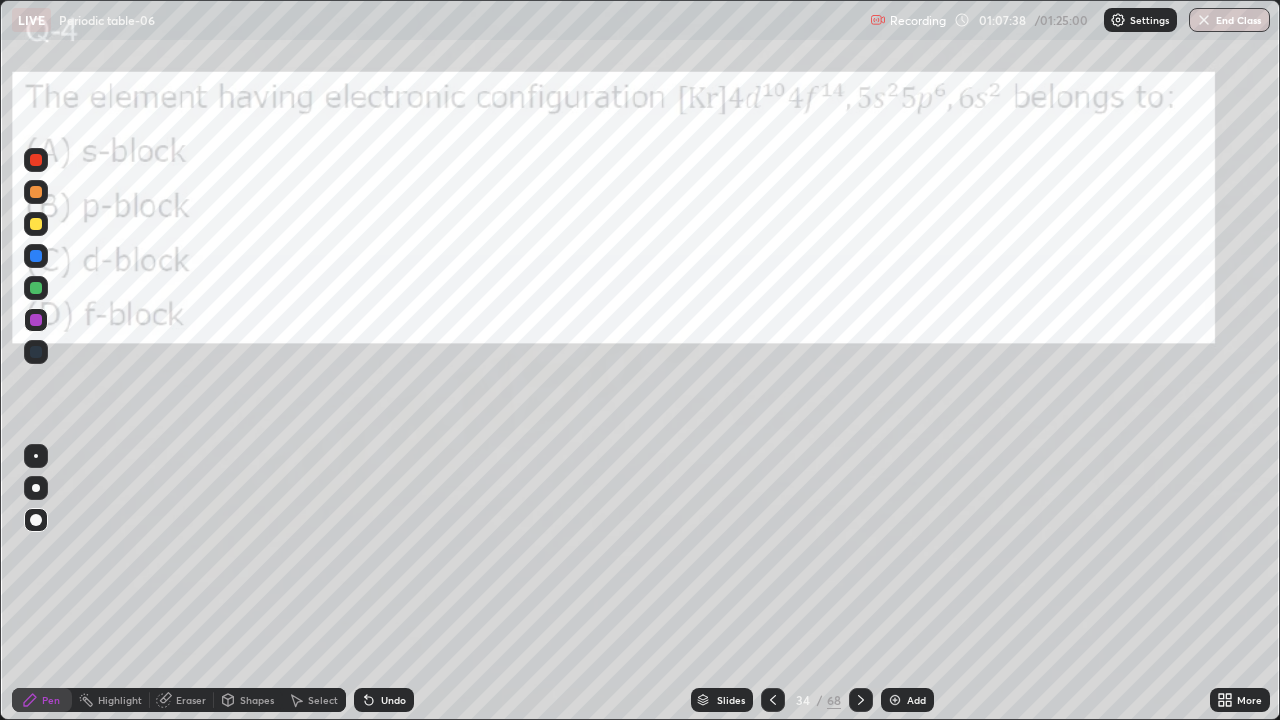 click at bounding box center (36, 288) 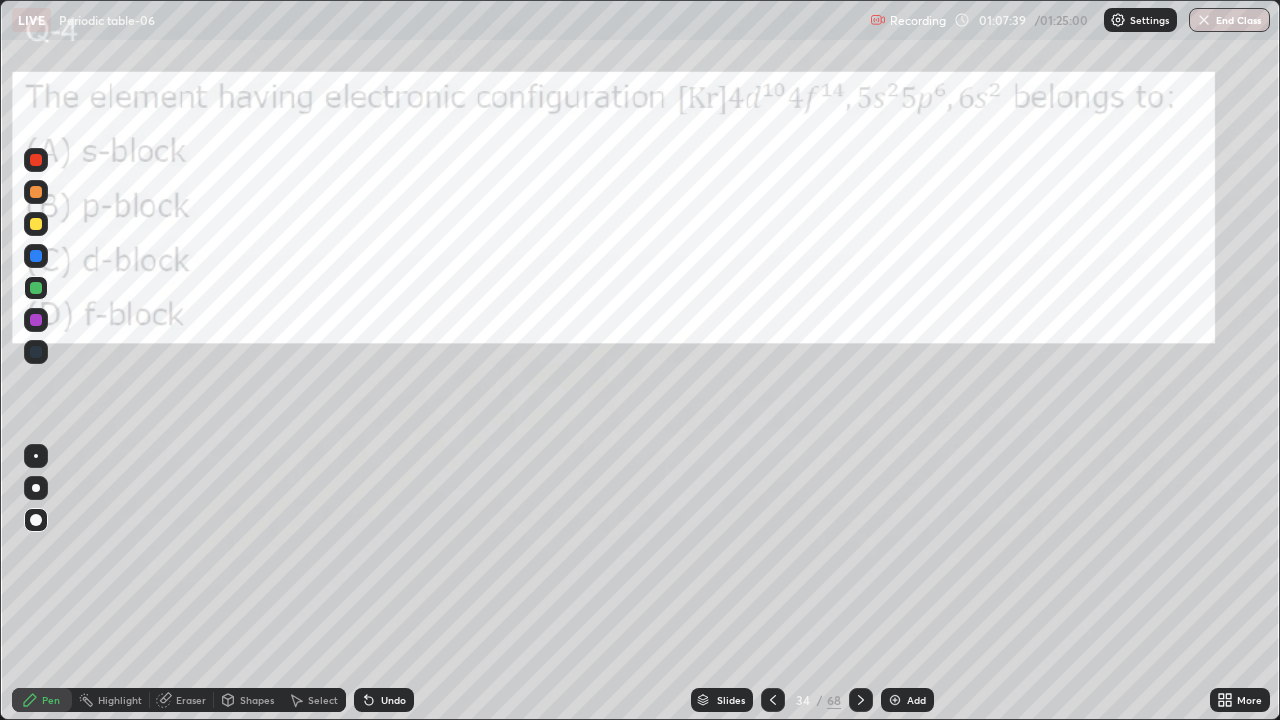 click on "Pen" at bounding box center (42, 700) 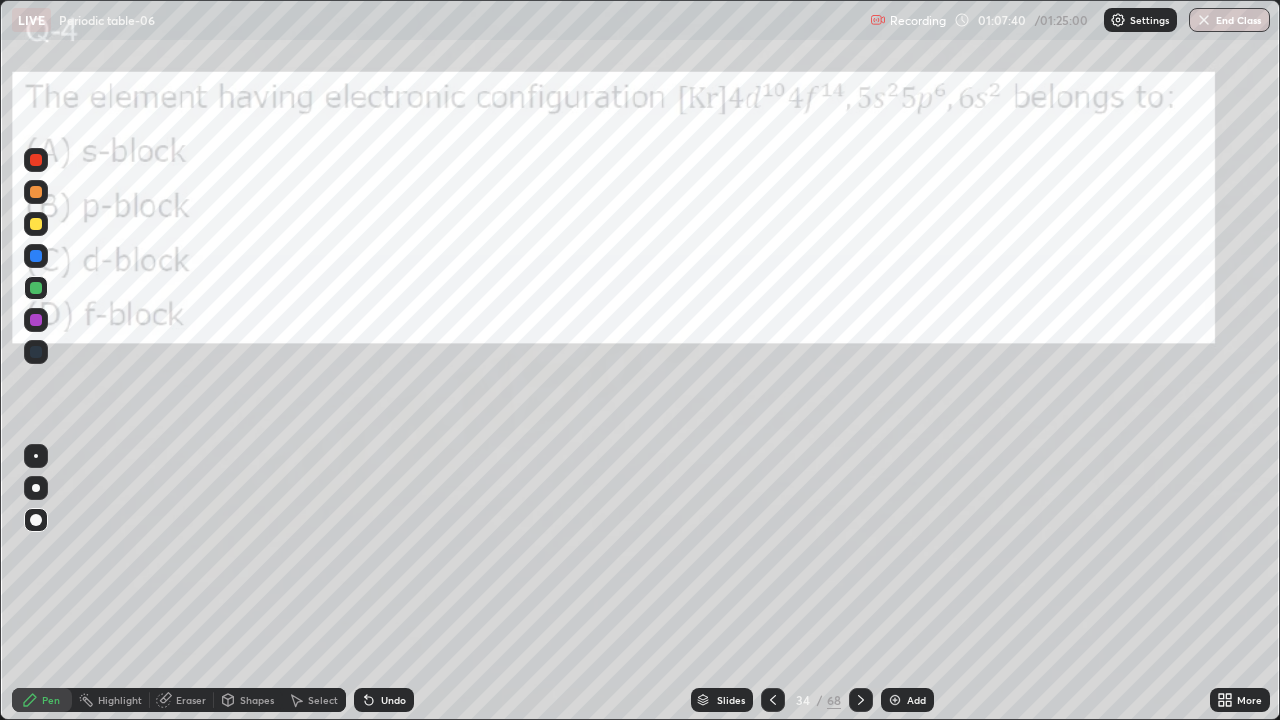 click at bounding box center (36, 224) 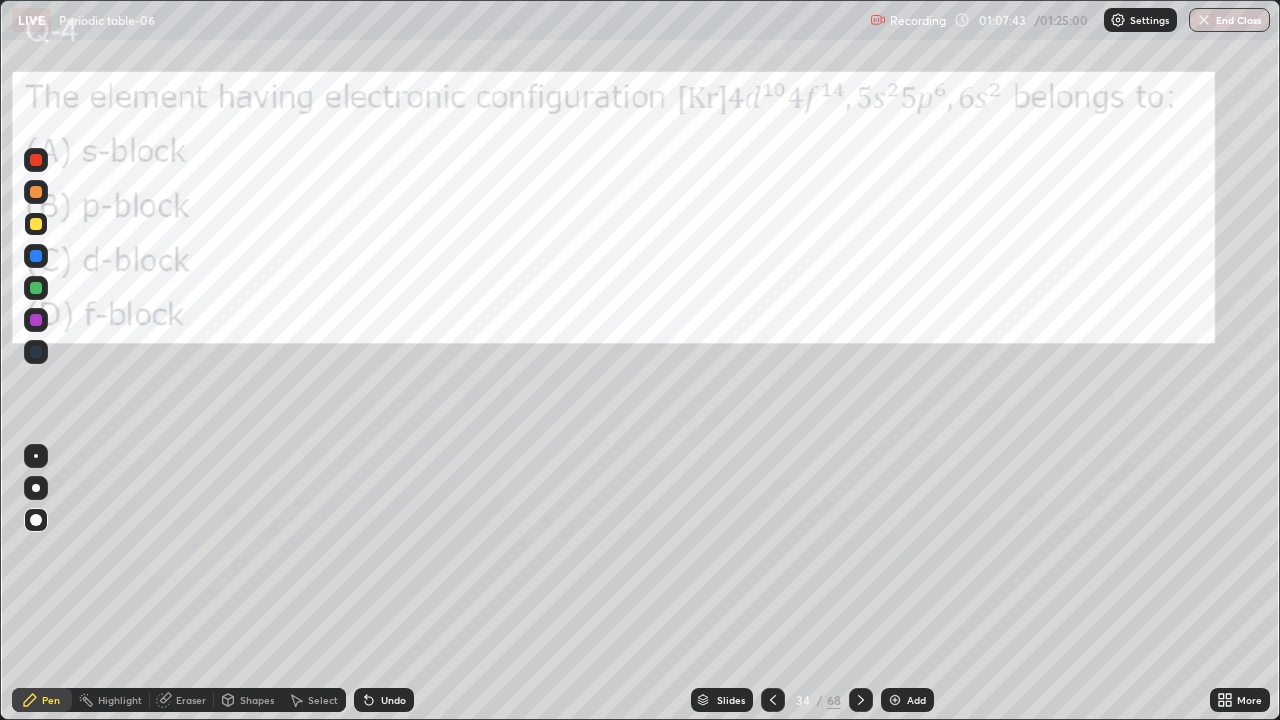 click at bounding box center [36, 192] 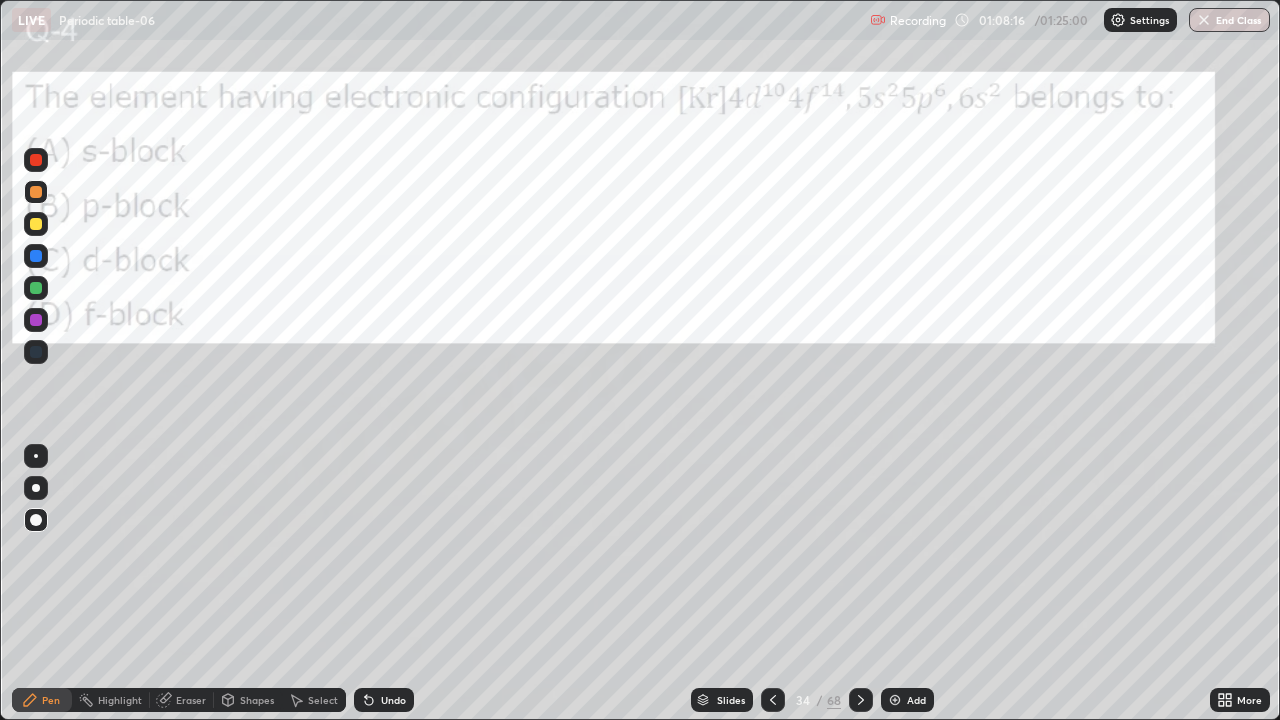 click at bounding box center [36, 224] 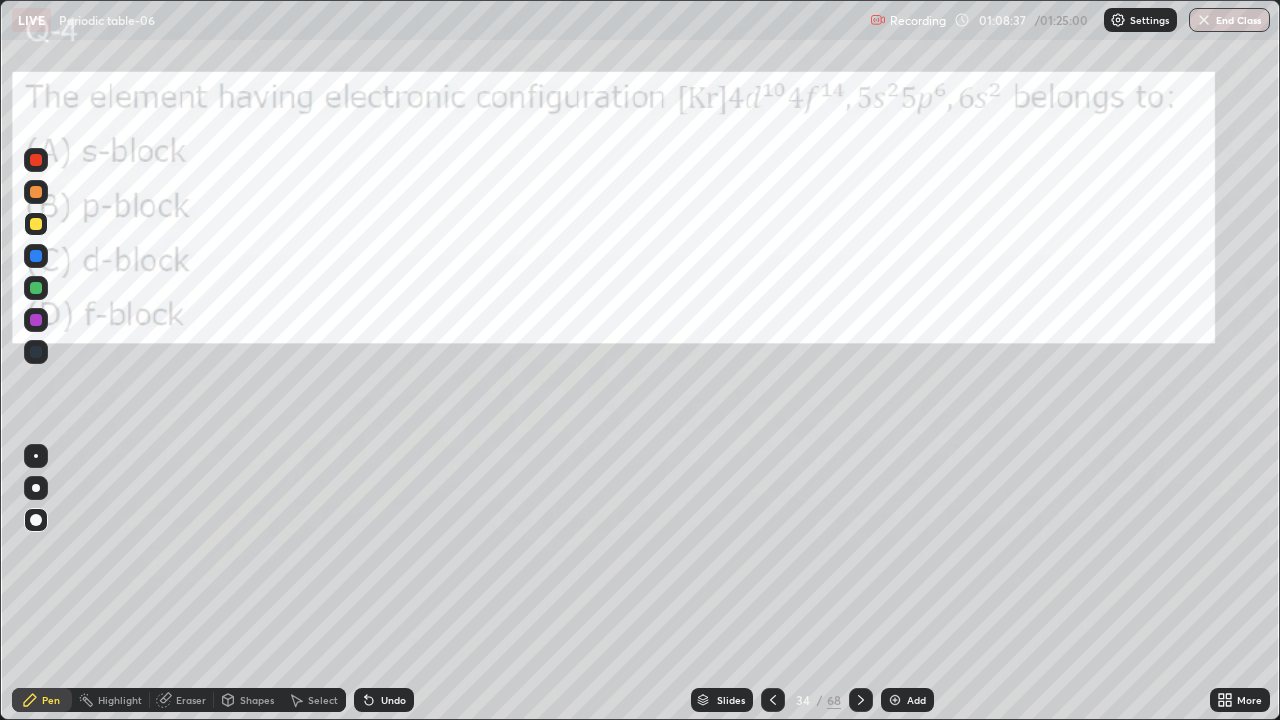 click 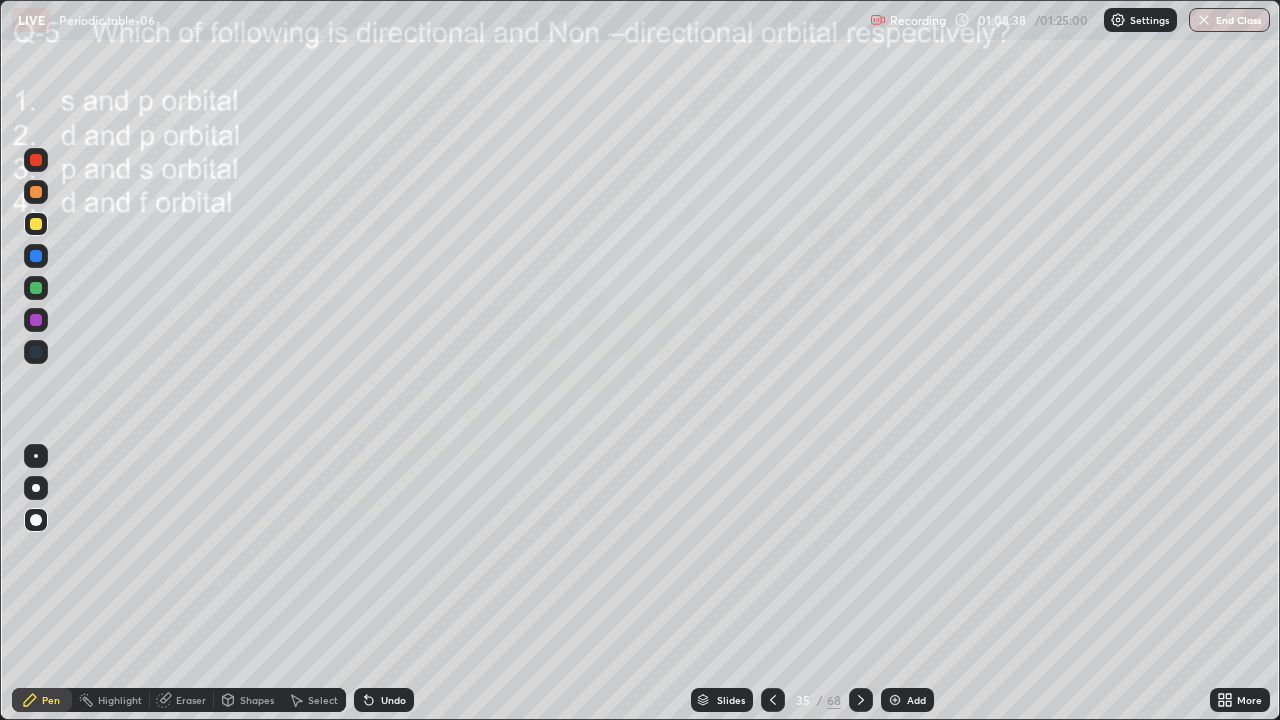 click on "Eraser" at bounding box center (182, 700) 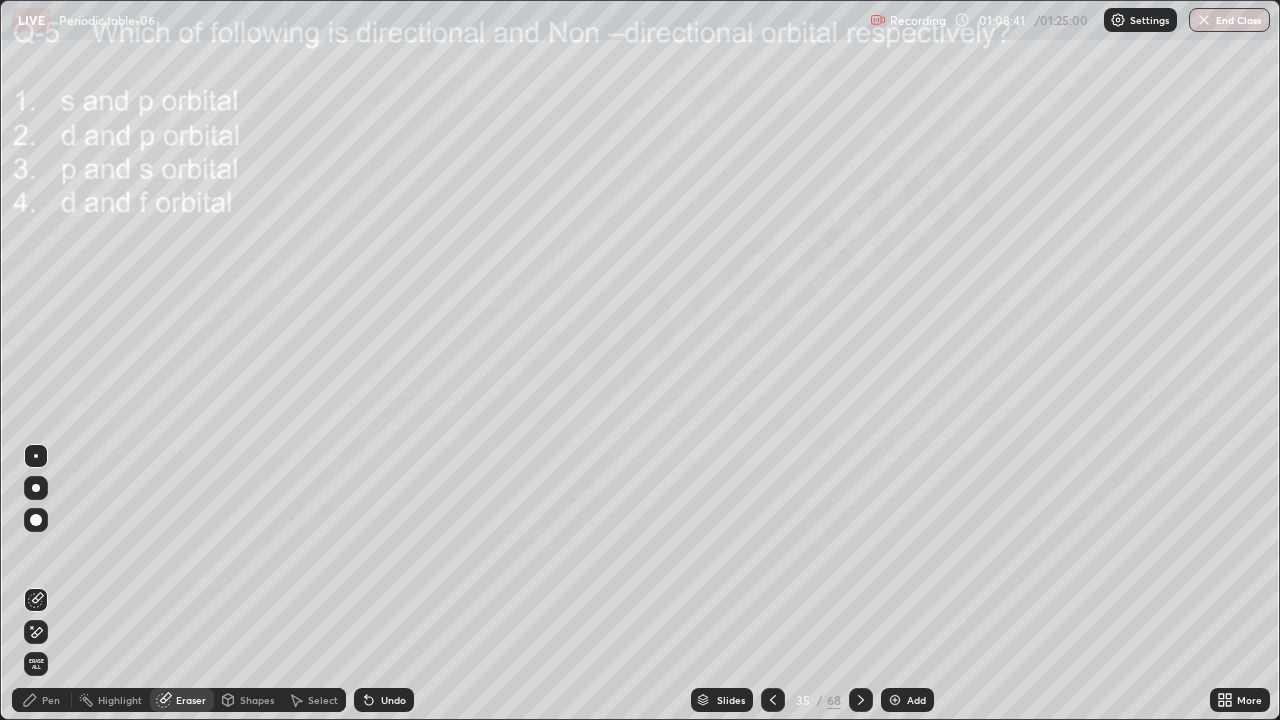 click on "Pen" at bounding box center [42, 700] 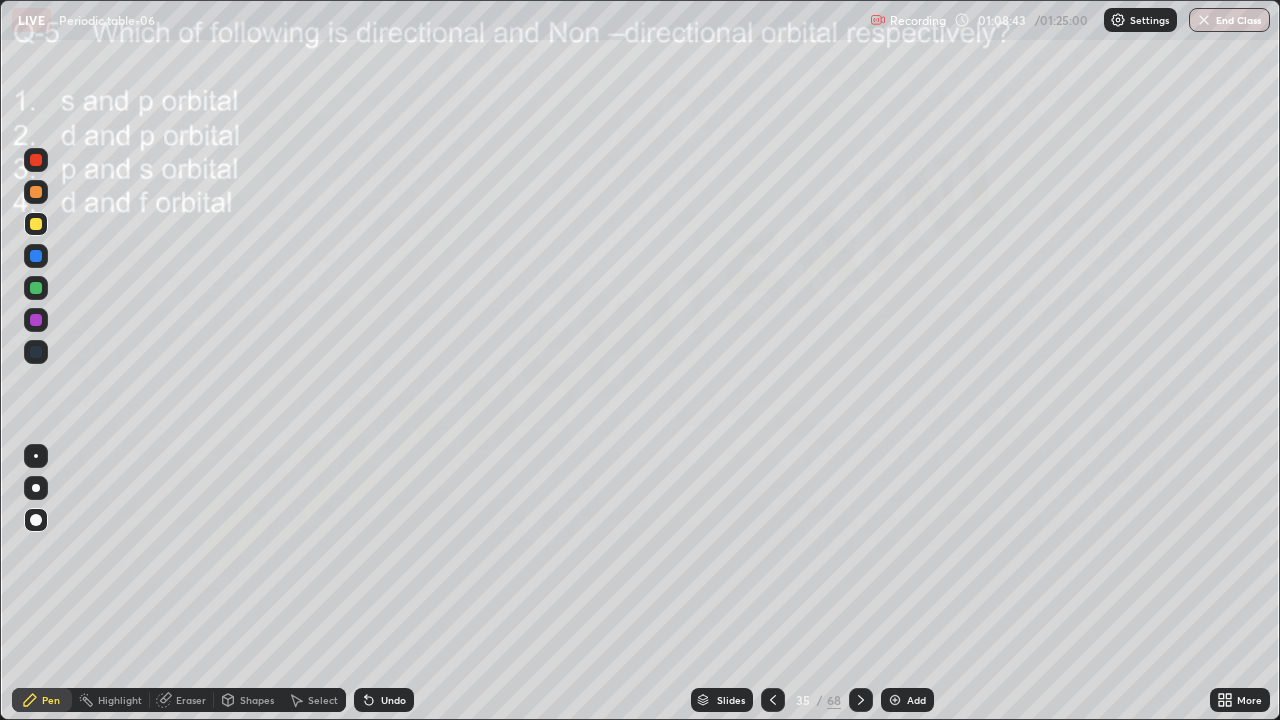 click 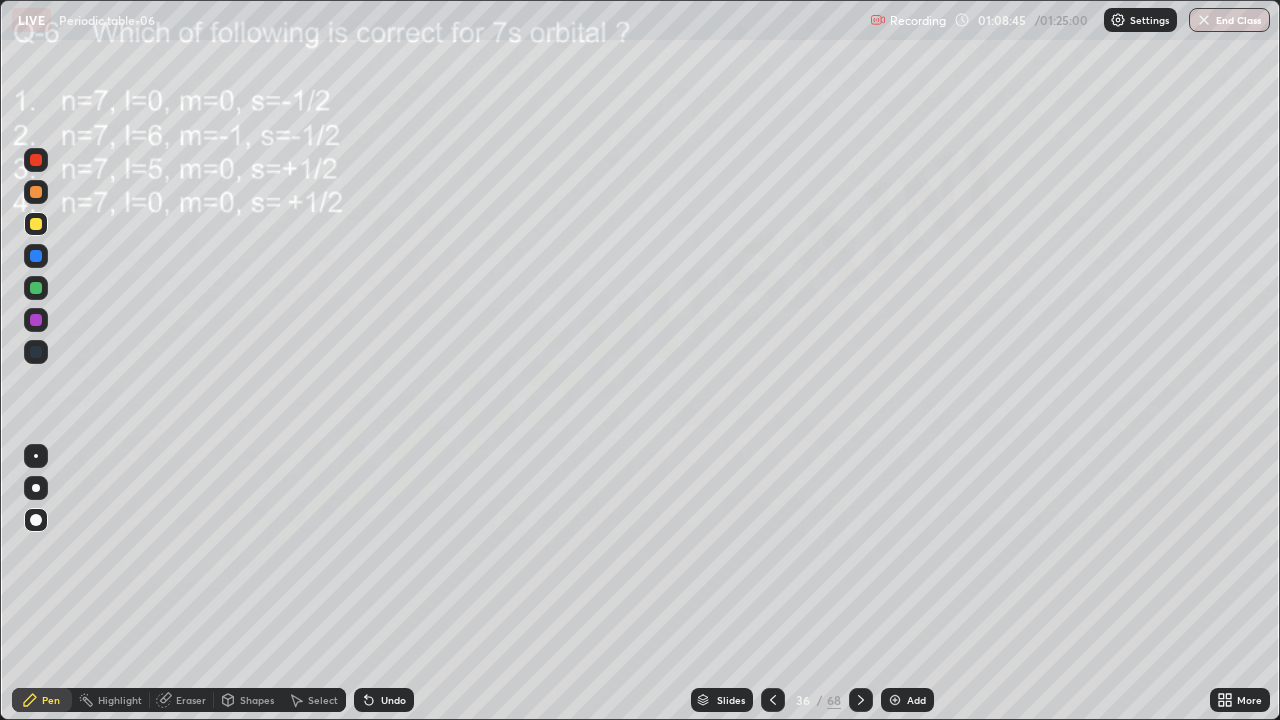 click on "Eraser" at bounding box center [191, 700] 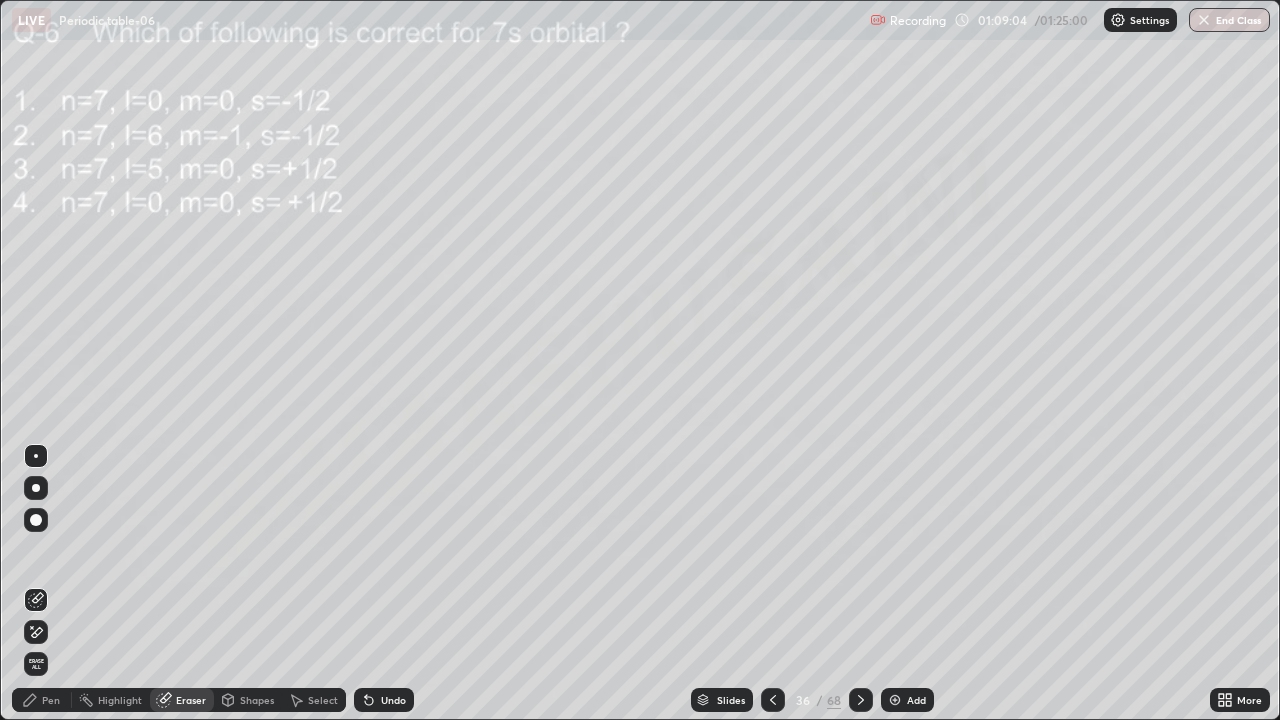 click 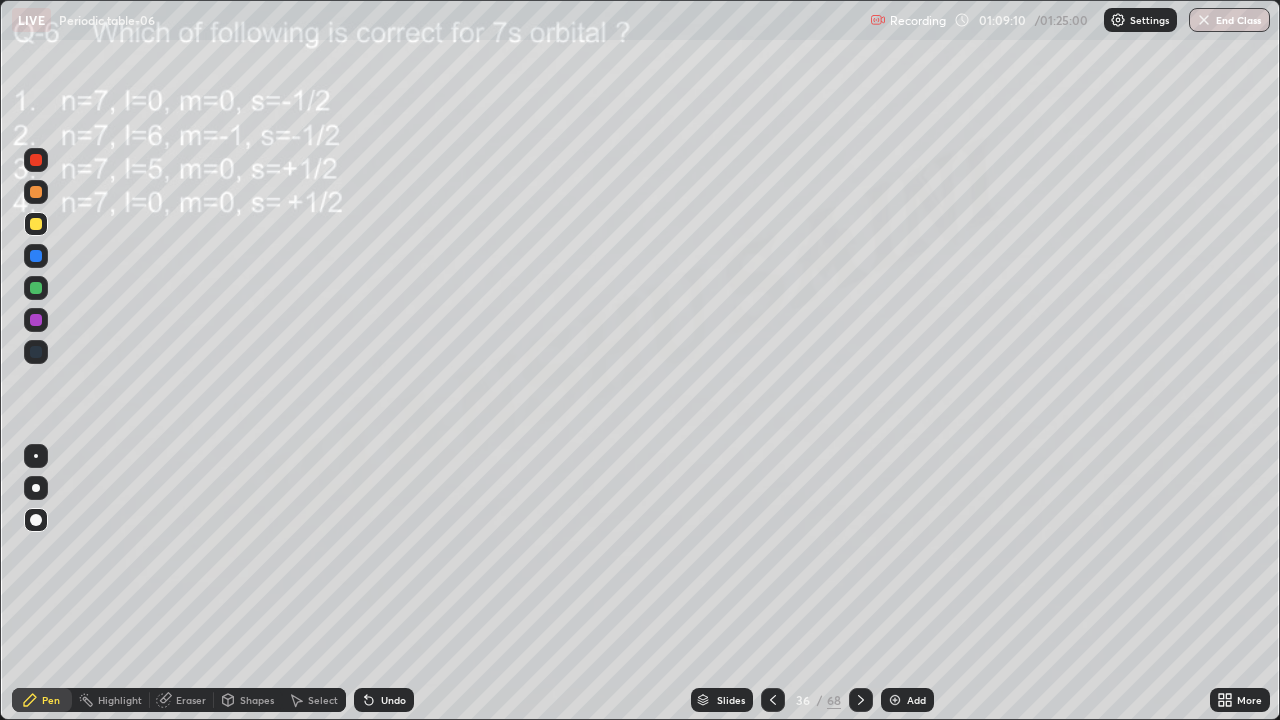 click at bounding box center (36, 224) 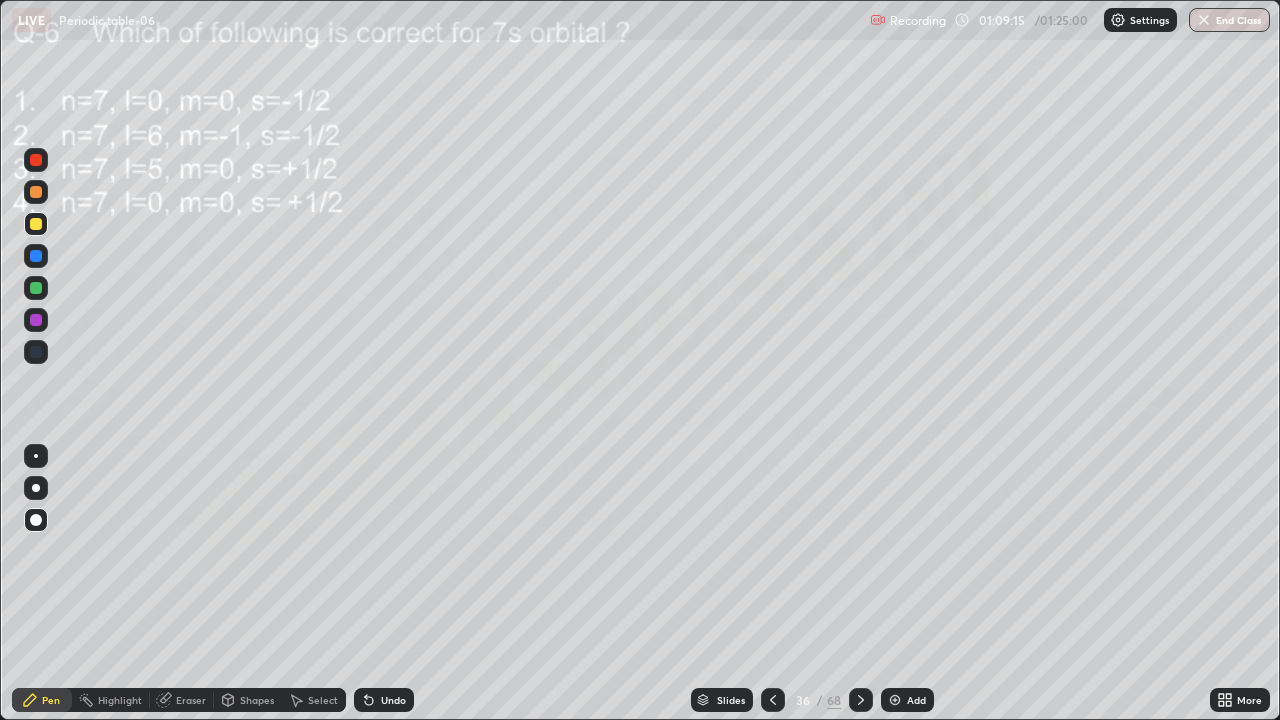 click at bounding box center (36, 192) 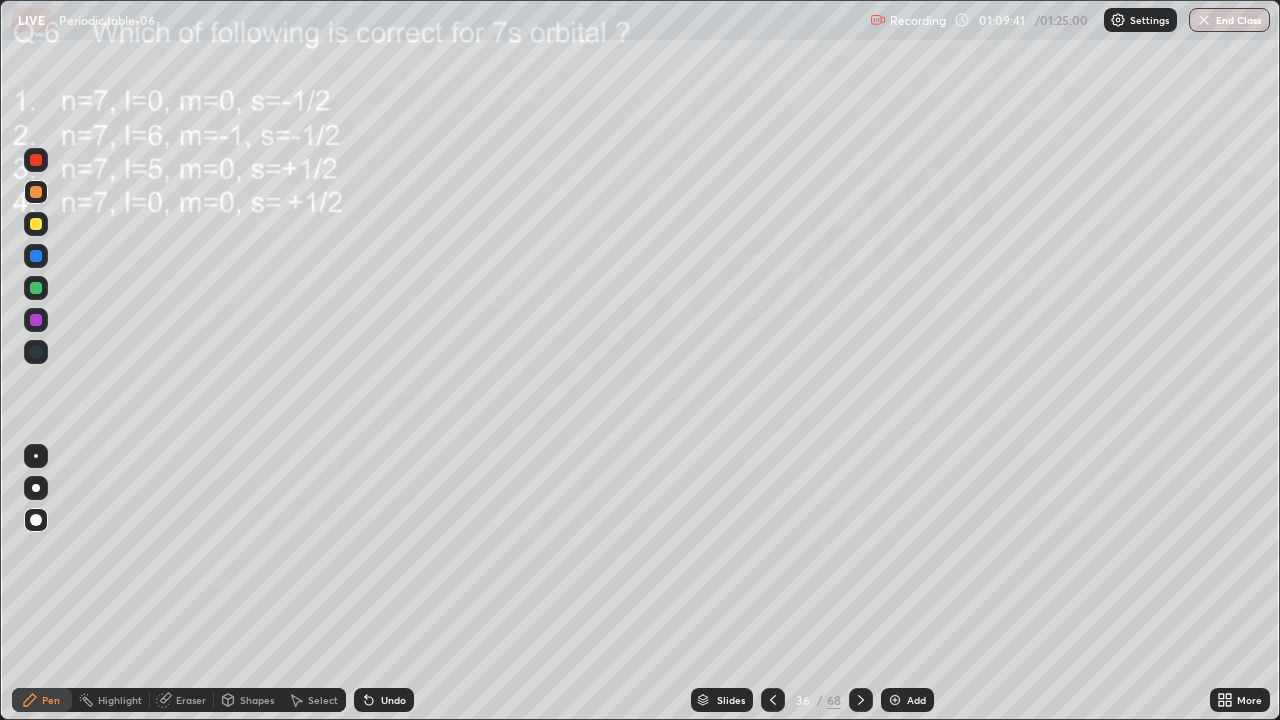 click at bounding box center (861, 700) 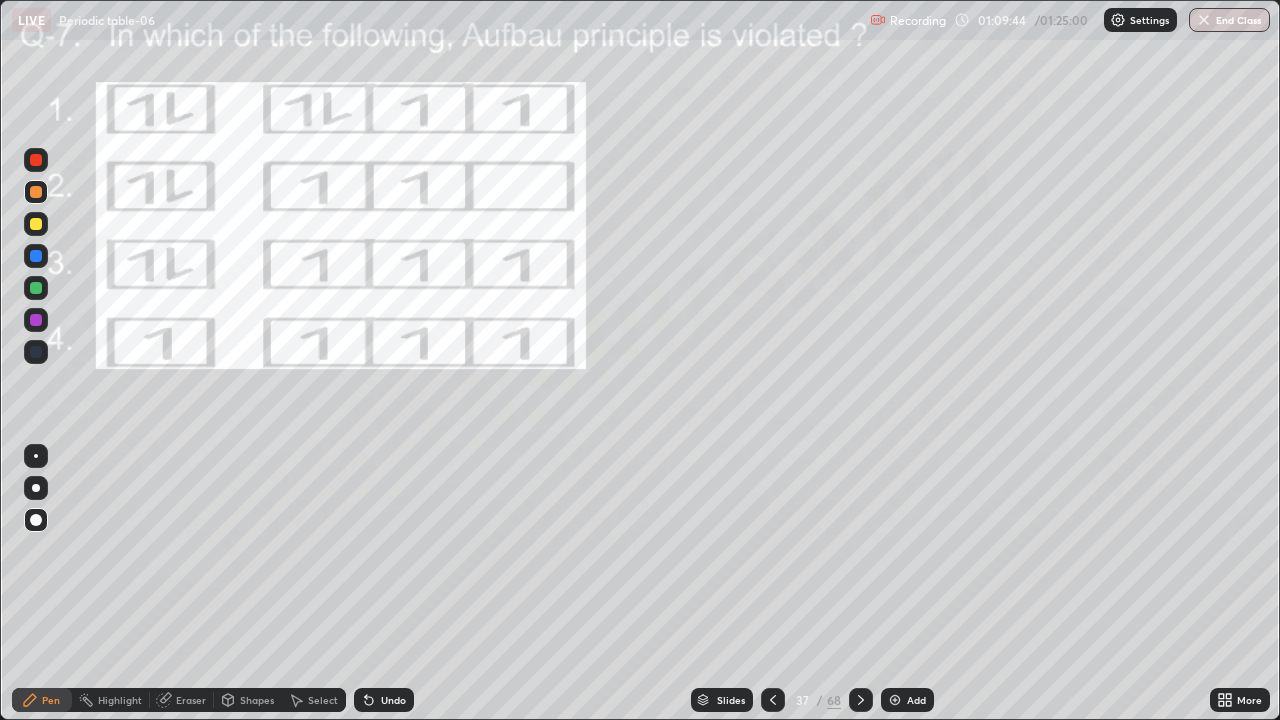 click on "Eraser" at bounding box center (182, 700) 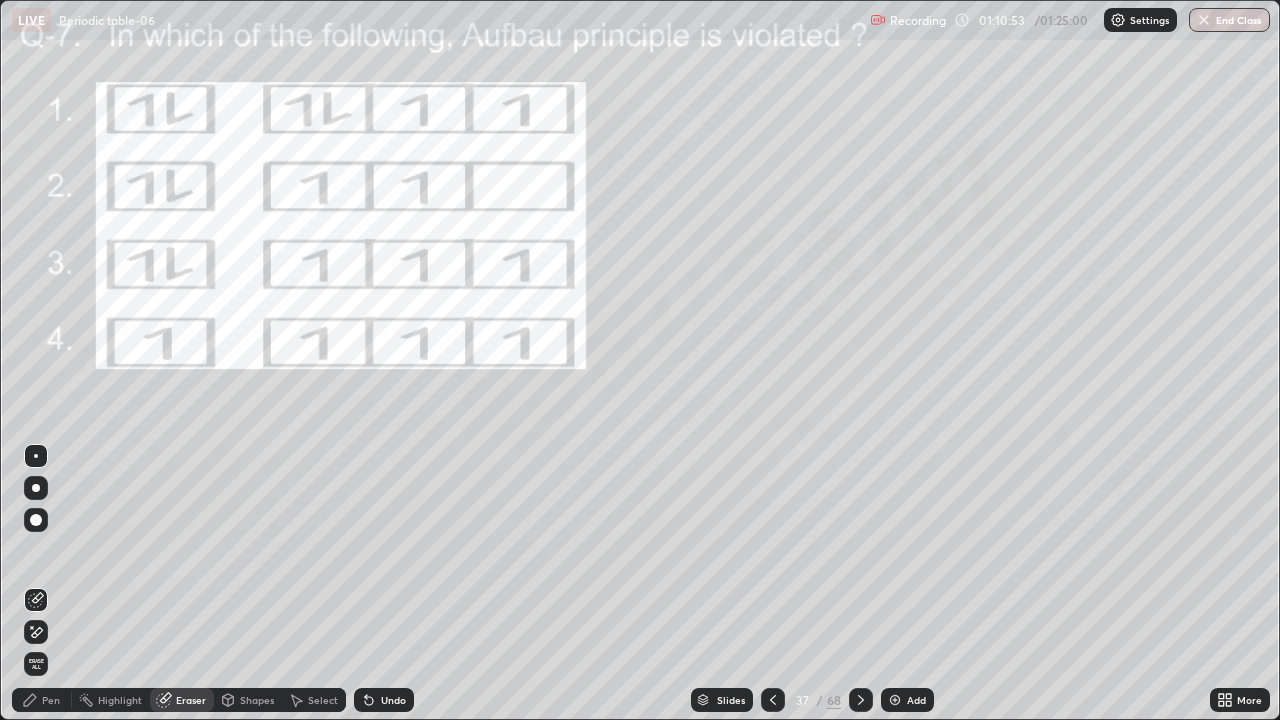 click on "Pen" at bounding box center (42, 700) 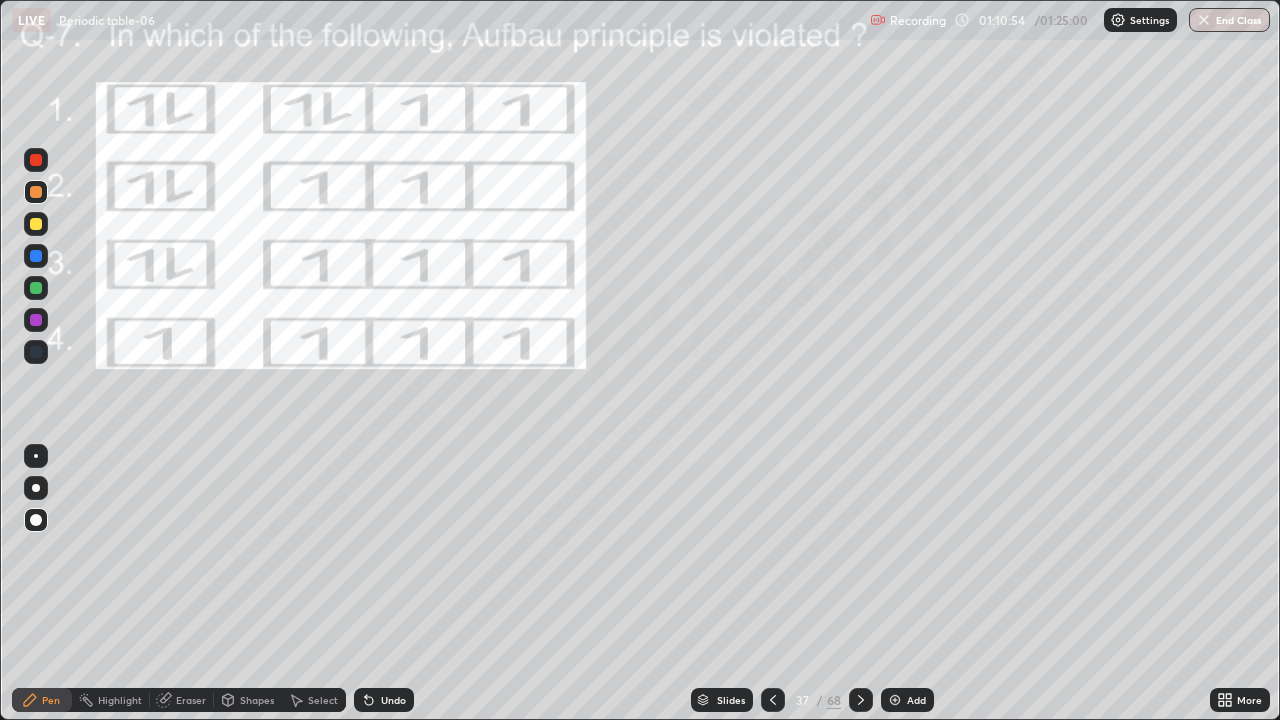 click at bounding box center [36, 288] 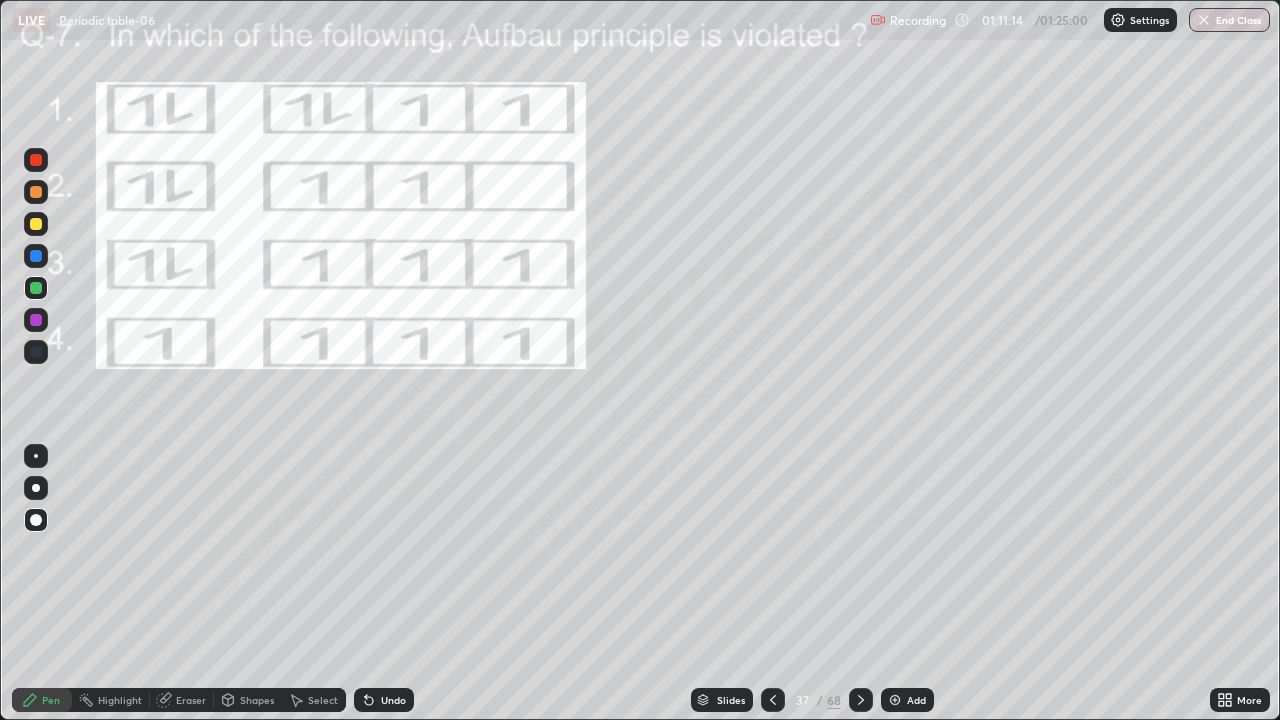 click 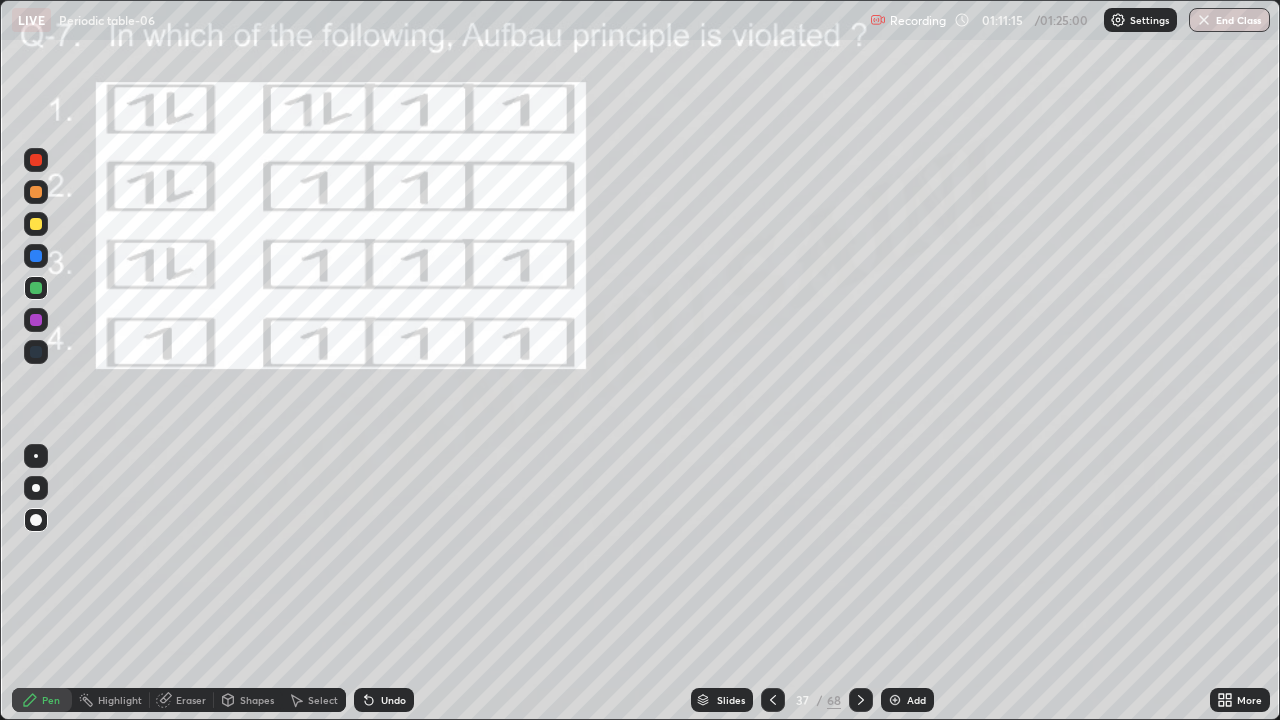 click on "Undo" at bounding box center [384, 700] 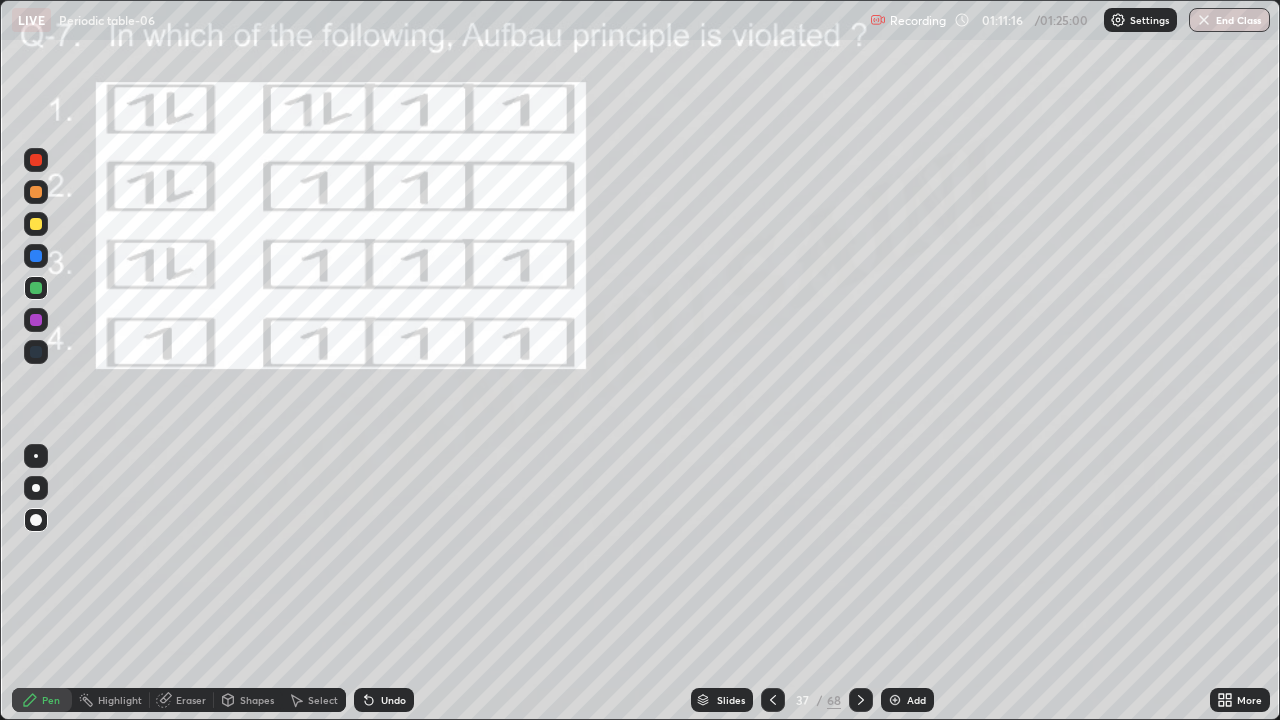 click on "Undo" at bounding box center (384, 700) 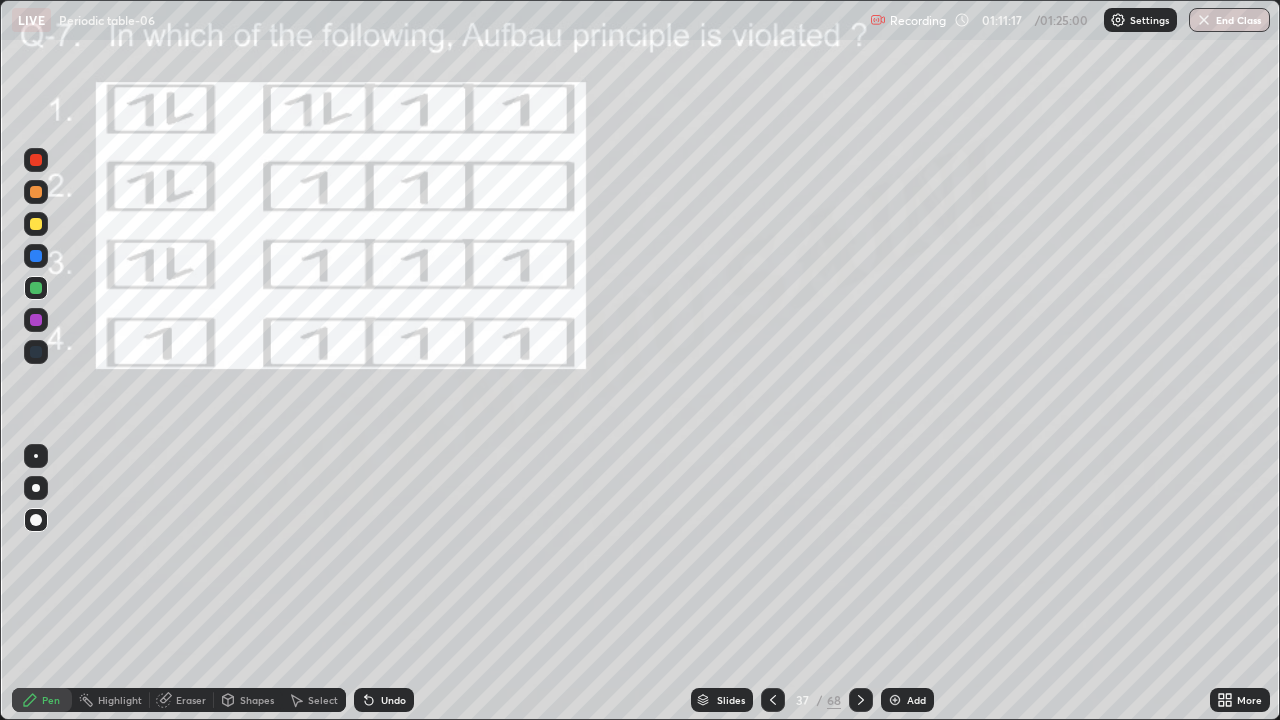 click 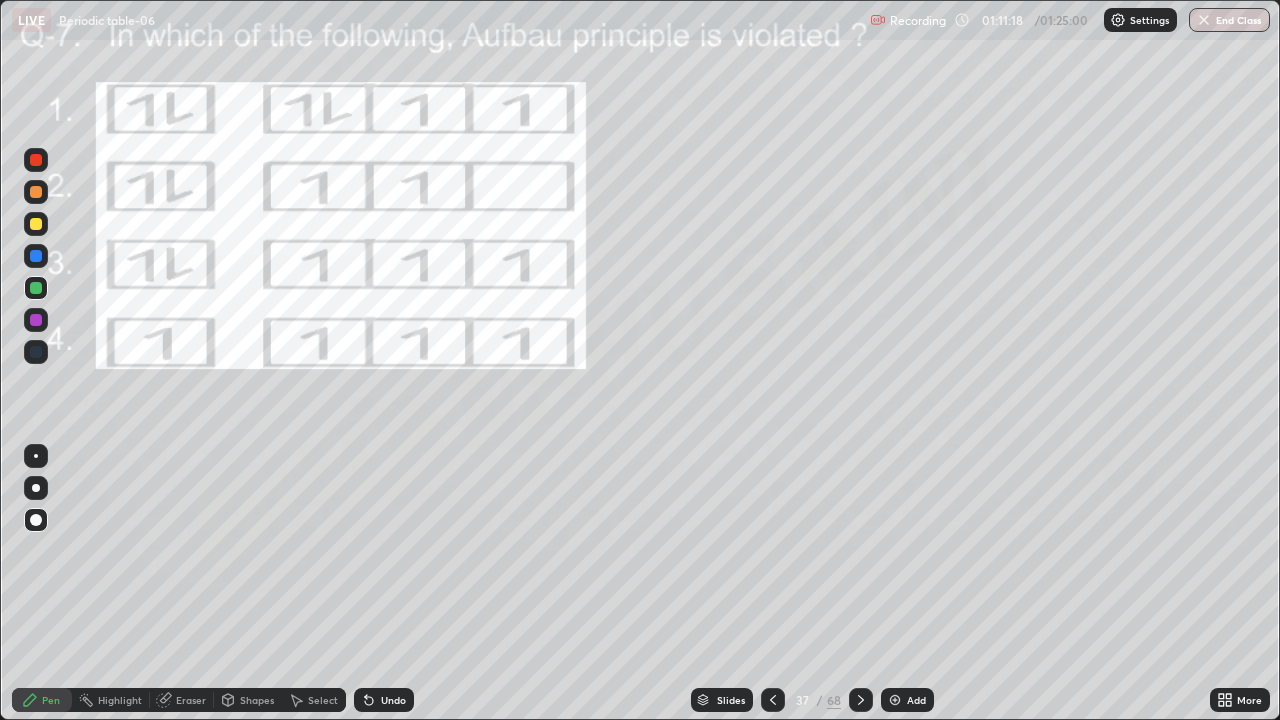 click at bounding box center (36, 320) 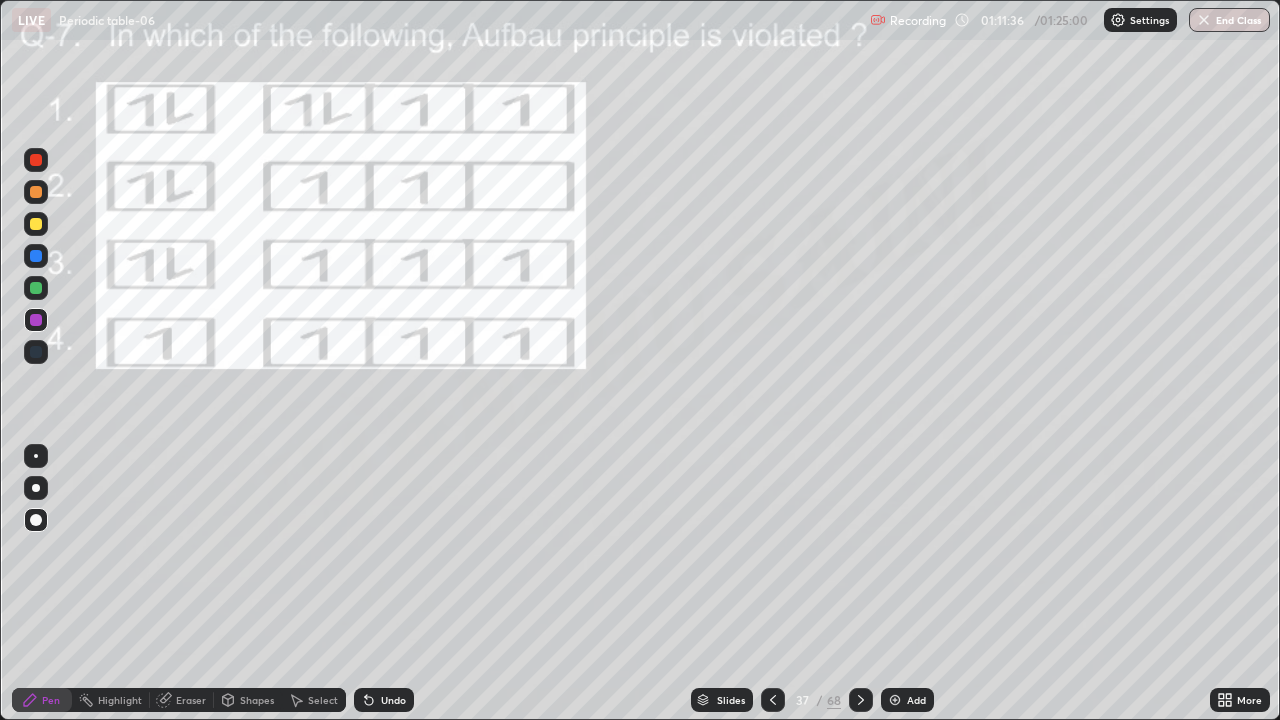 click on "Pen" at bounding box center (42, 700) 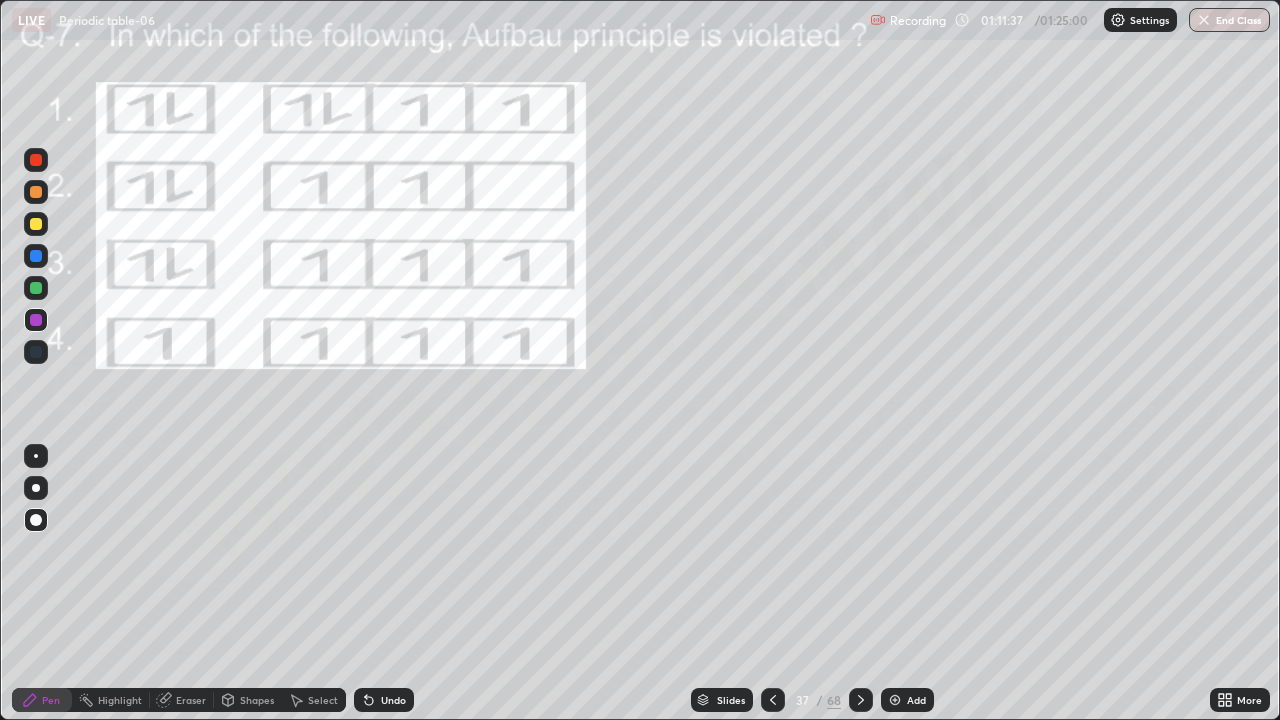 click at bounding box center (36, 288) 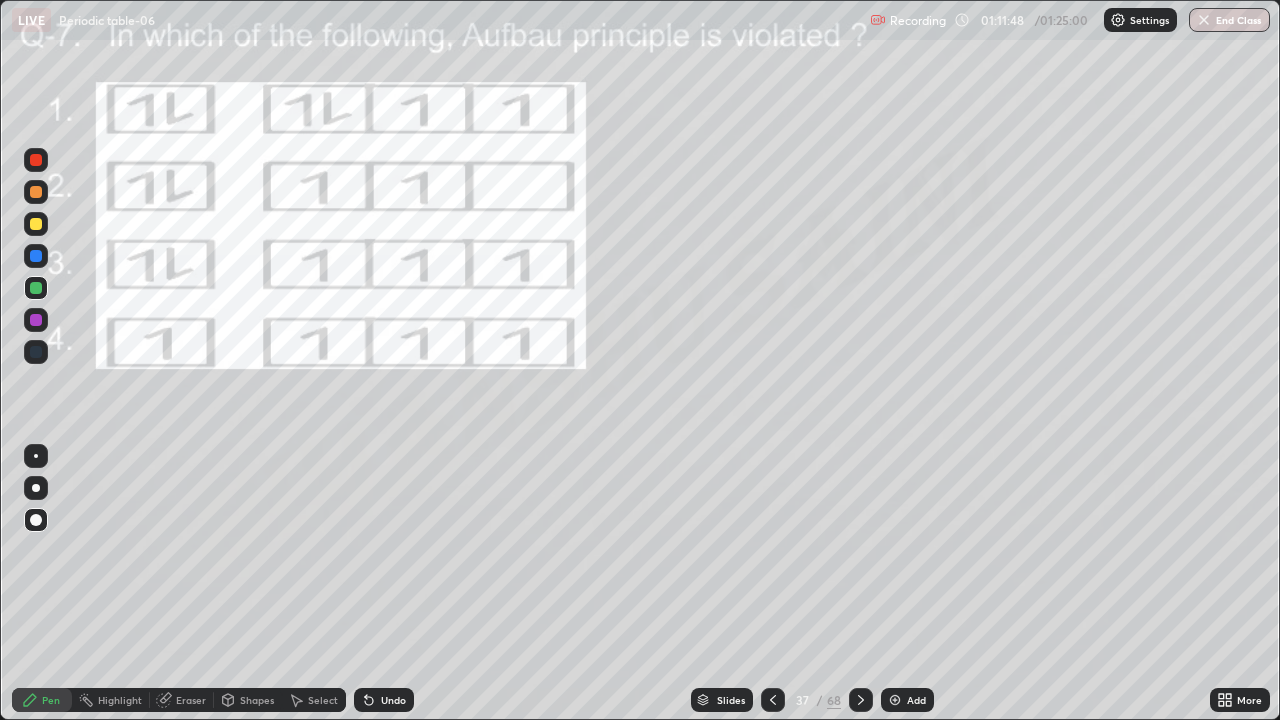 click at bounding box center [861, 700] 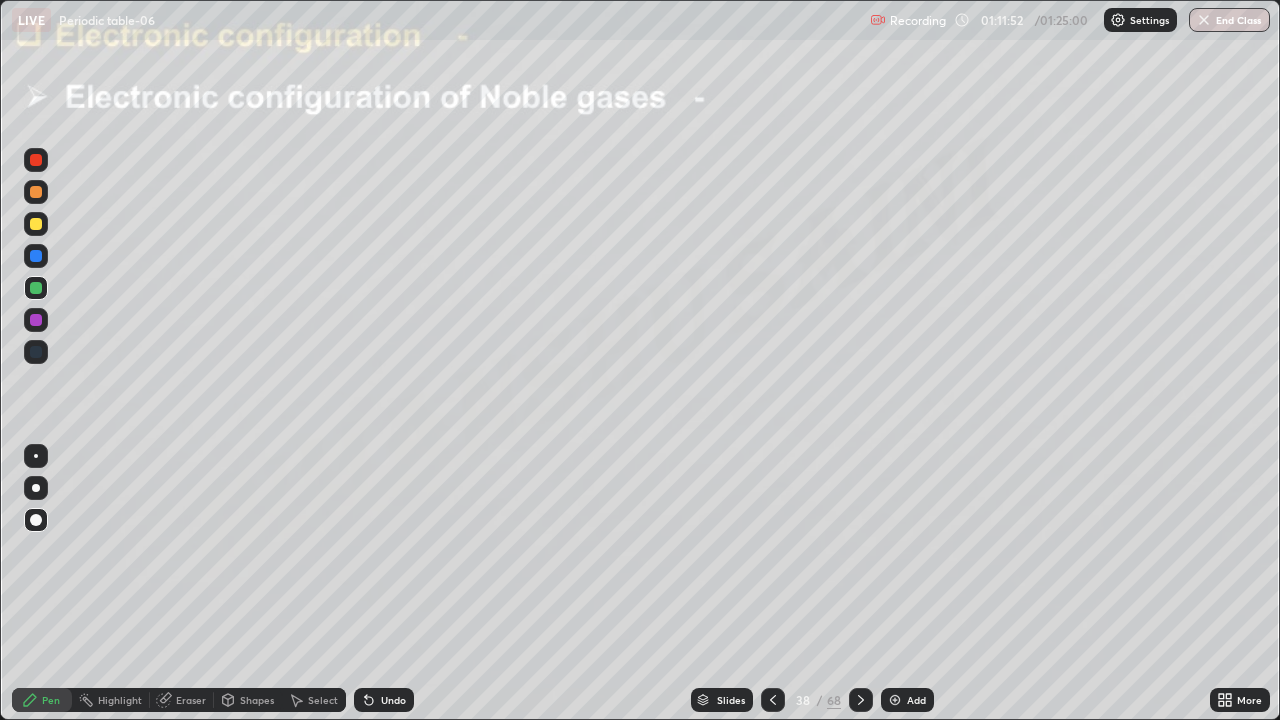 click 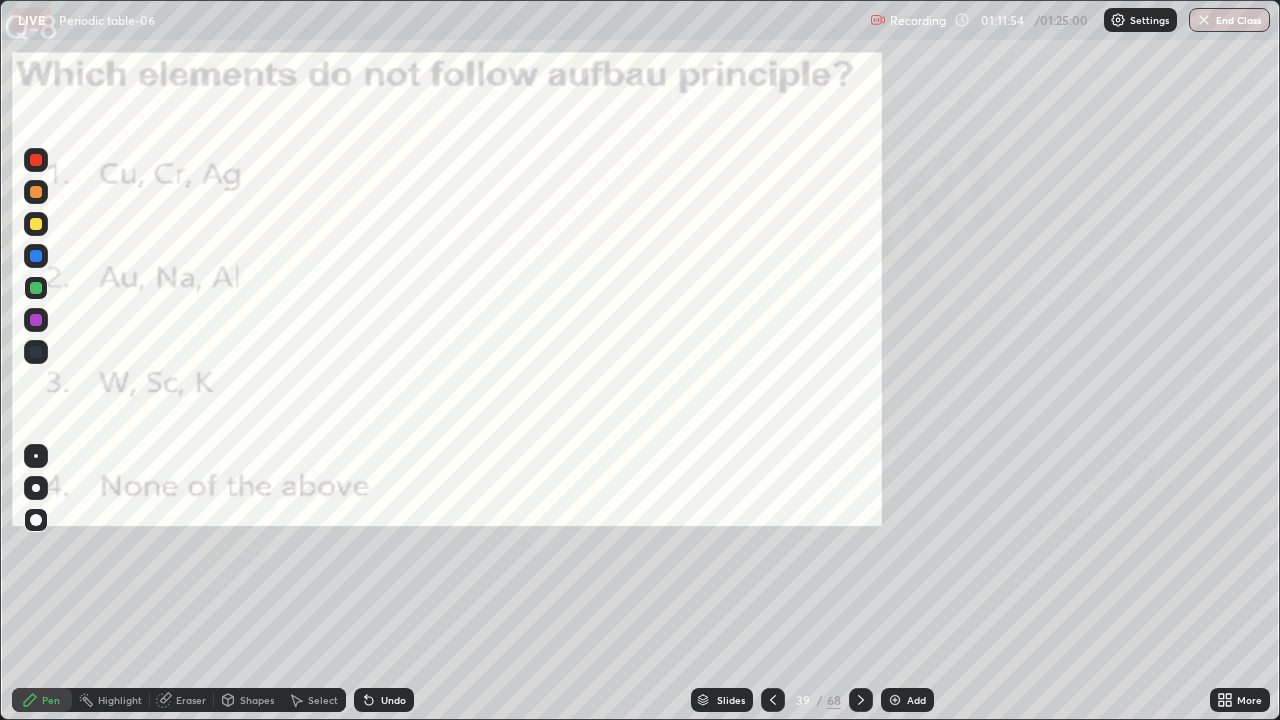 click on "Eraser" at bounding box center [191, 700] 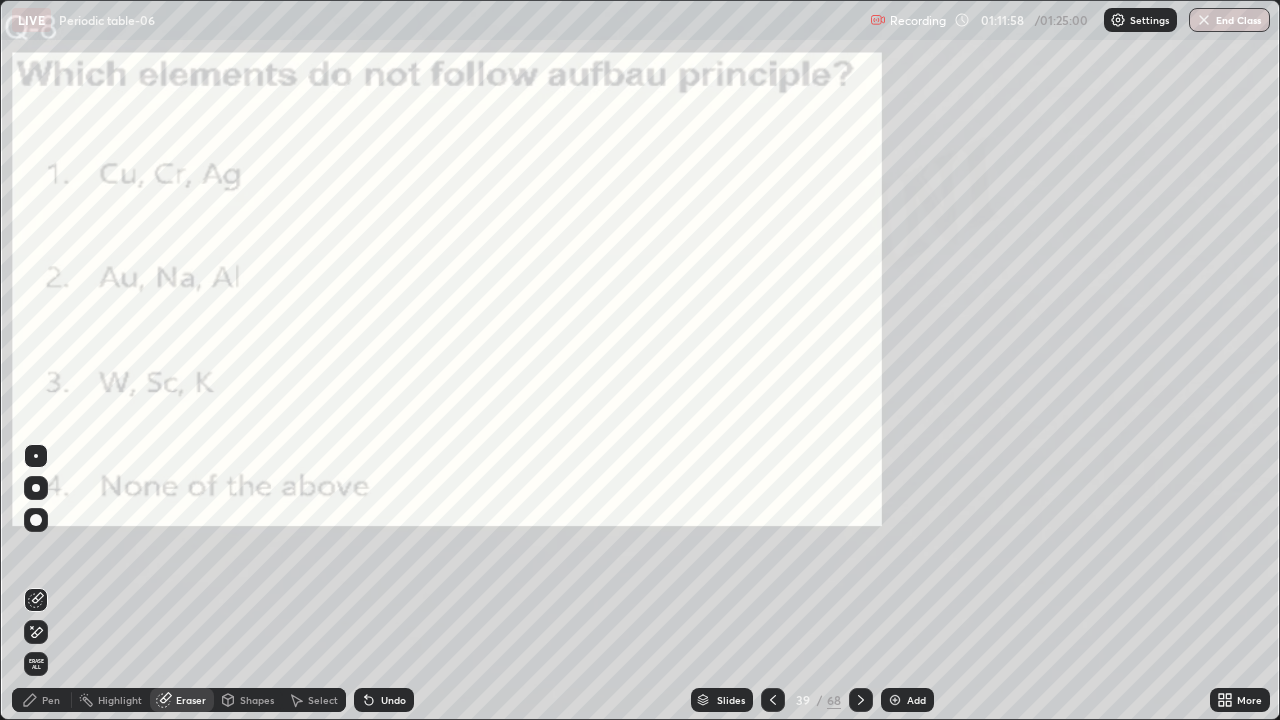 click on "Pen" at bounding box center (51, 700) 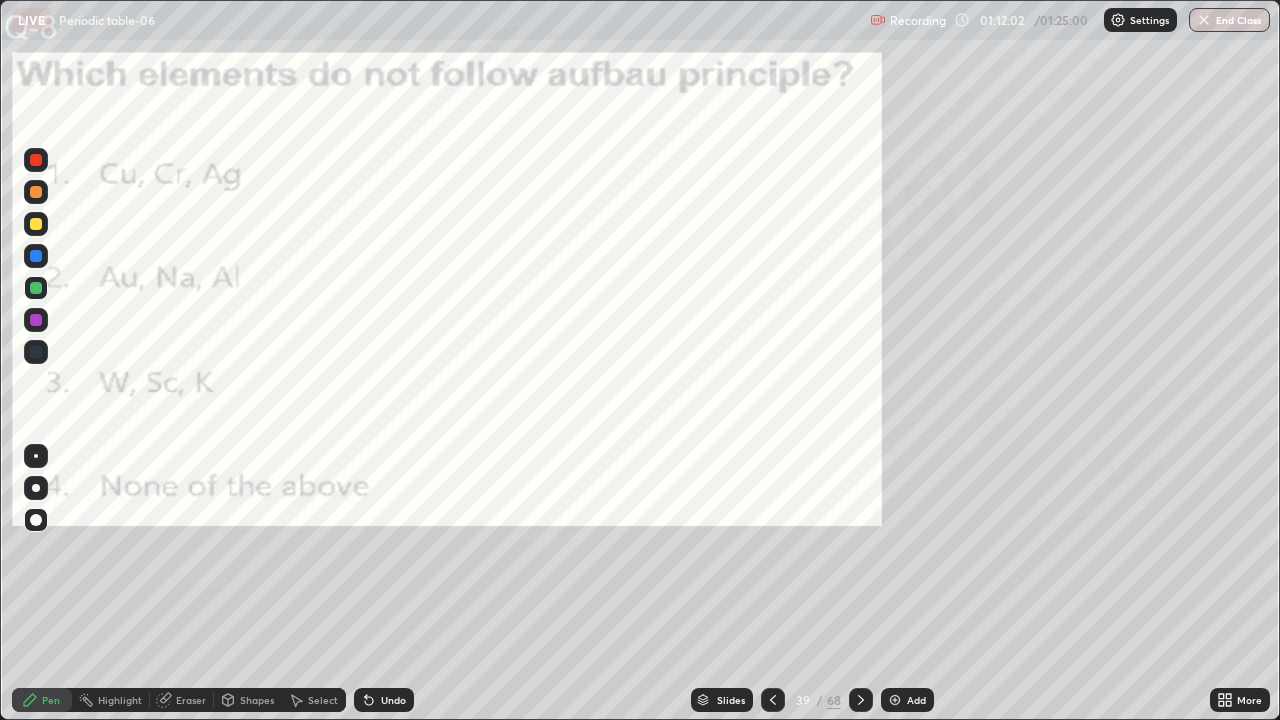 click 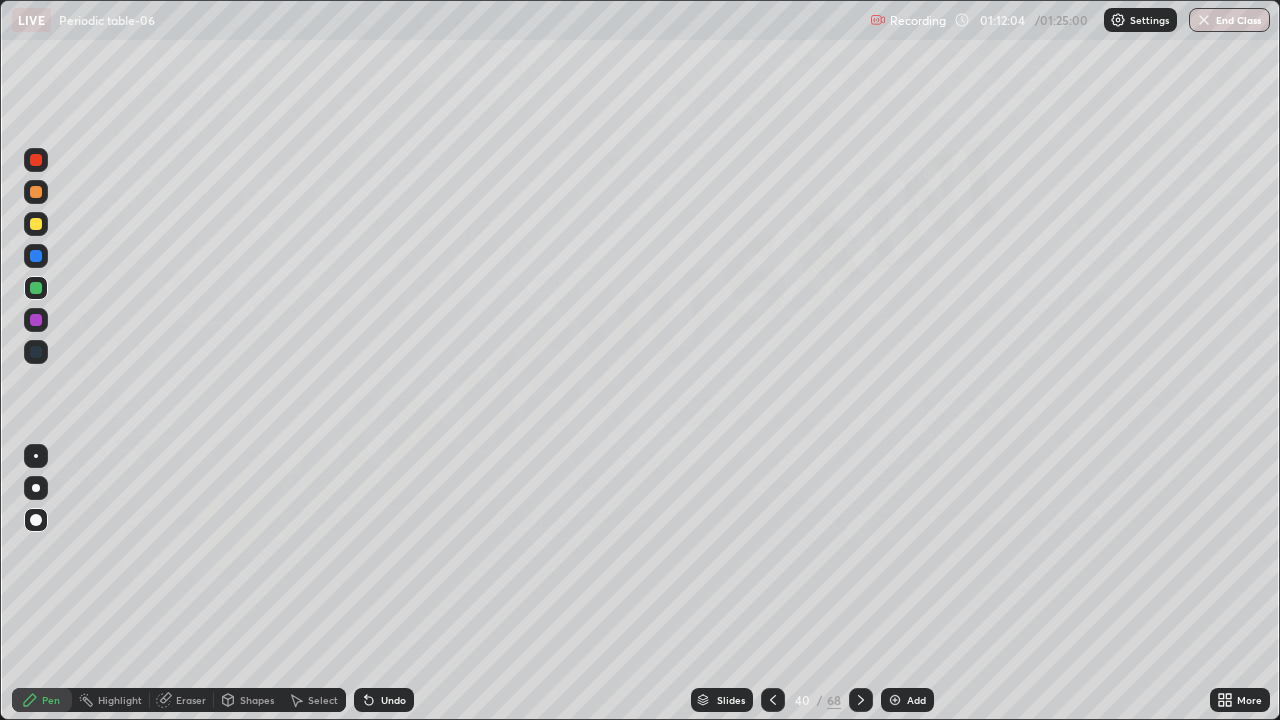 click 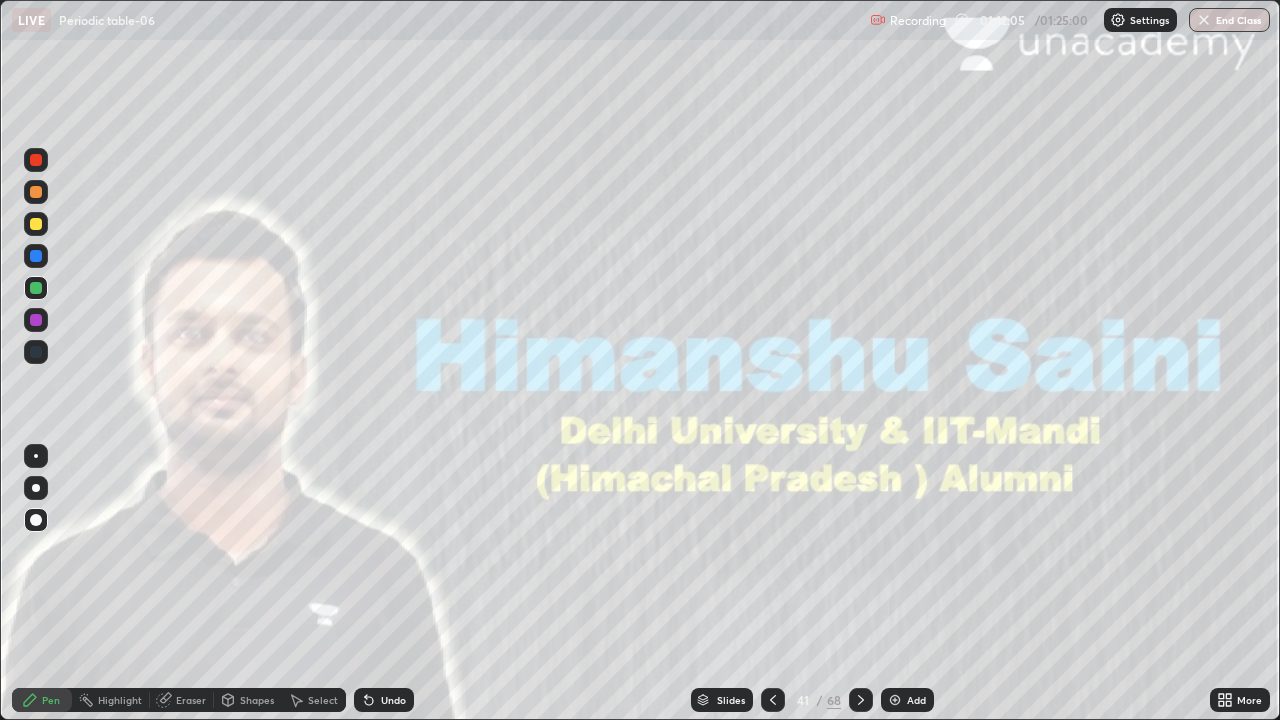 click on "Slides" at bounding box center (731, 700) 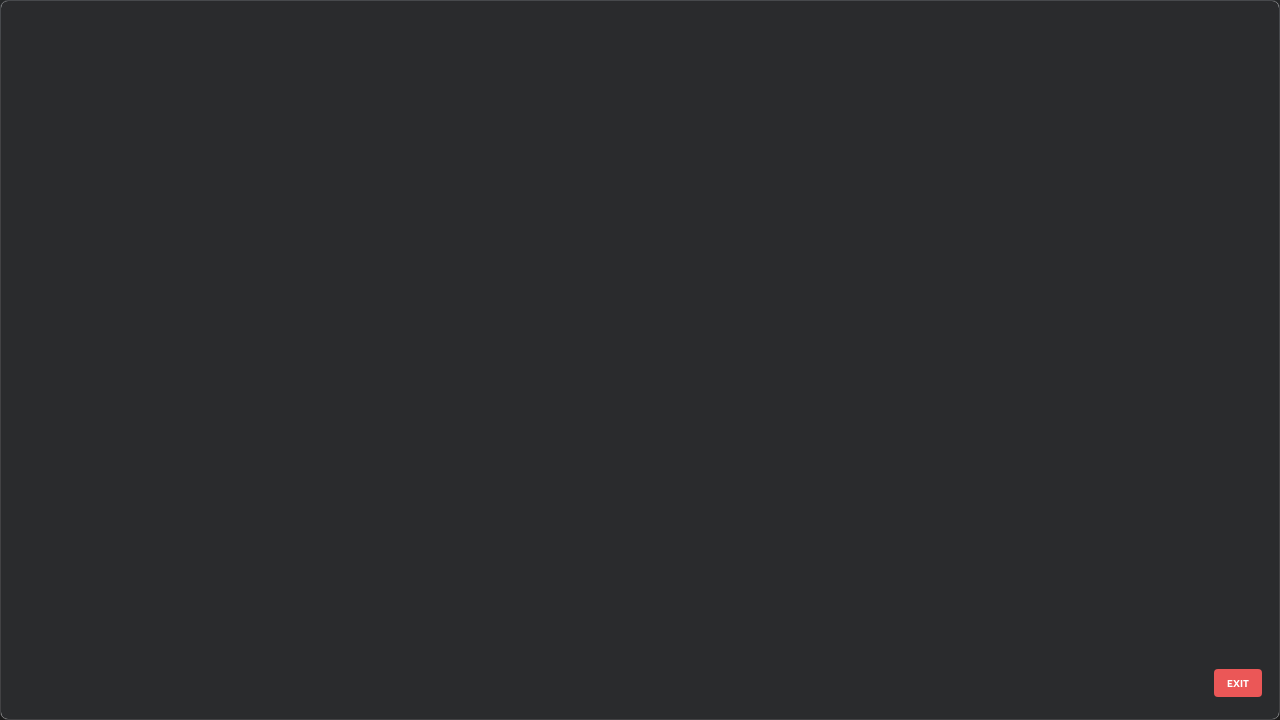 scroll, scrollTop: 2426, scrollLeft: 0, axis: vertical 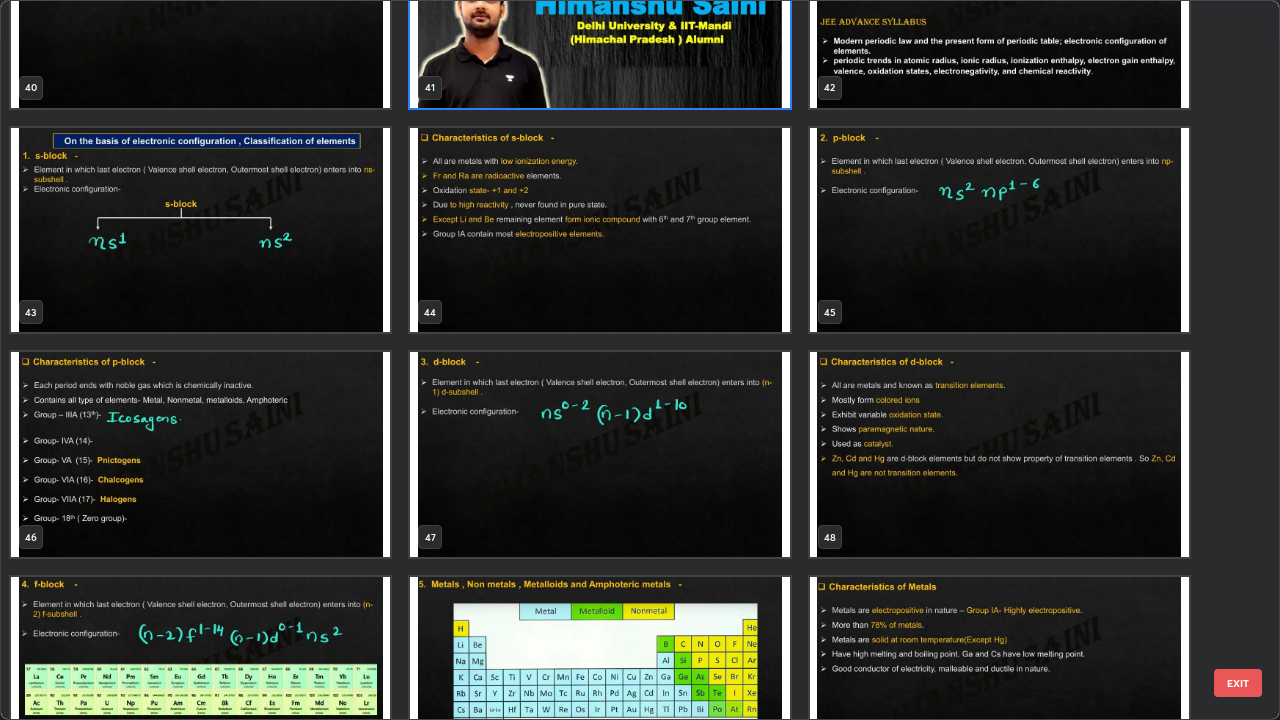 click at bounding box center (200, 230) 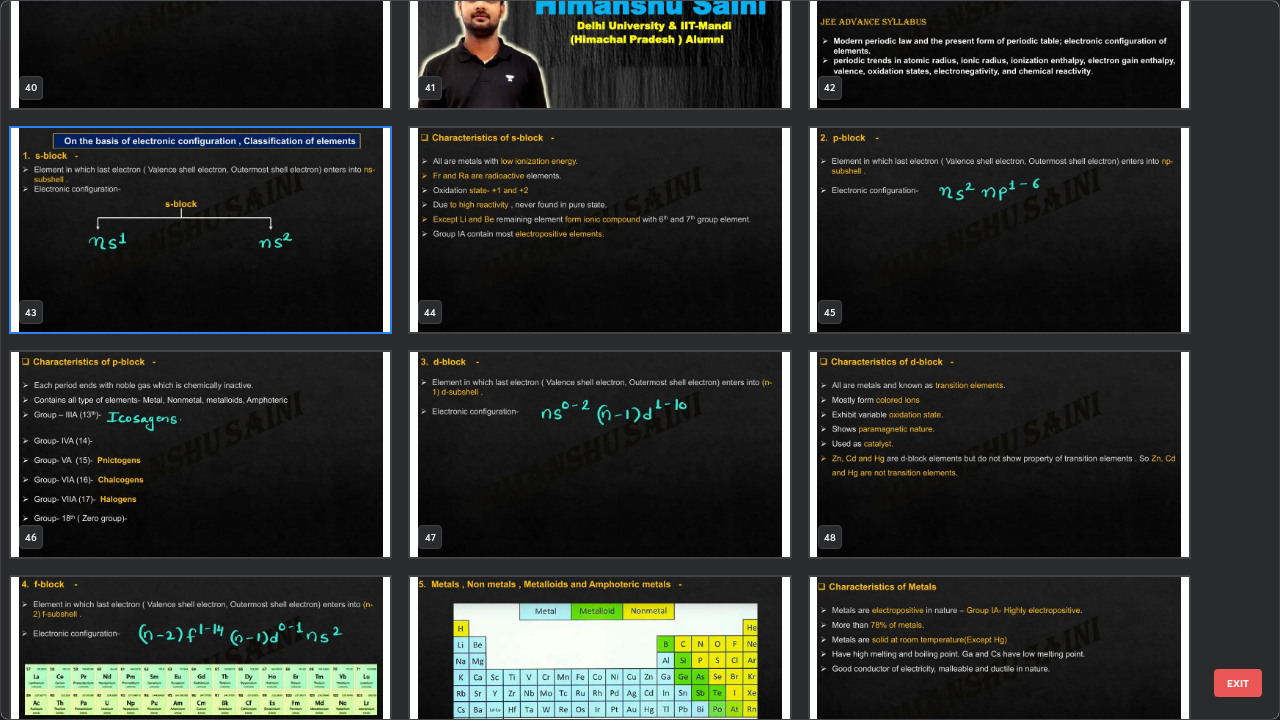 click at bounding box center (200, 230) 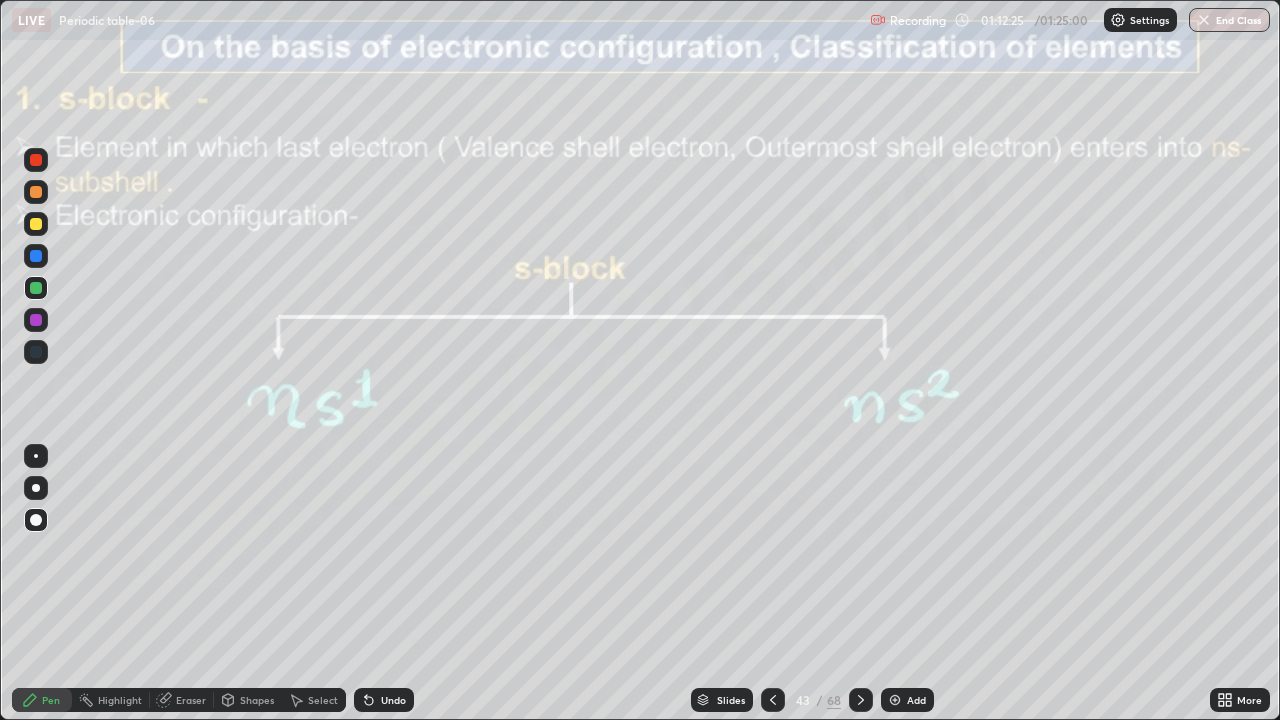click 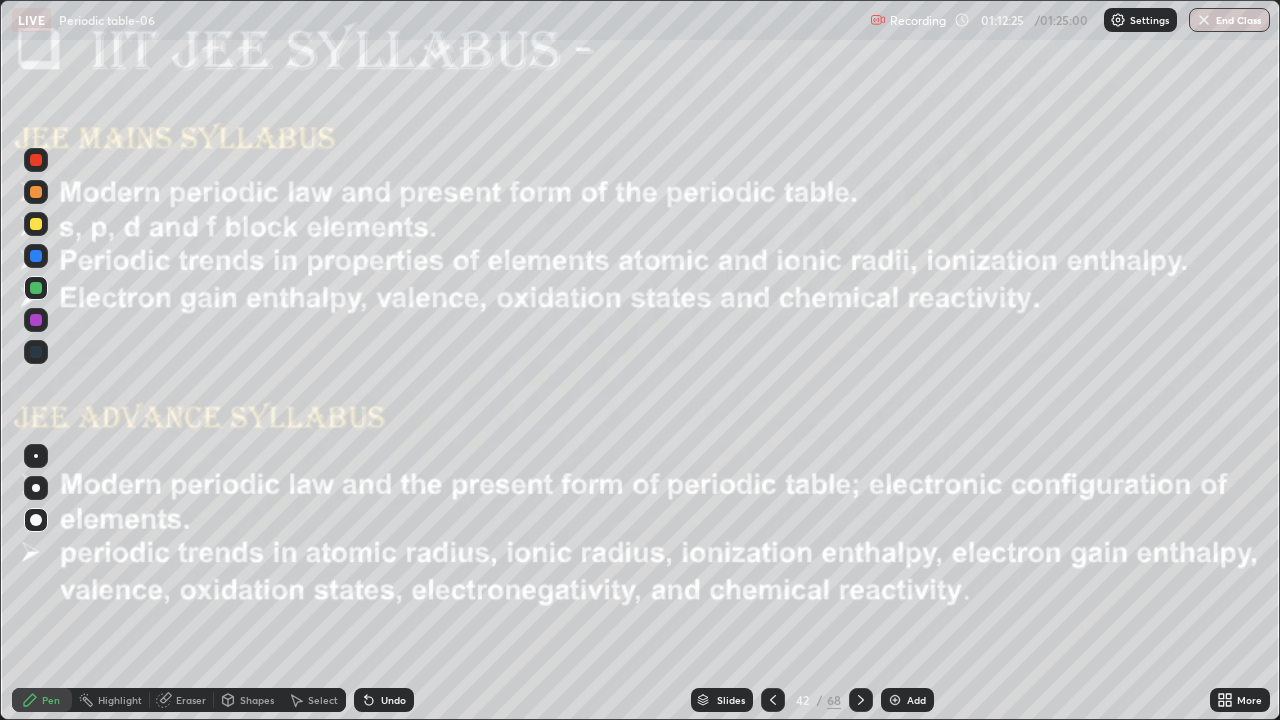 click on "Slides" at bounding box center [722, 700] 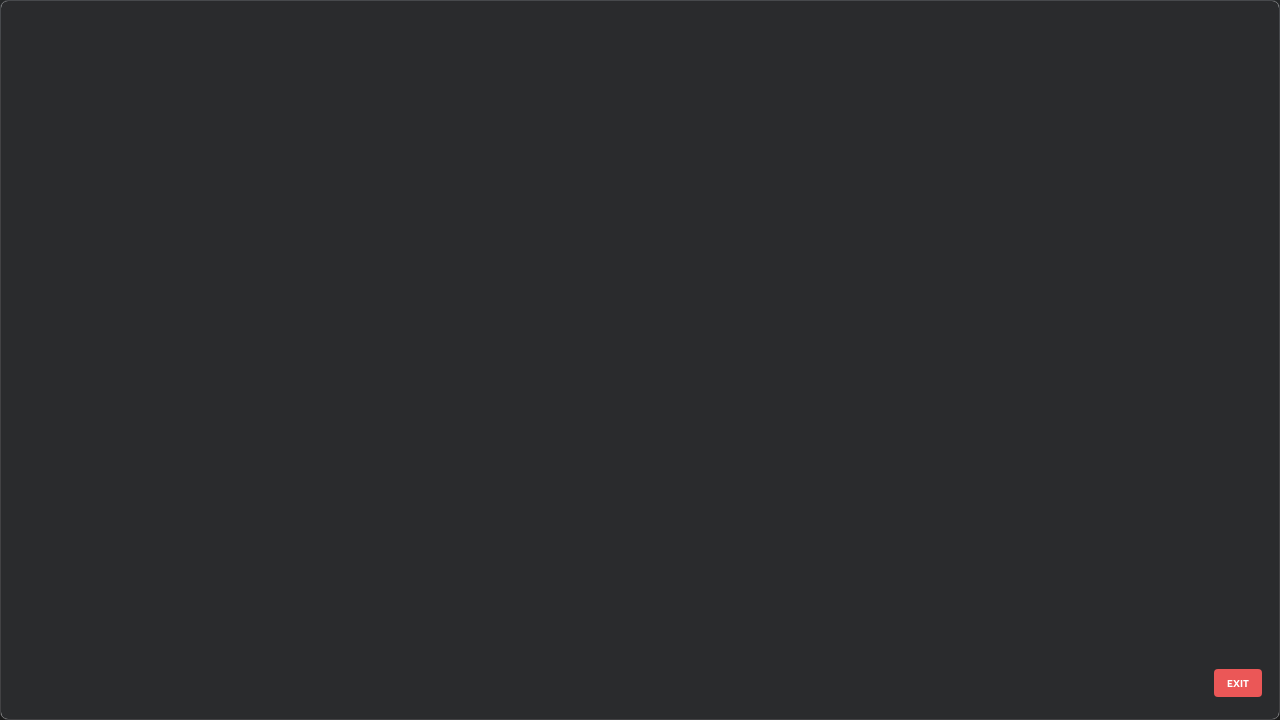 scroll, scrollTop: 2426, scrollLeft: 0, axis: vertical 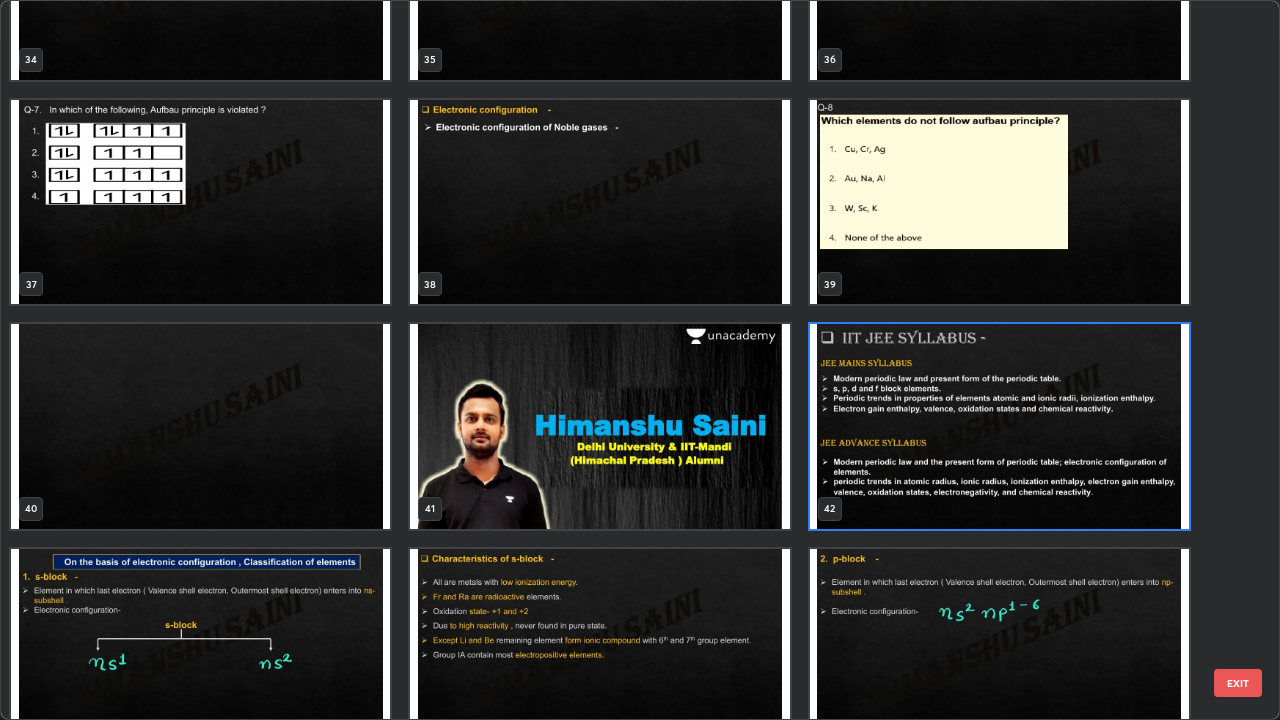 click at bounding box center [200, 651] 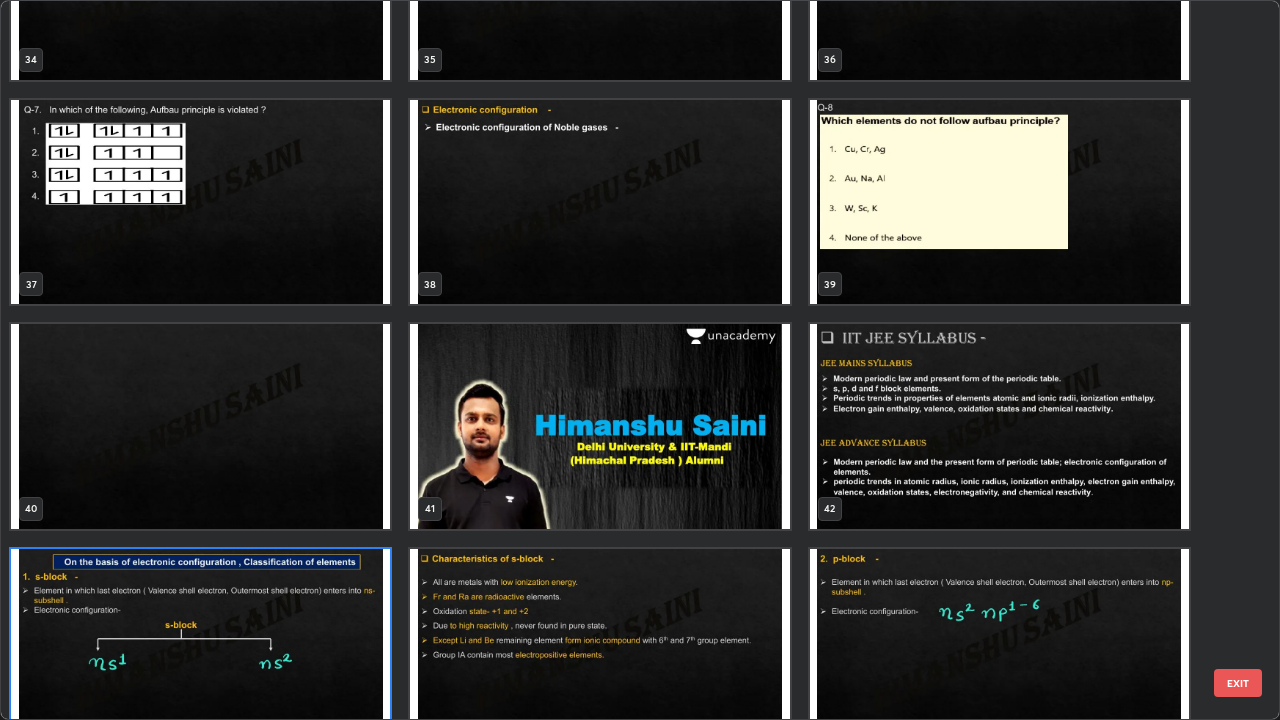 scroll, scrollTop: 2651, scrollLeft: 0, axis: vertical 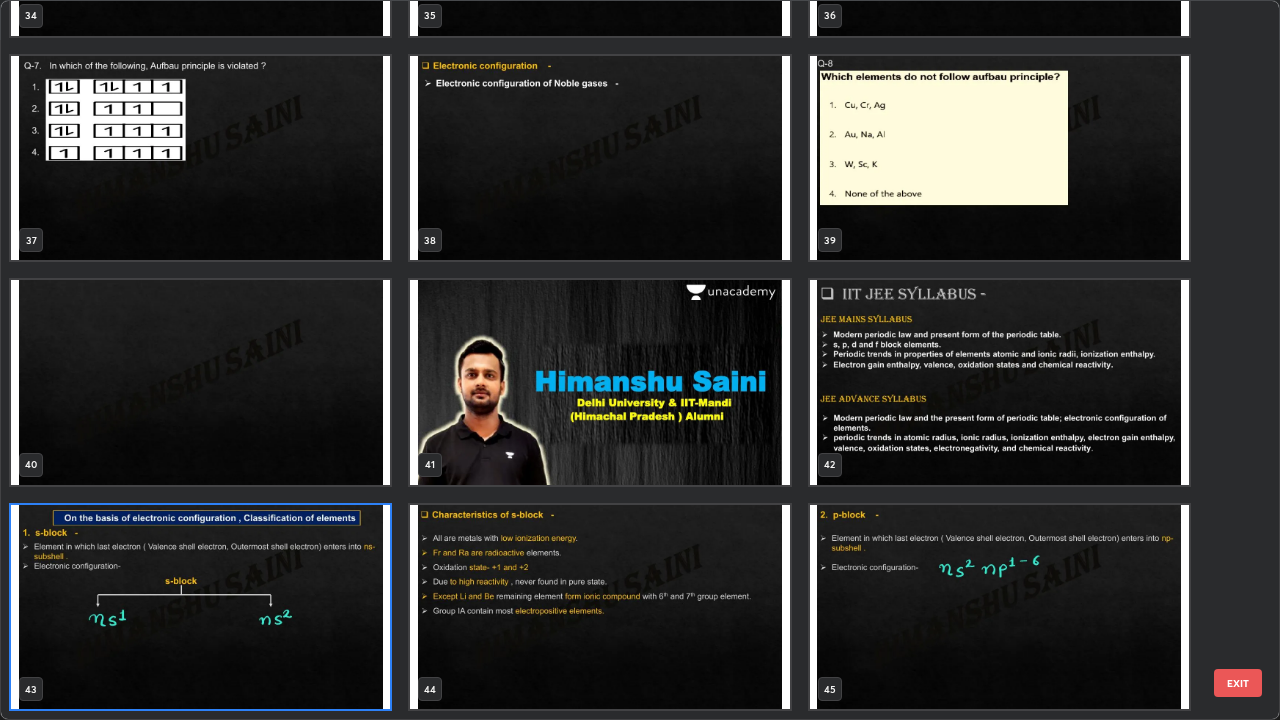 click at bounding box center (200, 607) 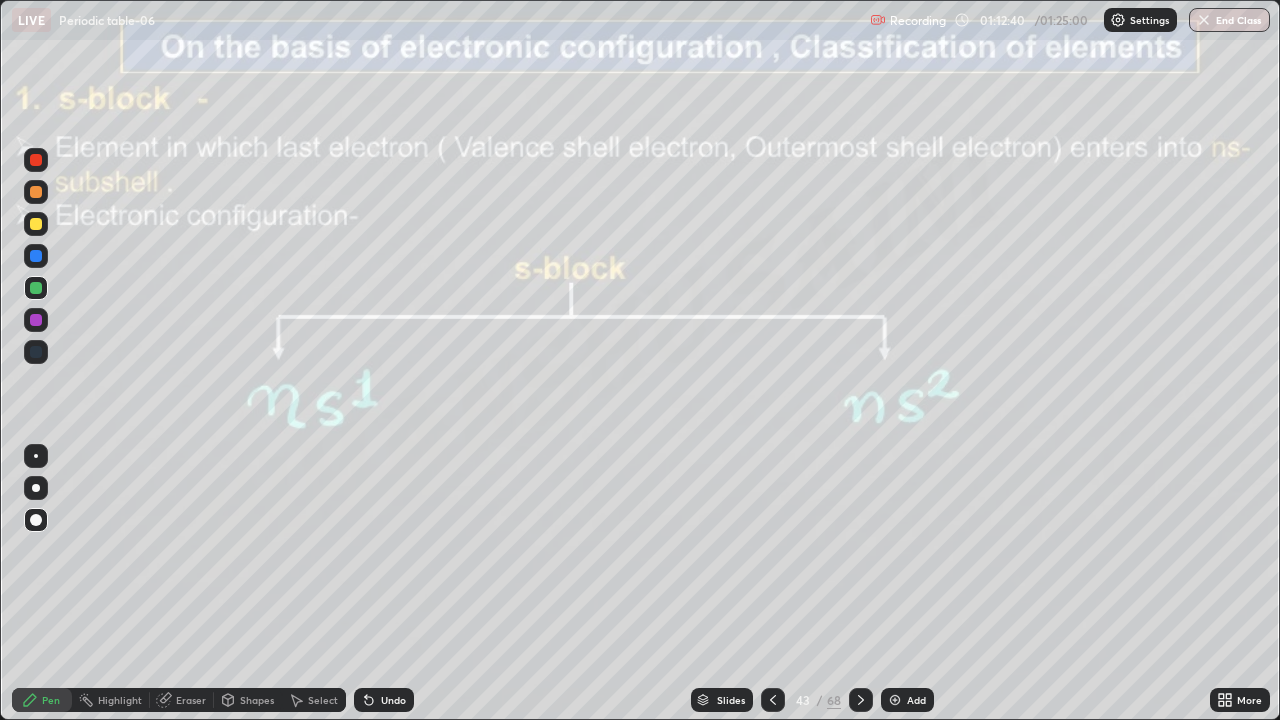 click at bounding box center (200, 607) 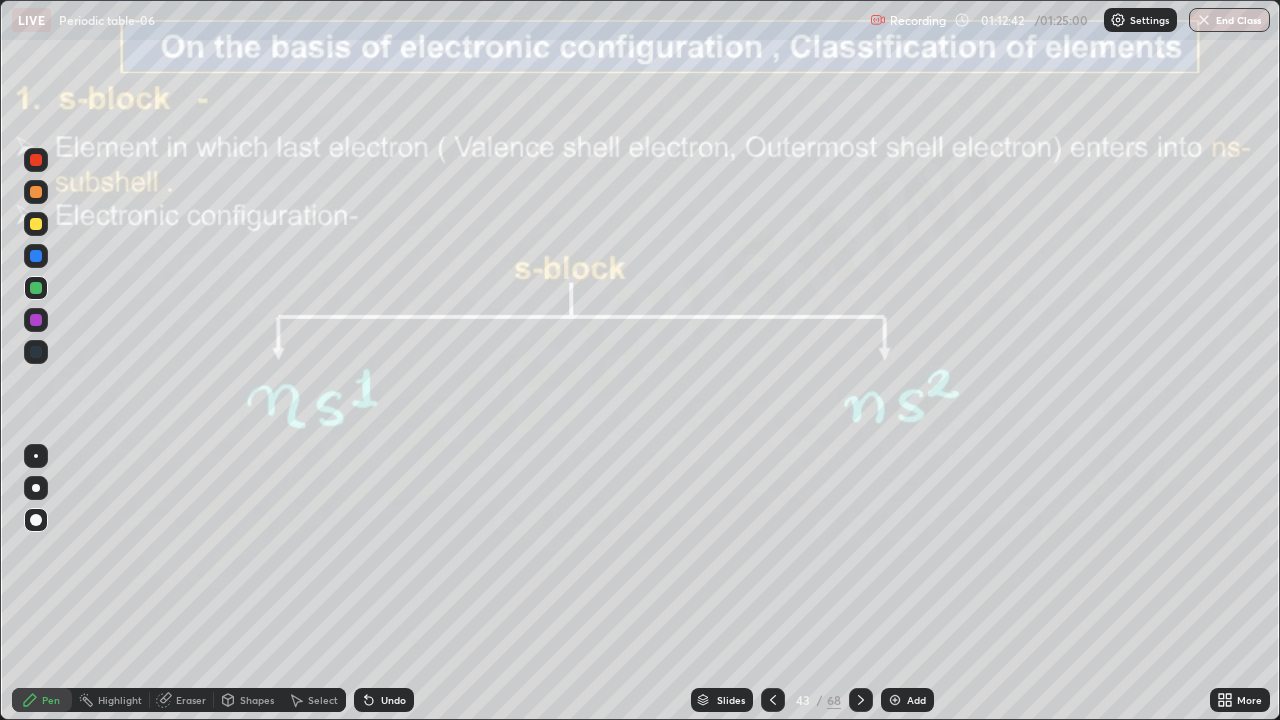 click 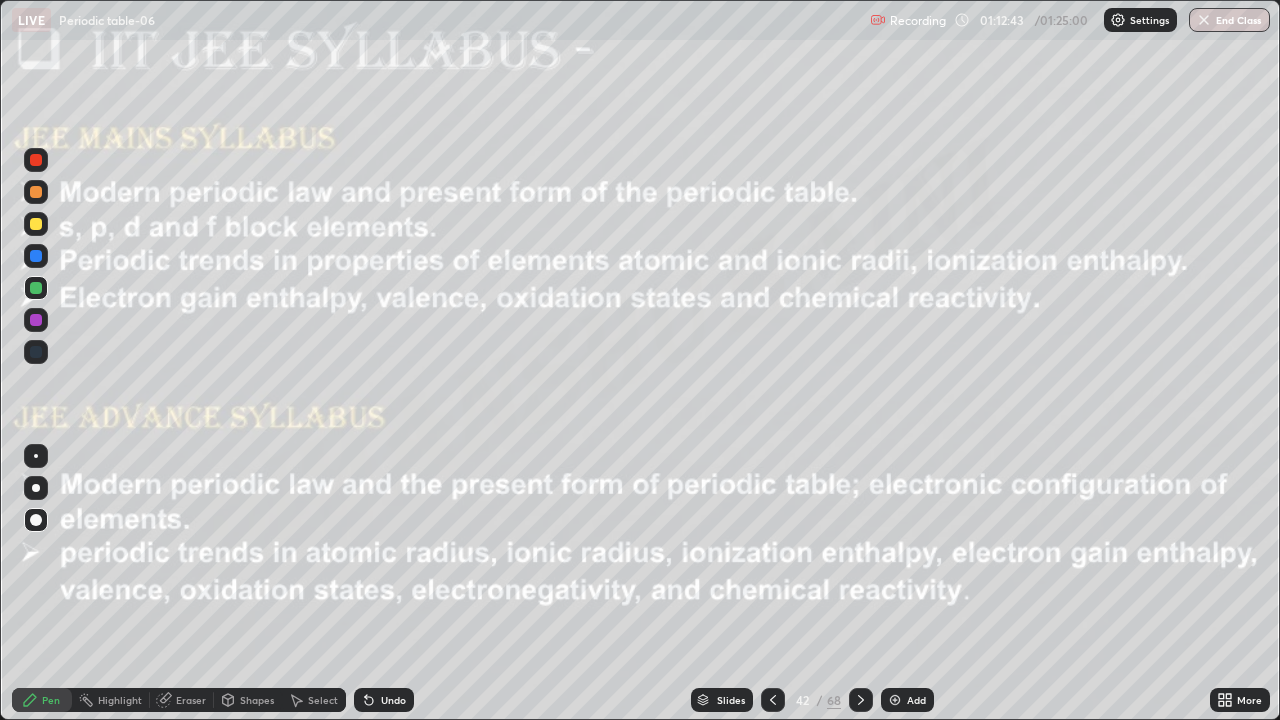 click 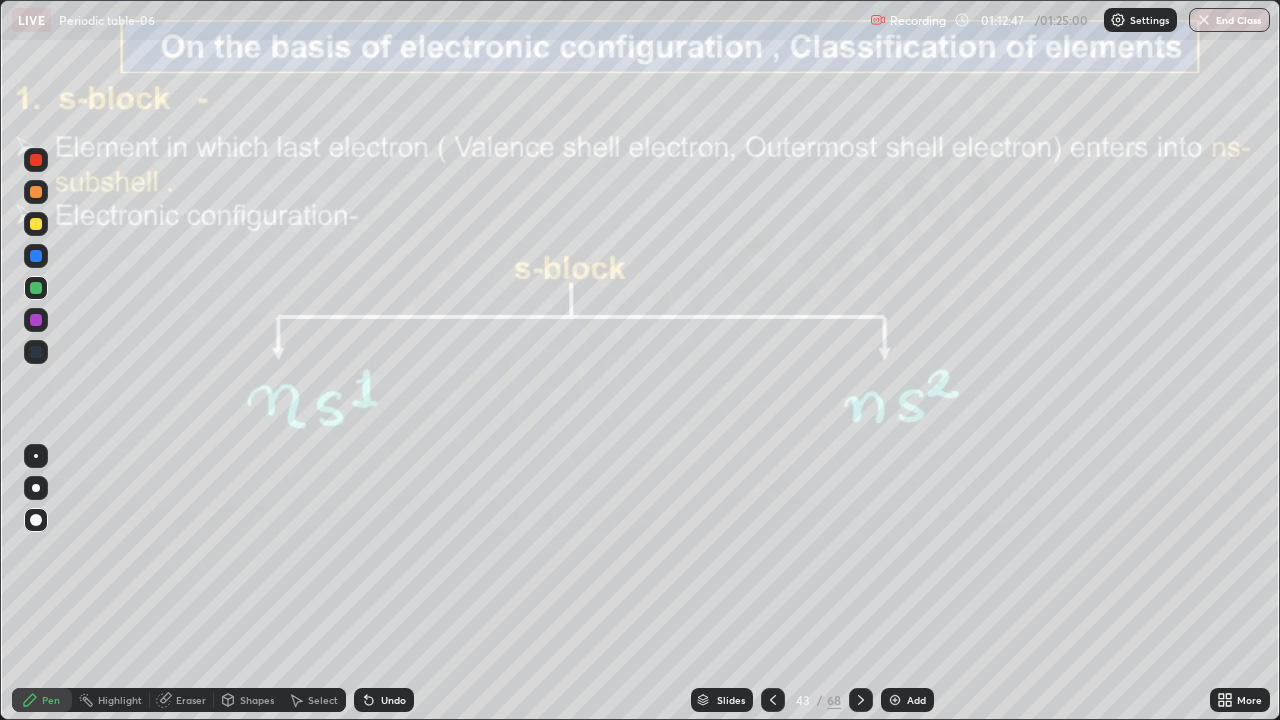 click at bounding box center [36, 256] 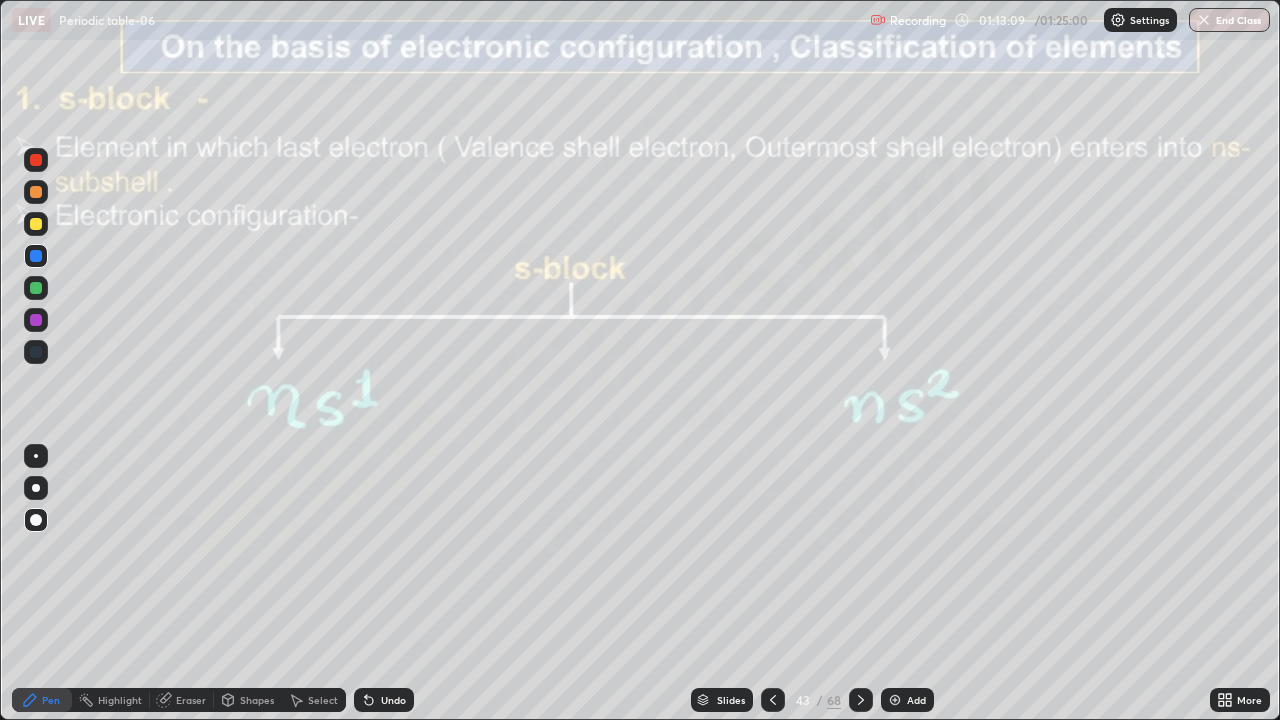 click at bounding box center [861, 700] 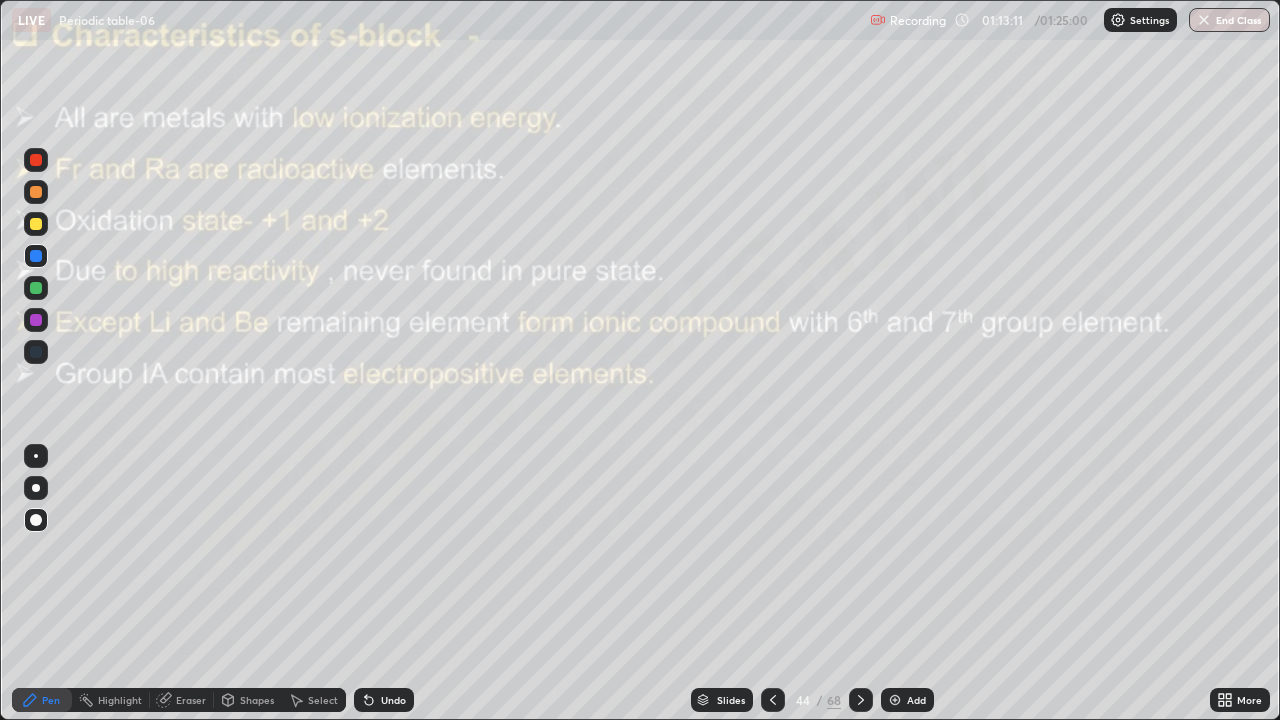 click on "Eraser" at bounding box center (191, 700) 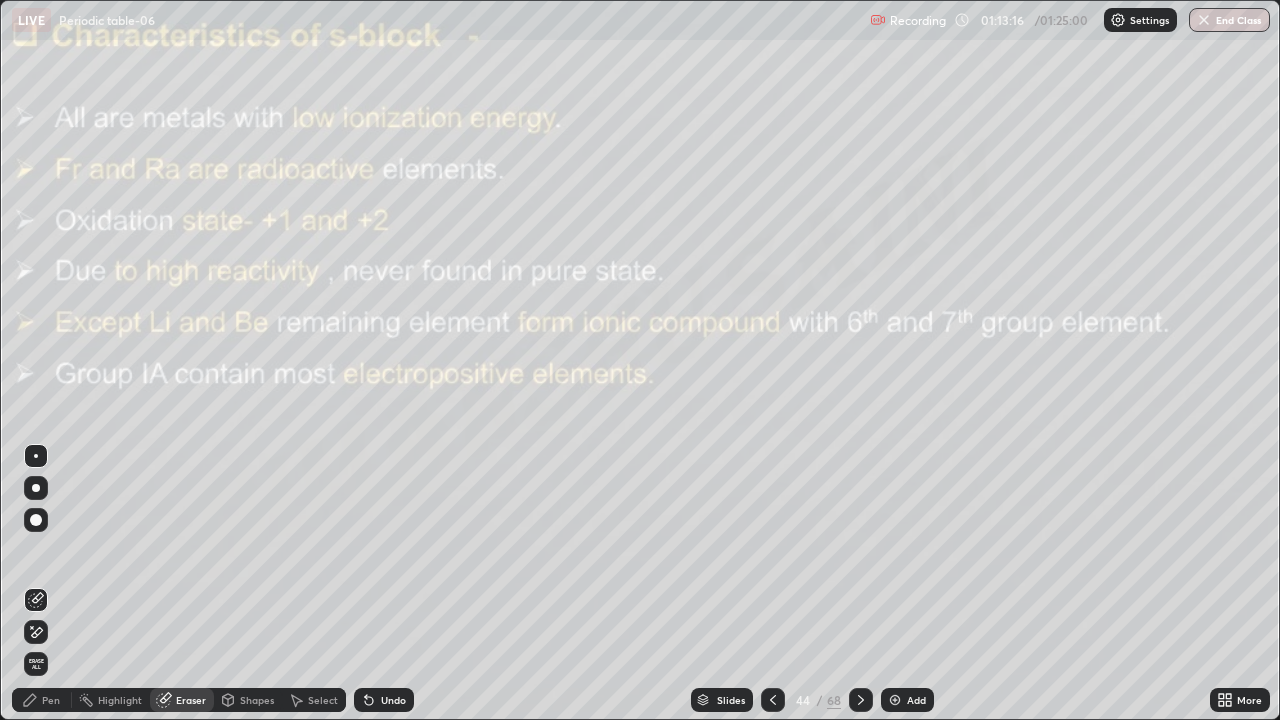 click on "Pen" at bounding box center (42, 700) 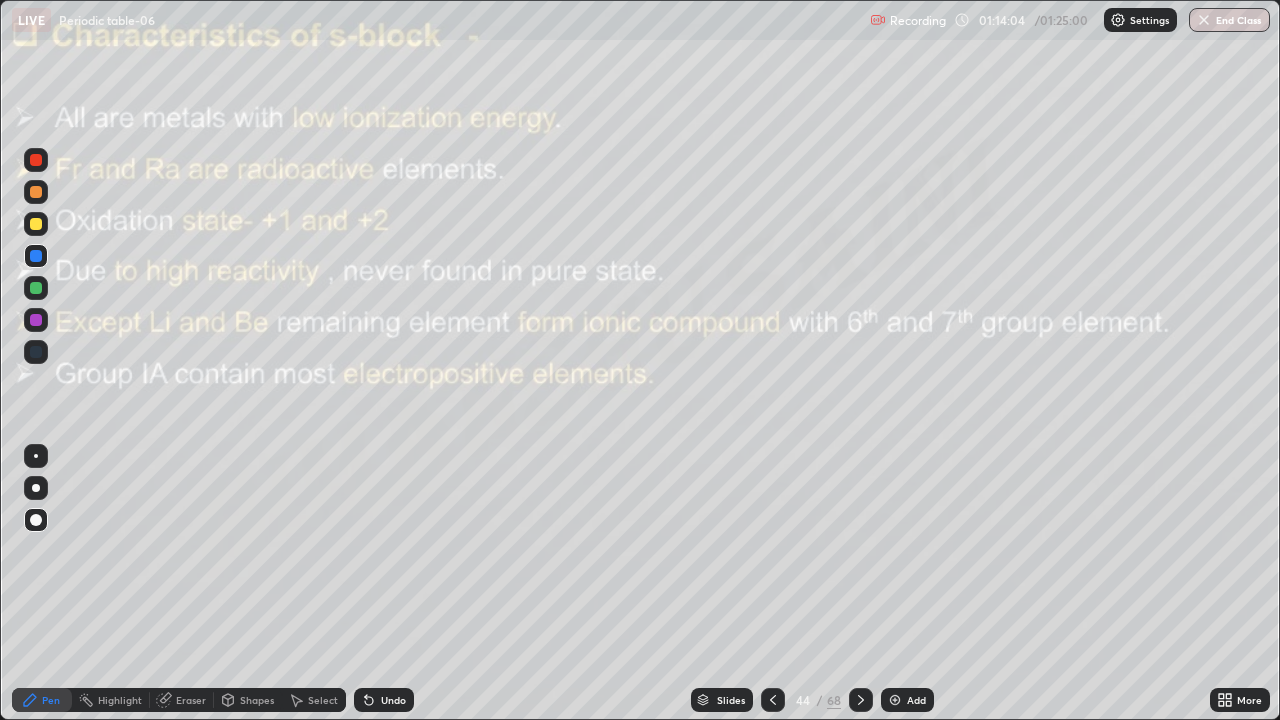 click at bounding box center (36, 320) 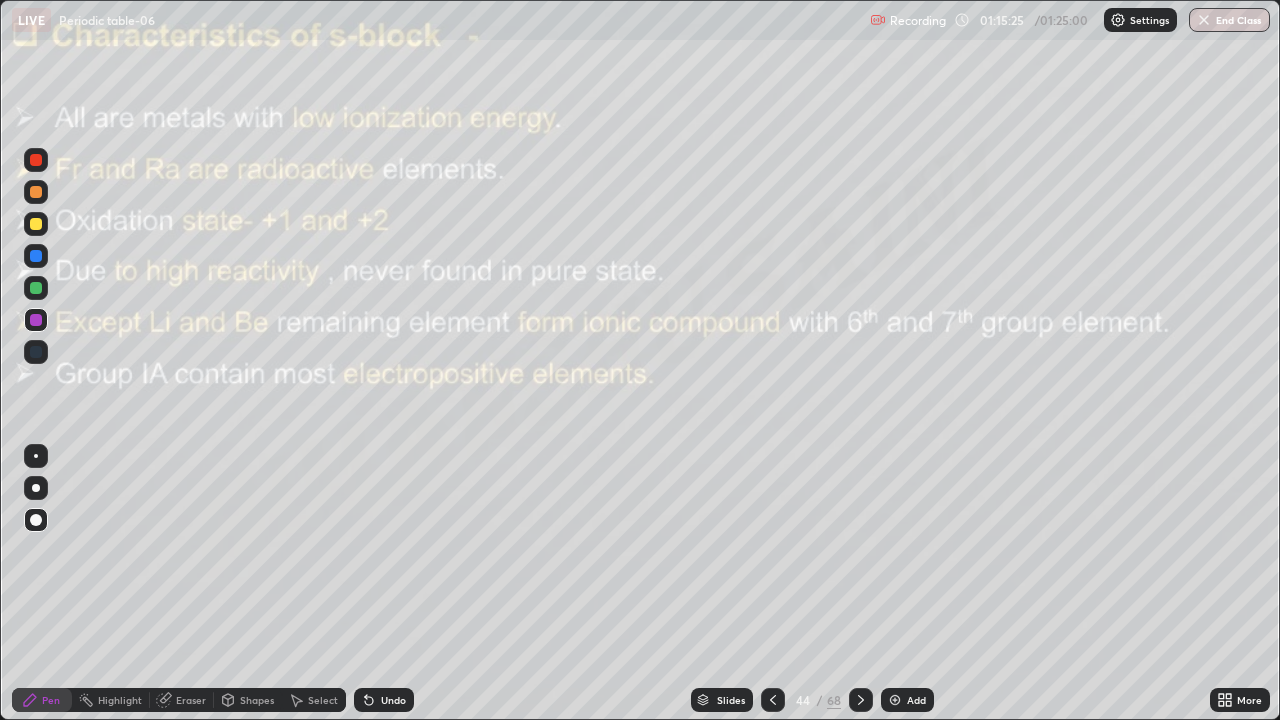 click at bounding box center (861, 700) 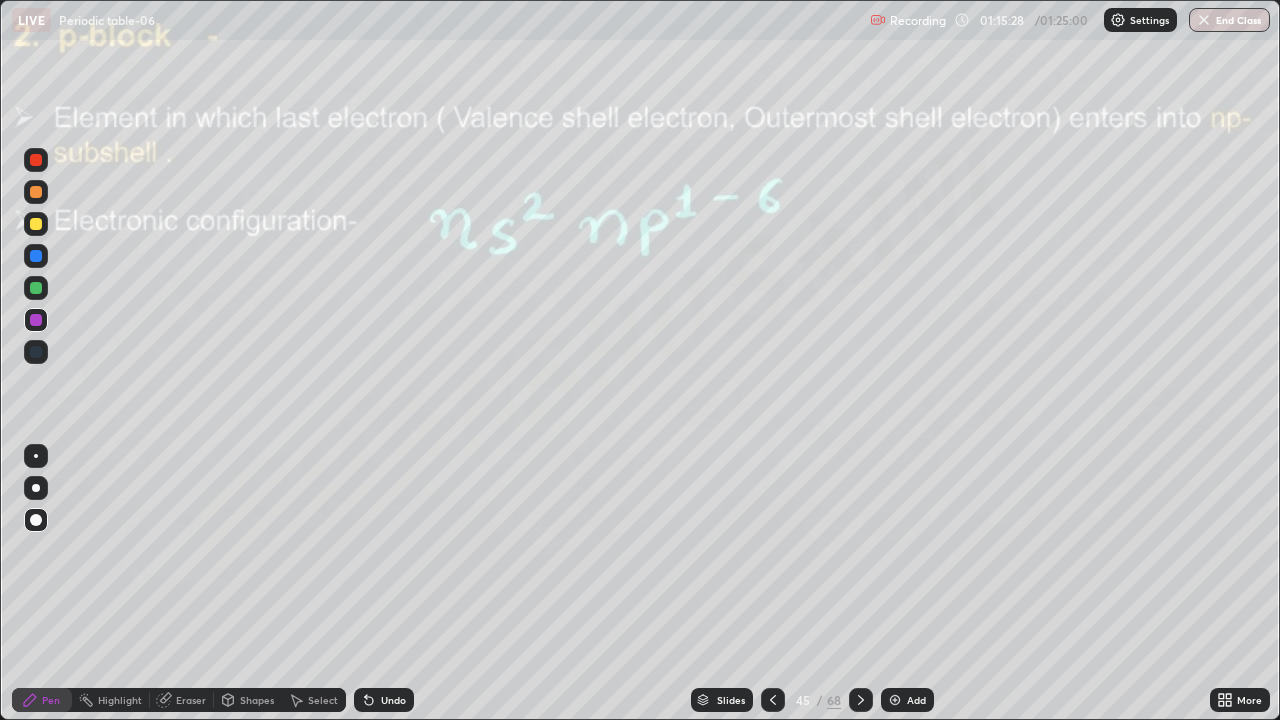 click at bounding box center [36, 288] 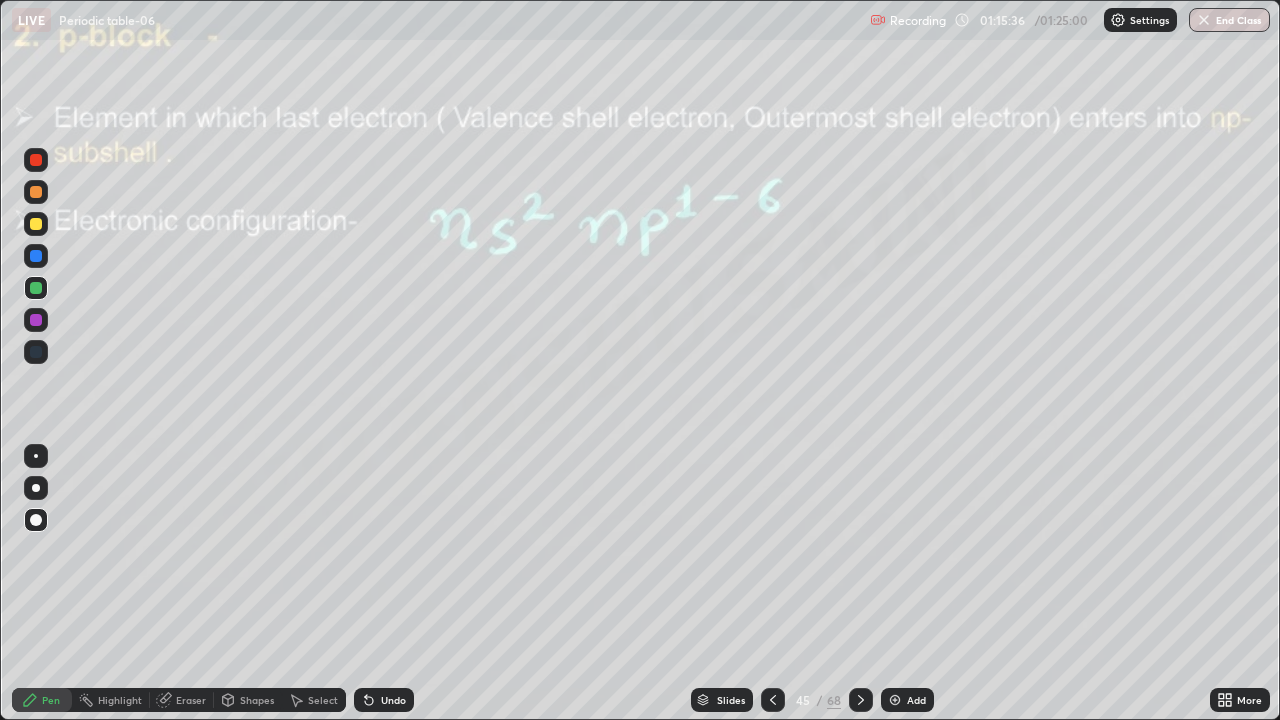 click 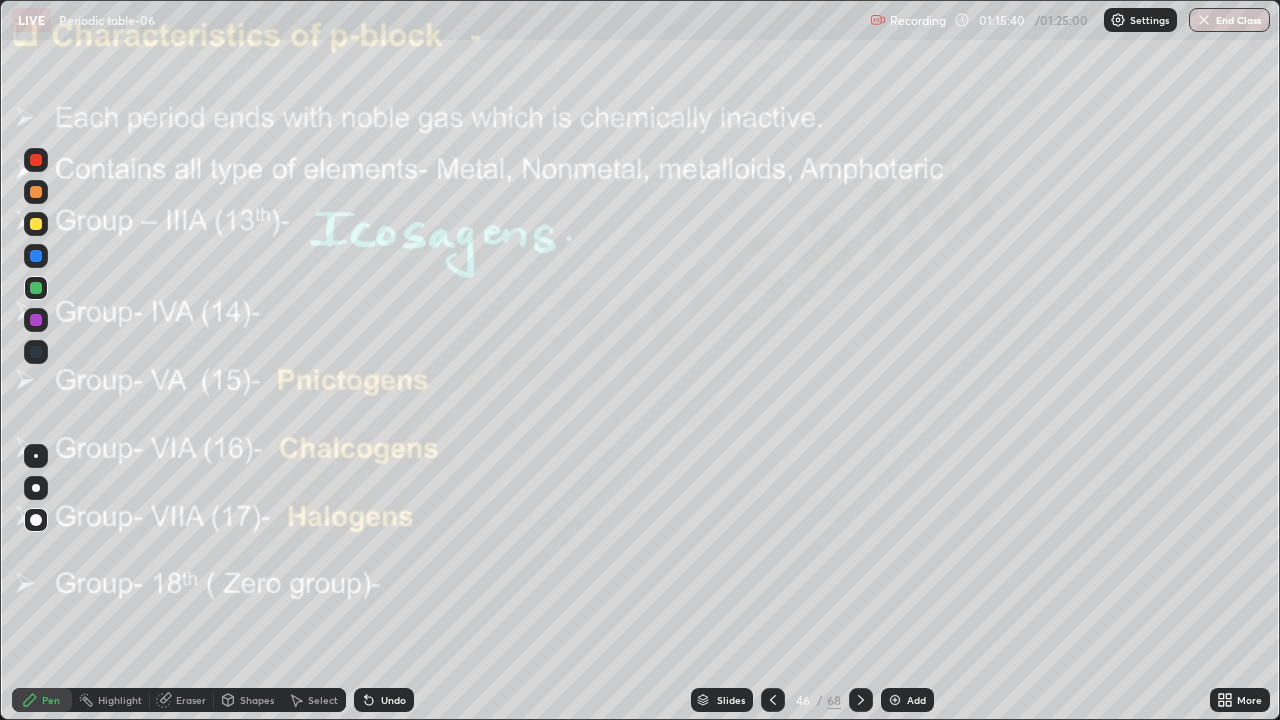 click on "Eraser" at bounding box center [182, 700] 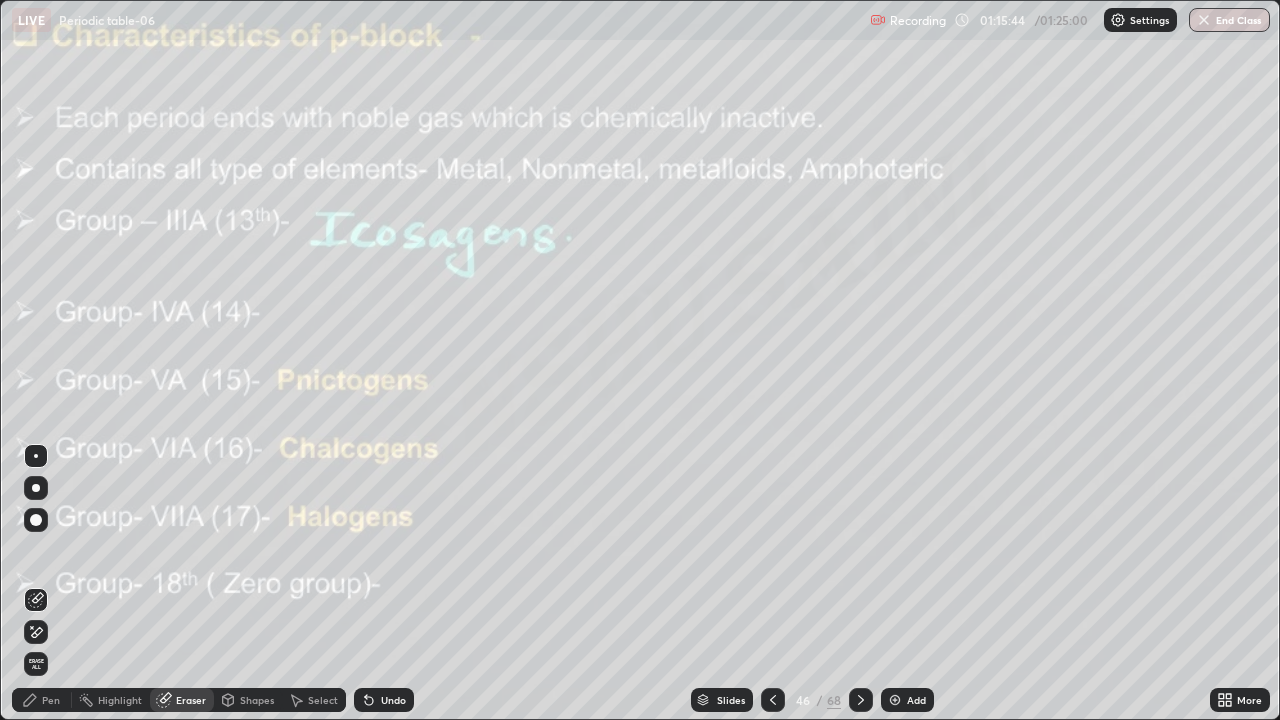 click on "Pen" at bounding box center [42, 700] 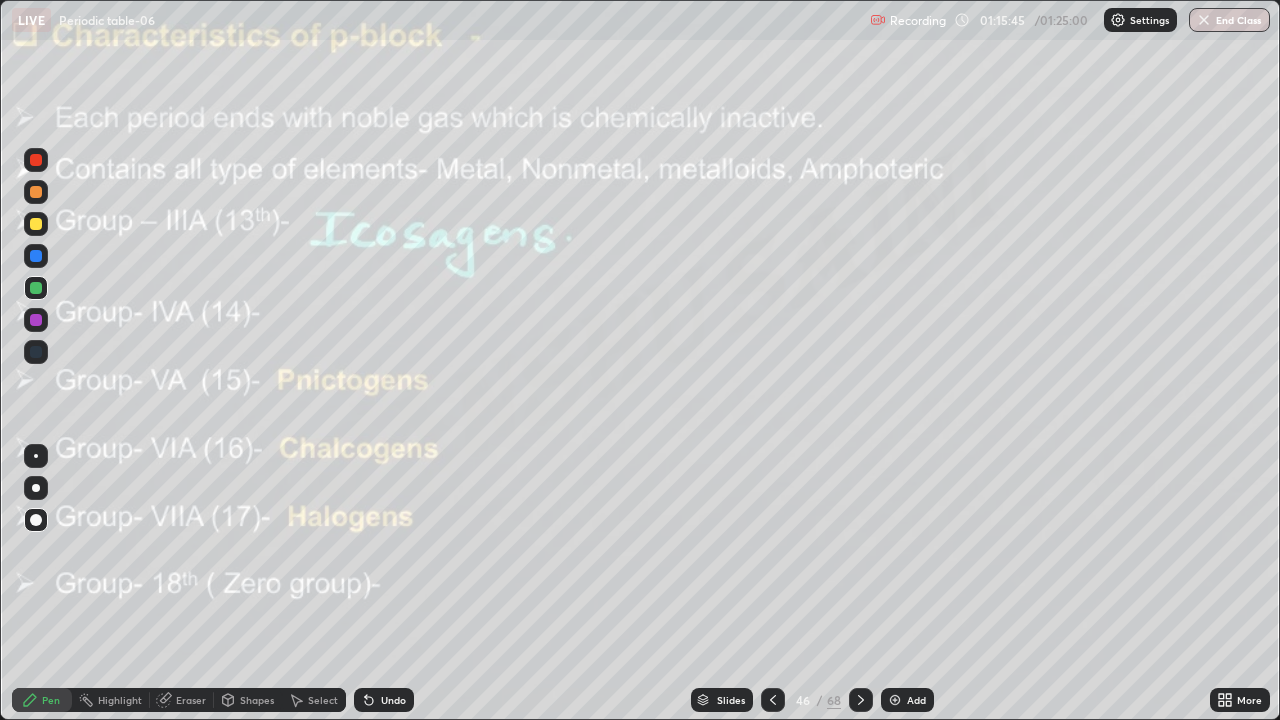 click at bounding box center (36, 288) 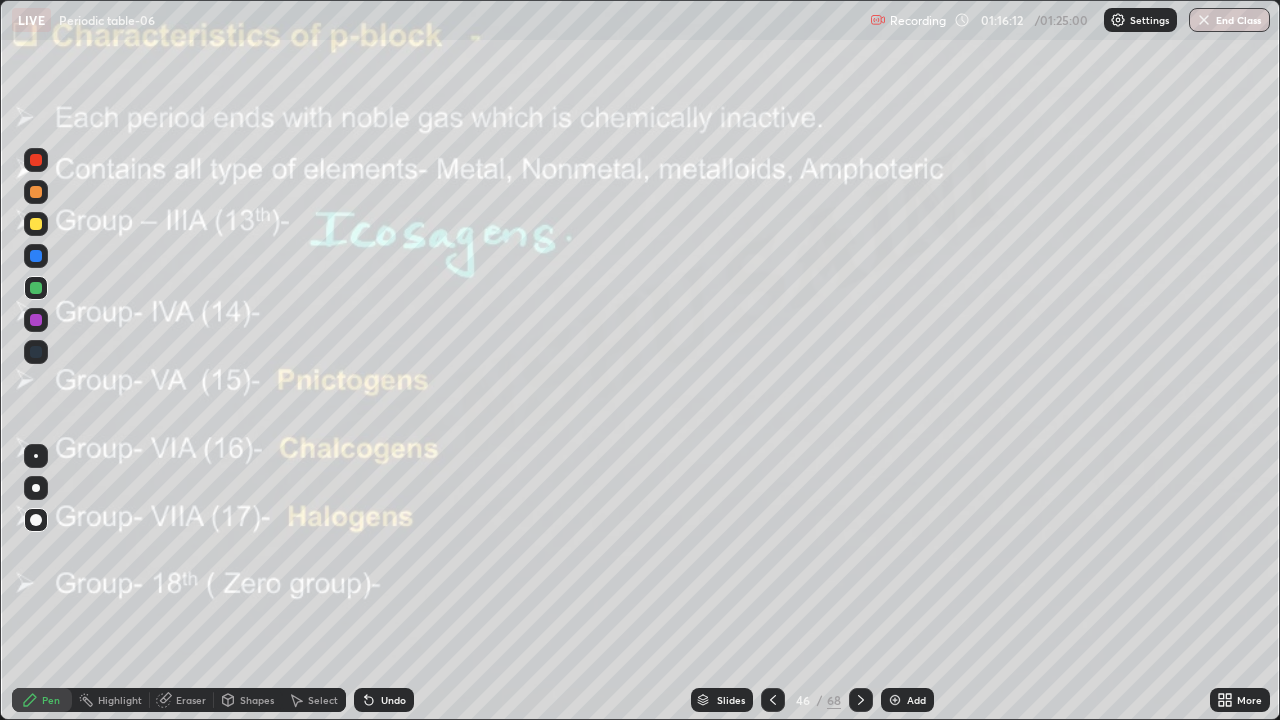 click 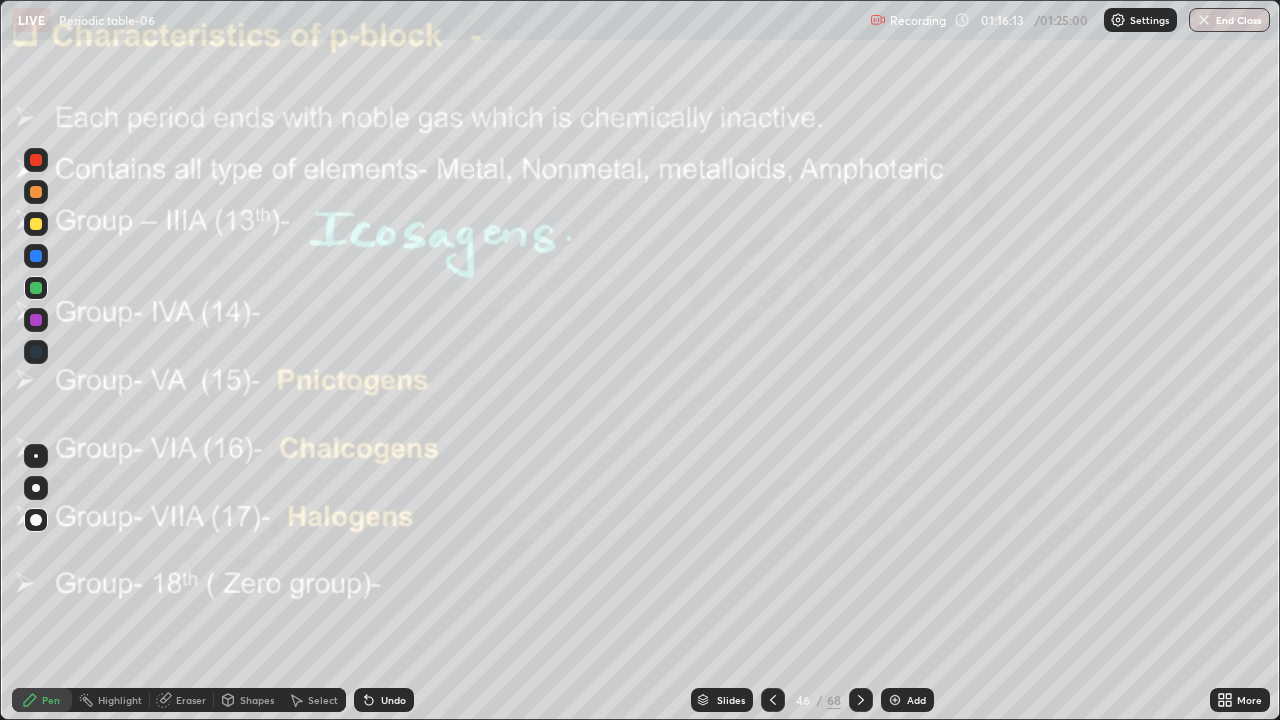 click at bounding box center [36, 224] 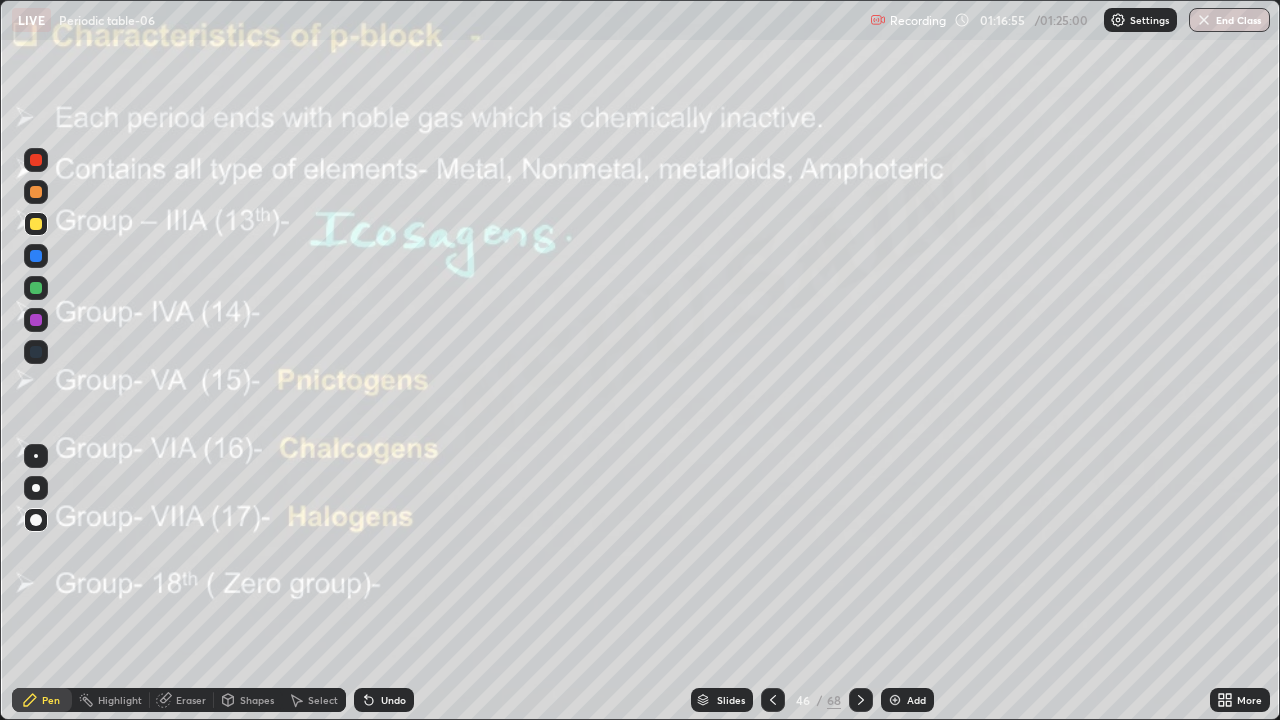 click 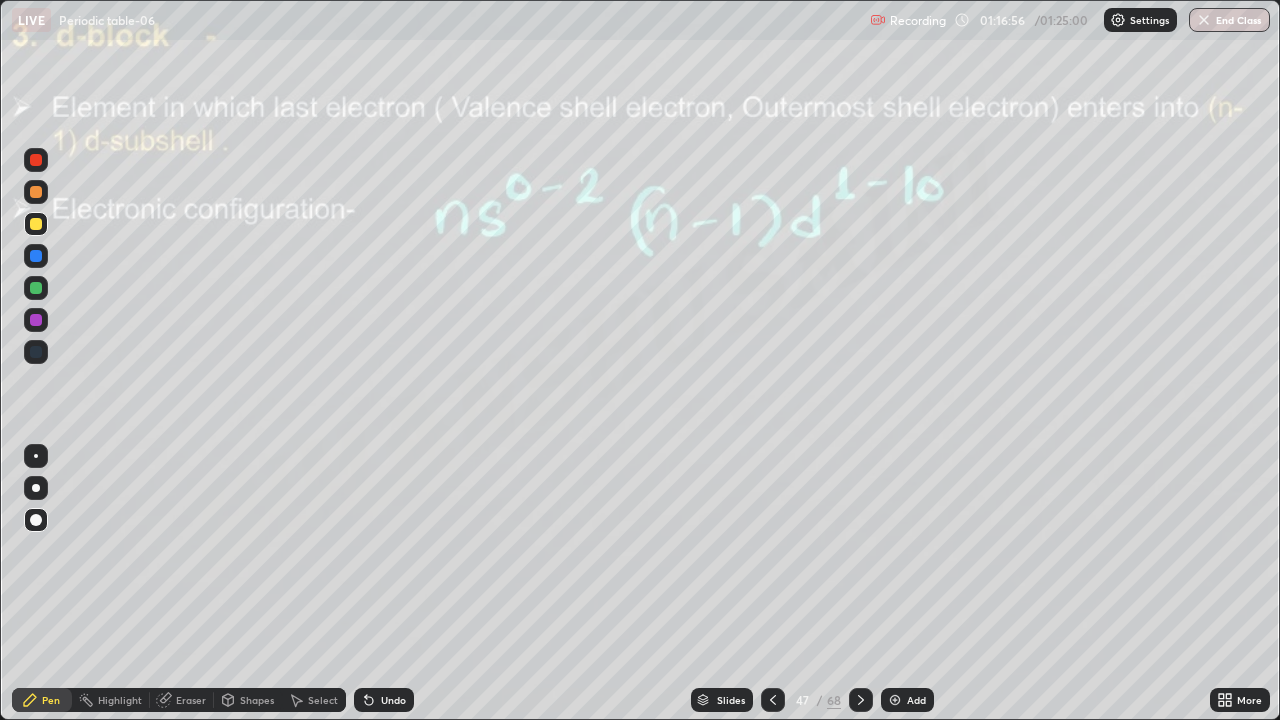 click at bounding box center [36, 224] 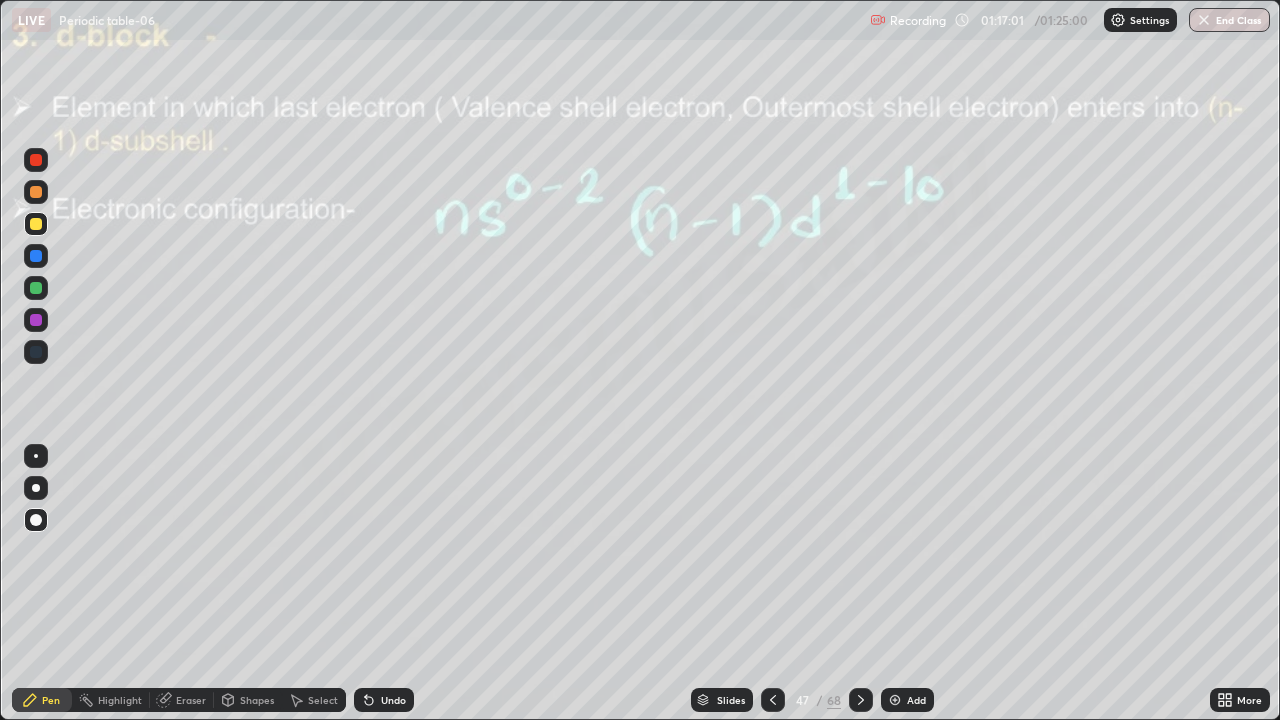 click on "Pen" at bounding box center [51, 700] 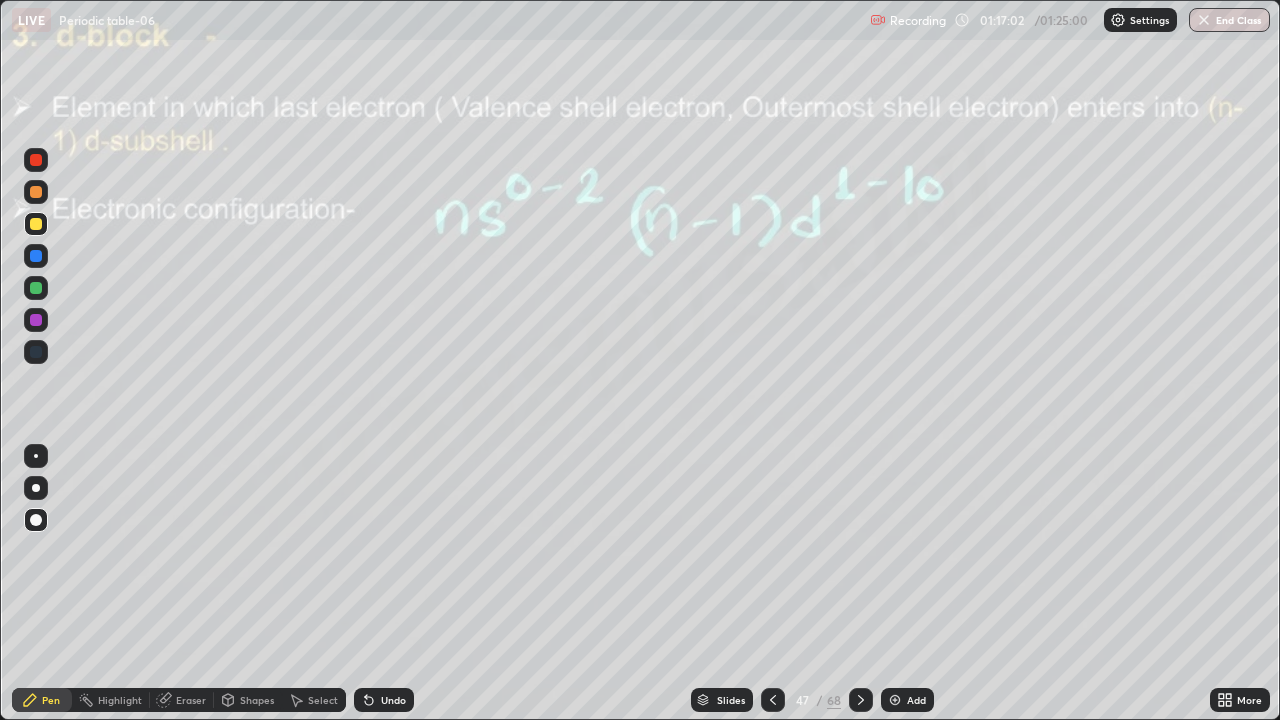click at bounding box center [36, 320] 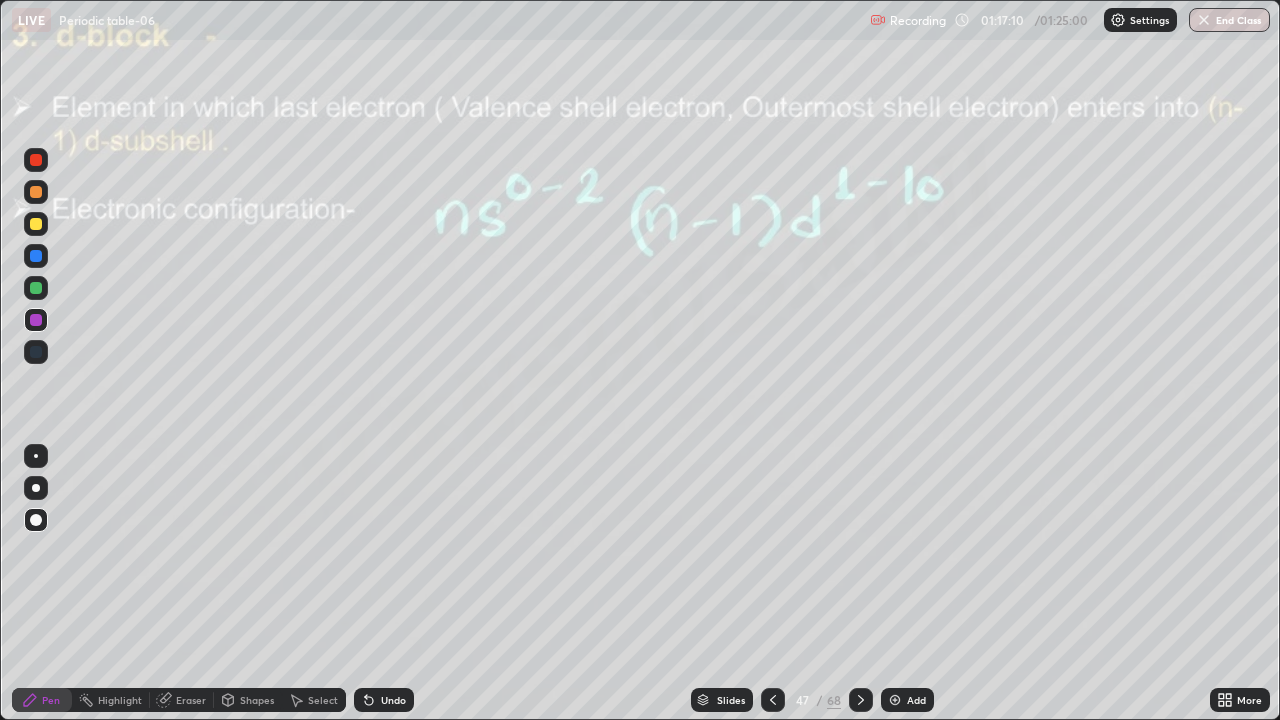 click on "Pen" at bounding box center (42, 700) 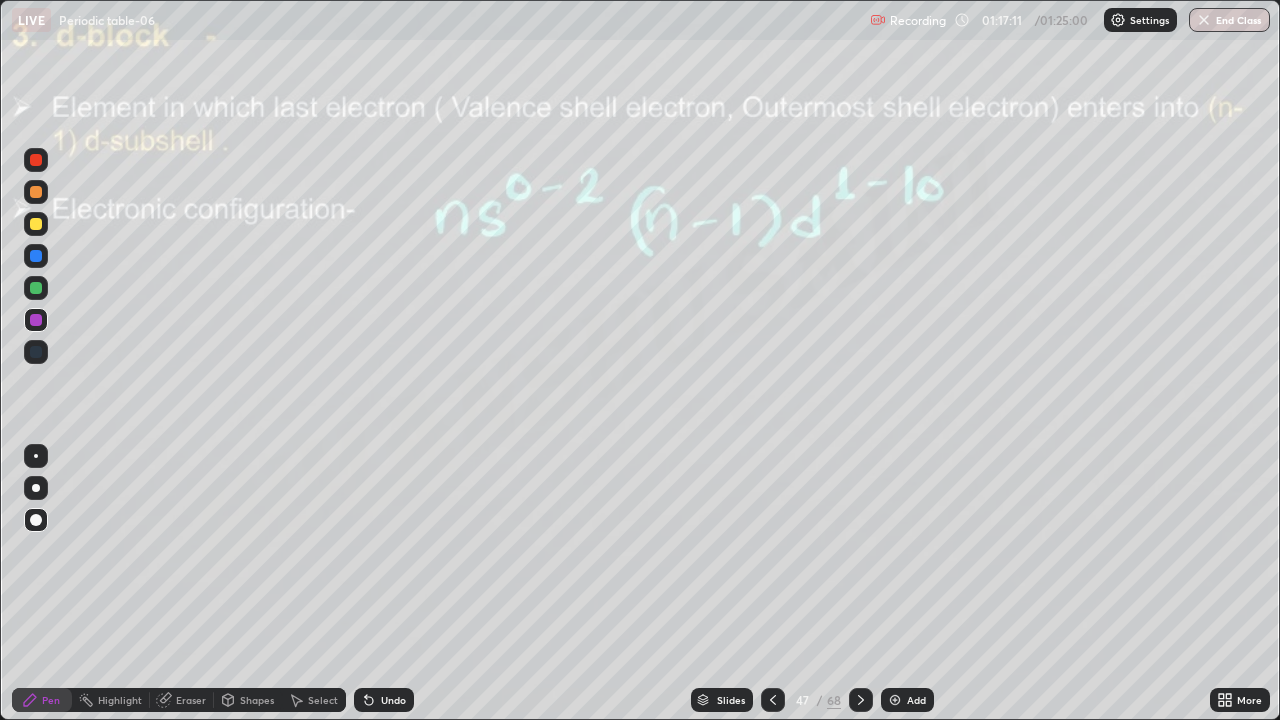 click at bounding box center (36, 288) 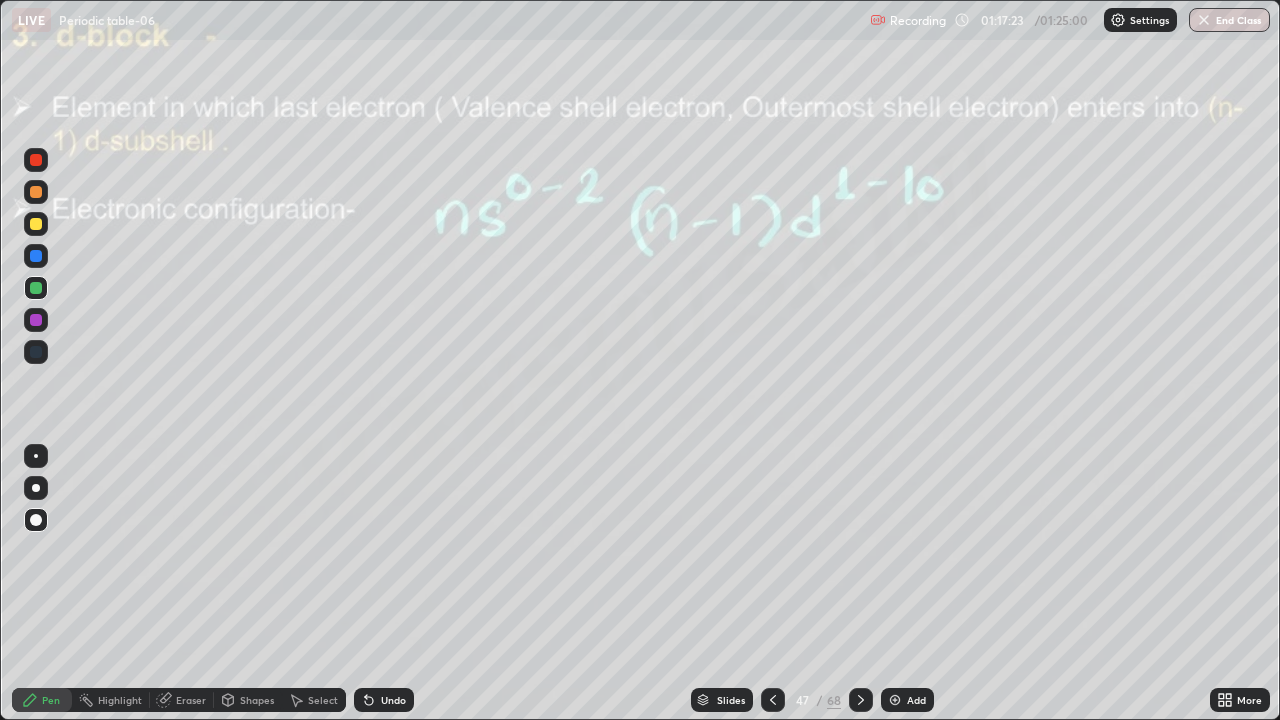 click 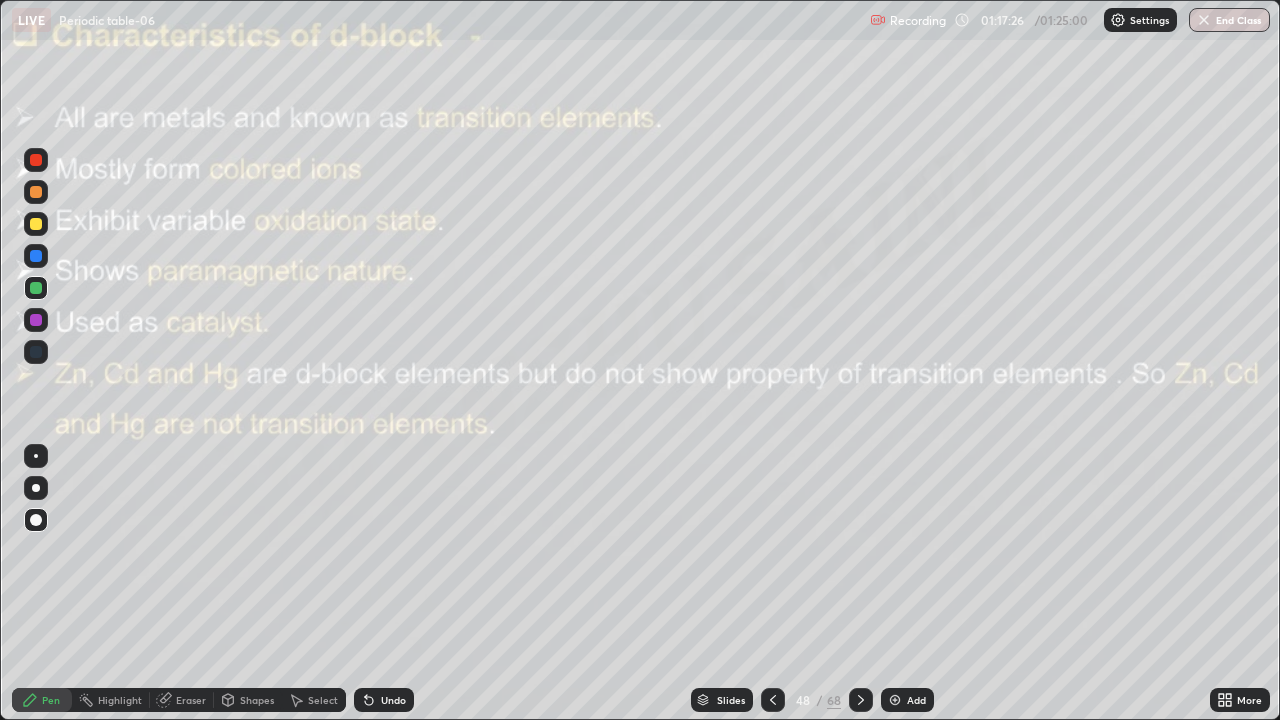 click on "Eraser" at bounding box center [191, 700] 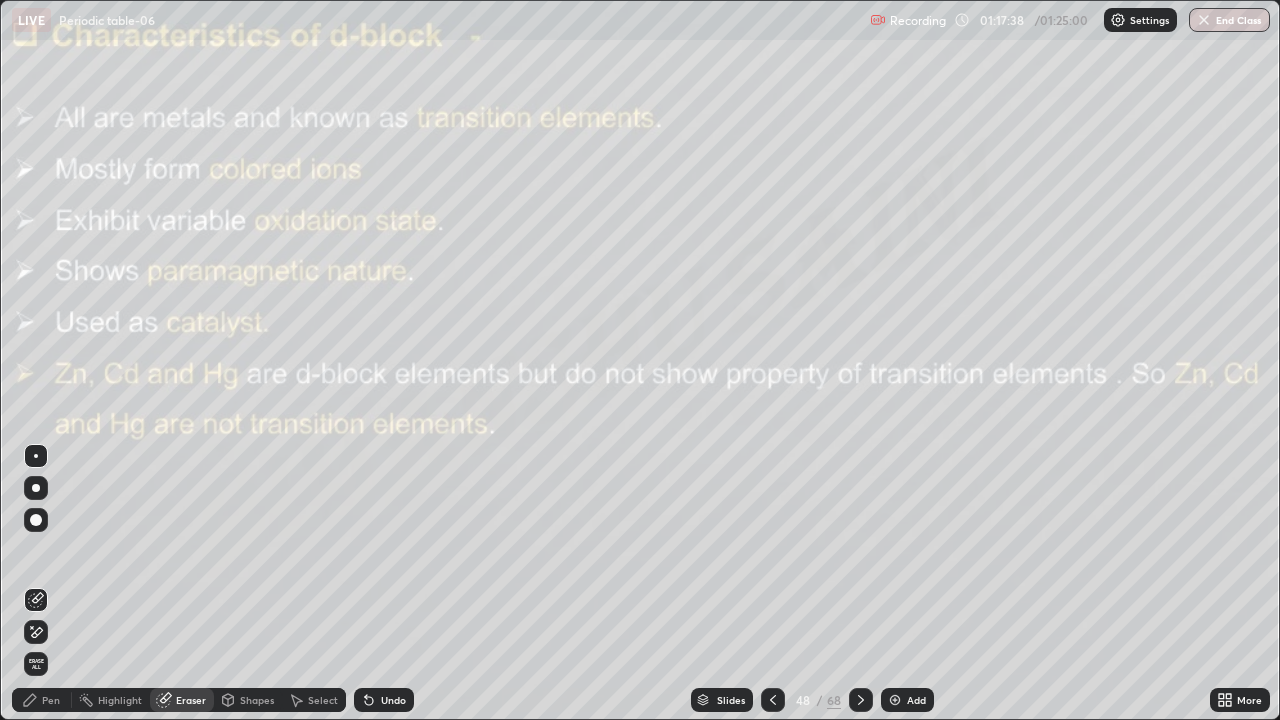 click on "Pen" at bounding box center (42, 700) 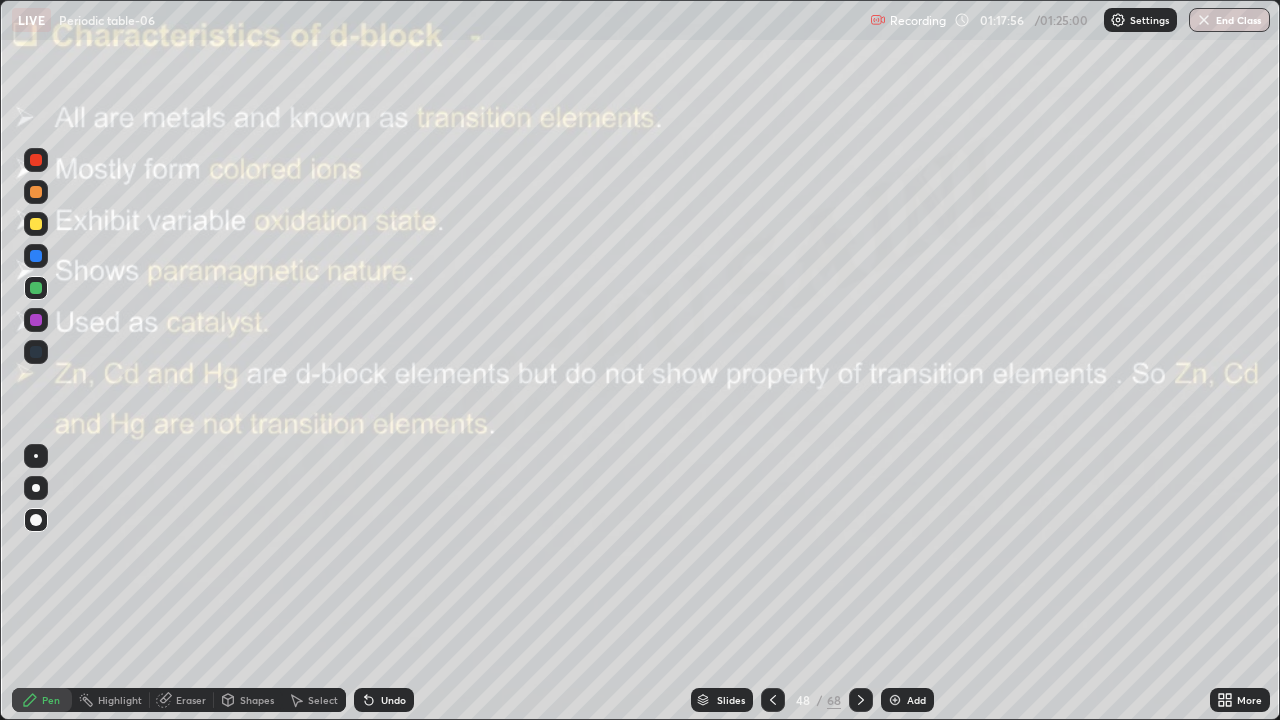 click at bounding box center [773, 700] 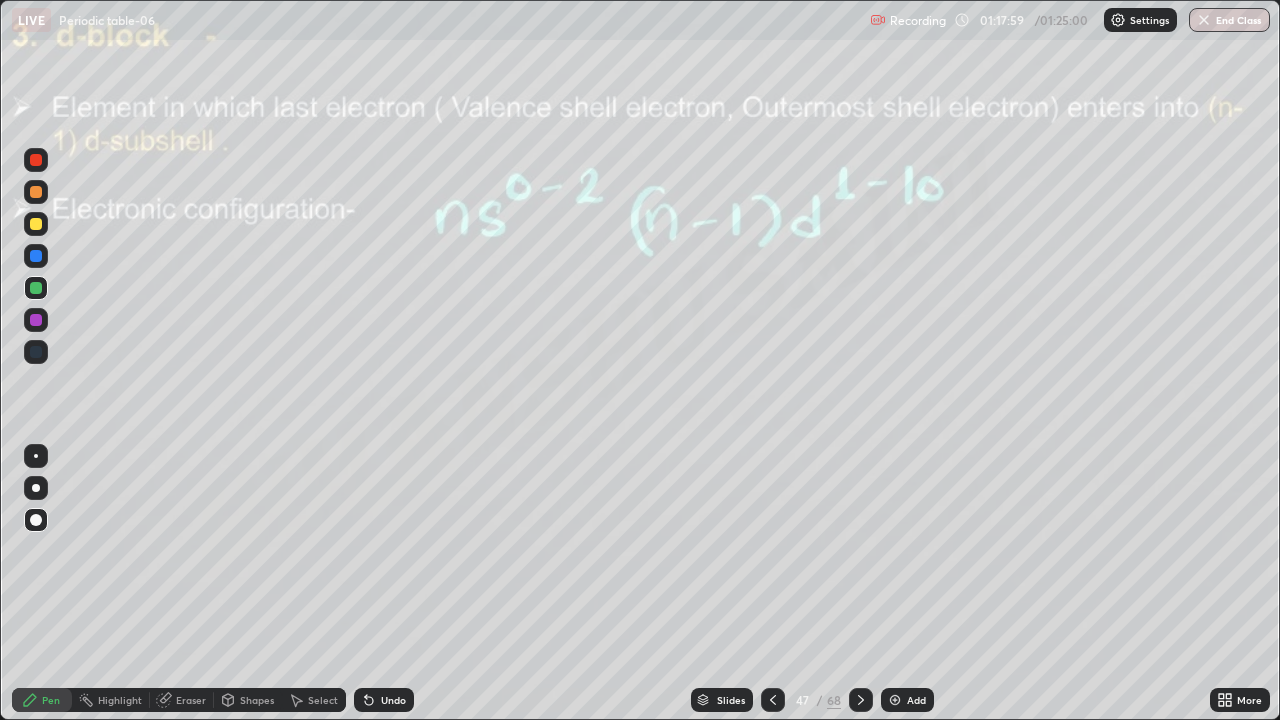 click 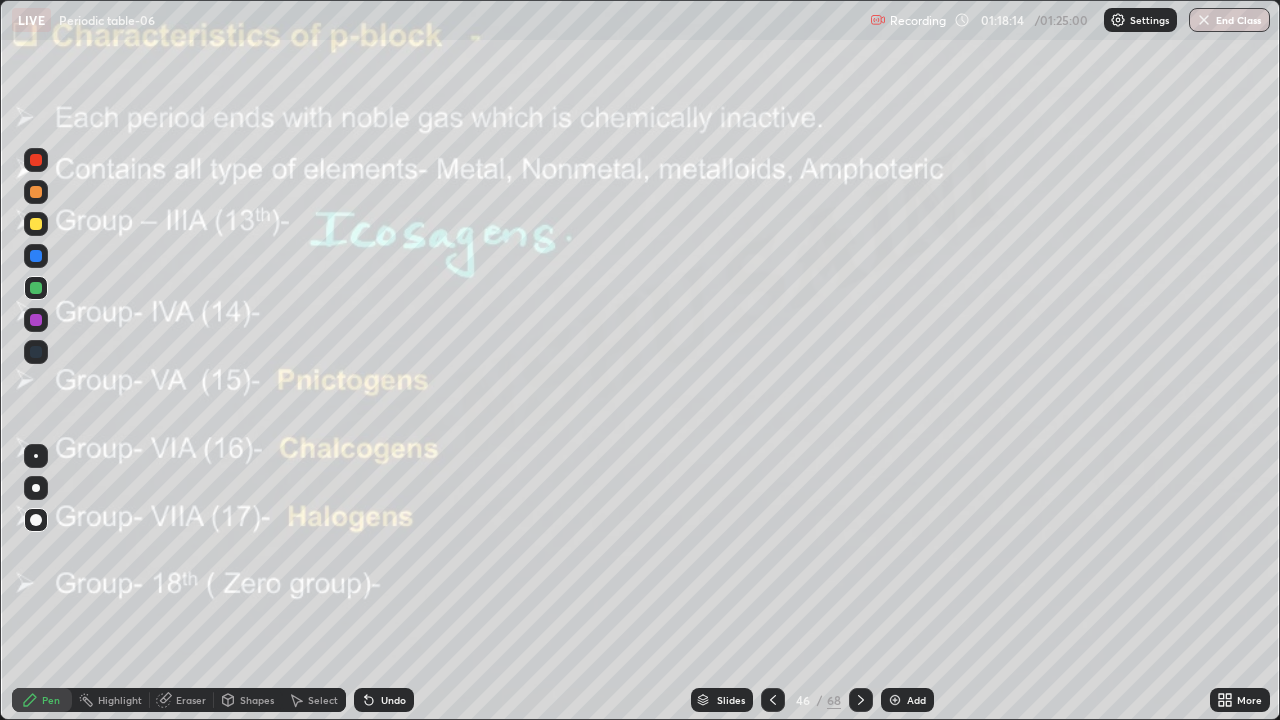 click on "Slides" at bounding box center [731, 700] 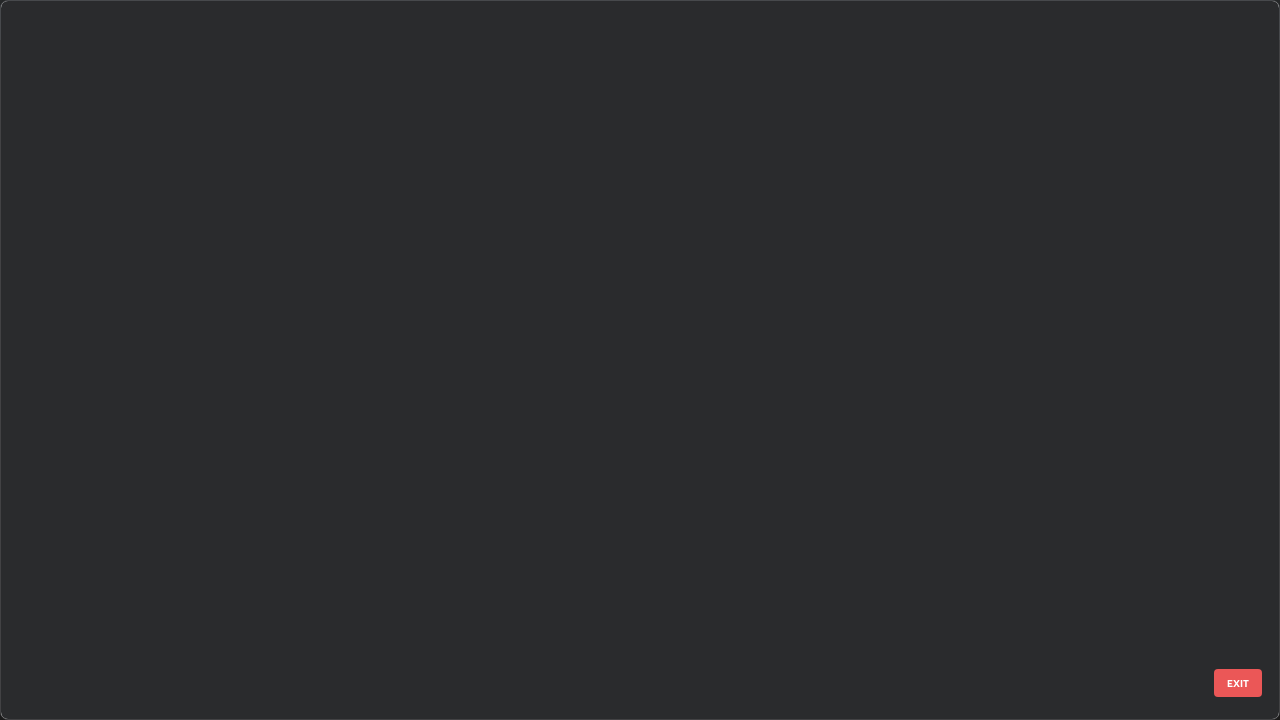 scroll, scrollTop: 2876, scrollLeft: 0, axis: vertical 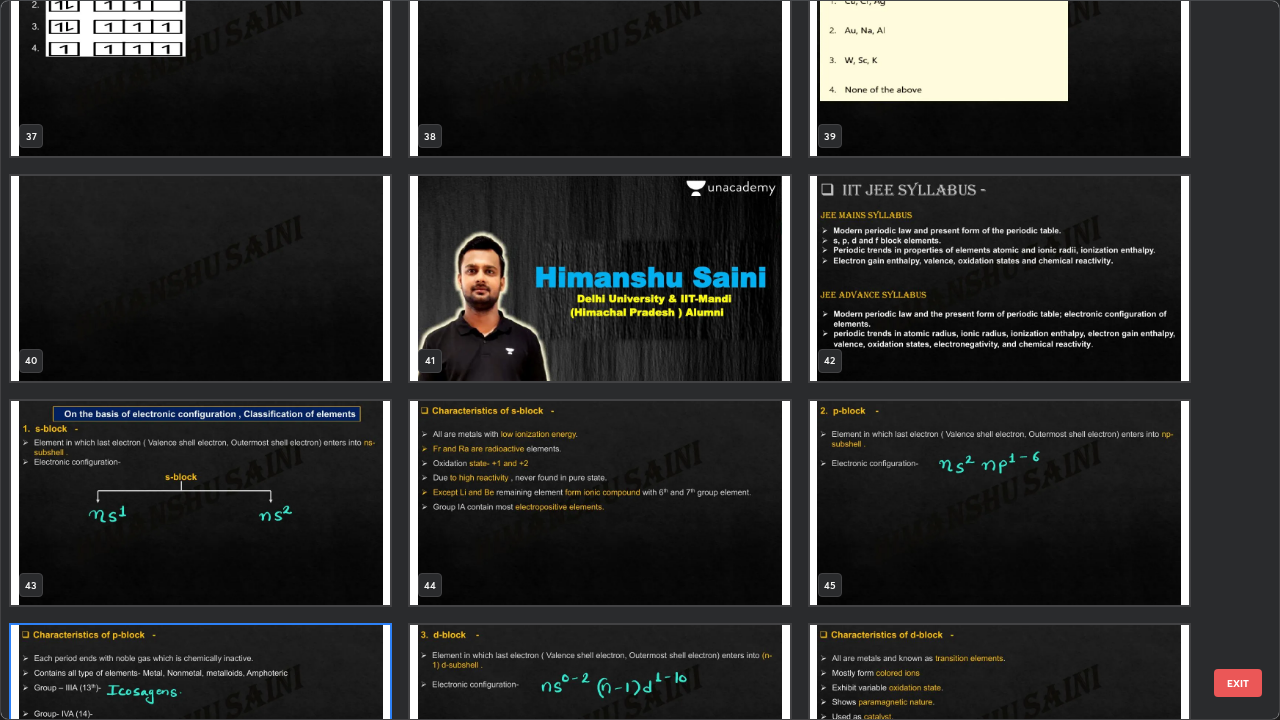 click at bounding box center (200, 503) 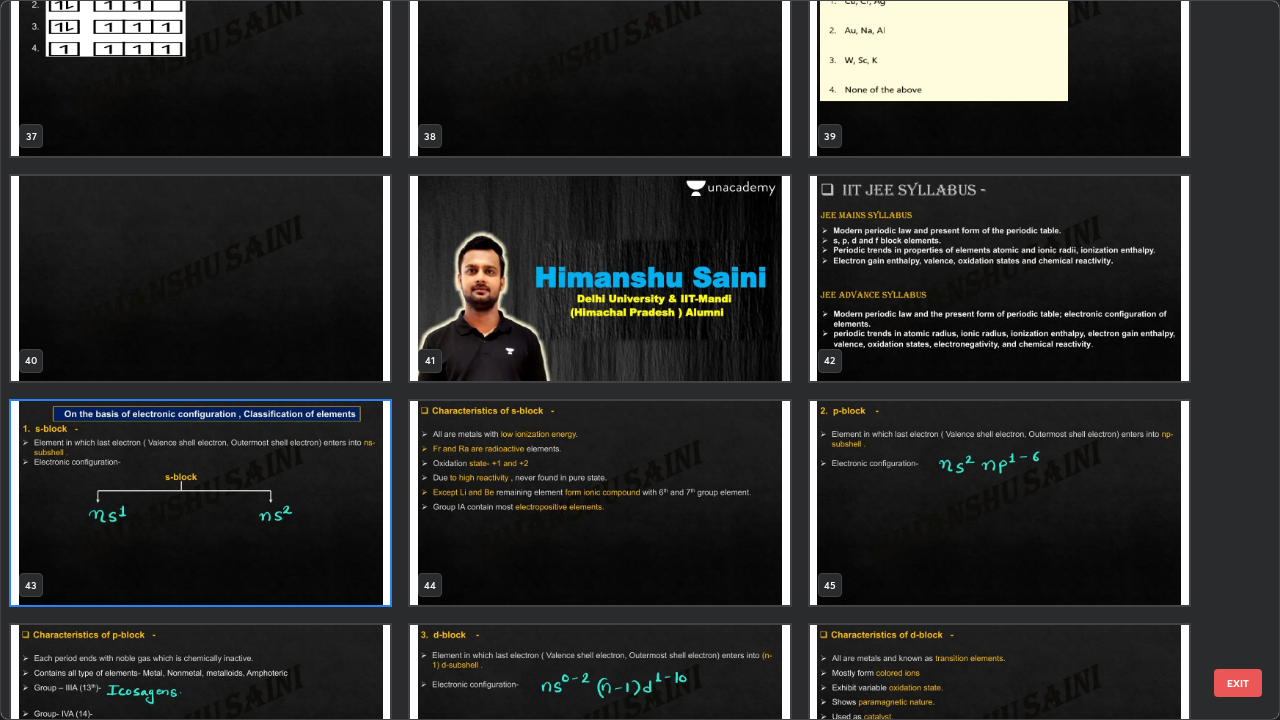 click at bounding box center (200, 503) 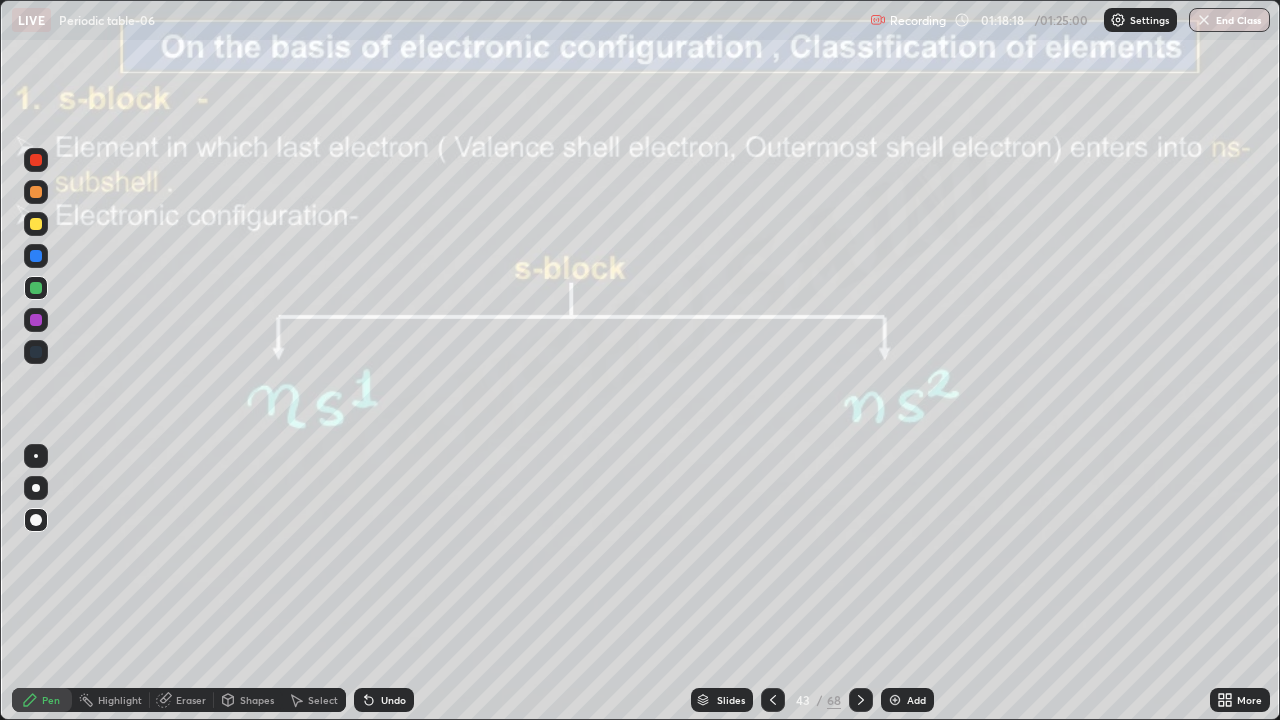 click at bounding box center (861, 700) 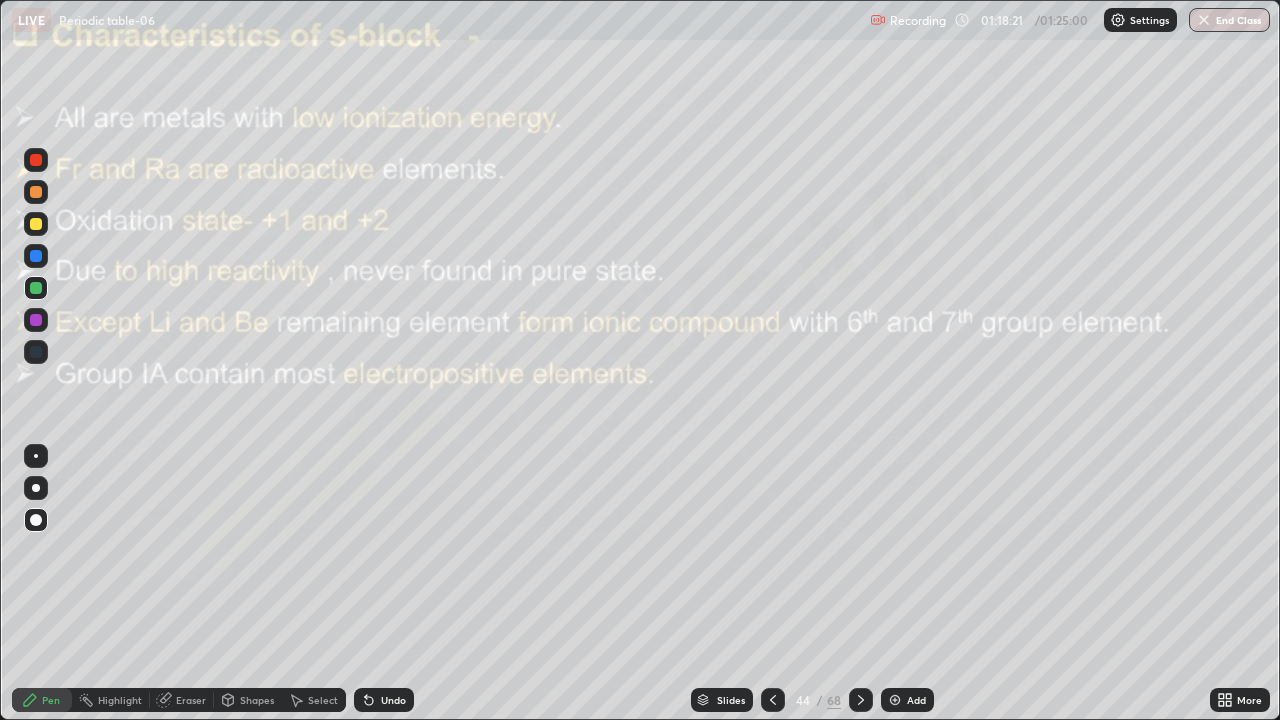 click at bounding box center (861, 700) 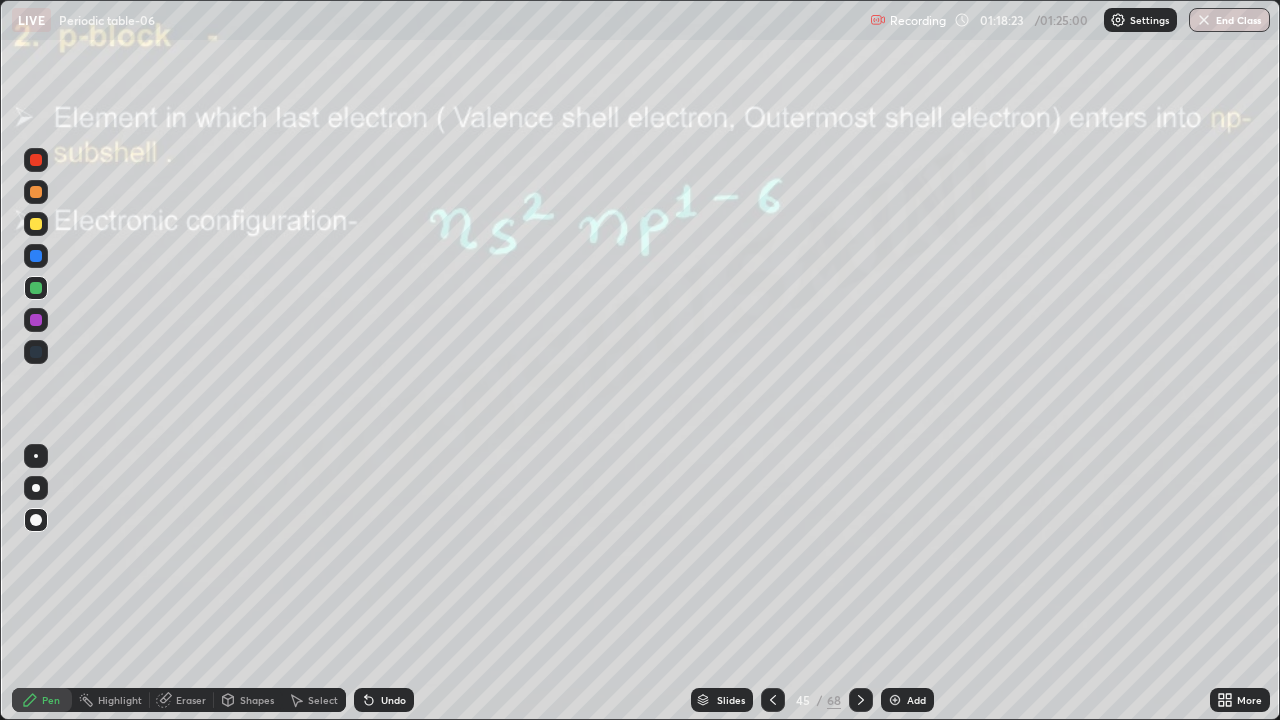 click 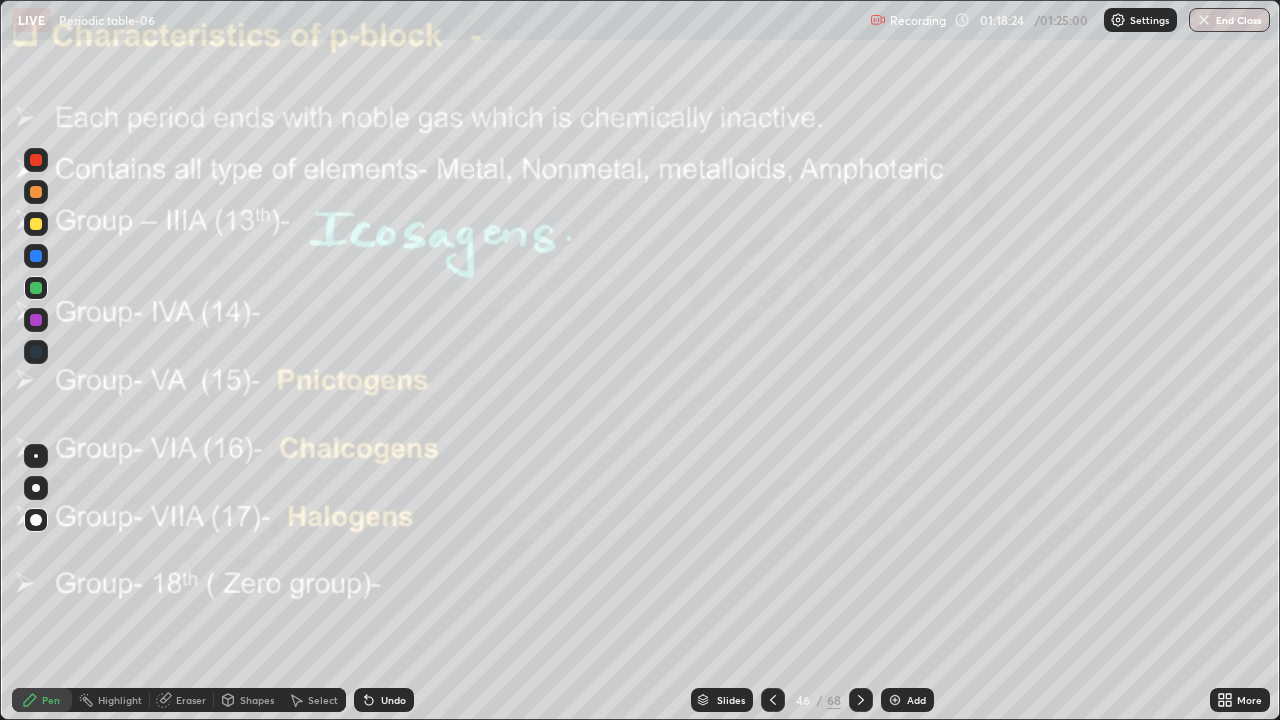 click at bounding box center [861, 700] 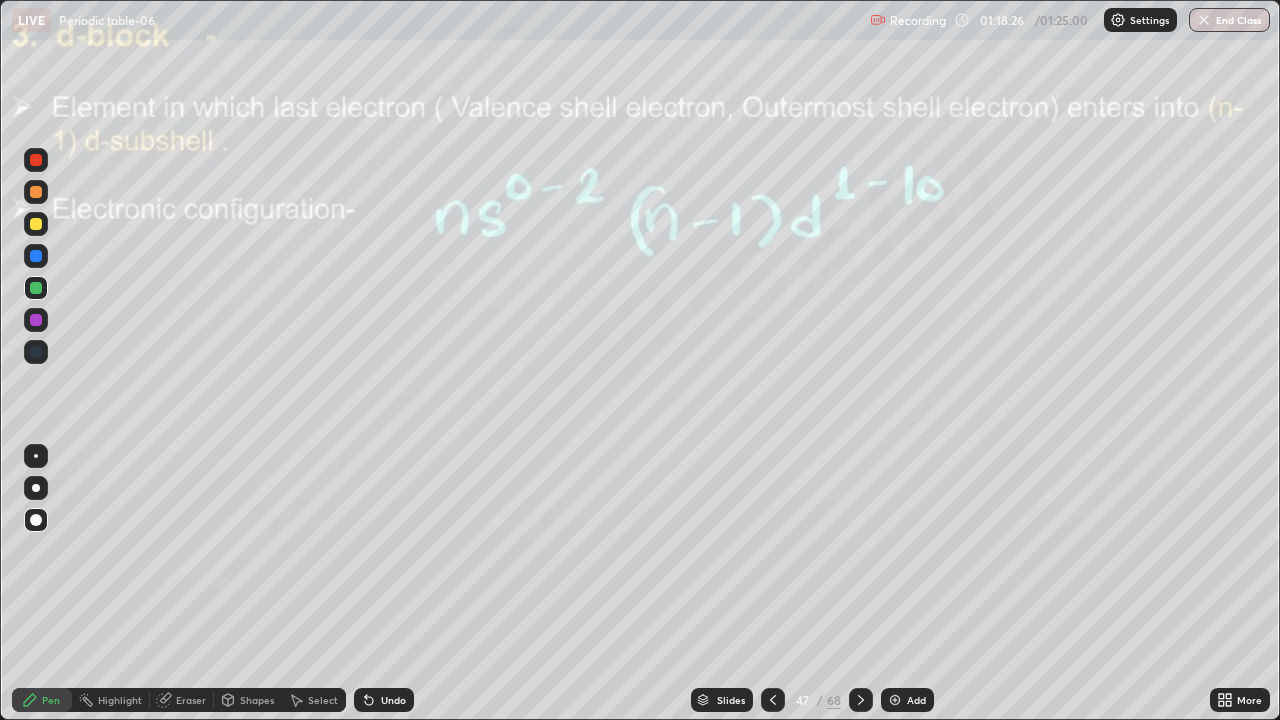 click at bounding box center (861, 700) 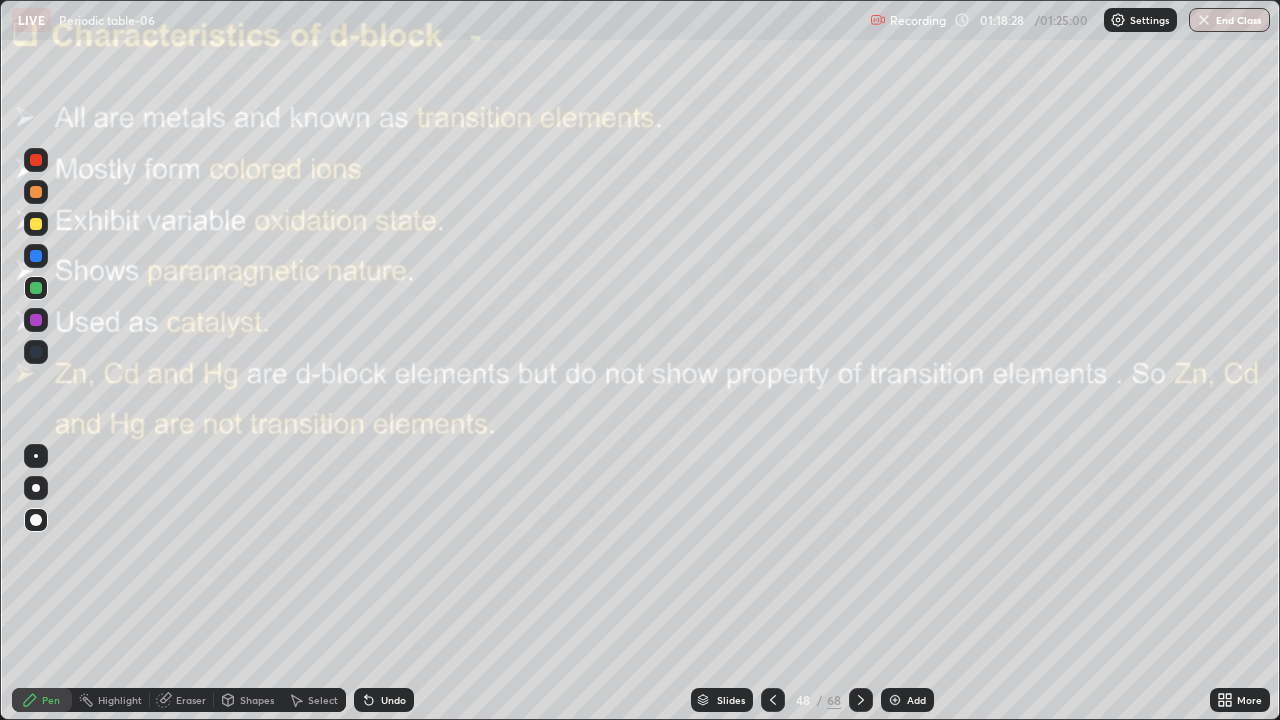 click at bounding box center [861, 700] 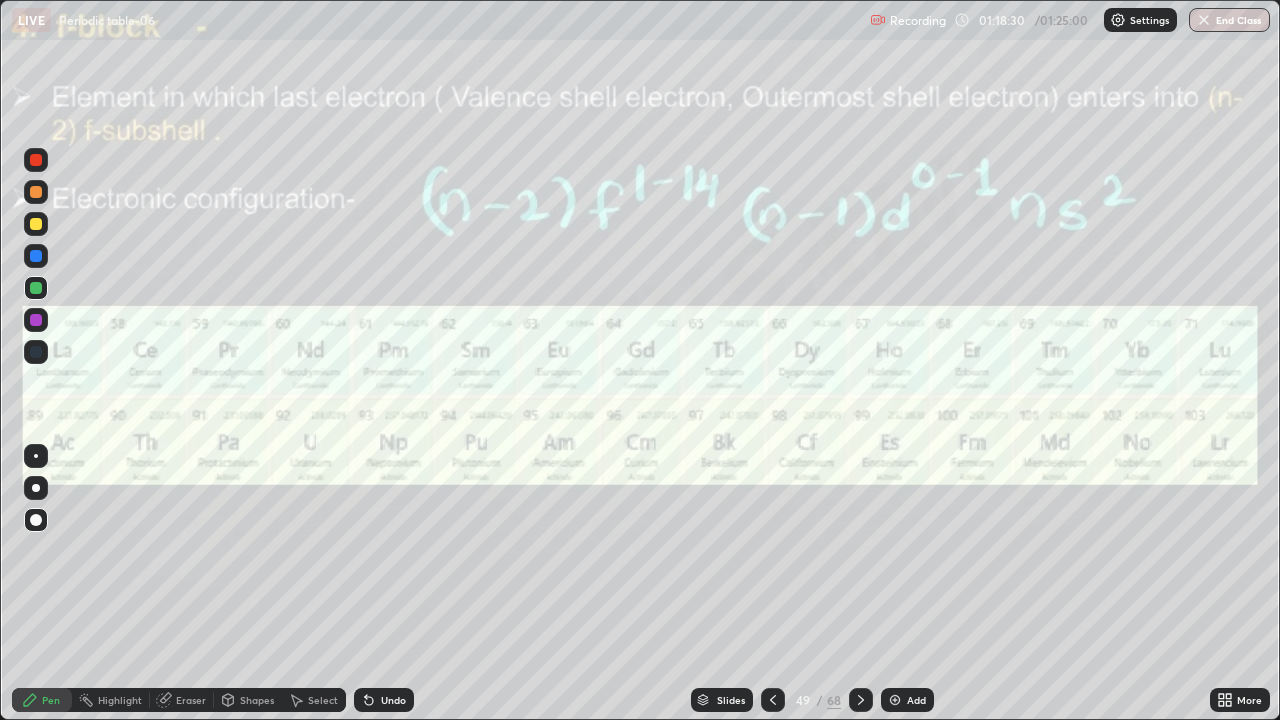 click 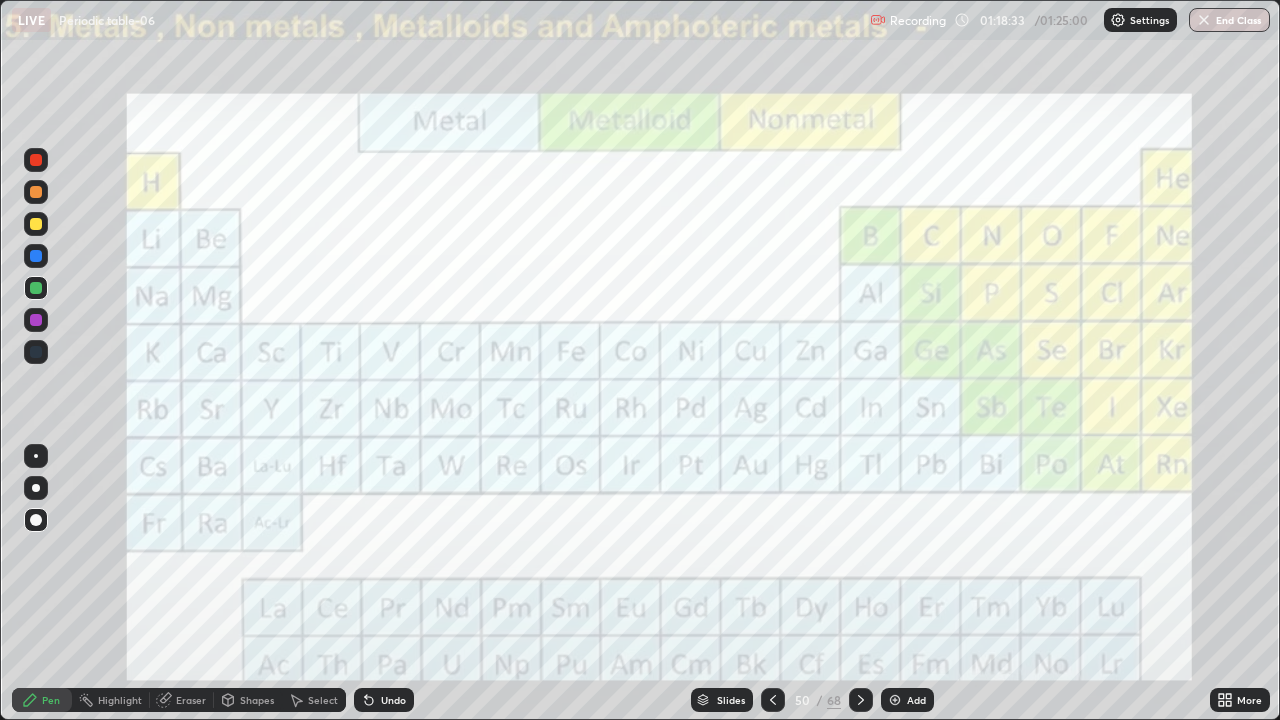 click at bounding box center (773, 700) 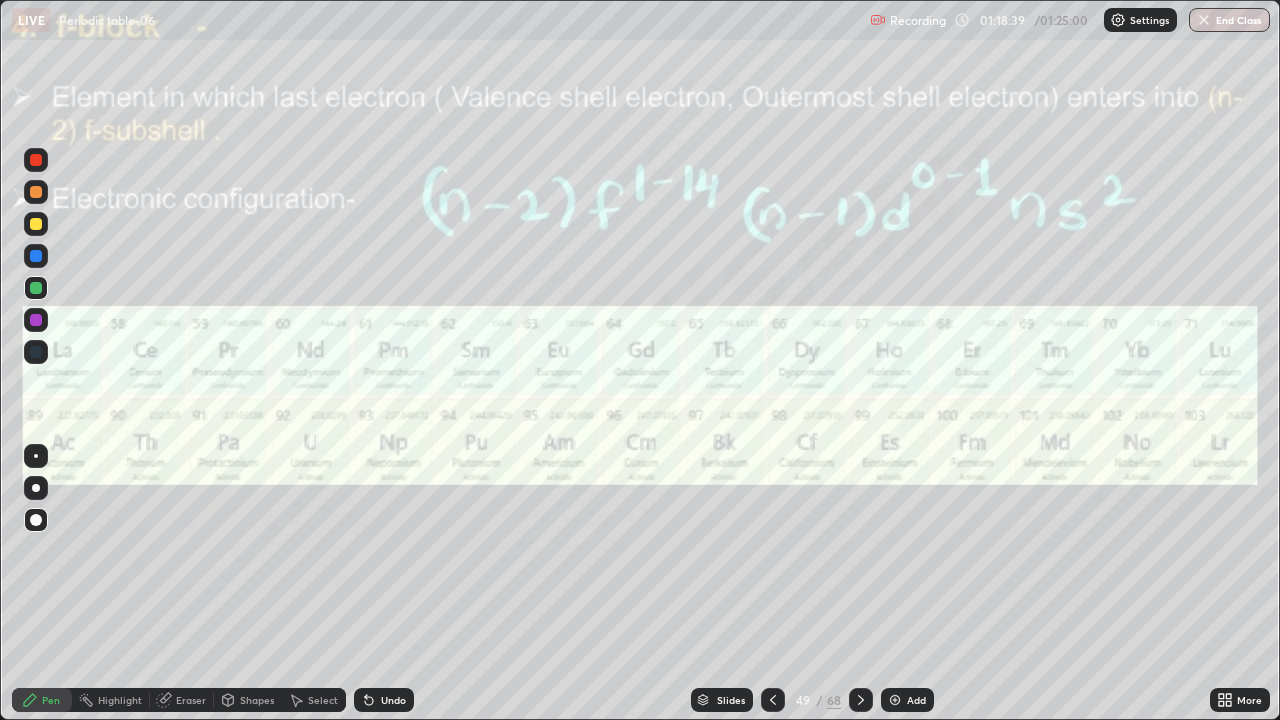 click on "Pen" at bounding box center [51, 700] 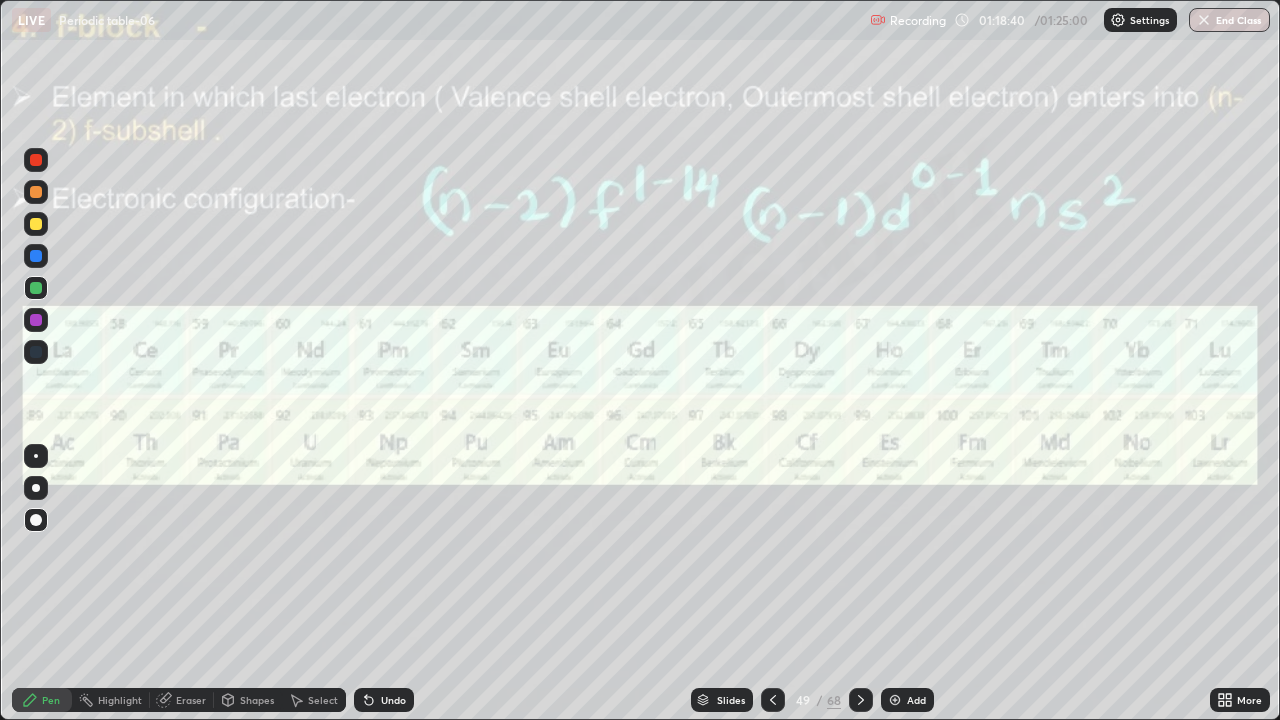 click at bounding box center [36, 224] 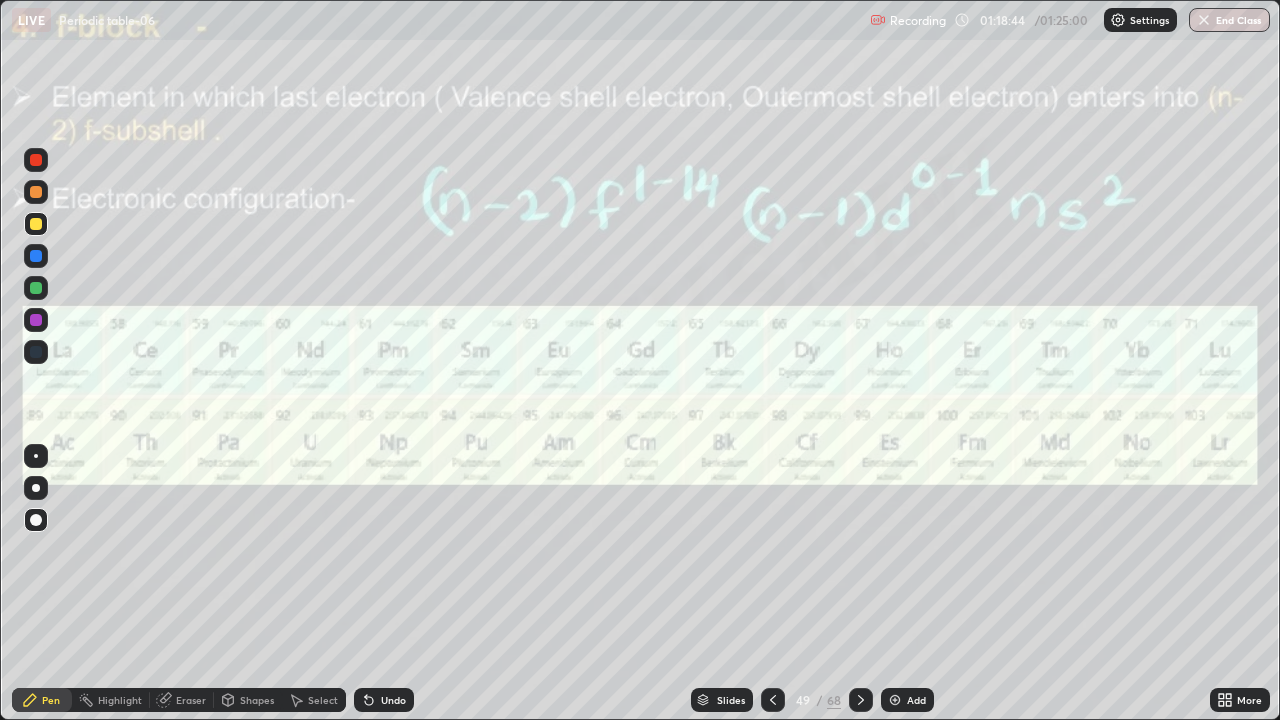 click on "Eraser" at bounding box center (191, 700) 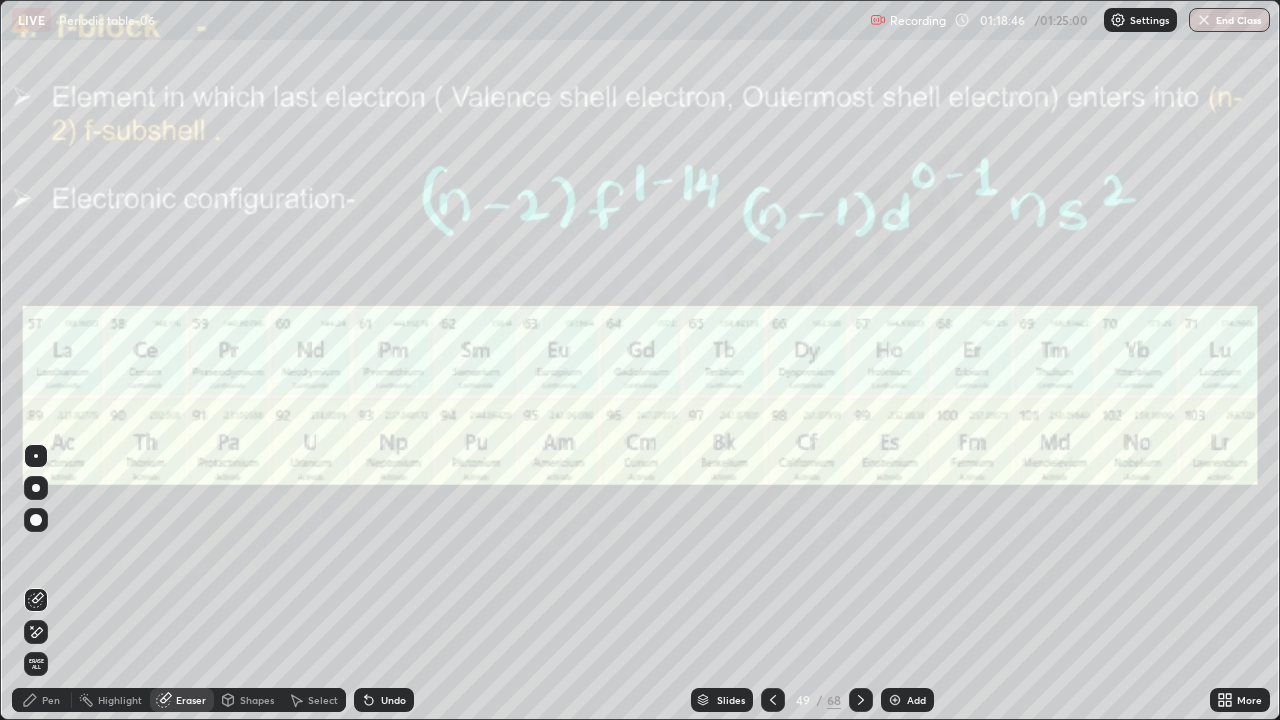 click on "Erase all" at bounding box center [36, 664] 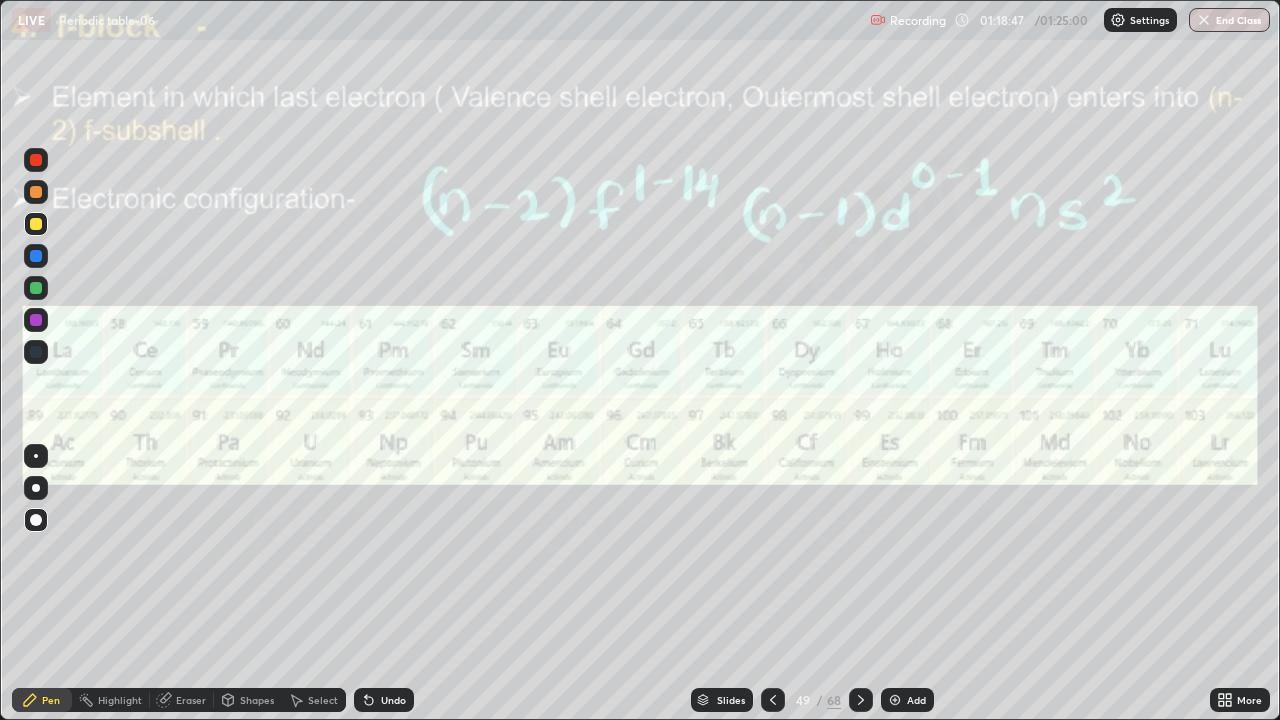 click at bounding box center [36, 224] 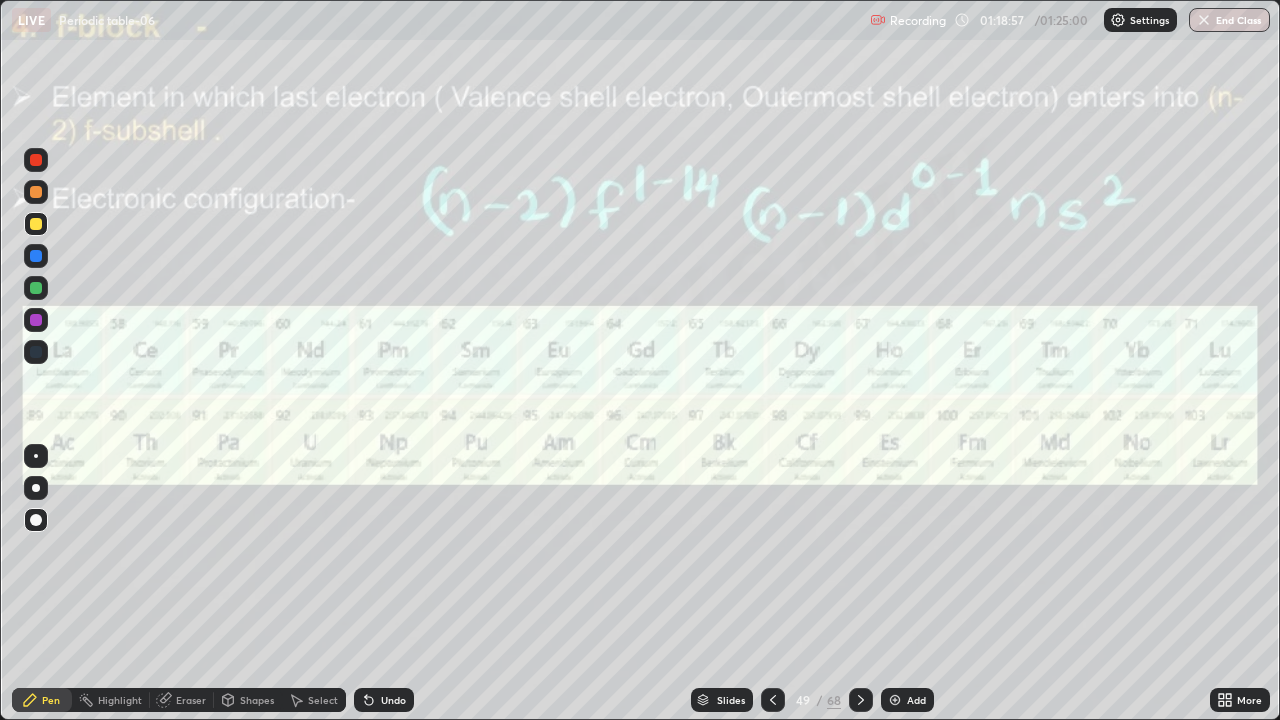 click on "Slides" at bounding box center (722, 700) 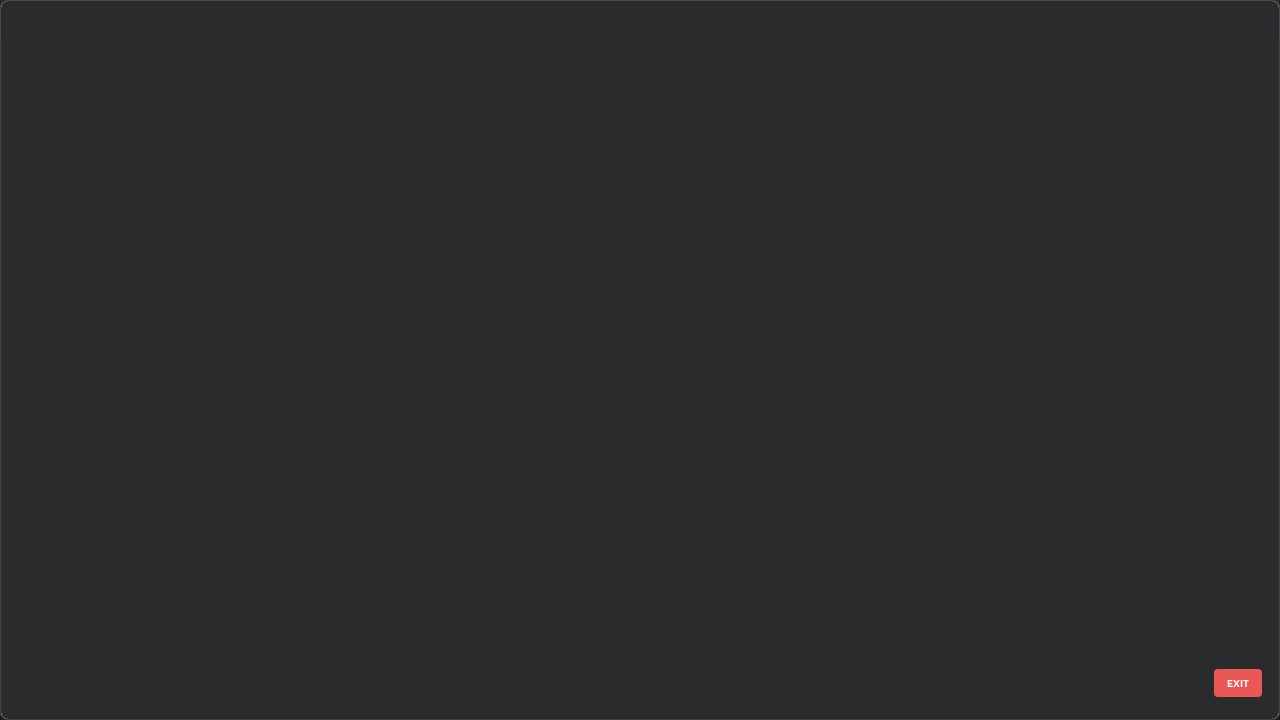 scroll, scrollTop: 3100, scrollLeft: 0, axis: vertical 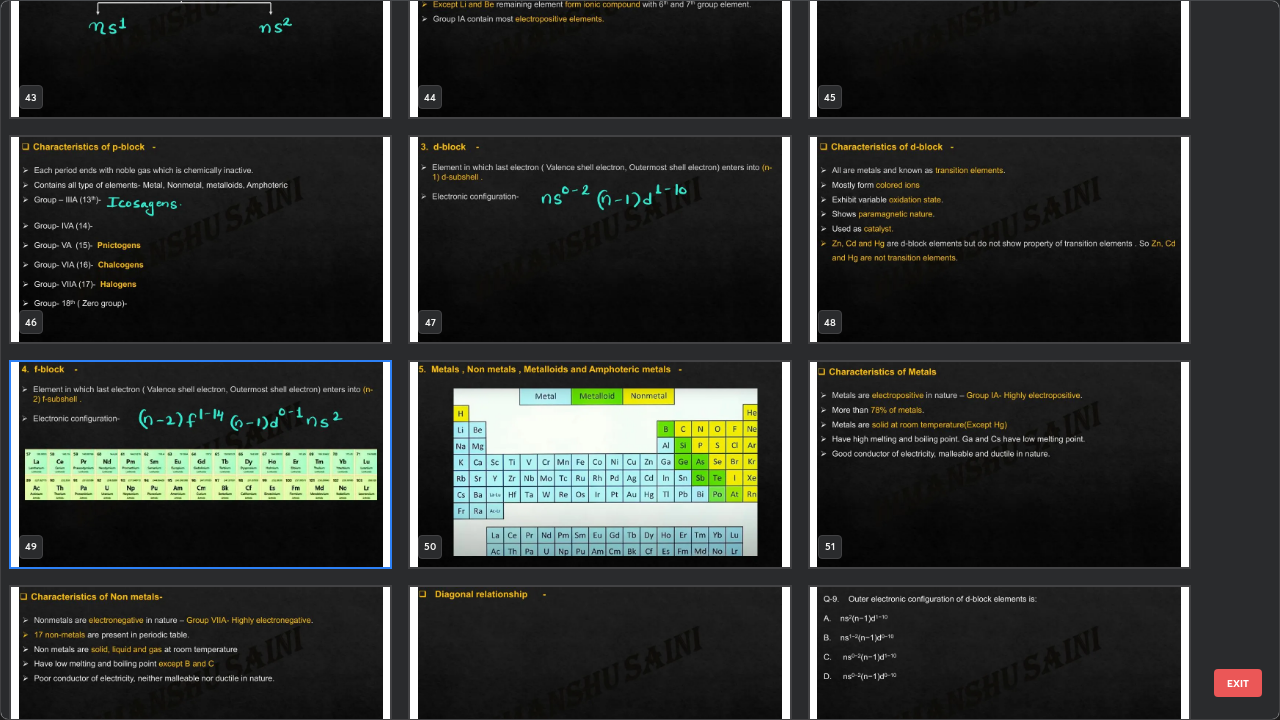 click at bounding box center (599, 464) 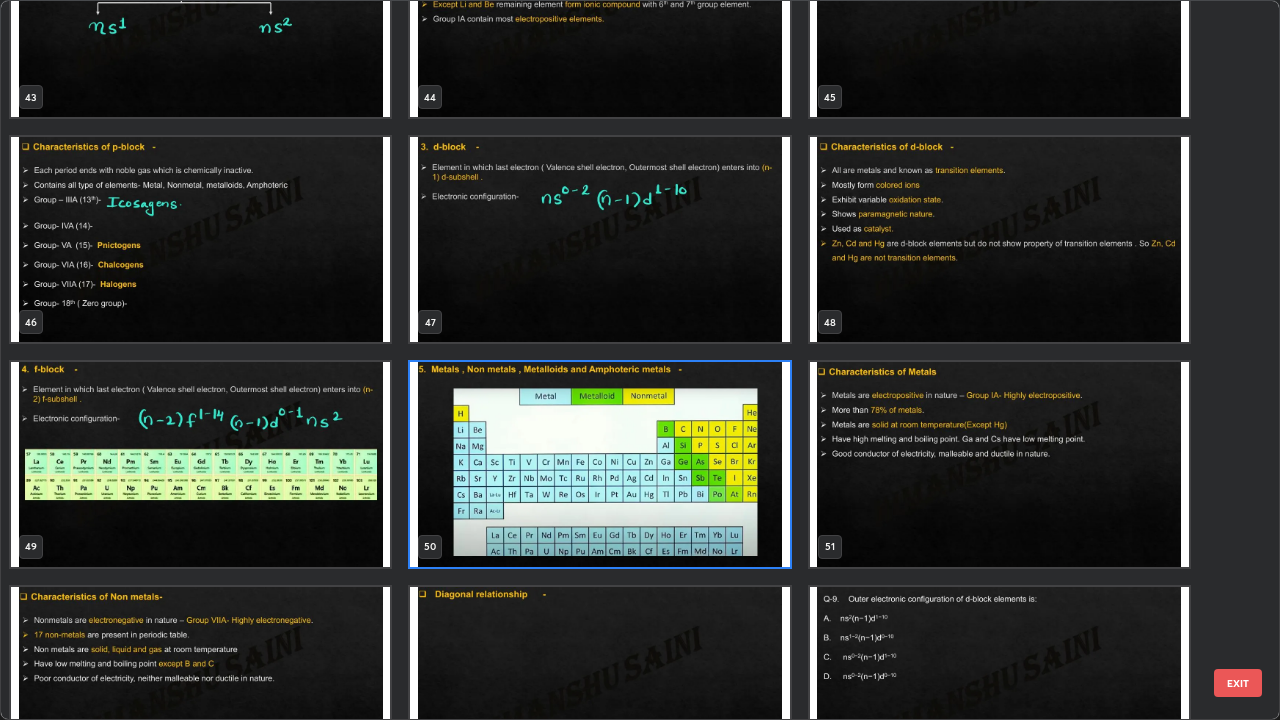 click at bounding box center (599, 464) 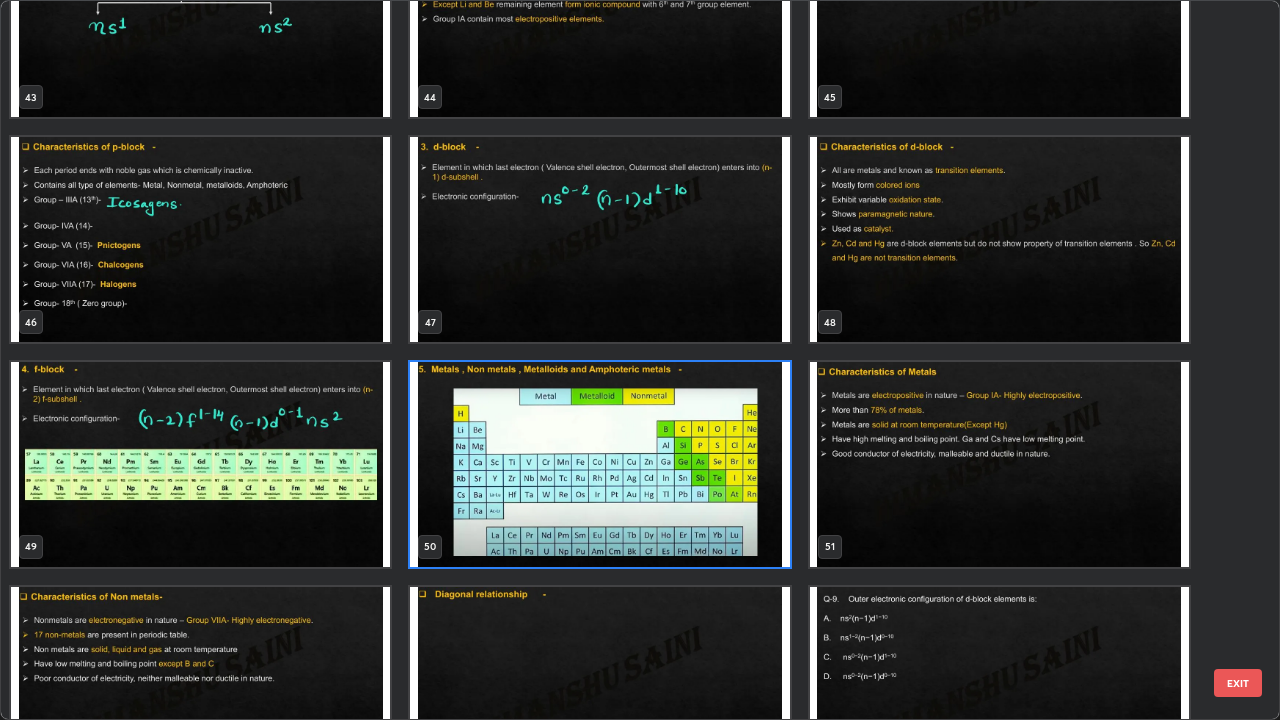 click at bounding box center (599, 464) 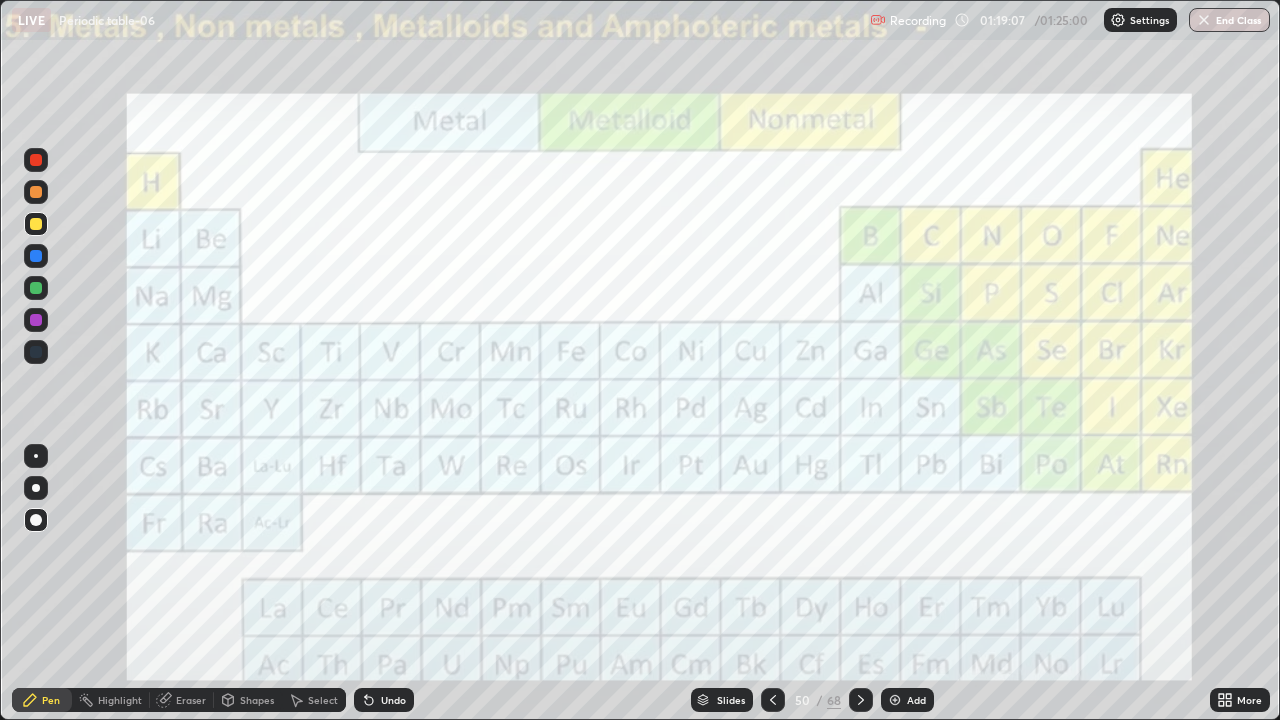 click at bounding box center (36, 256) 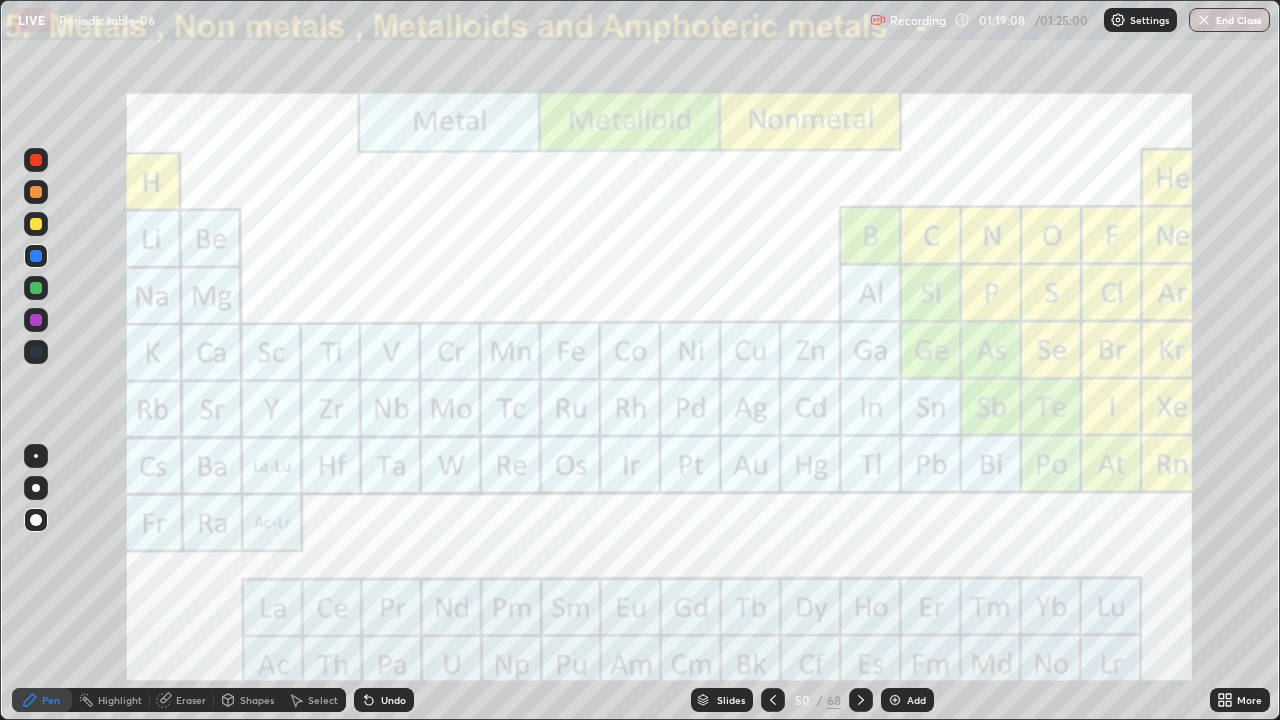 click on "Pen" at bounding box center (51, 700) 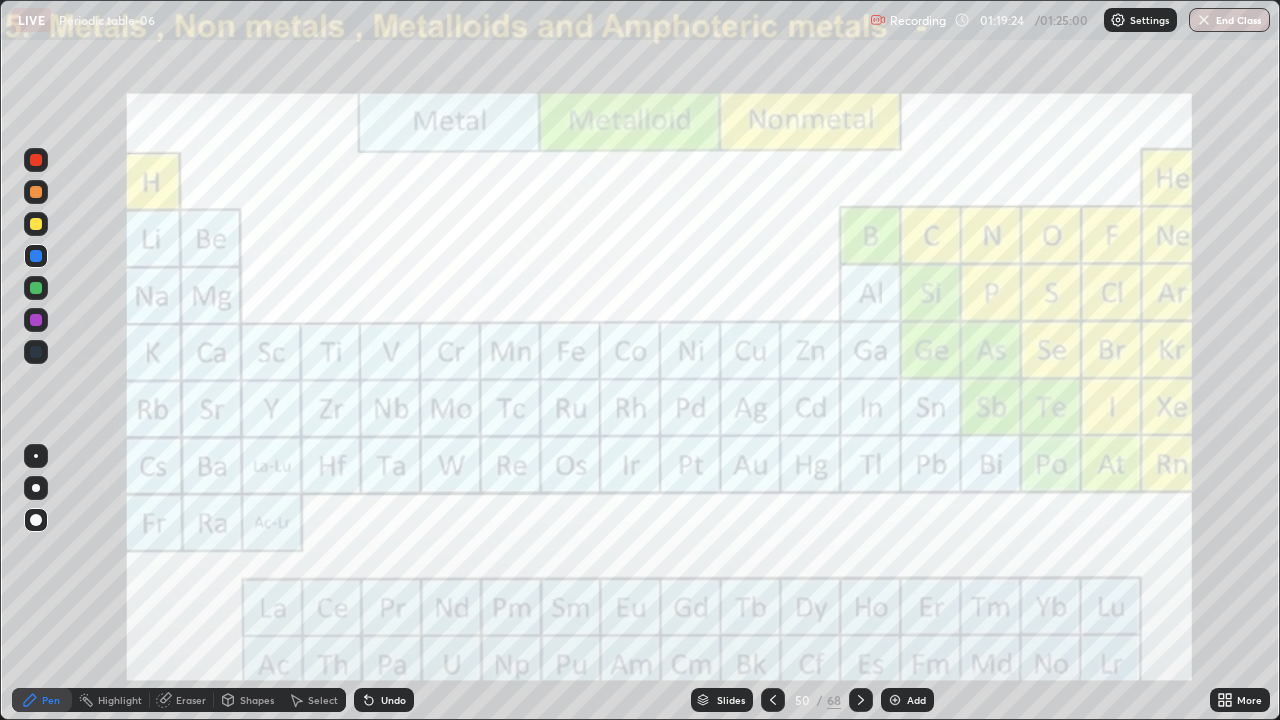 click at bounding box center [36, 224] 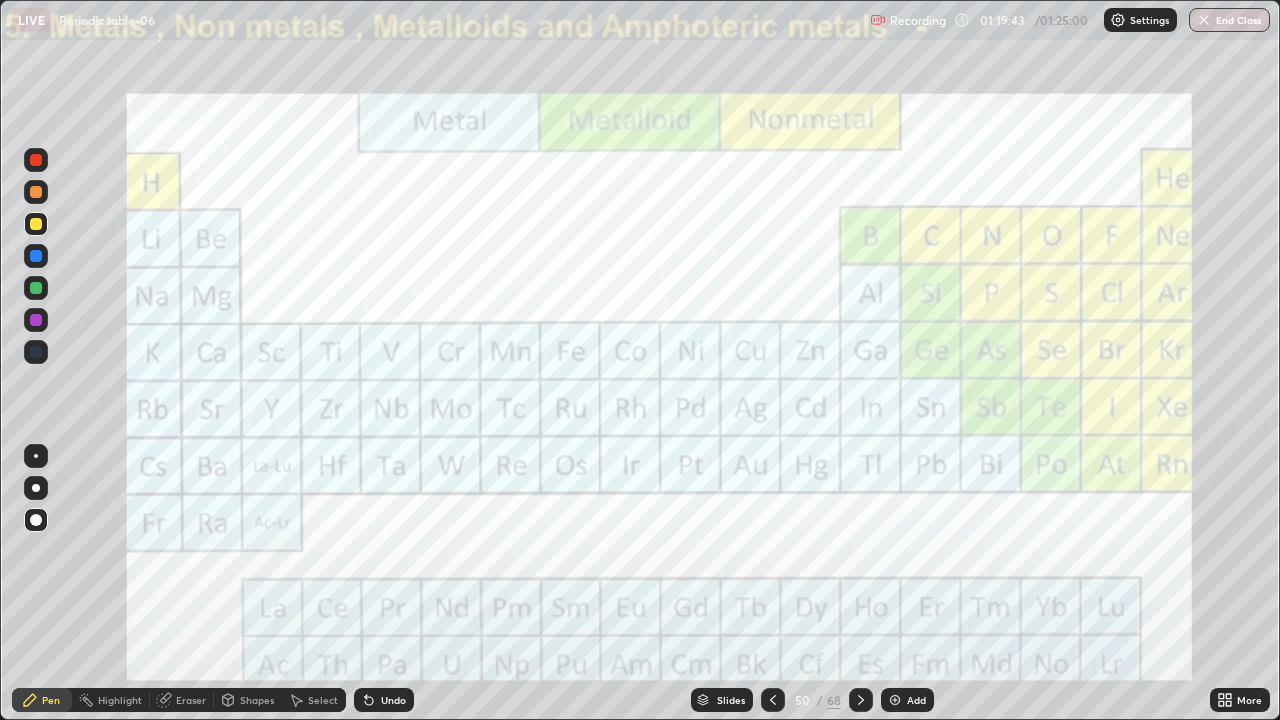 click 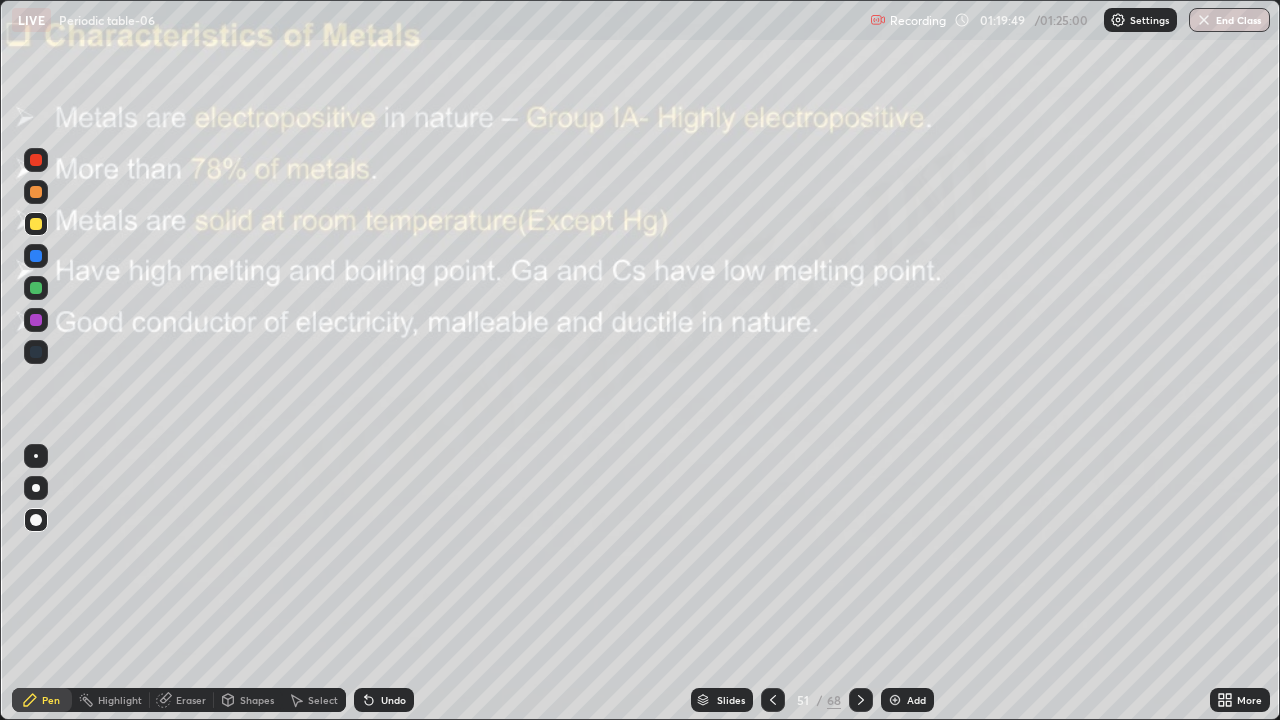 click 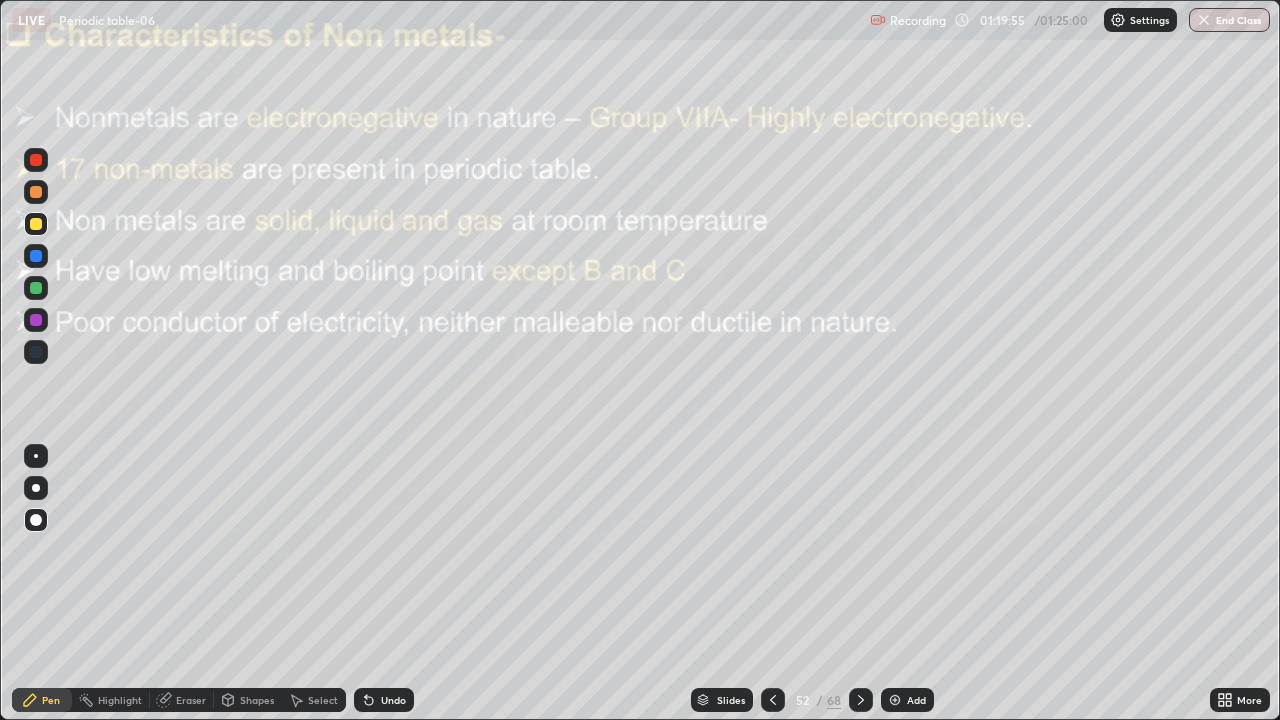 click at bounding box center [861, 700] 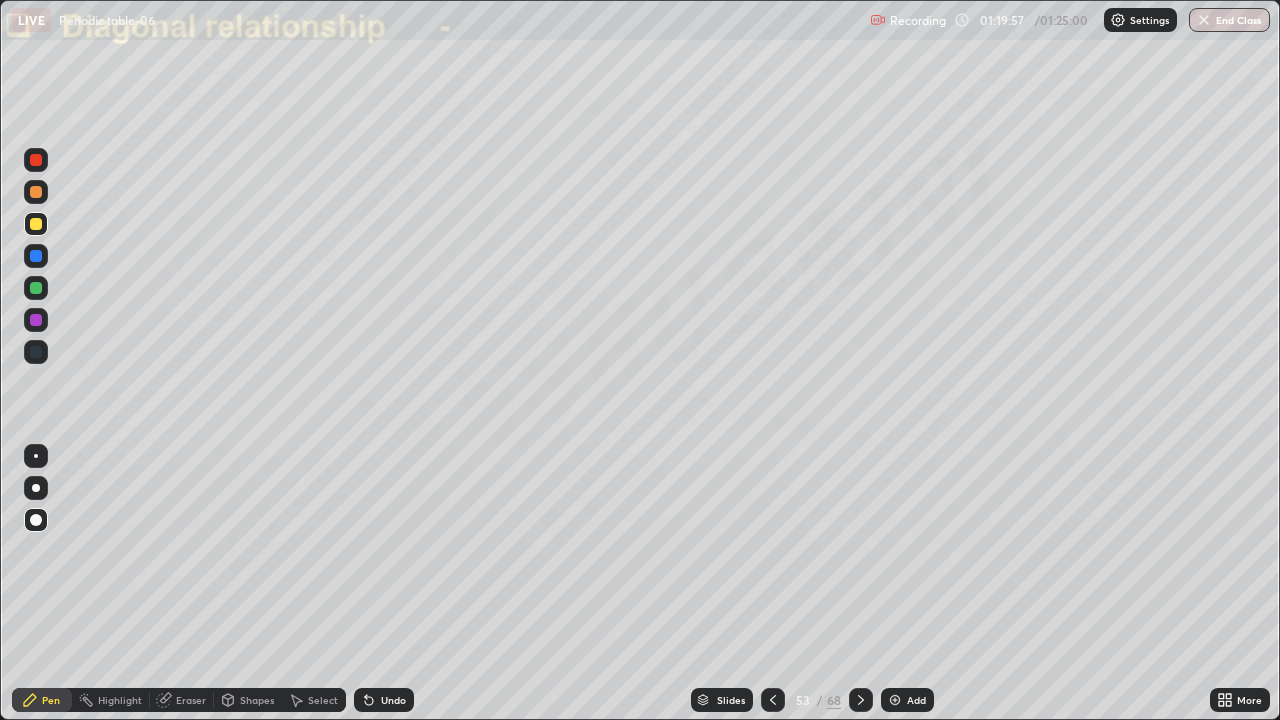 click on "Slides" at bounding box center [731, 700] 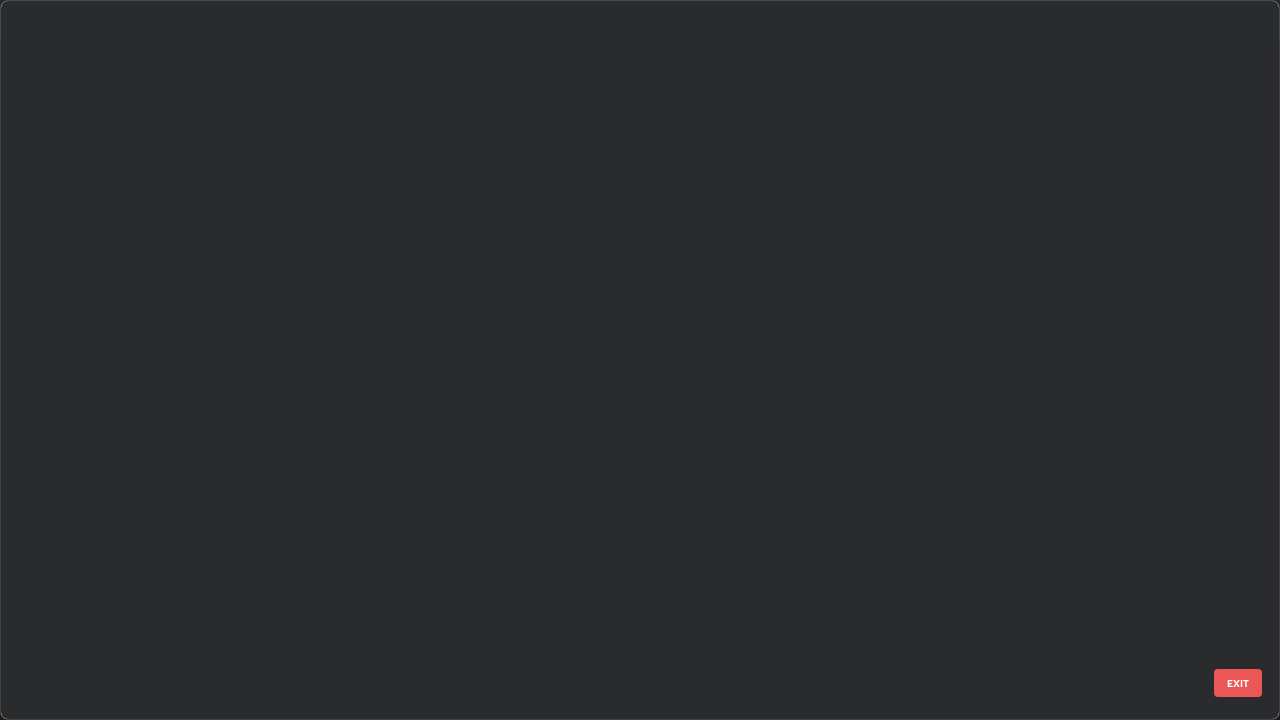 scroll, scrollTop: 3325, scrollLeft: 0, axis: vertical 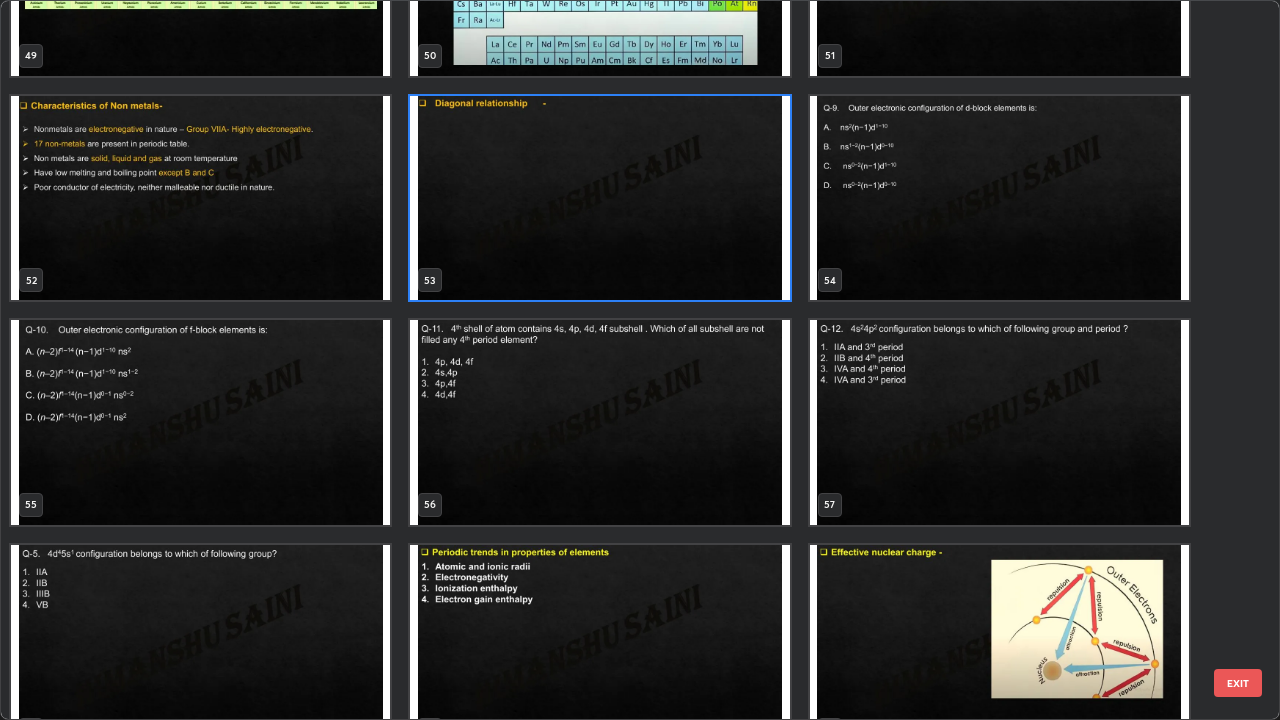 click at bounding box center [999, 198] 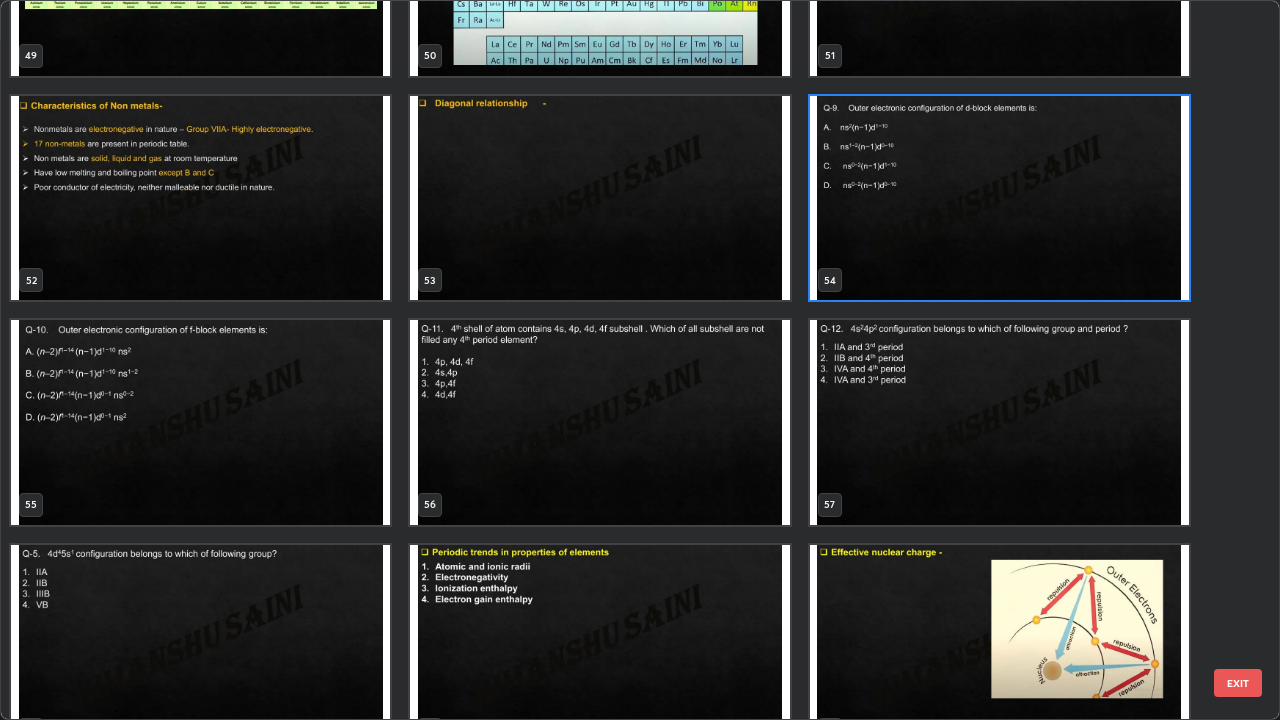 click at bounding box center (999, 198) 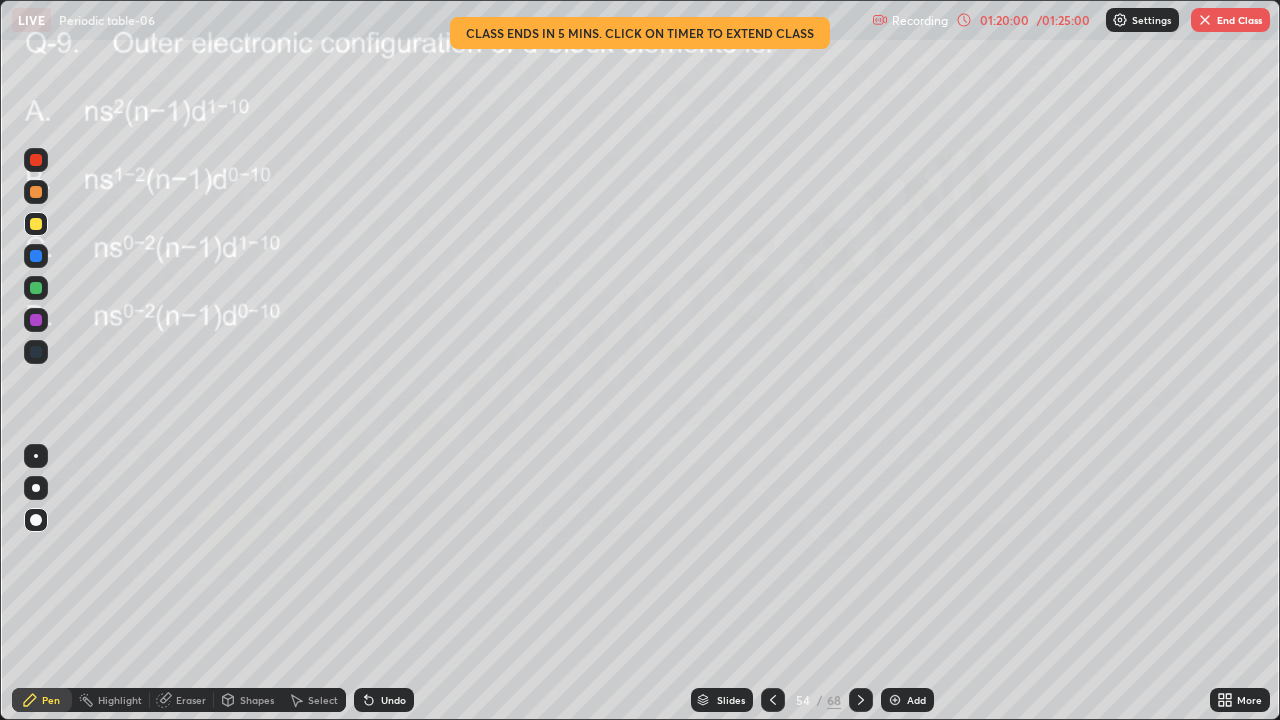 click at bounding box center (999, 198) 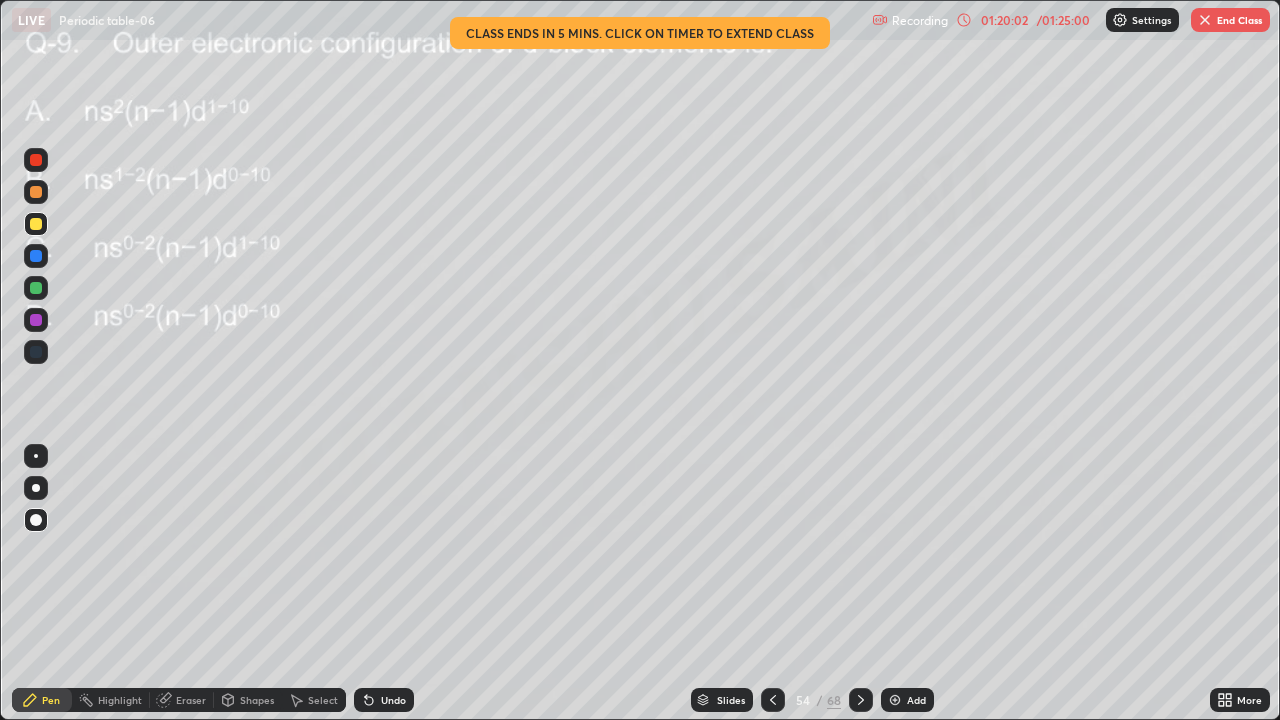 click on "Eraser" at bounding box center [191, 700] 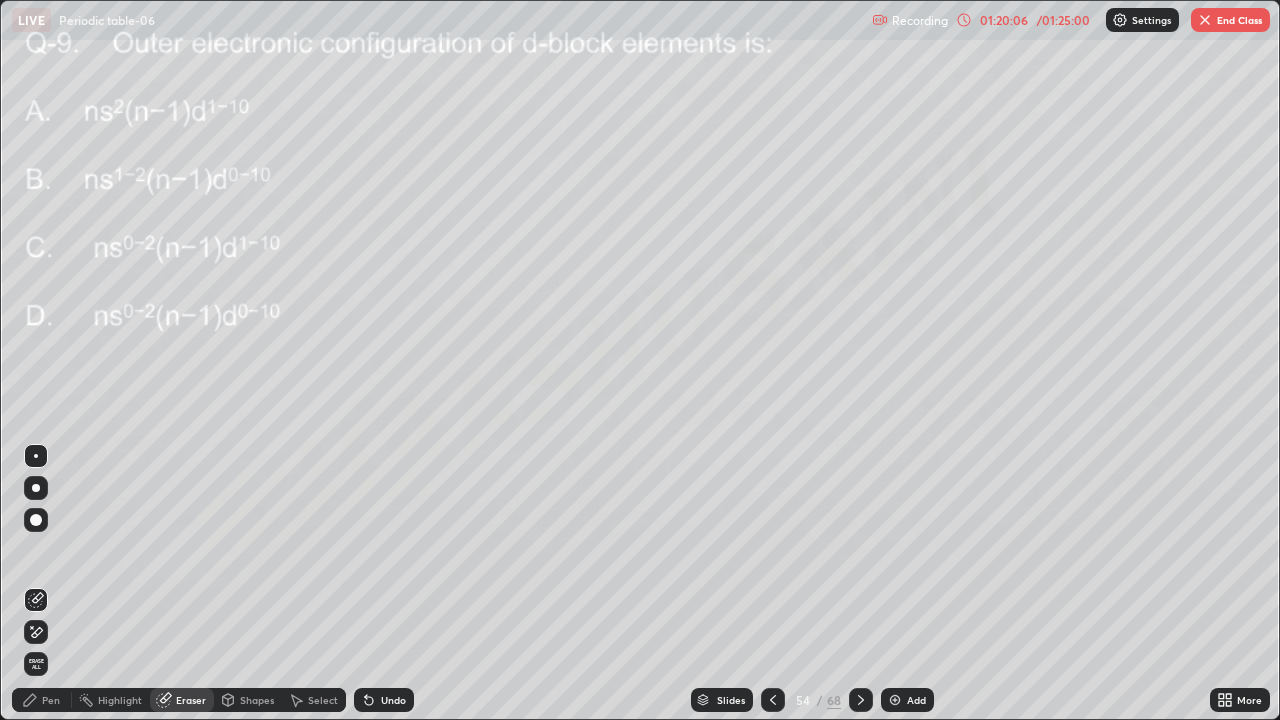 click on "Pen" at bounding box center [51, 700] 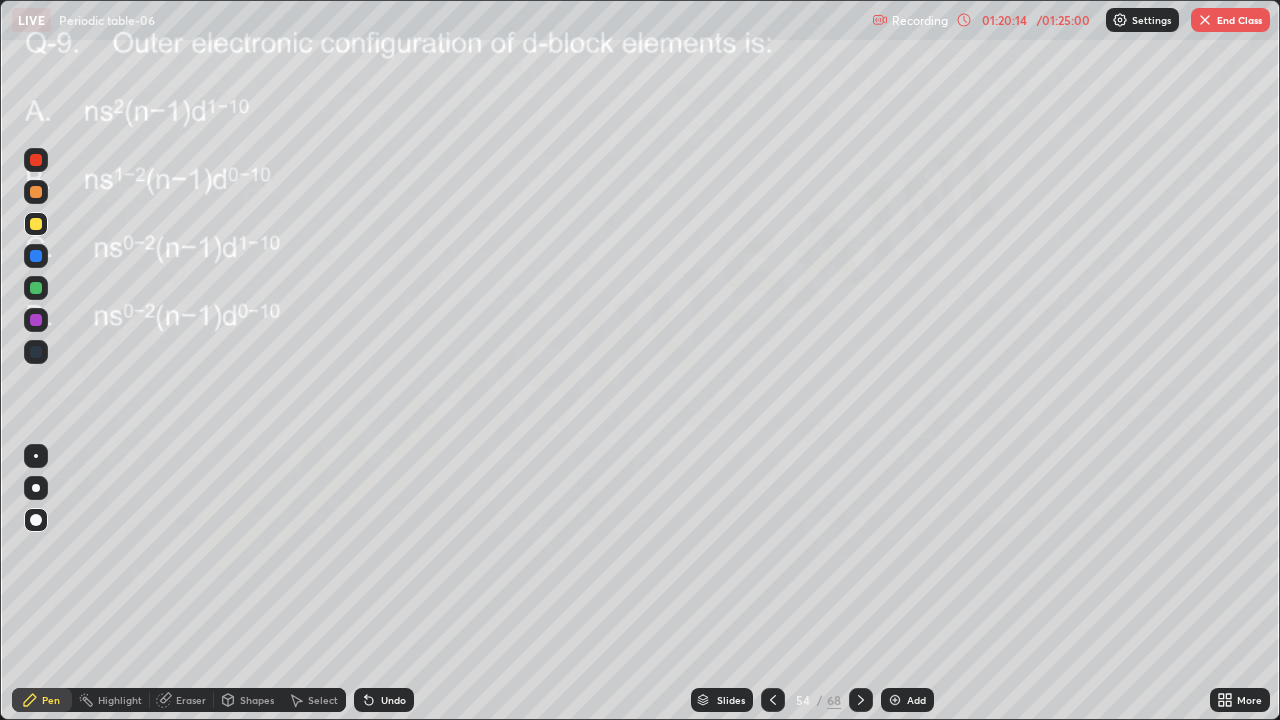 click on "Eraser" at bounding box center [191, 700] 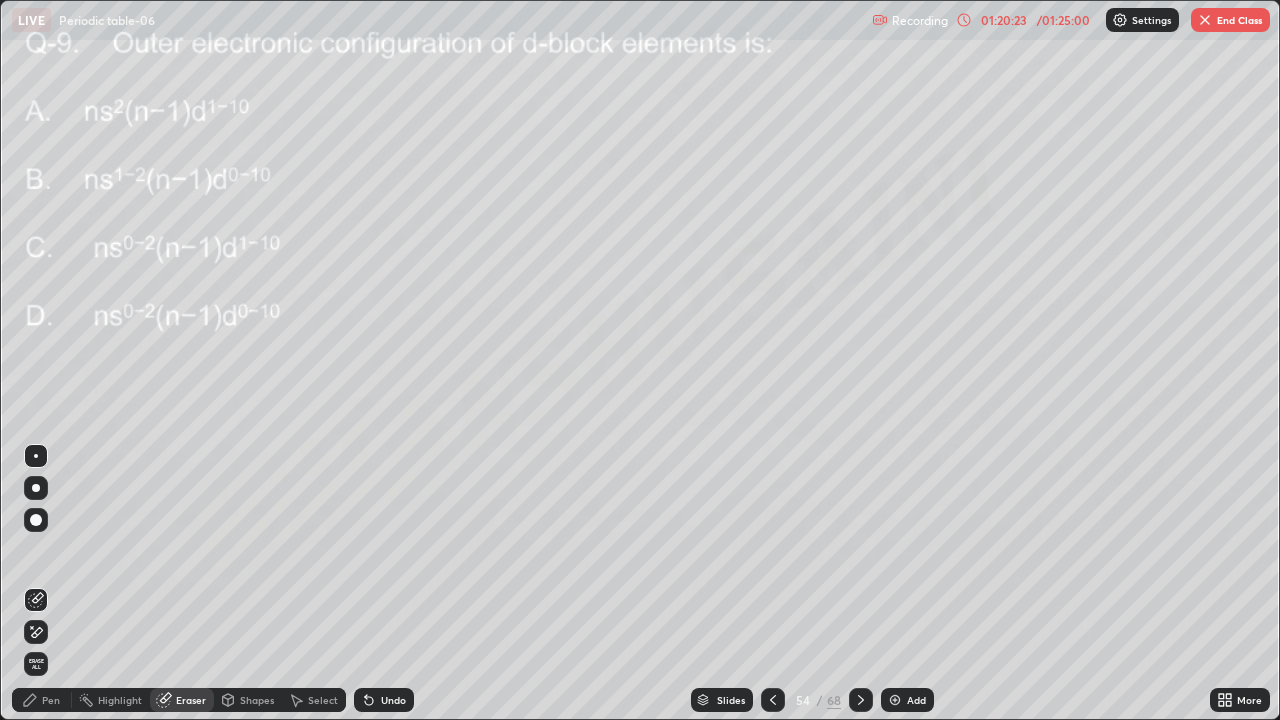 click on "Pen" at bounding box center (42, 700) 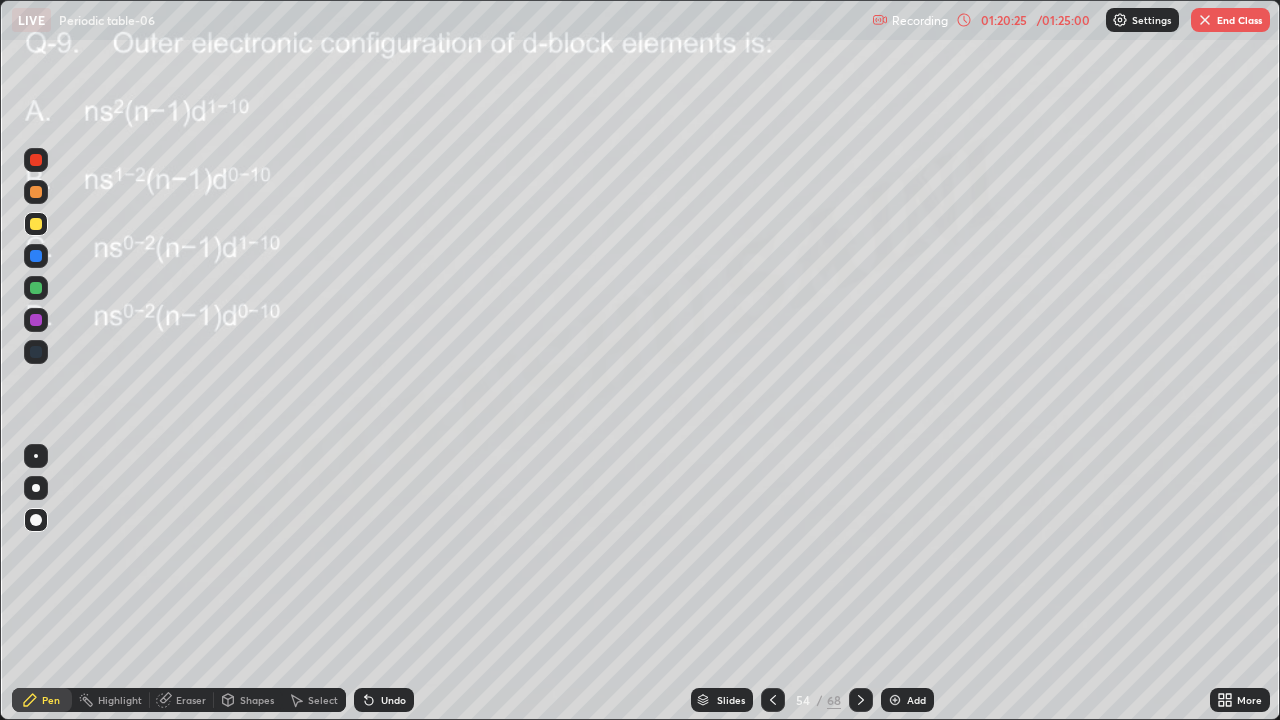click at bounding box center (36, 256) 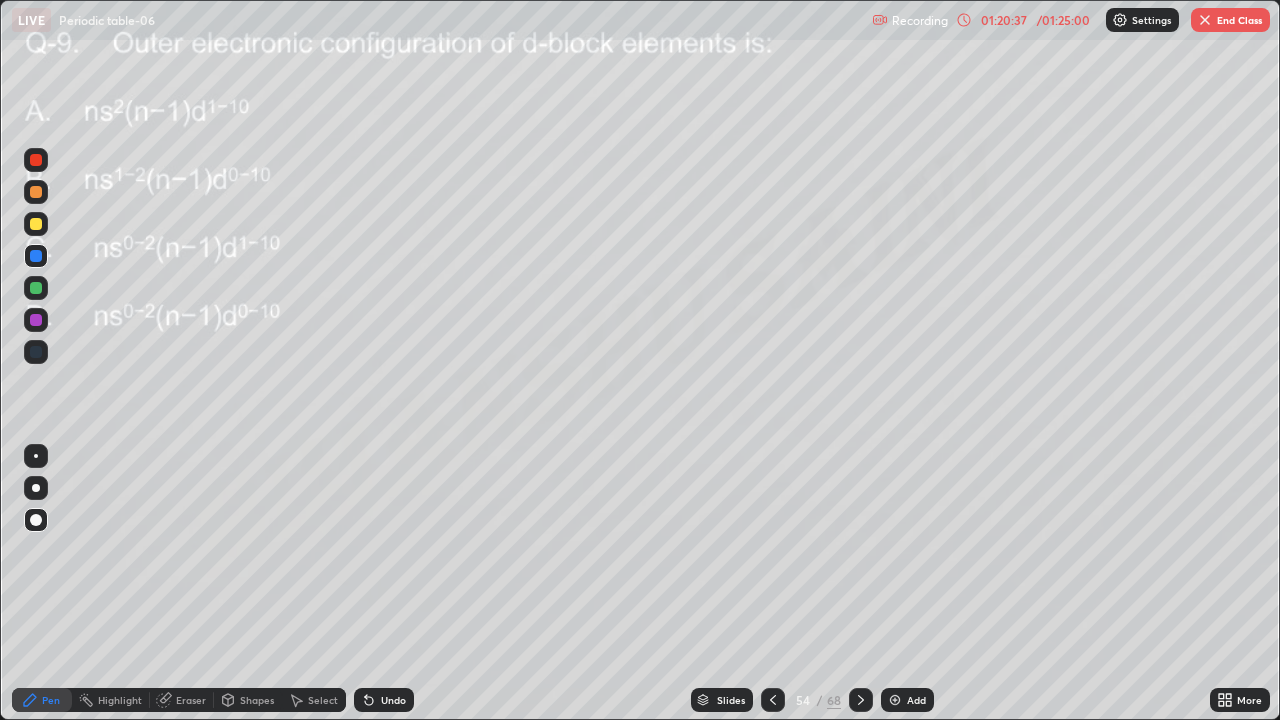 click at bounding box center [861, 700] 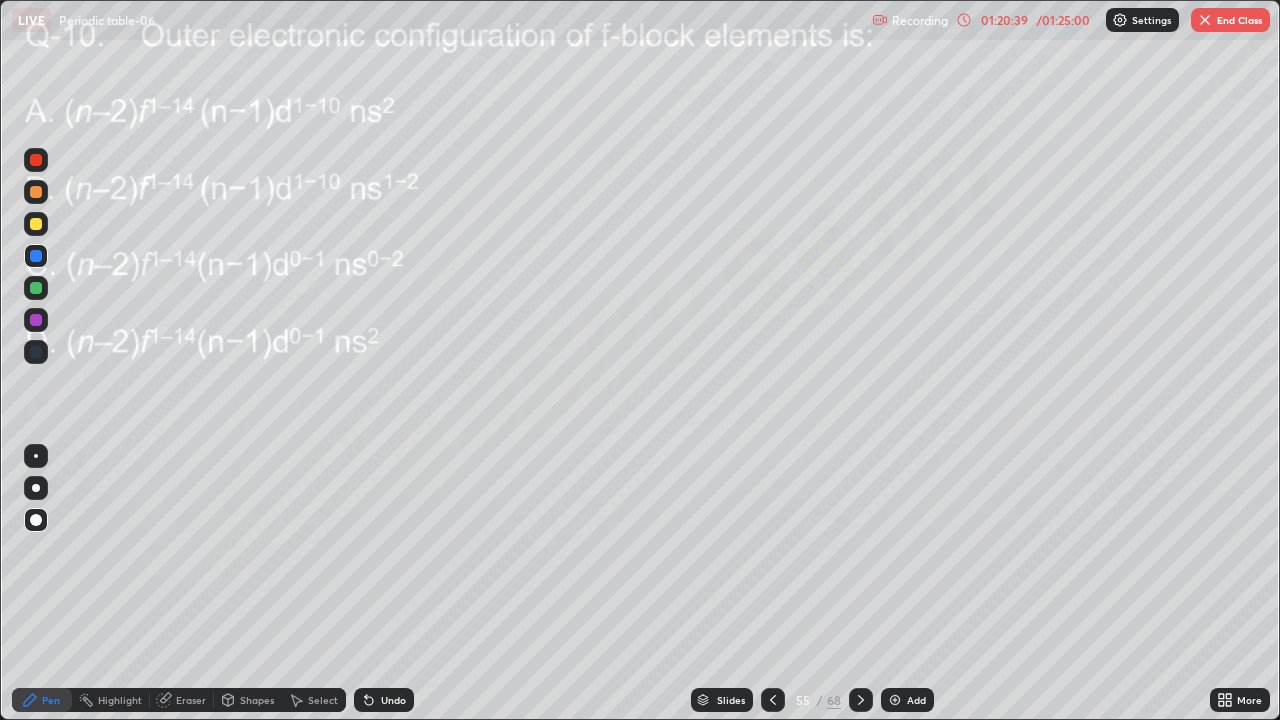 click on "Eraser" at bounding box center (191, 700) 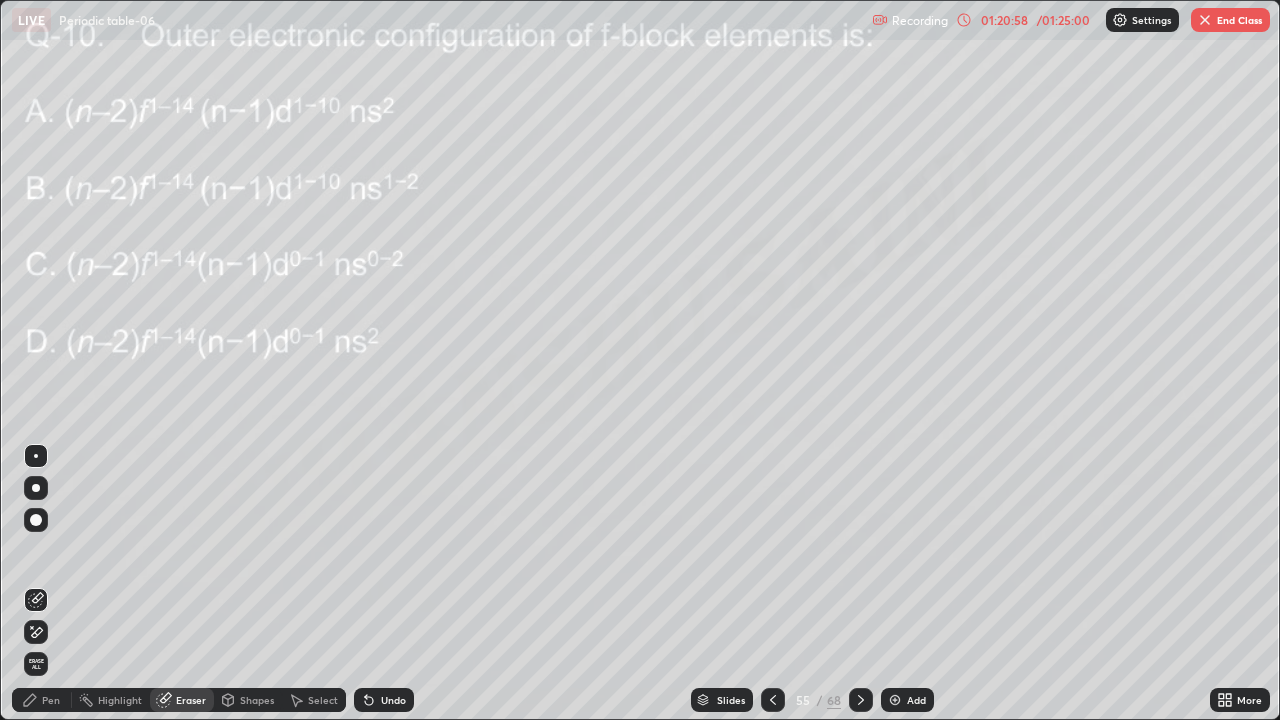 click 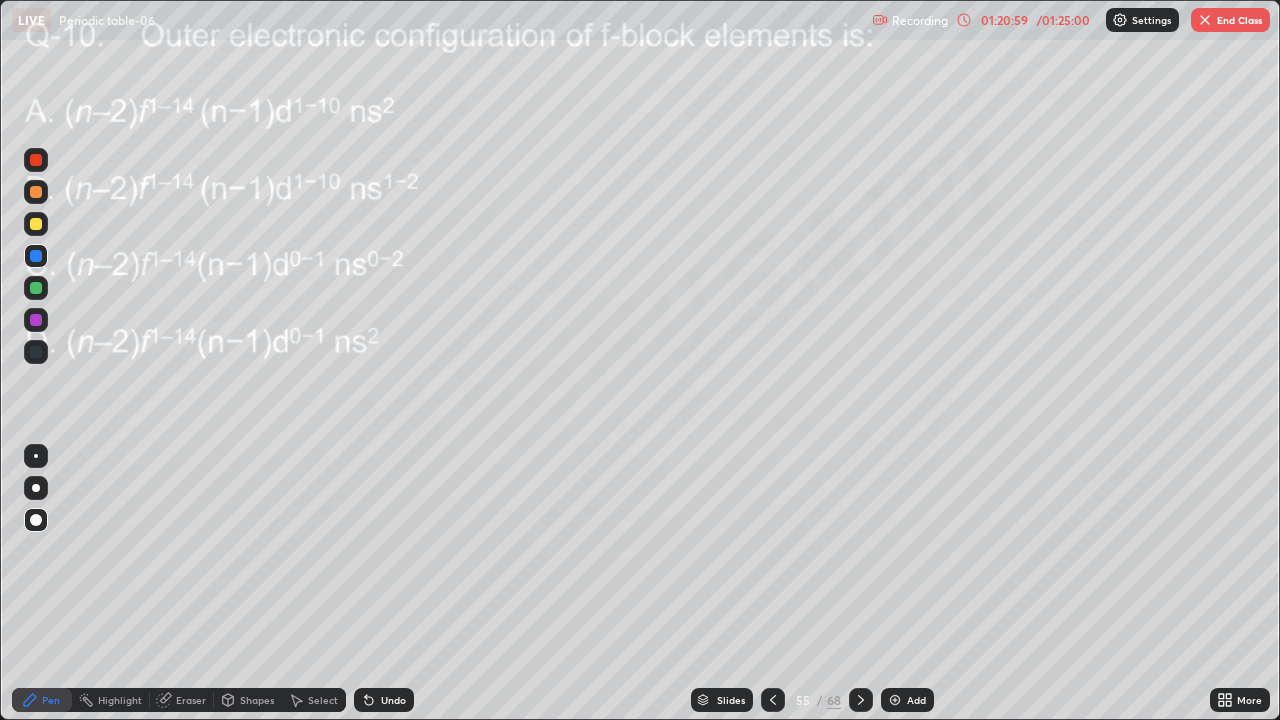 click at bounding box center (36, 288) 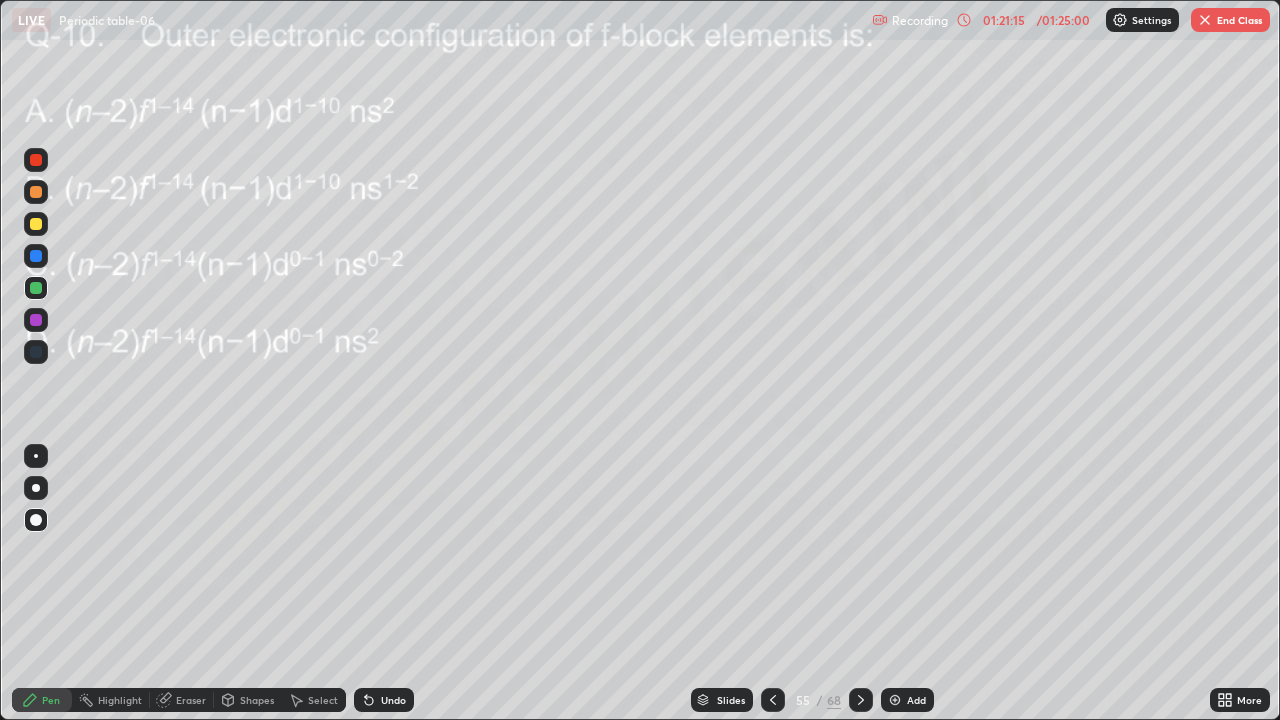 click at bounding box center [861, 700] 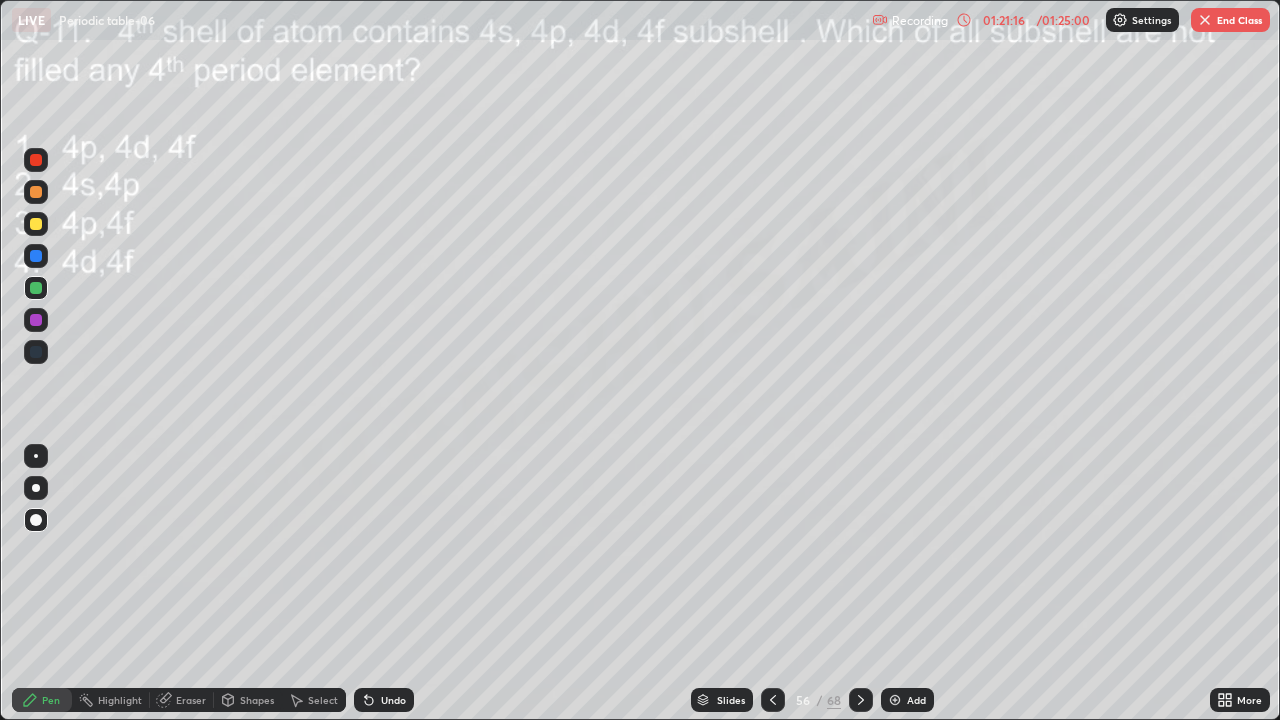 click on "Eraser" at bounding box center [191, 700] 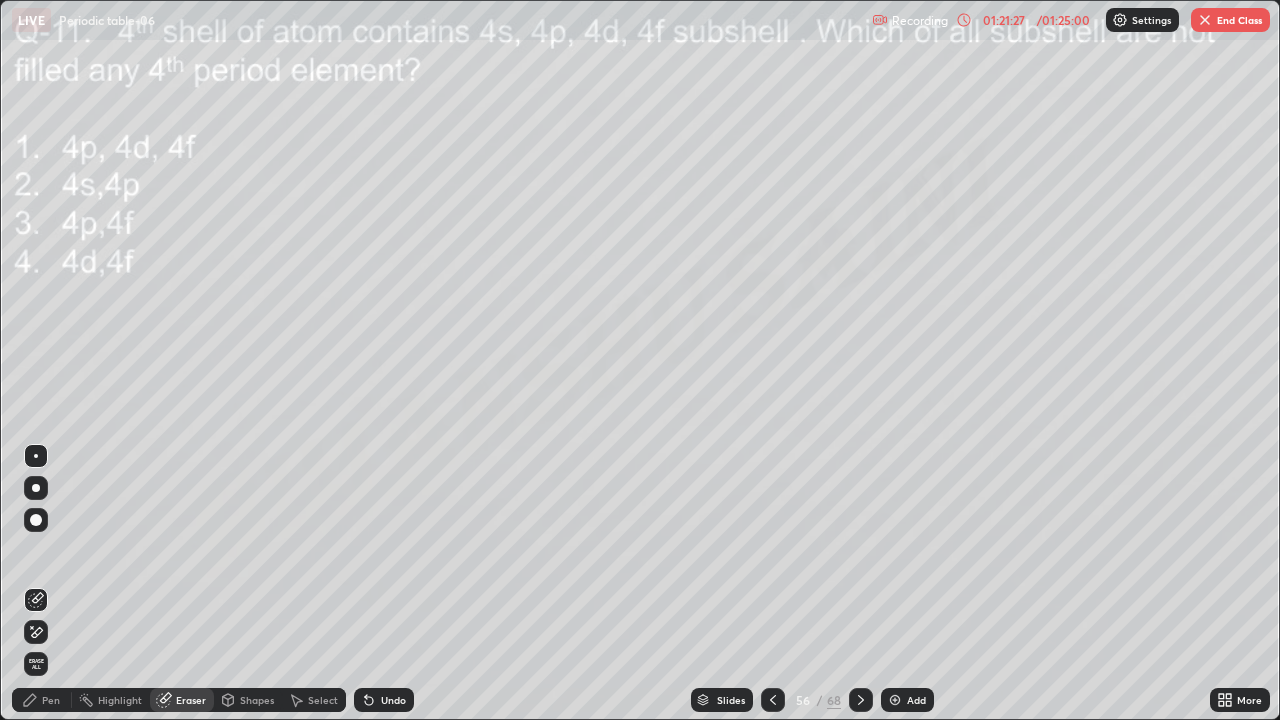 click 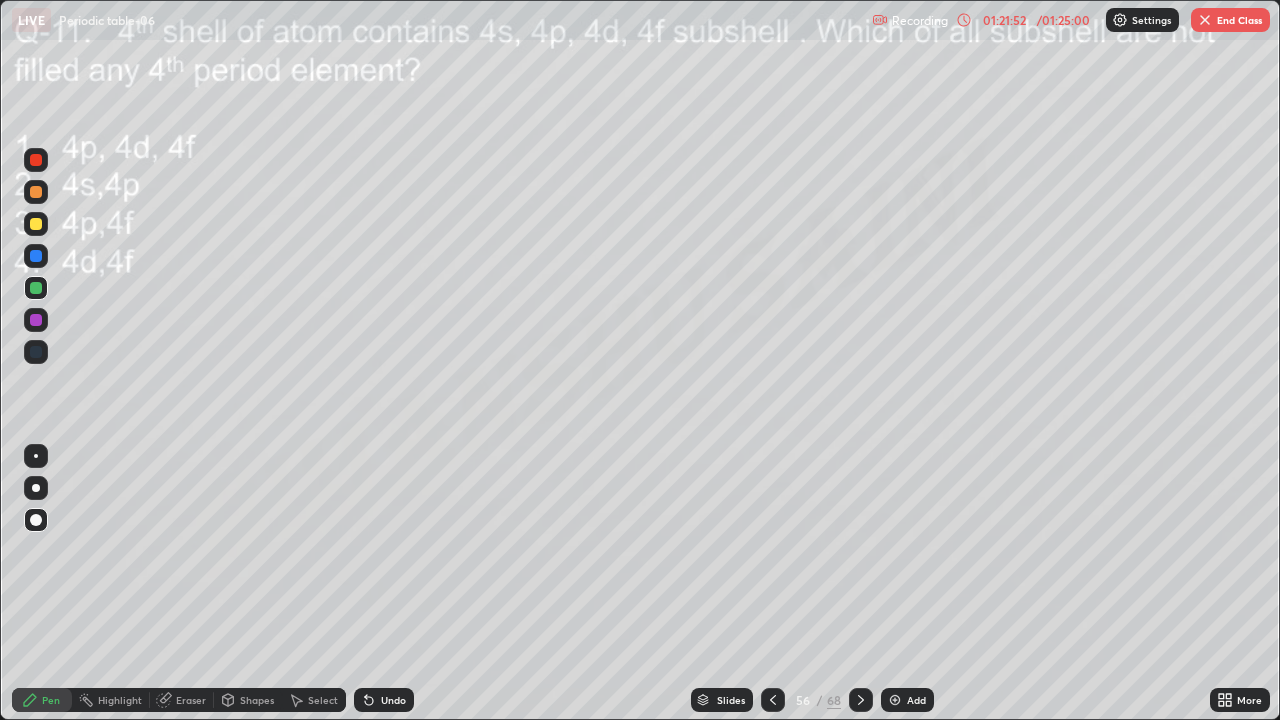 click at bounding box center (36, 224) 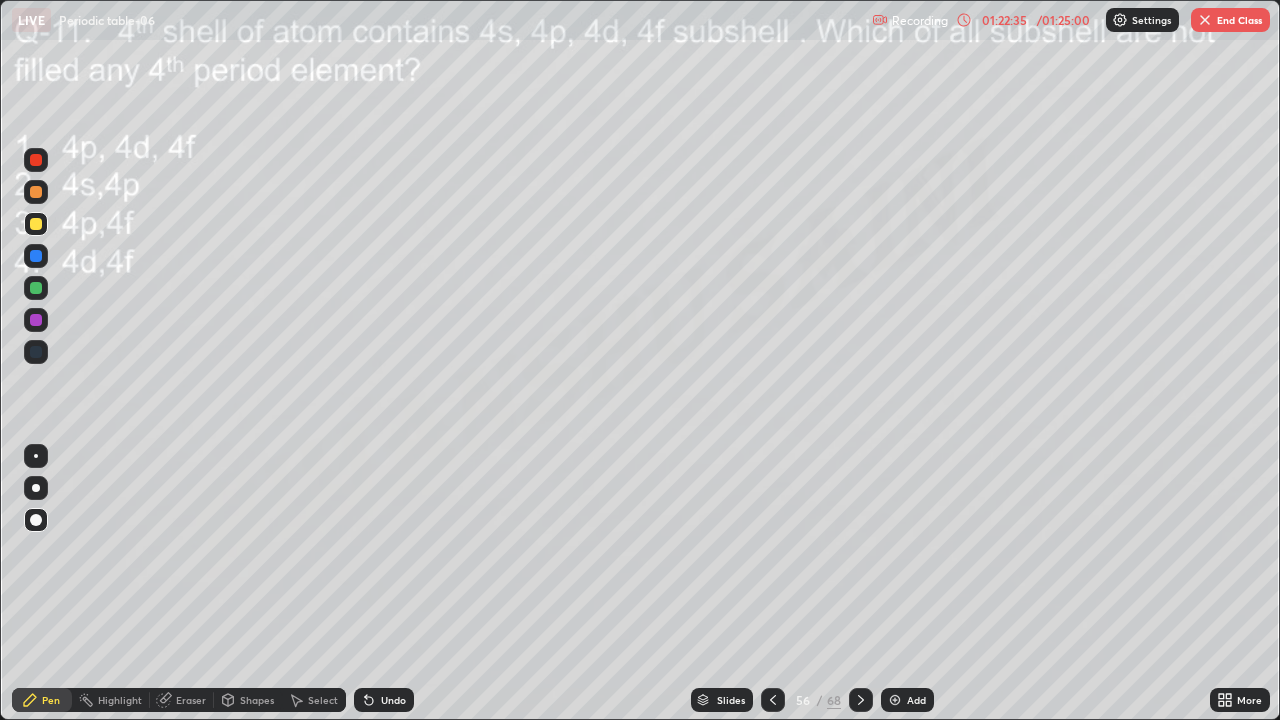 click at bounding box center (36, 224) 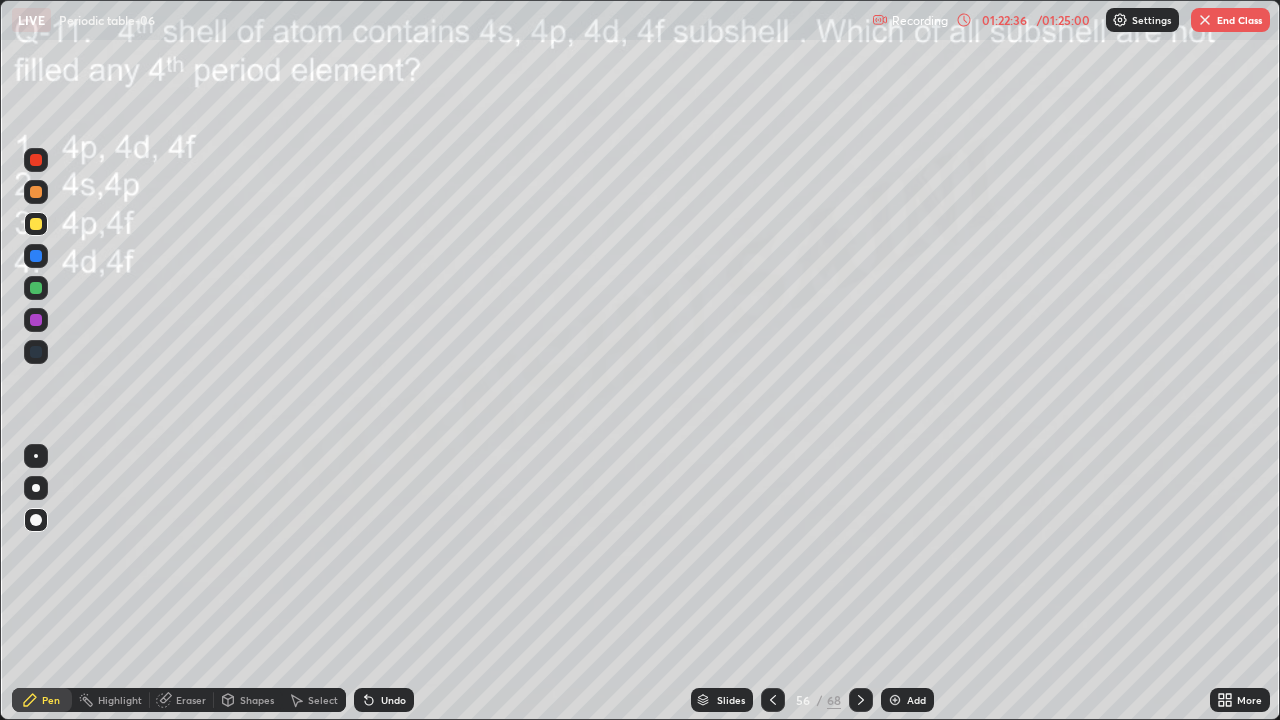 click at bounding box center (36, 160) 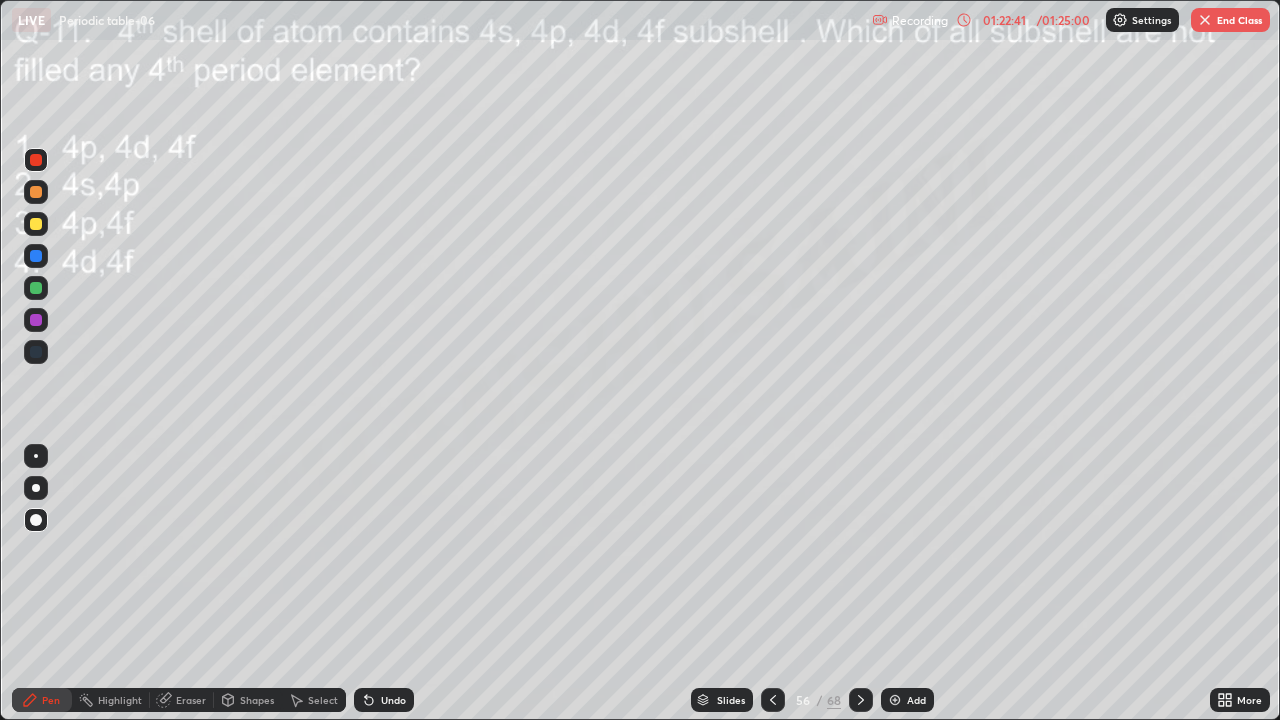 click at bounding box center [36, 320] 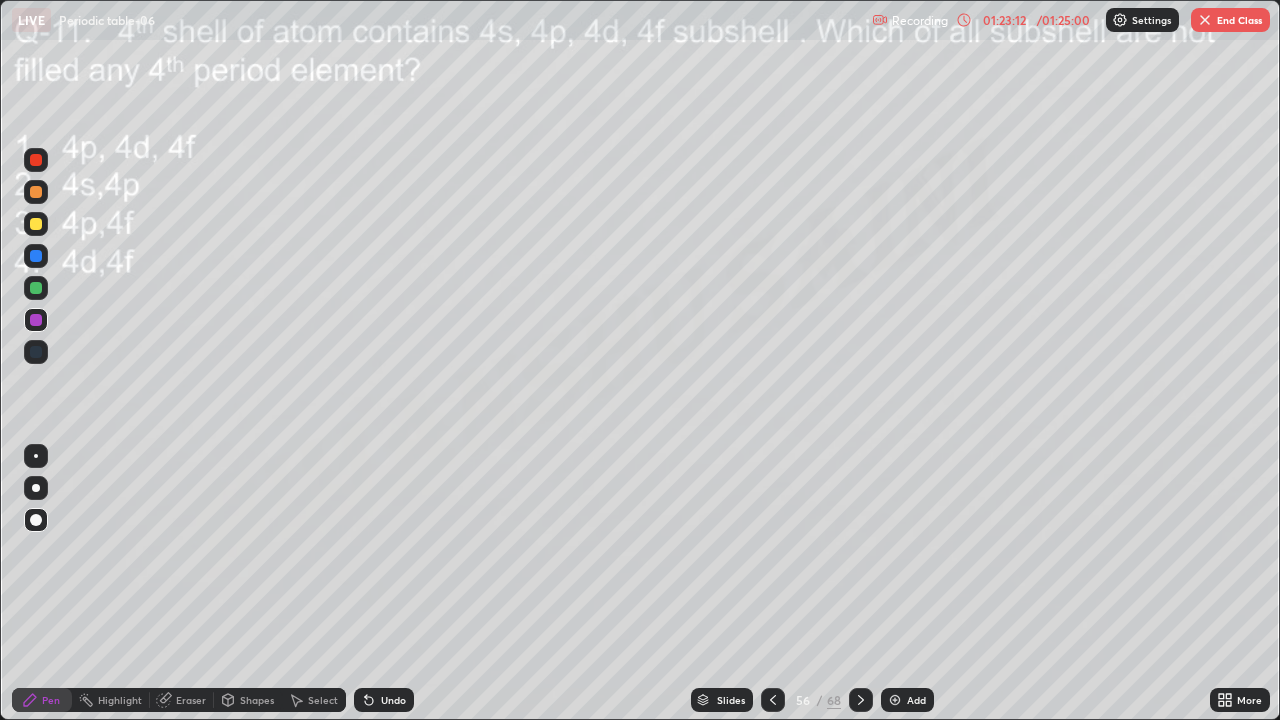 click at bounding box center (36, 224) 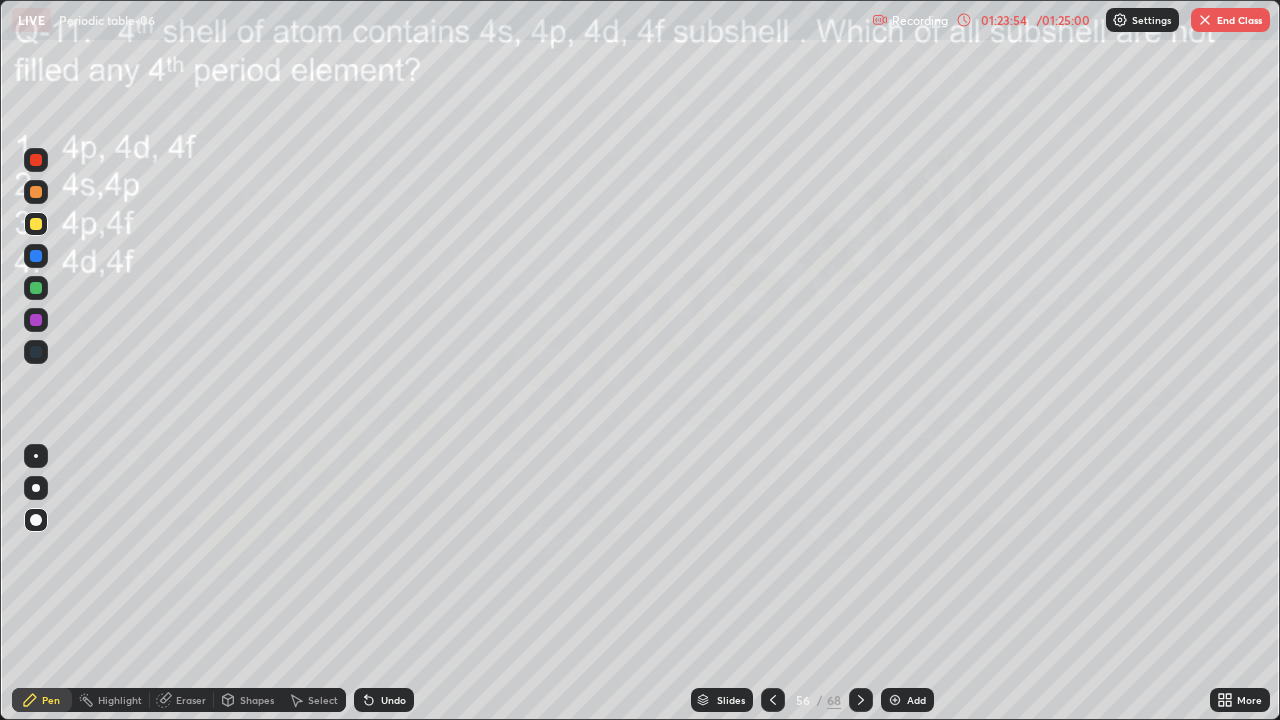 click 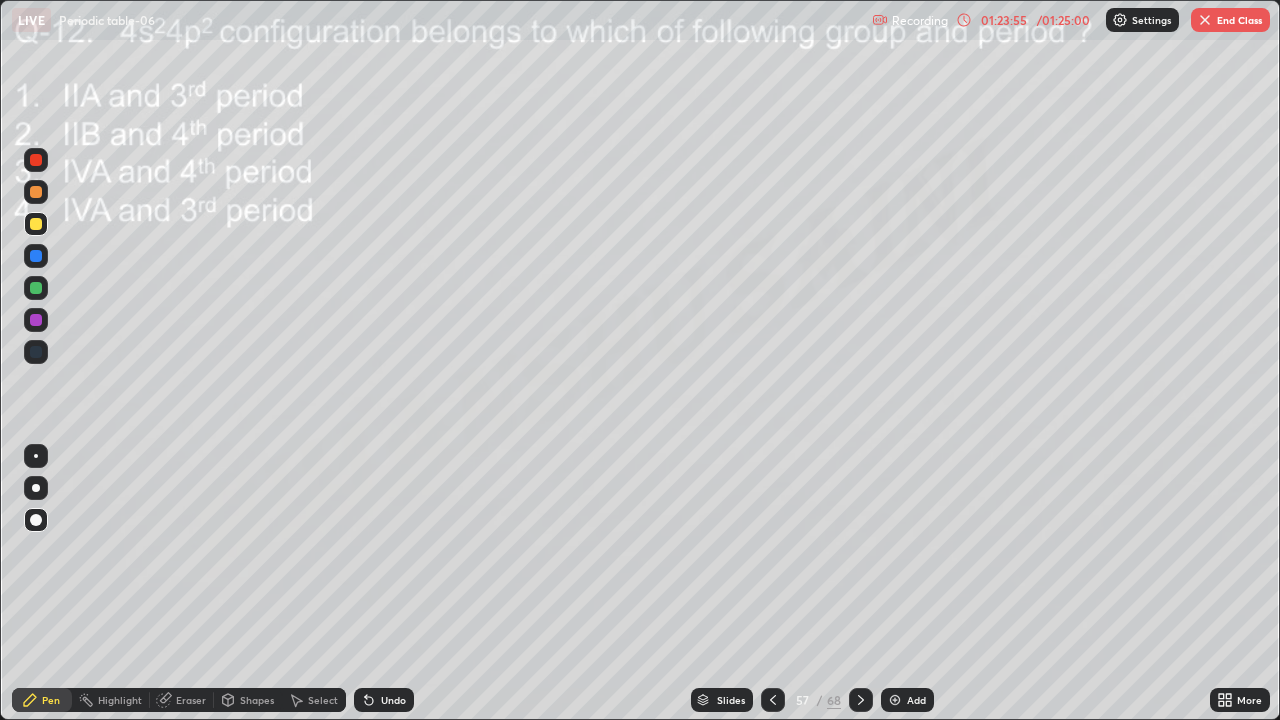 click on "Eraser" at bounding box center [191, 700] 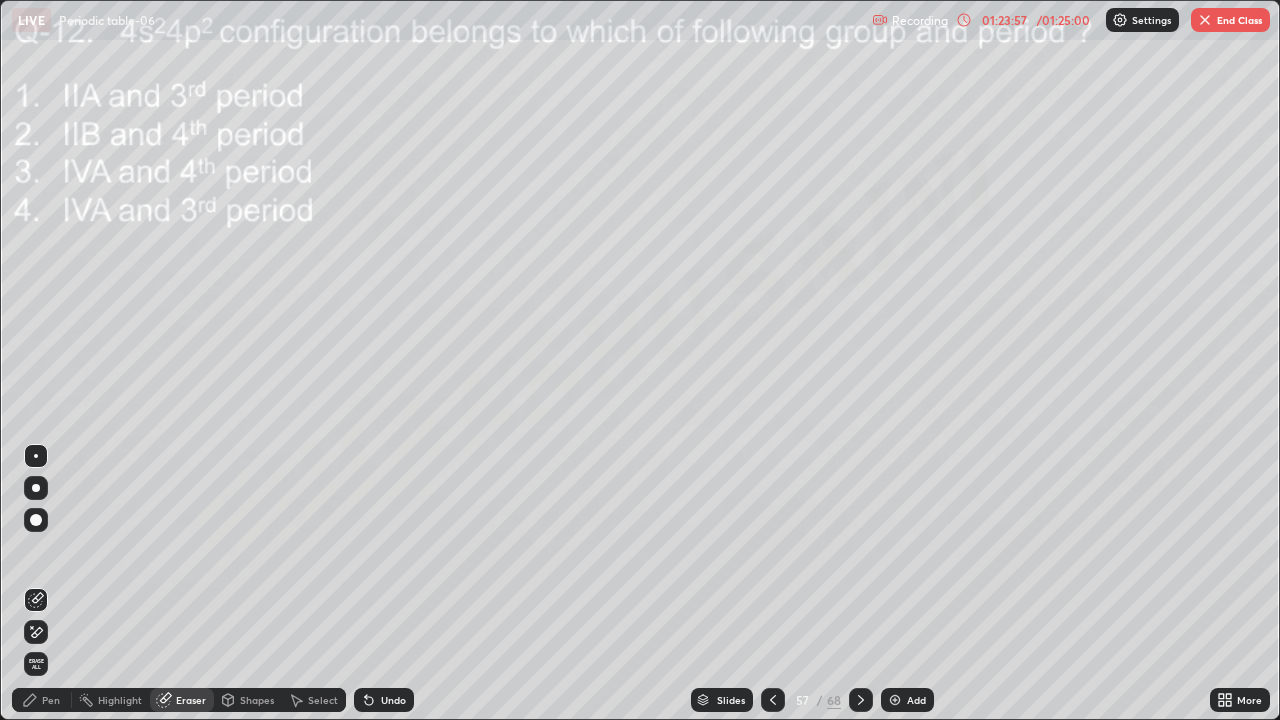 click on "Pen" at bounding box center (42, 700) 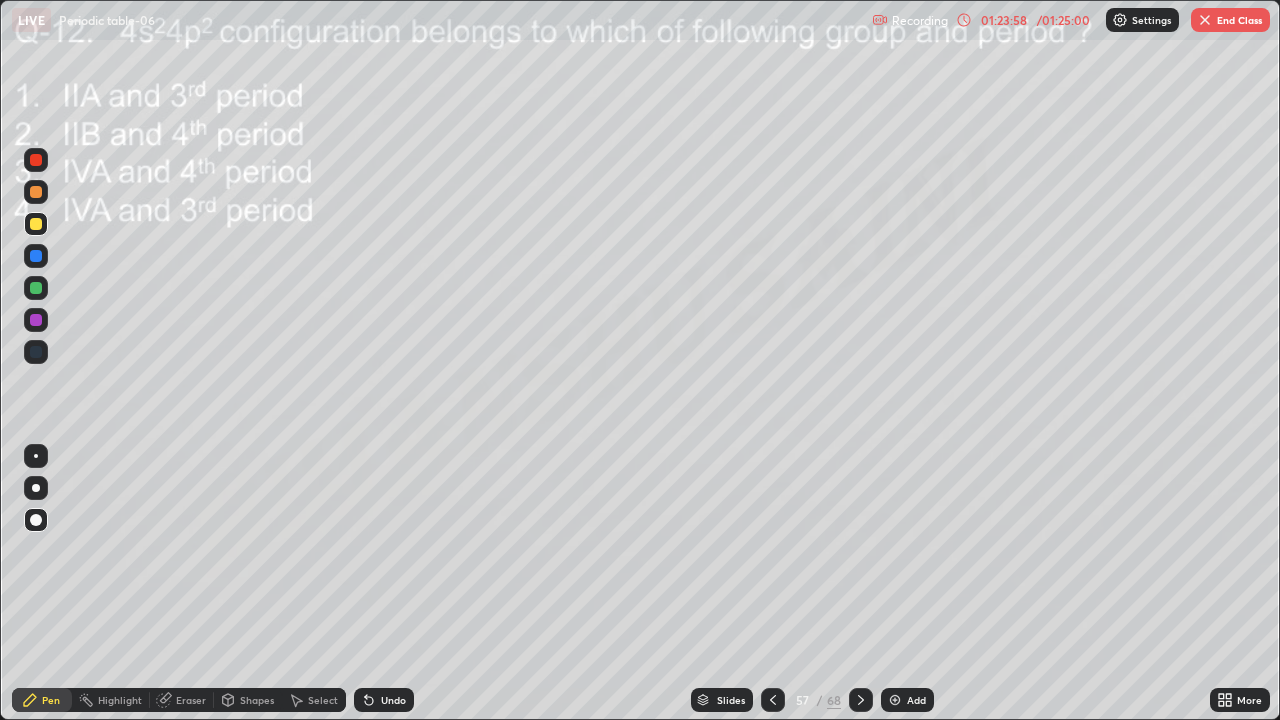click at bounding box center [36, 288] 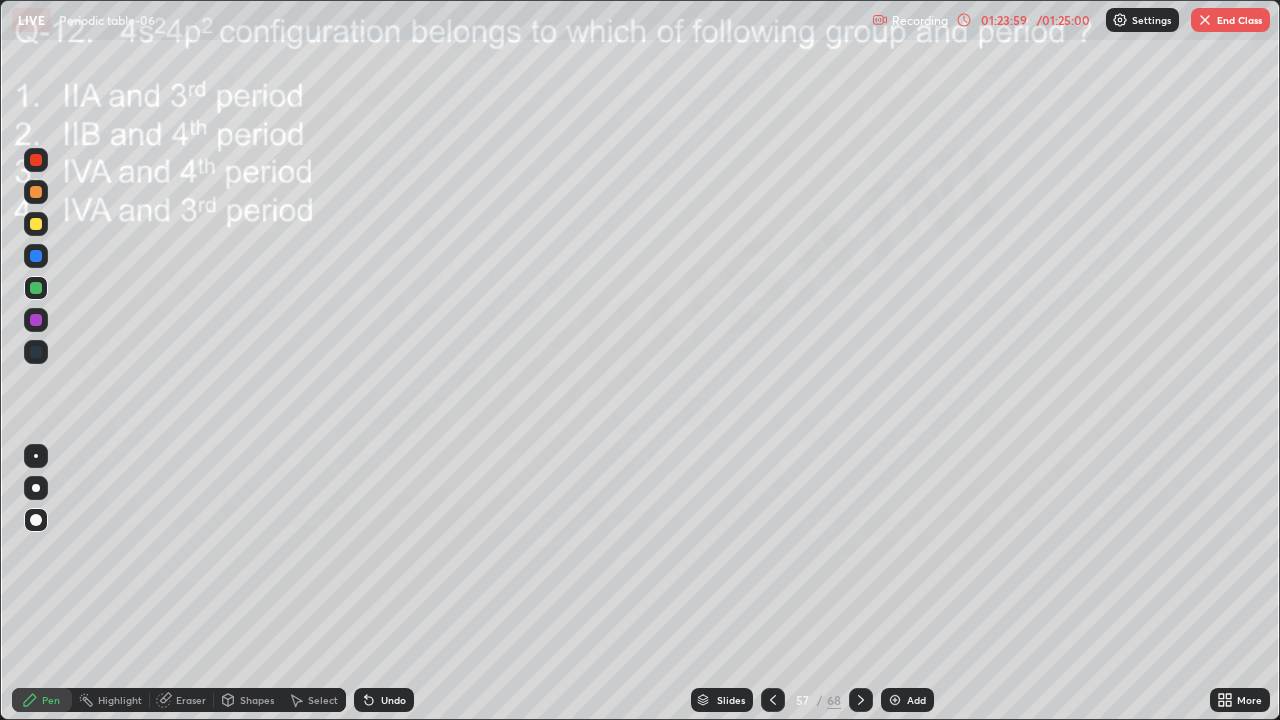 click on "Eraser" at bounding box center [191, 700] 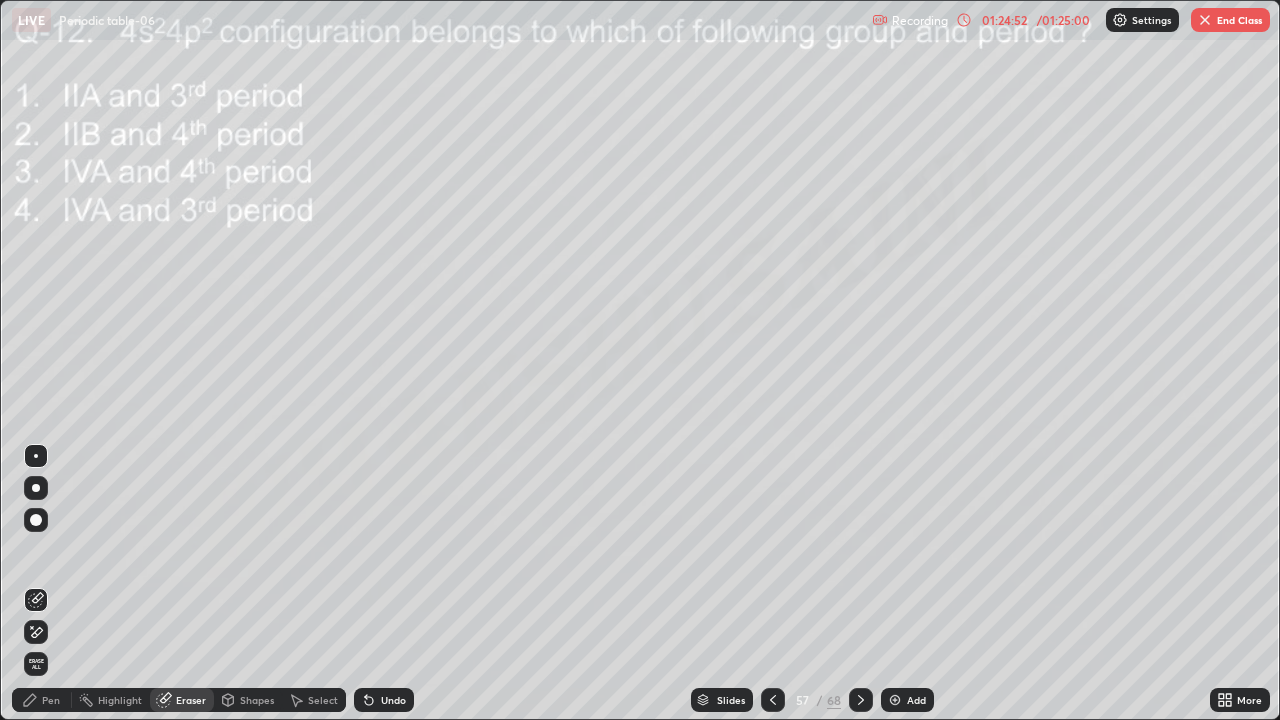 click on "Pen" at bounding box center [42, 700] 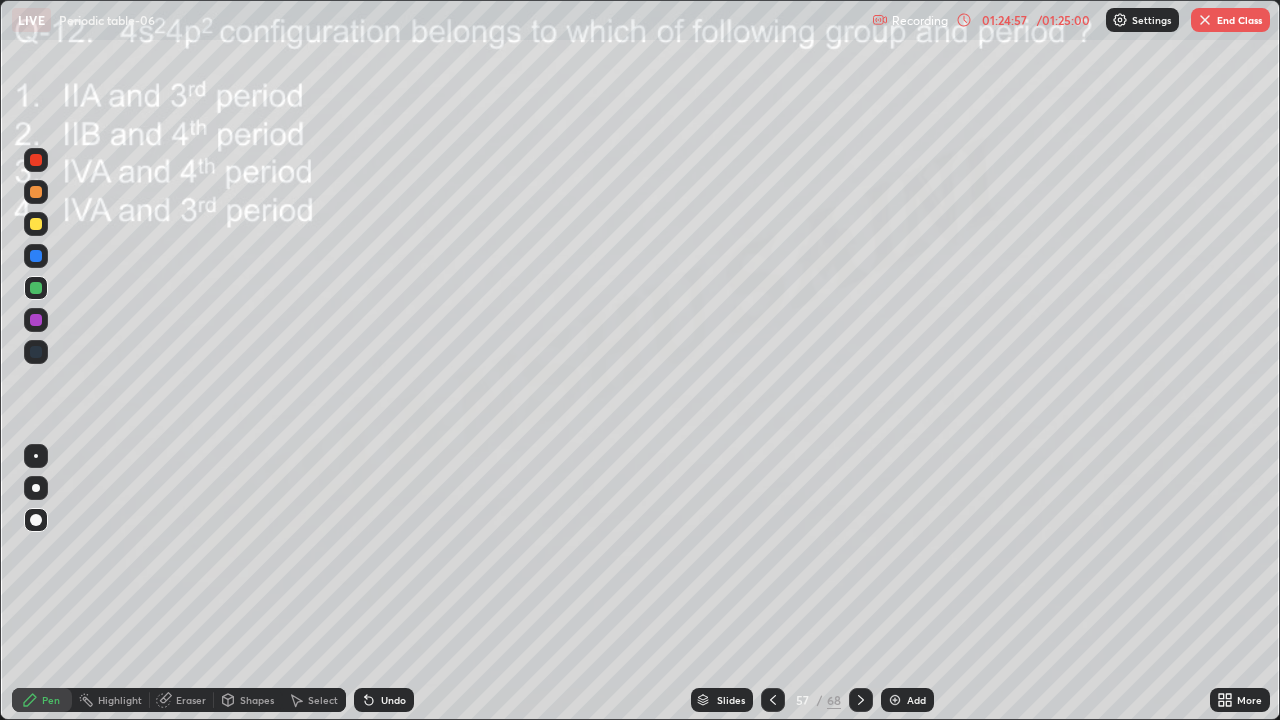click at bounding box center (36, 224) 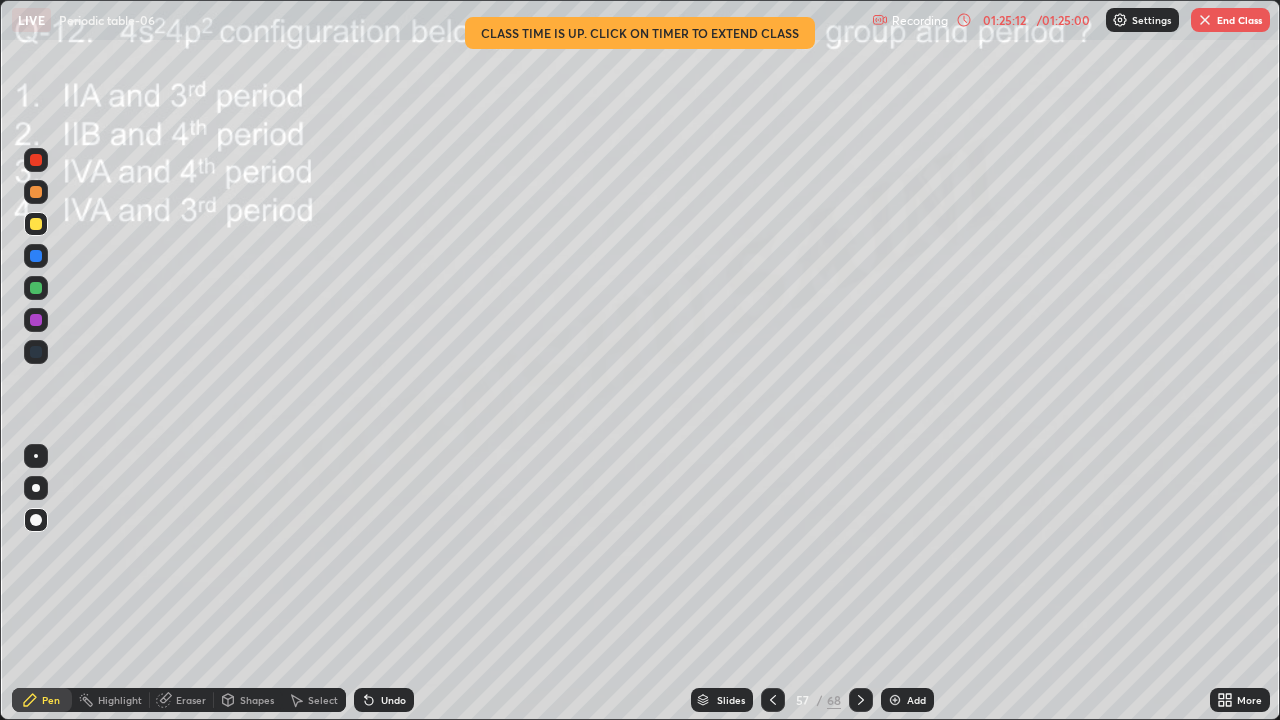 click 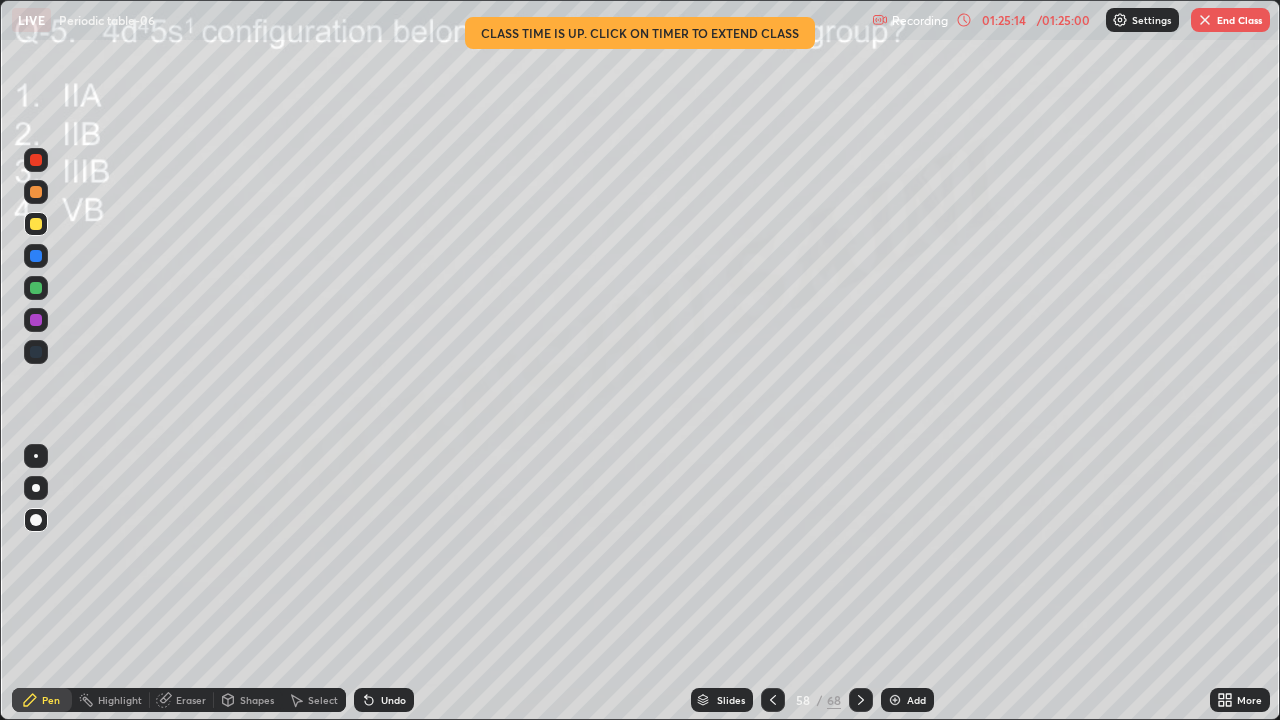 click on "Eraser" at bounding box center (191, 700) 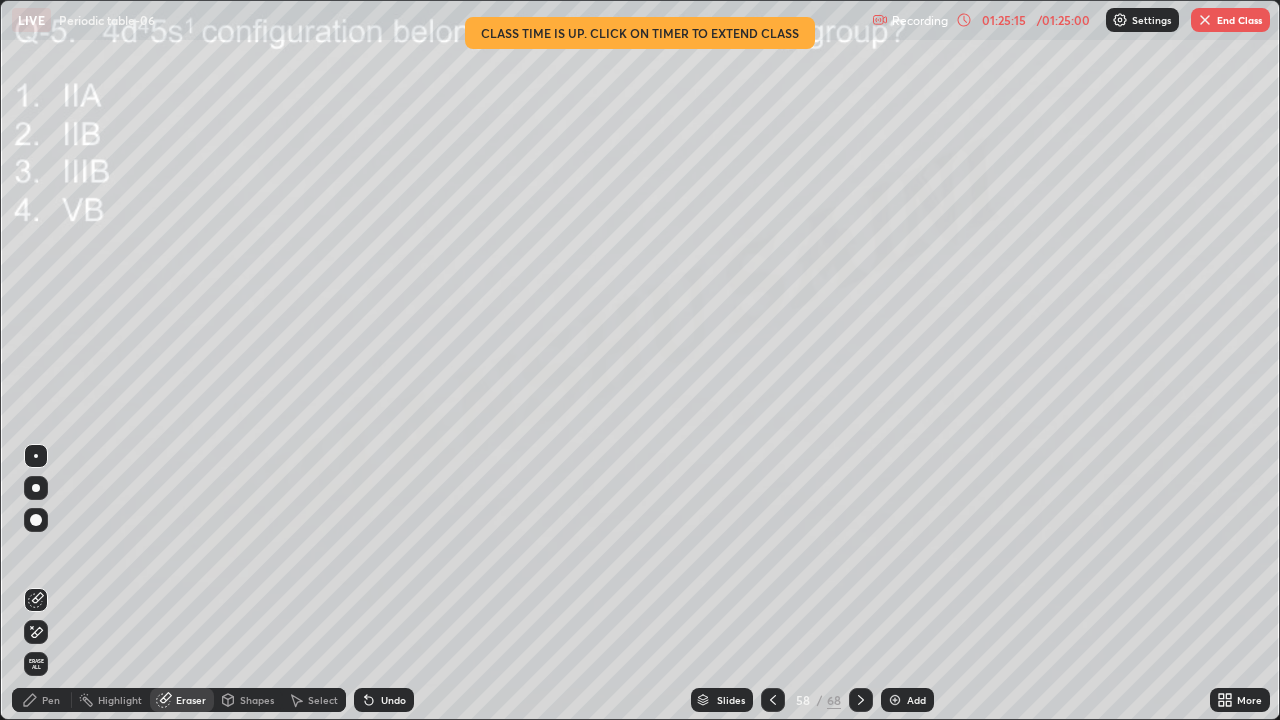 click on "01:25:15 /  01:25:00" at bounding box center (1025, 20) 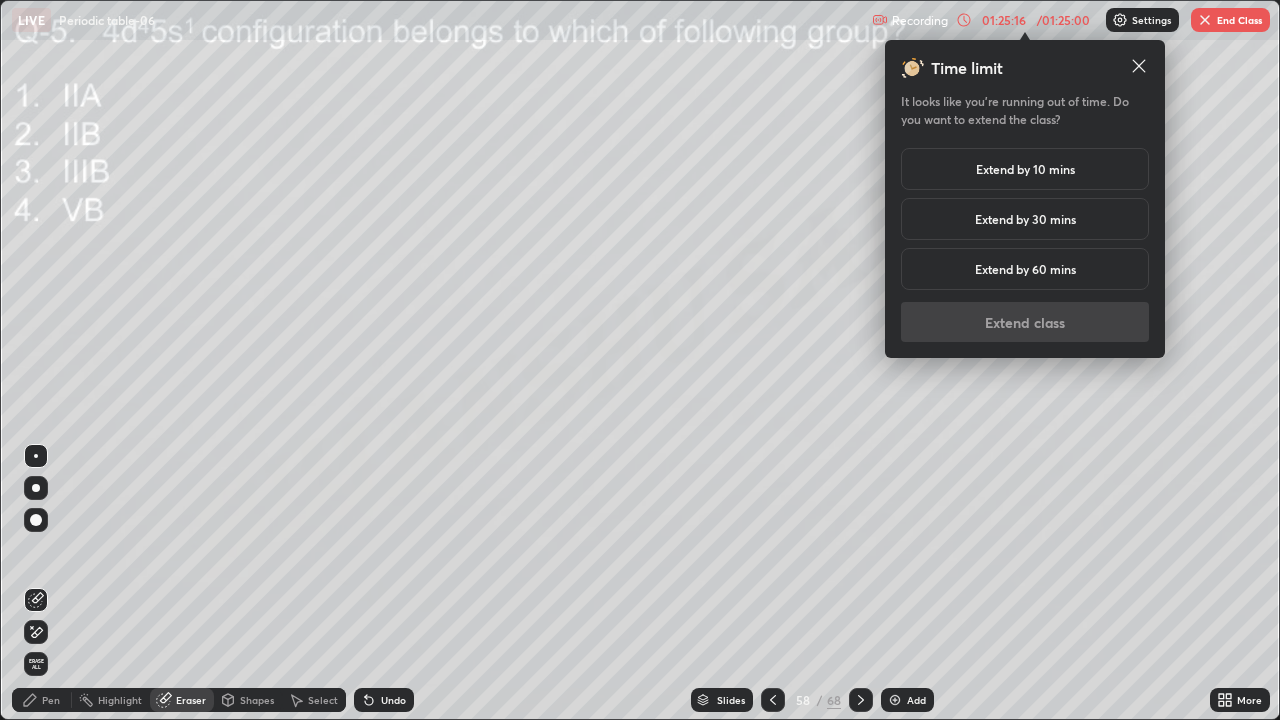 click 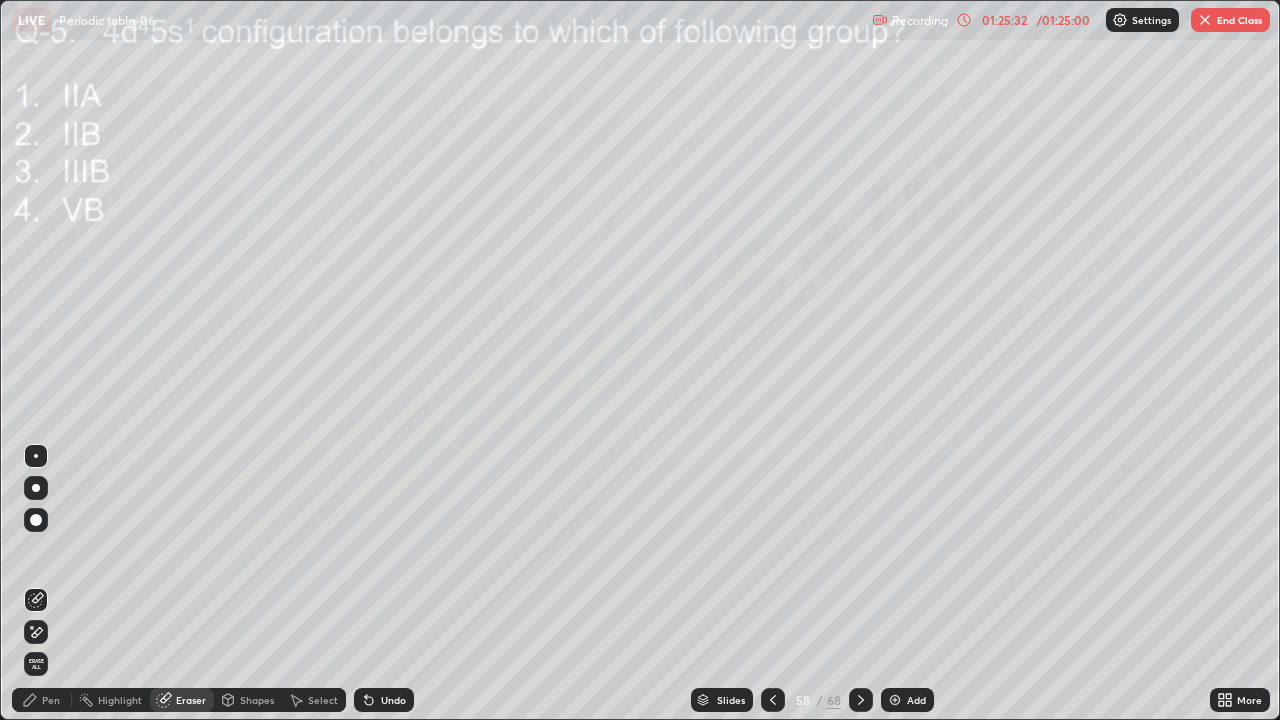 click 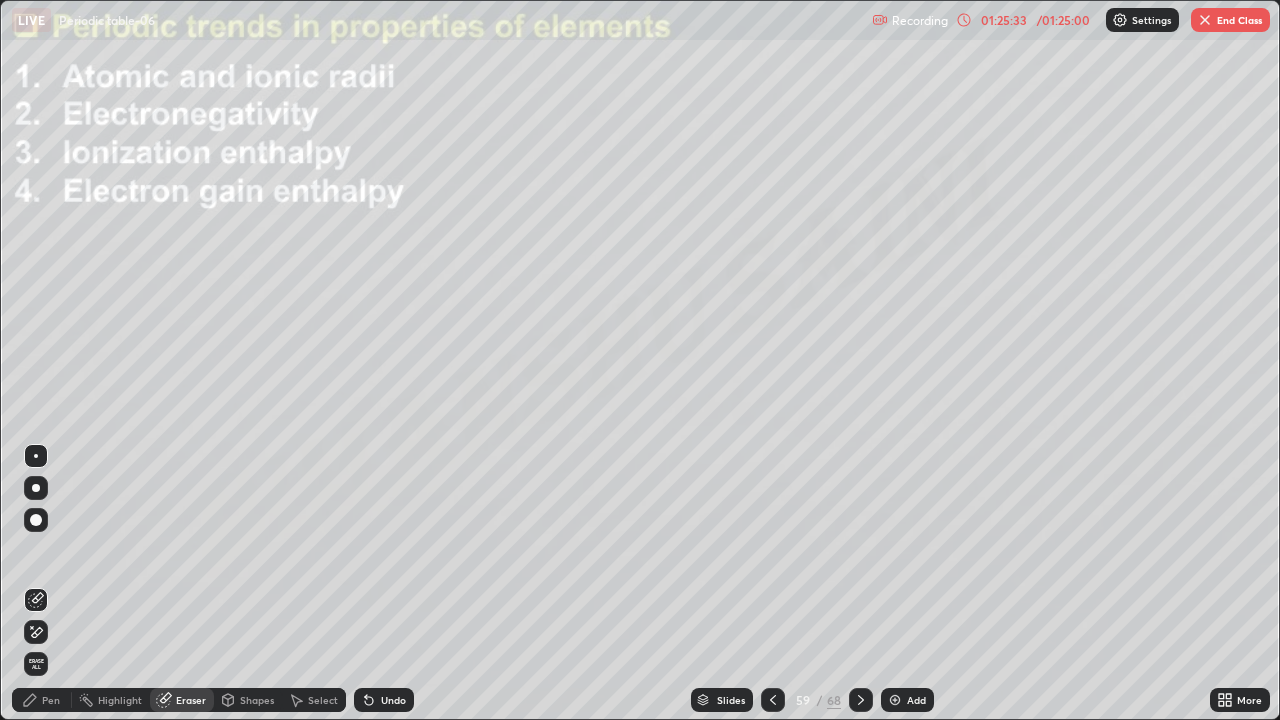 click at bounding box center [773, 700] 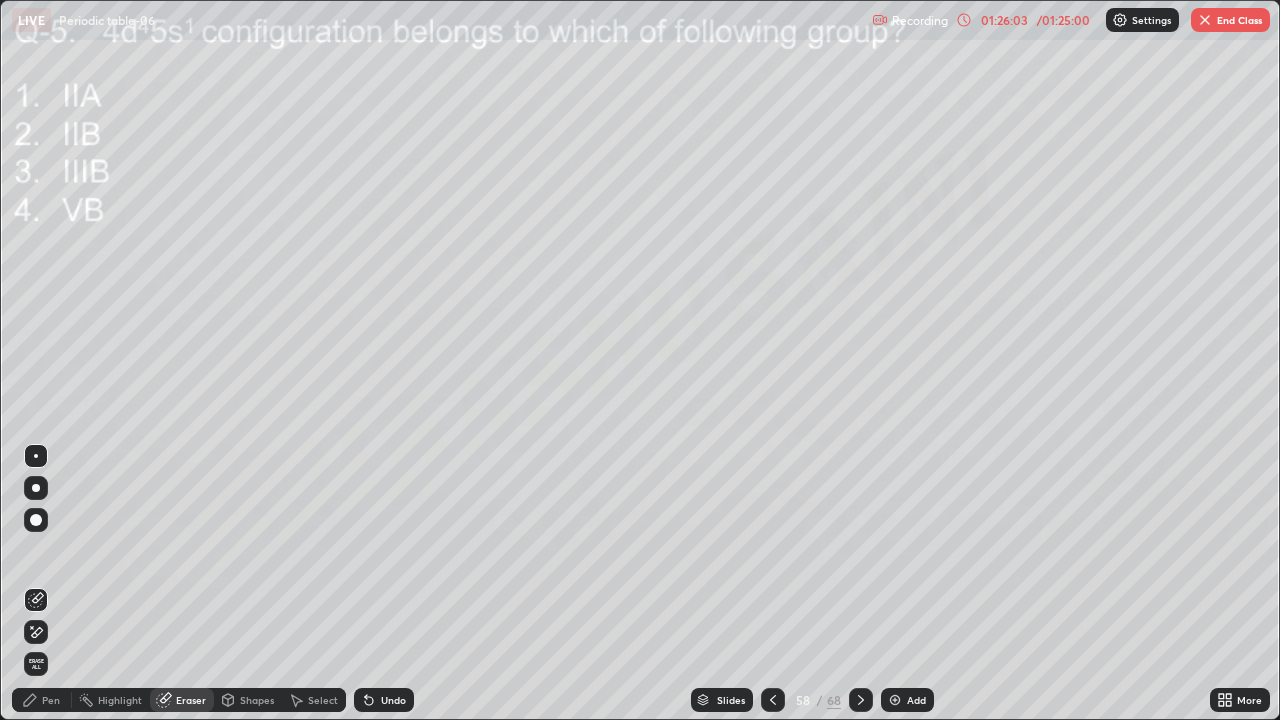 click on "Pen" at bounding box center (51, 700) 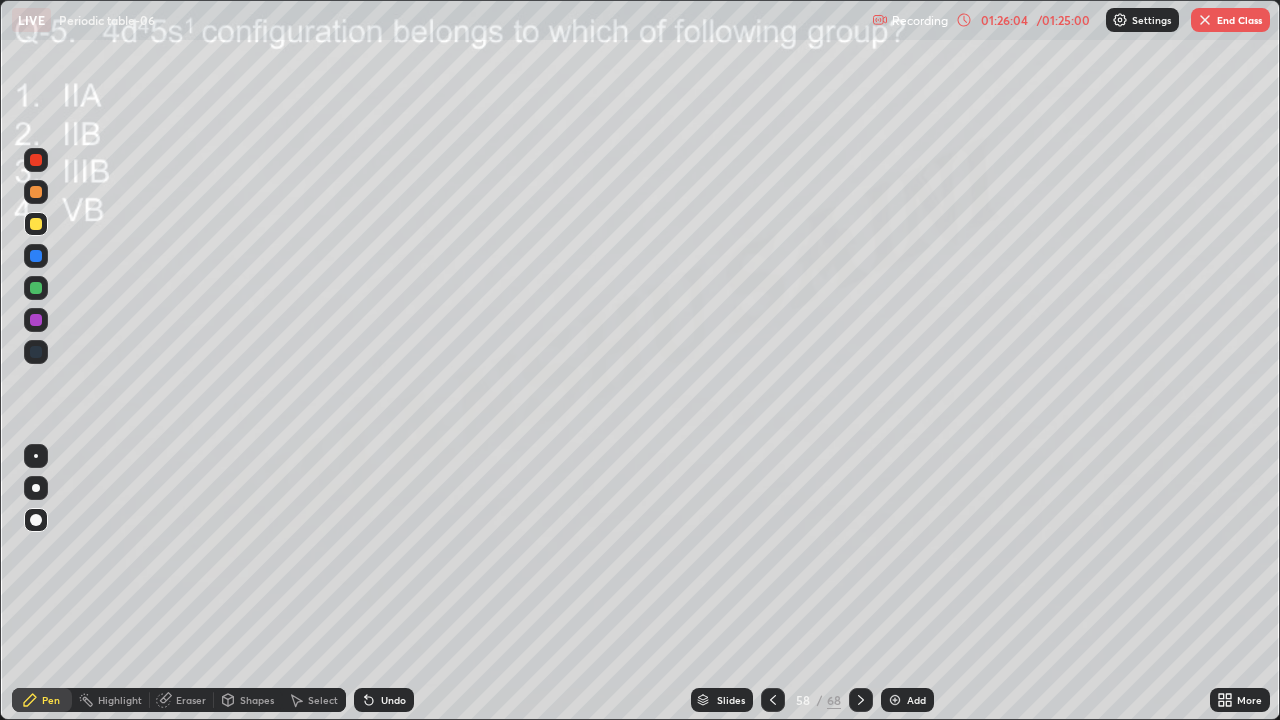 click at bounding box center (36, 320) 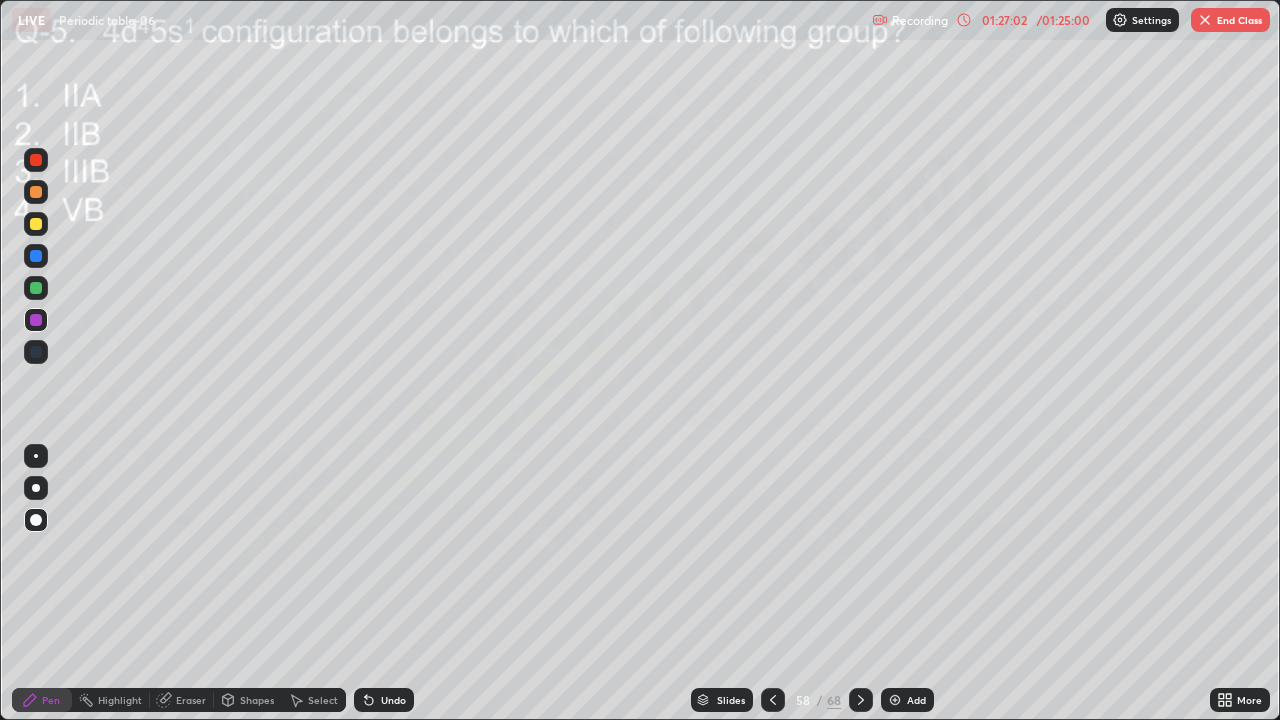 click 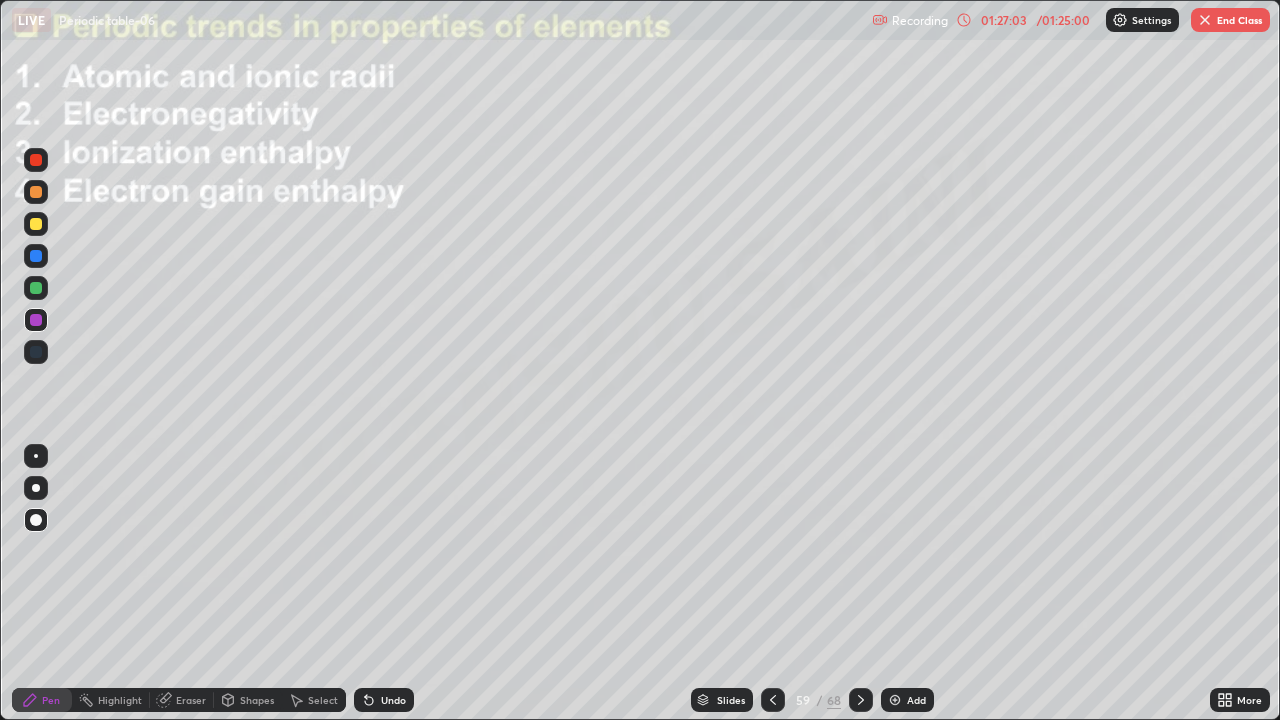 click on "Slides" at bounding box center [731, 700] 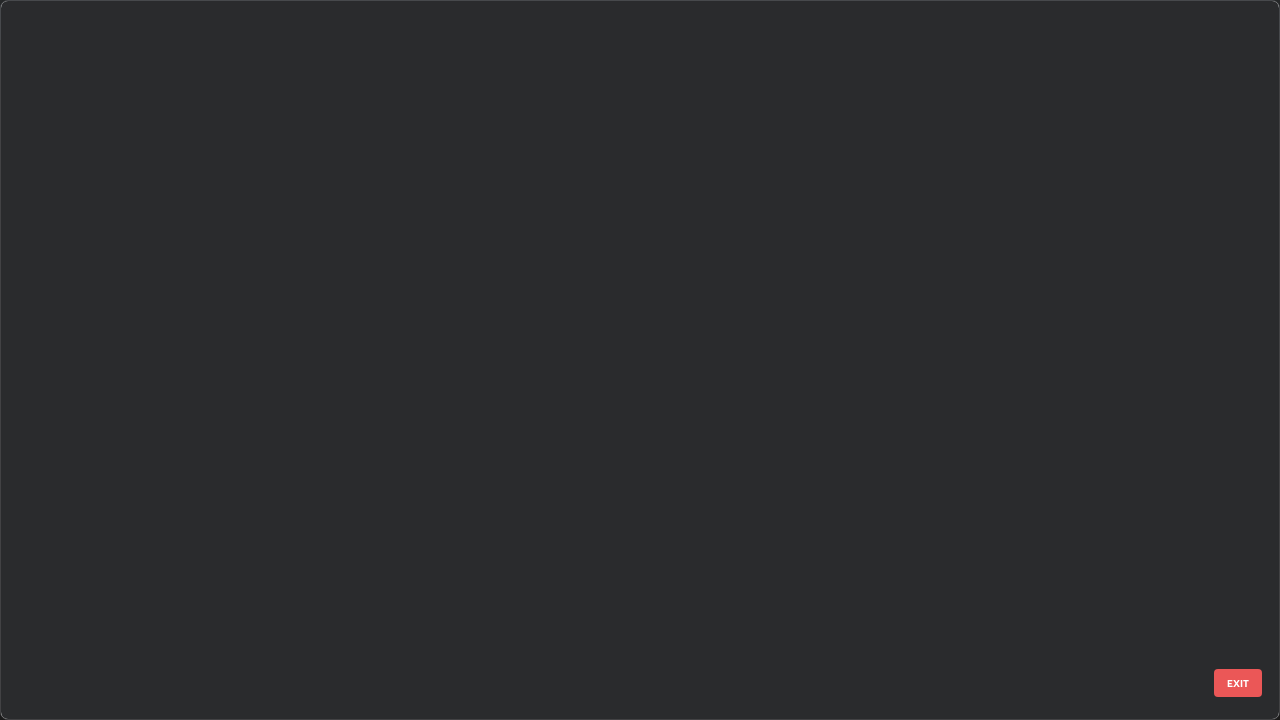 scroll, scrollTop: 3774, scrollLeft: 0, axis: vertical 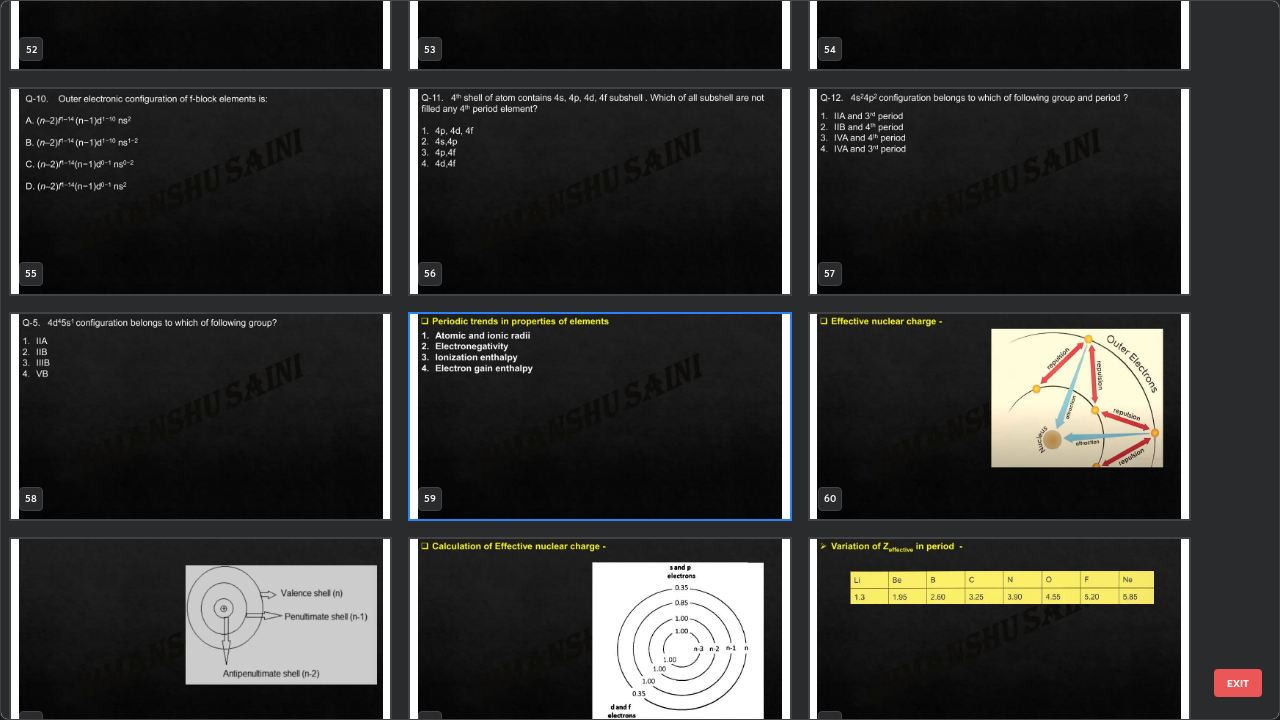click at bounding box center (599, 416) 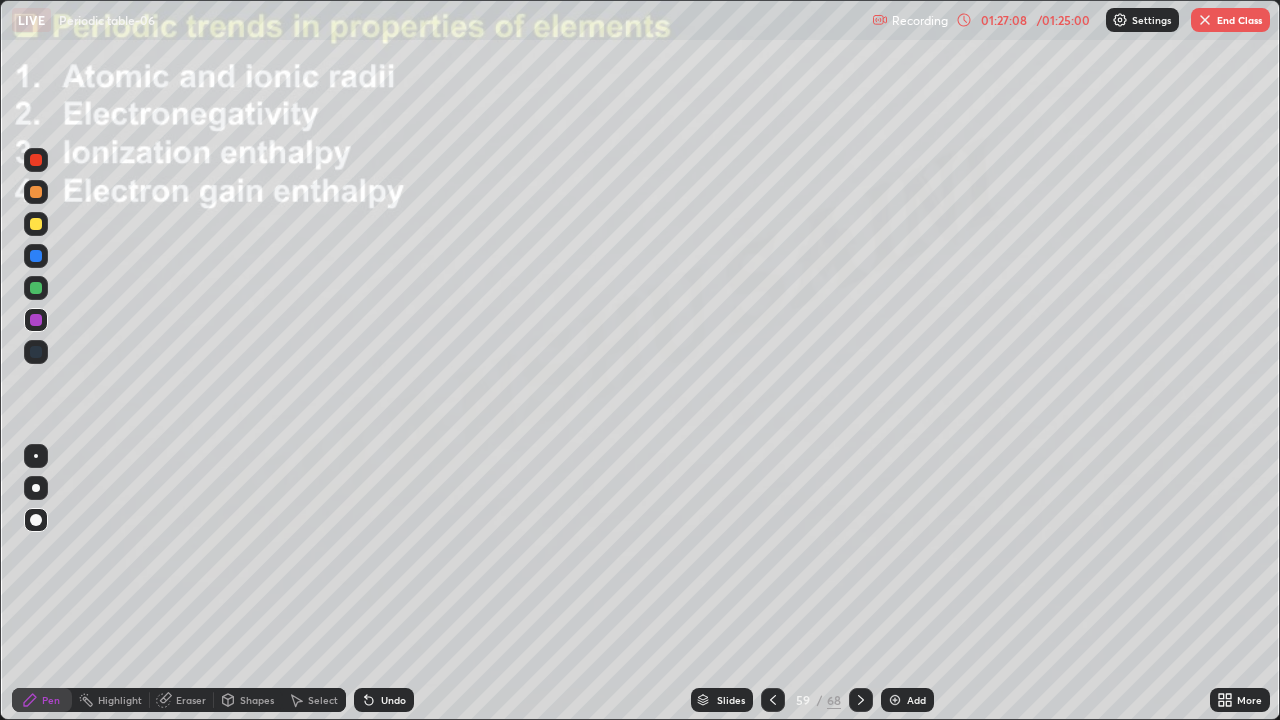 click at bounding box center [599, 416] 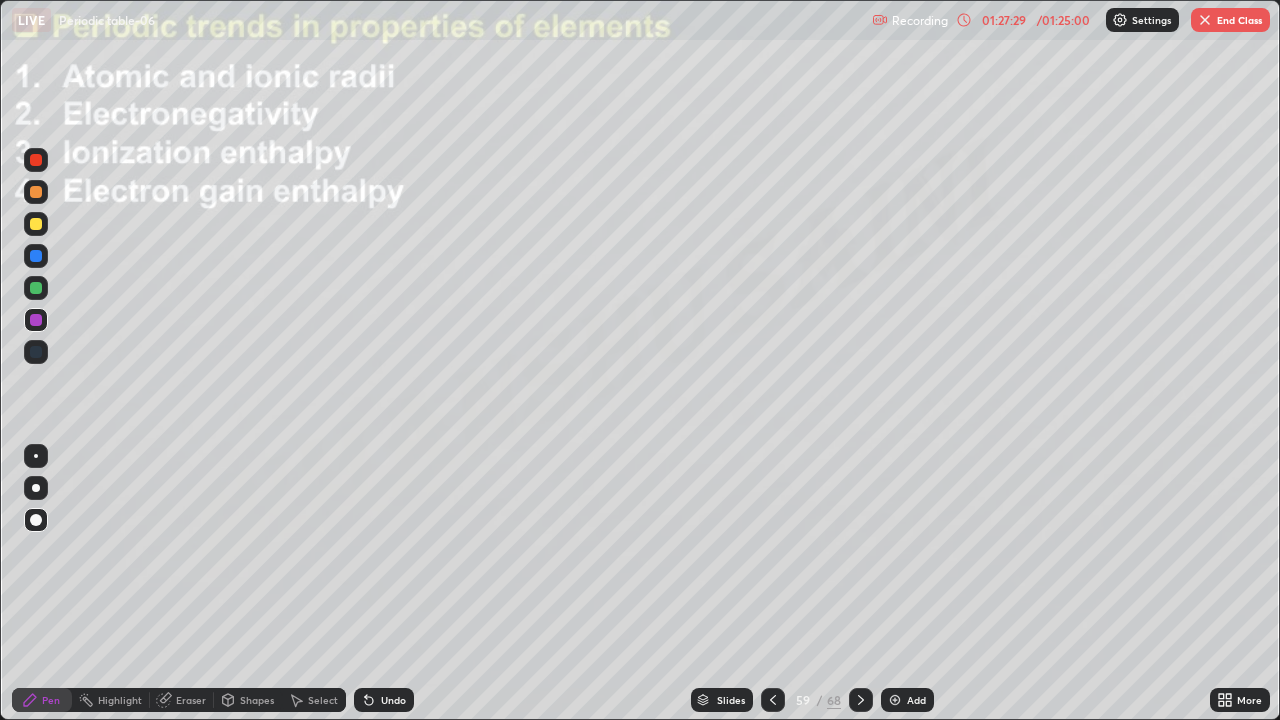 click 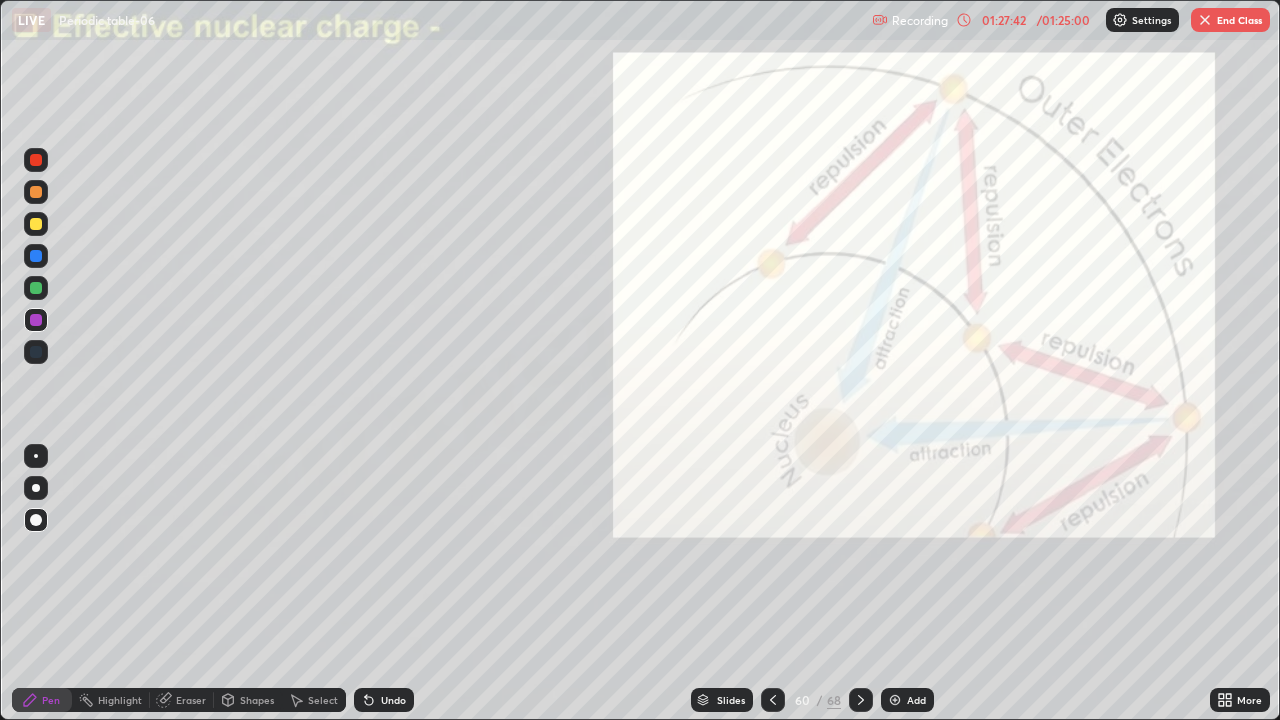 click at bounding box center (861, 700) 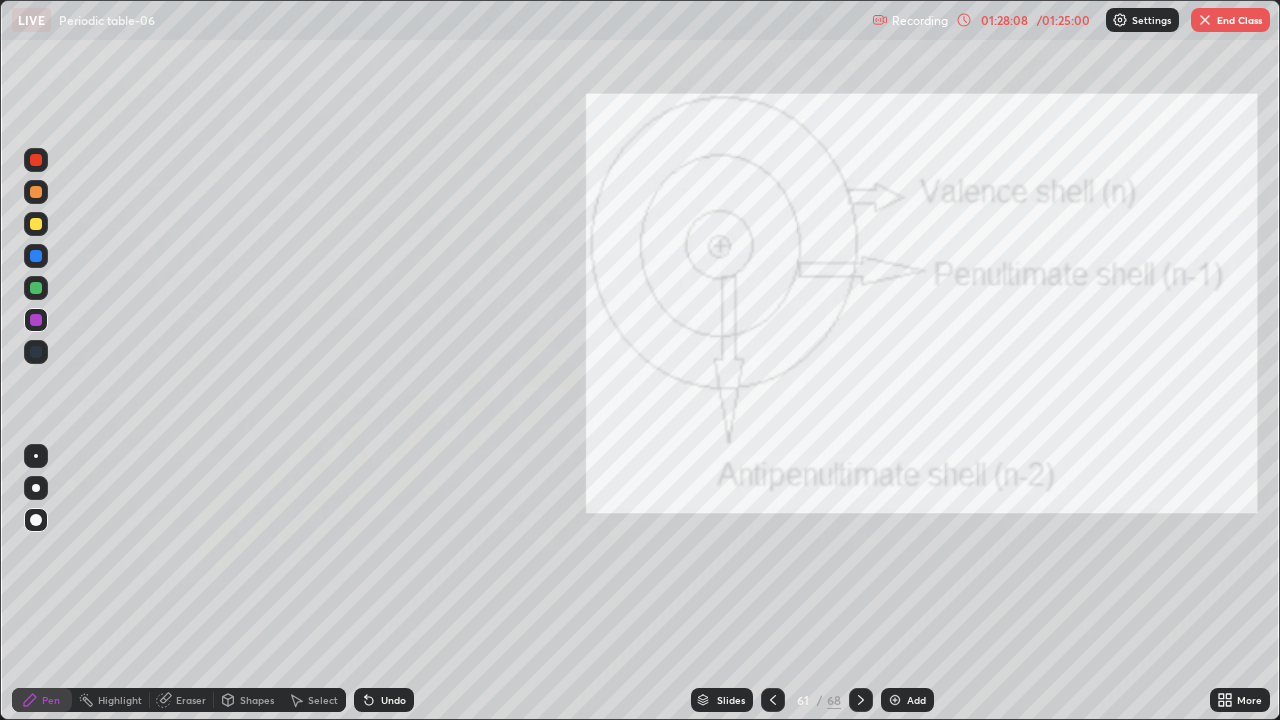 click on "Slides" at bounding box center (731, 700) 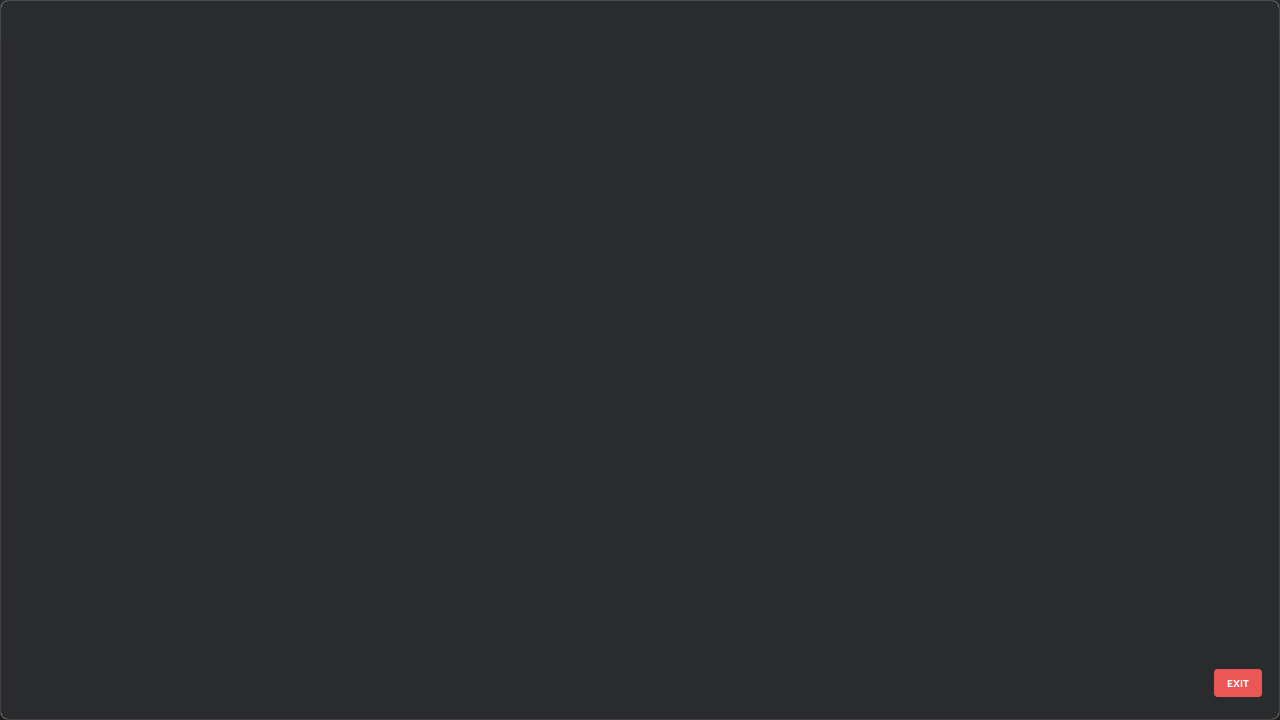 scroll, scrollTop: 3999, scrollLeft: 0, axis: vertical 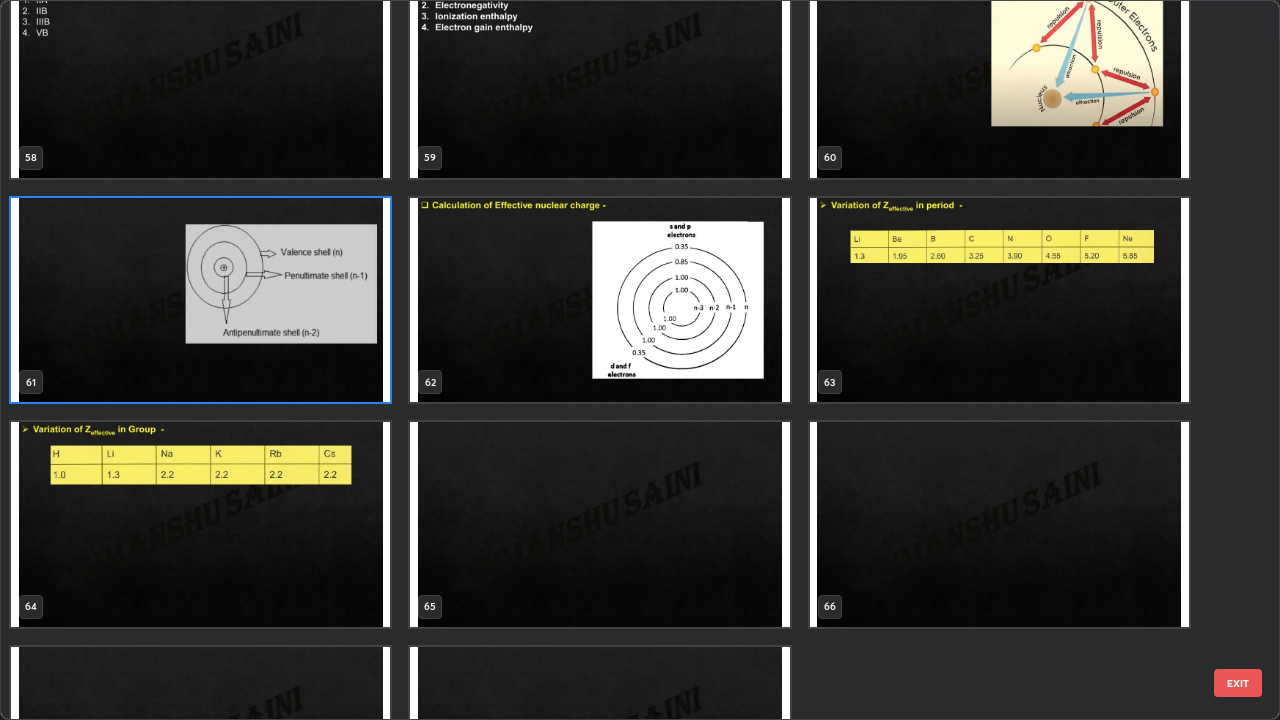 click at bounding box center (200, 524) 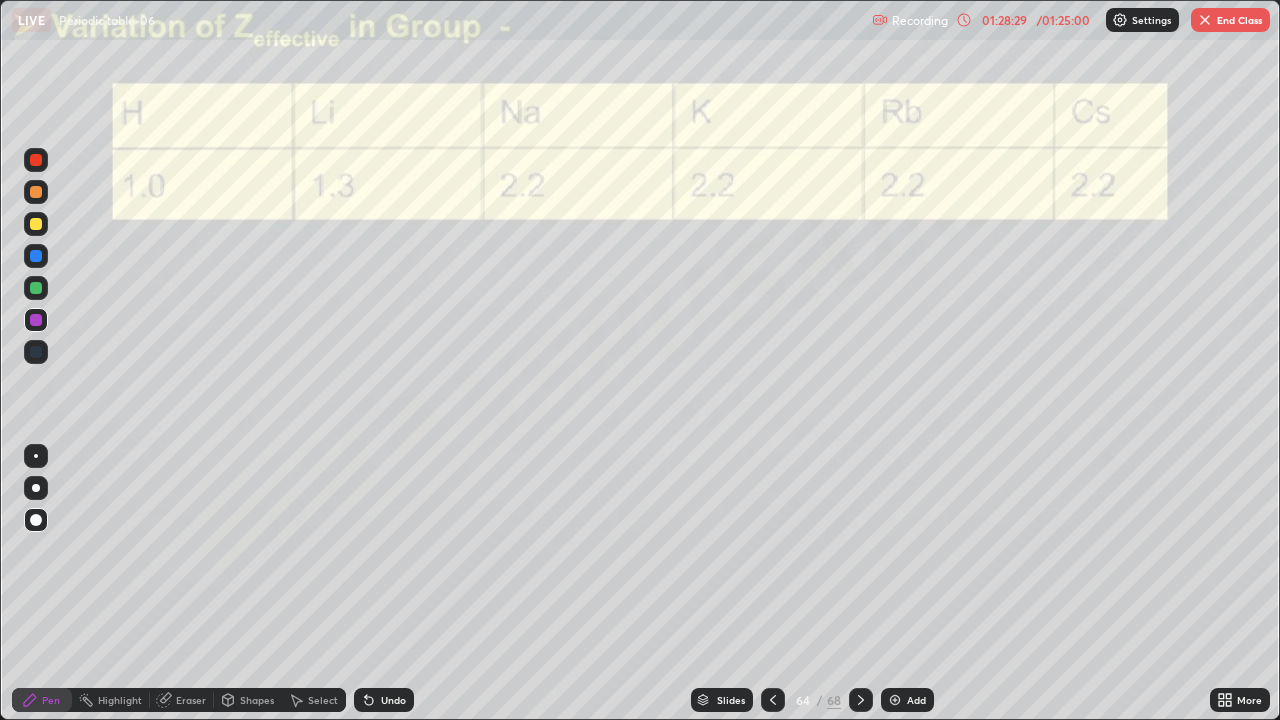 click at bounding box center (200, 524) 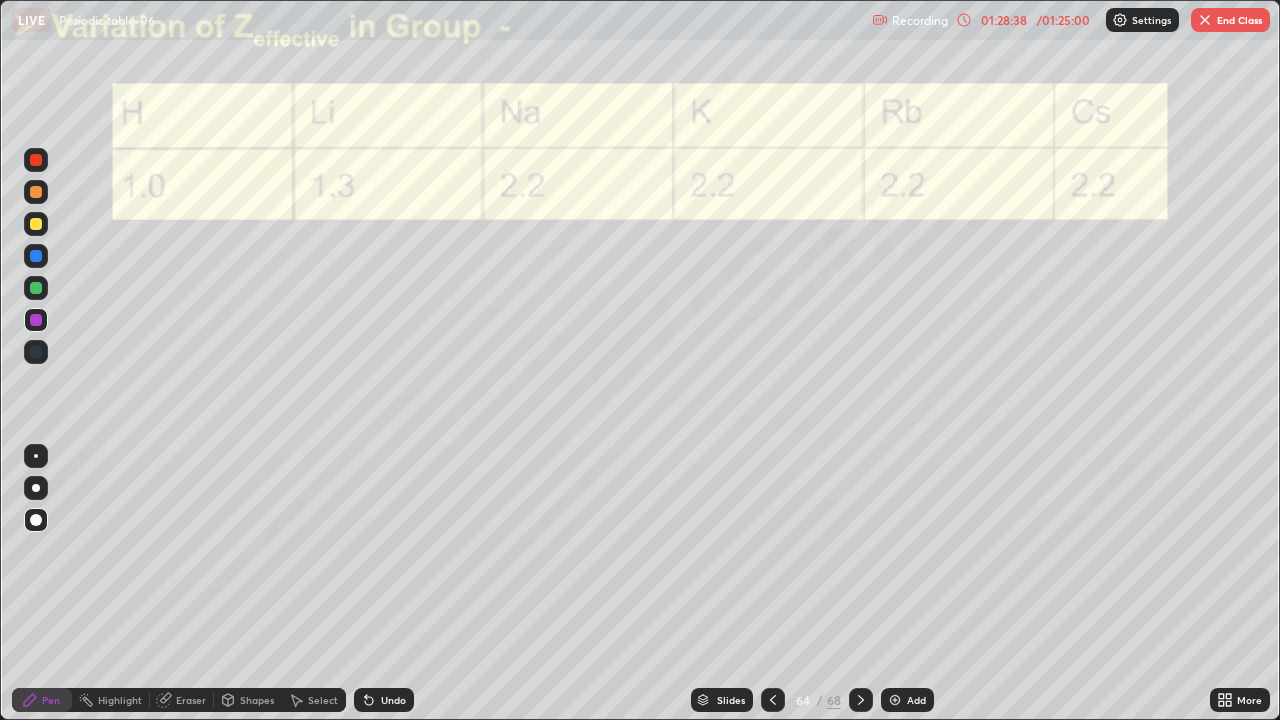 click 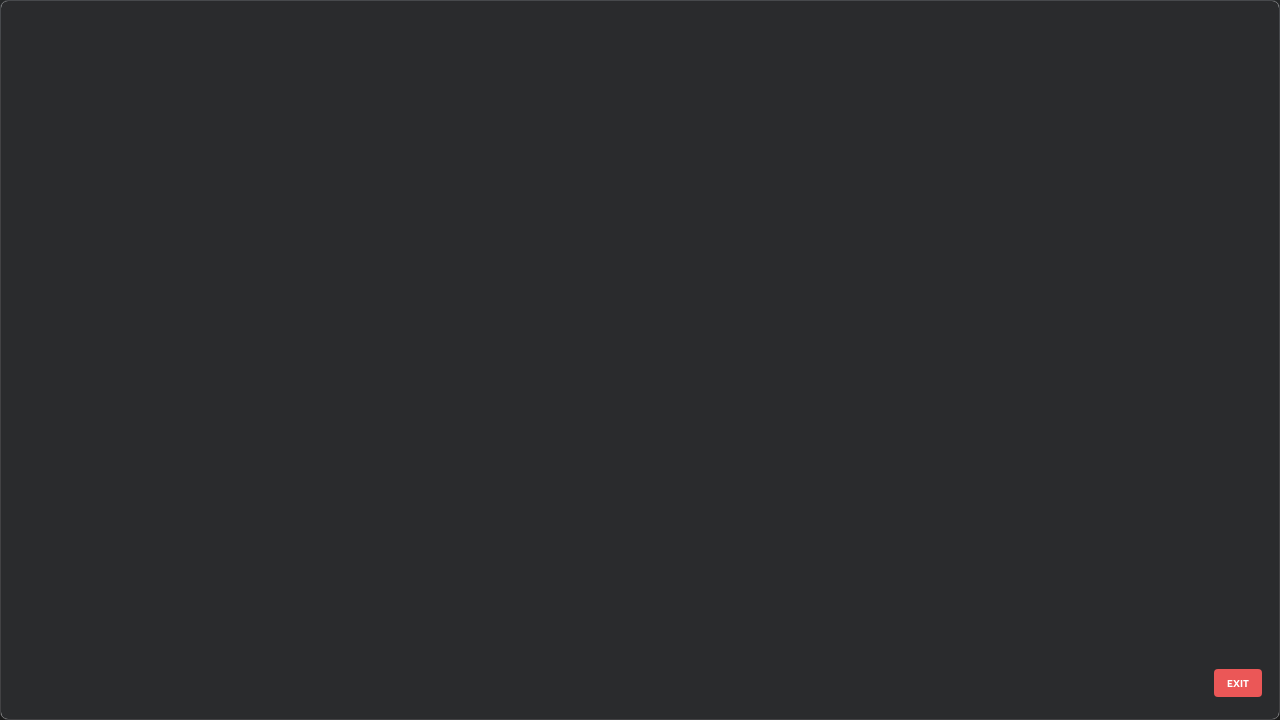 scroll, scrollTop: 4223, scrollLeft: 0, axis: vertical 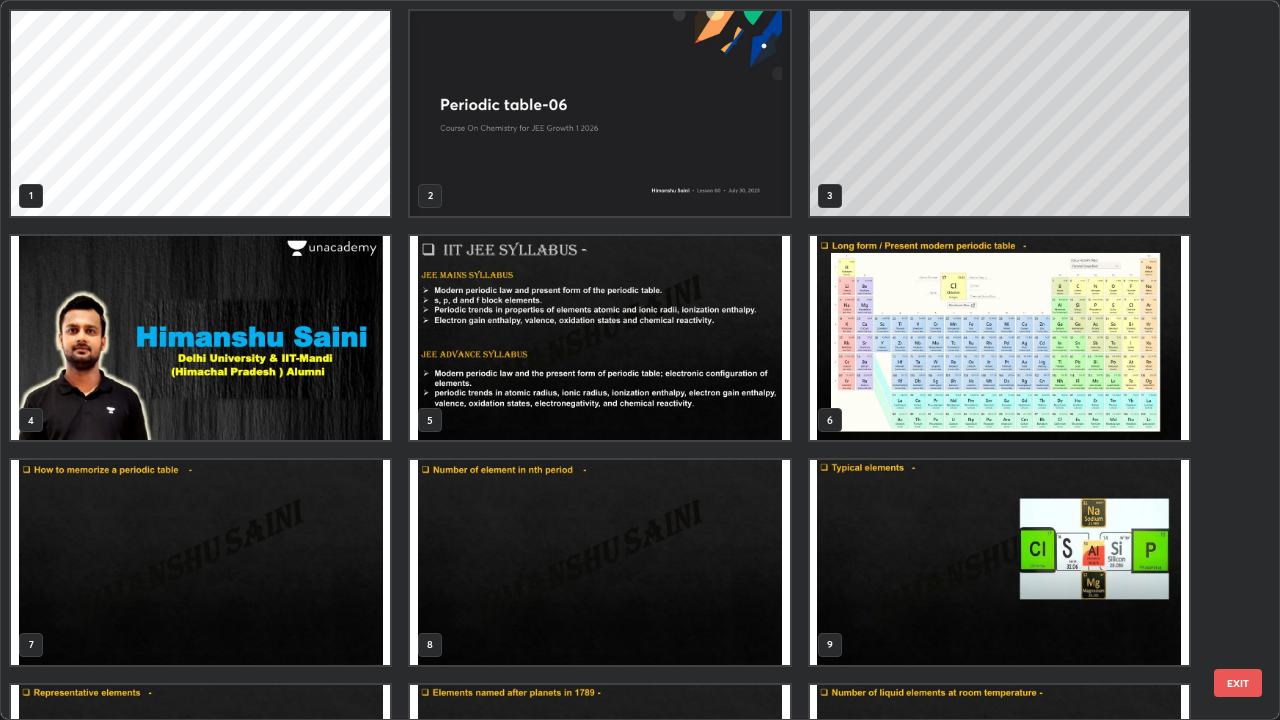 click at bounding box center (999, 338) 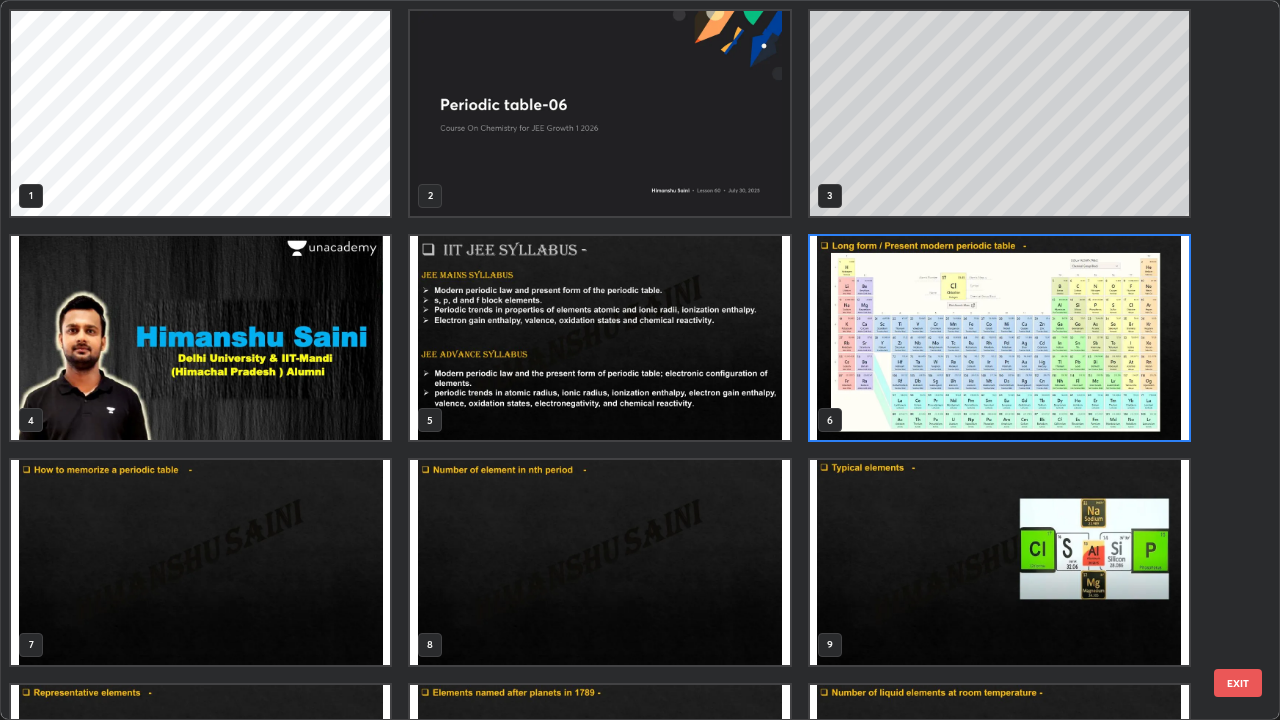 click at bounding box center (999, 338) 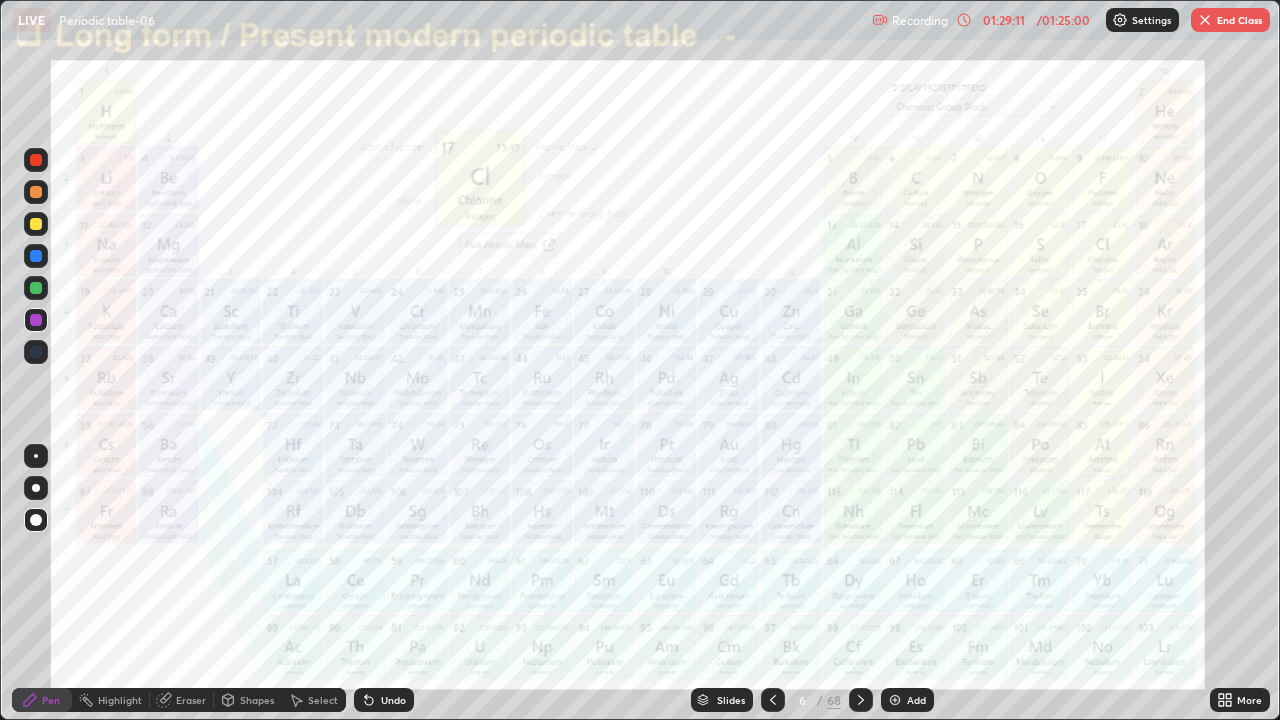 click at bounding box center [999, 338] 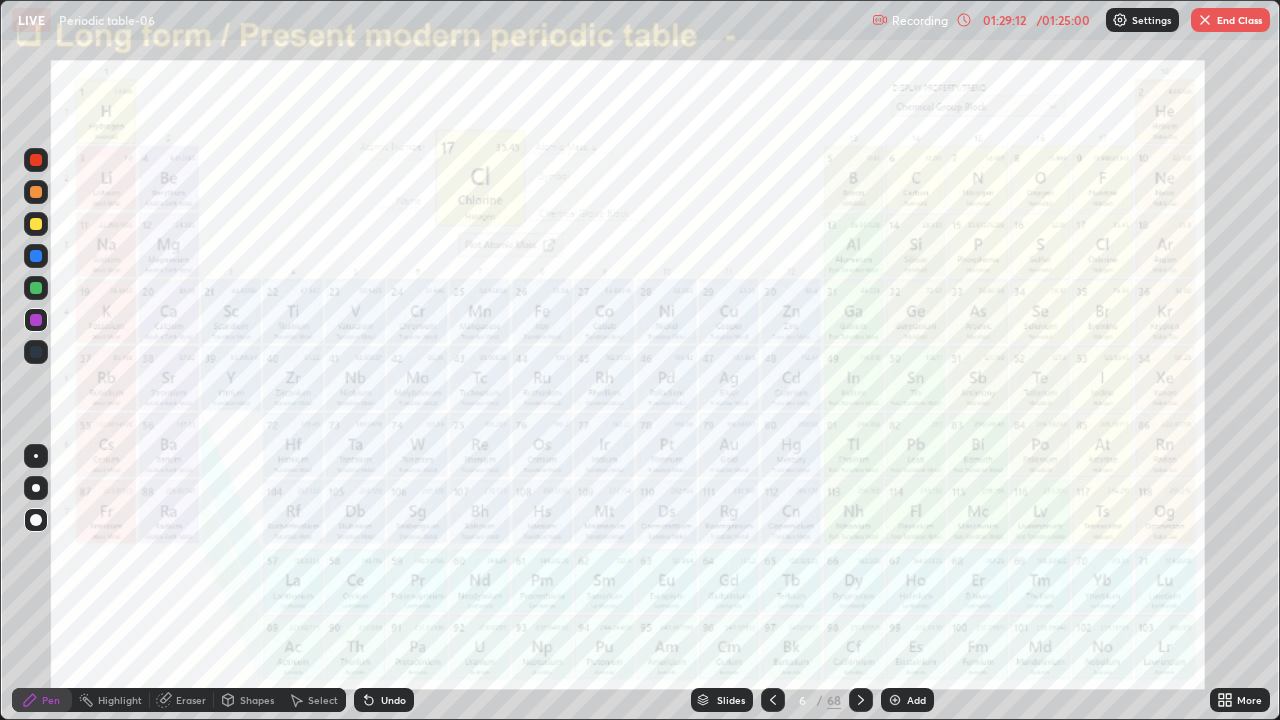click on "End Class" at bounding box center [1230, 20] 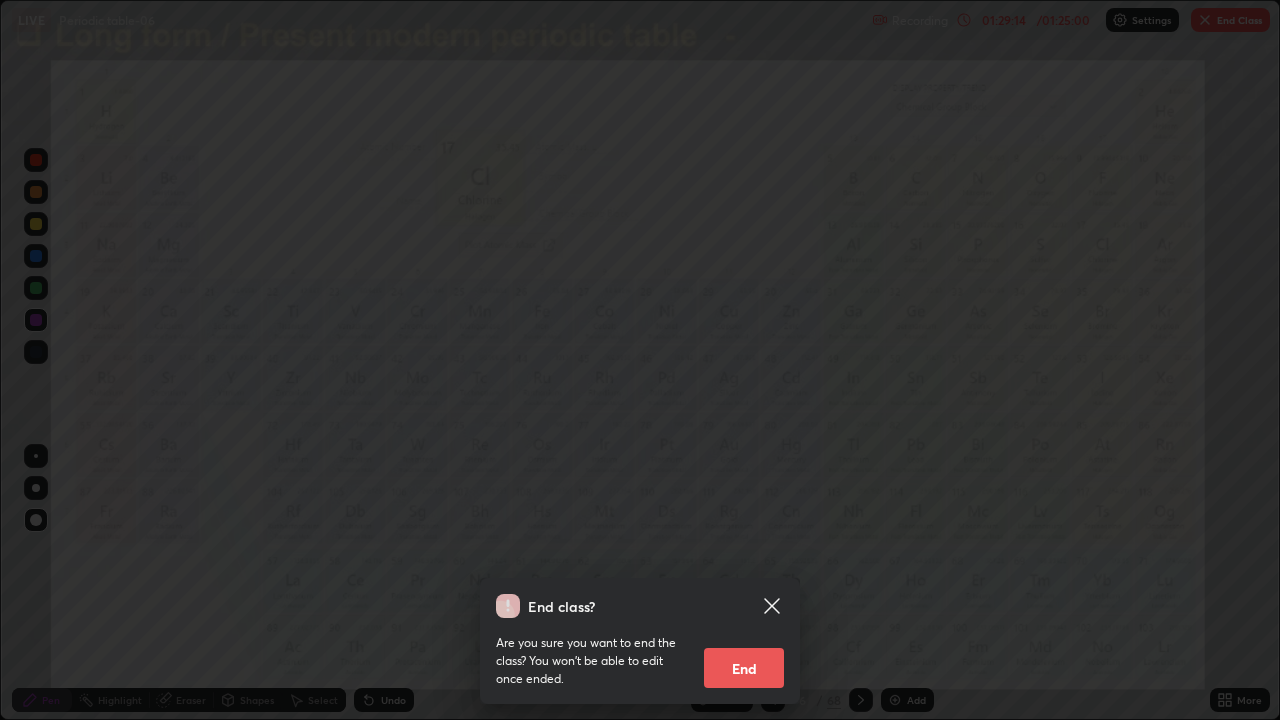 click on "End" at bounding box center [744, 668] 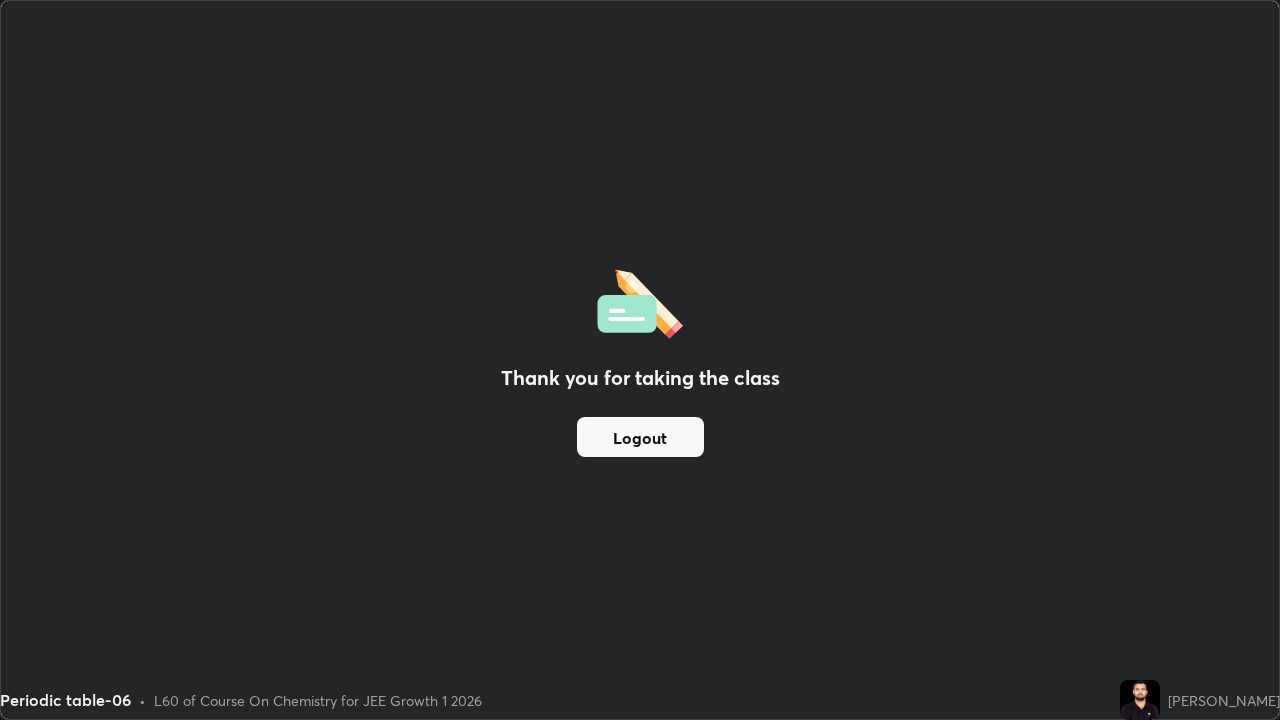 click on "Logout" at bounding box center [640, 437] 